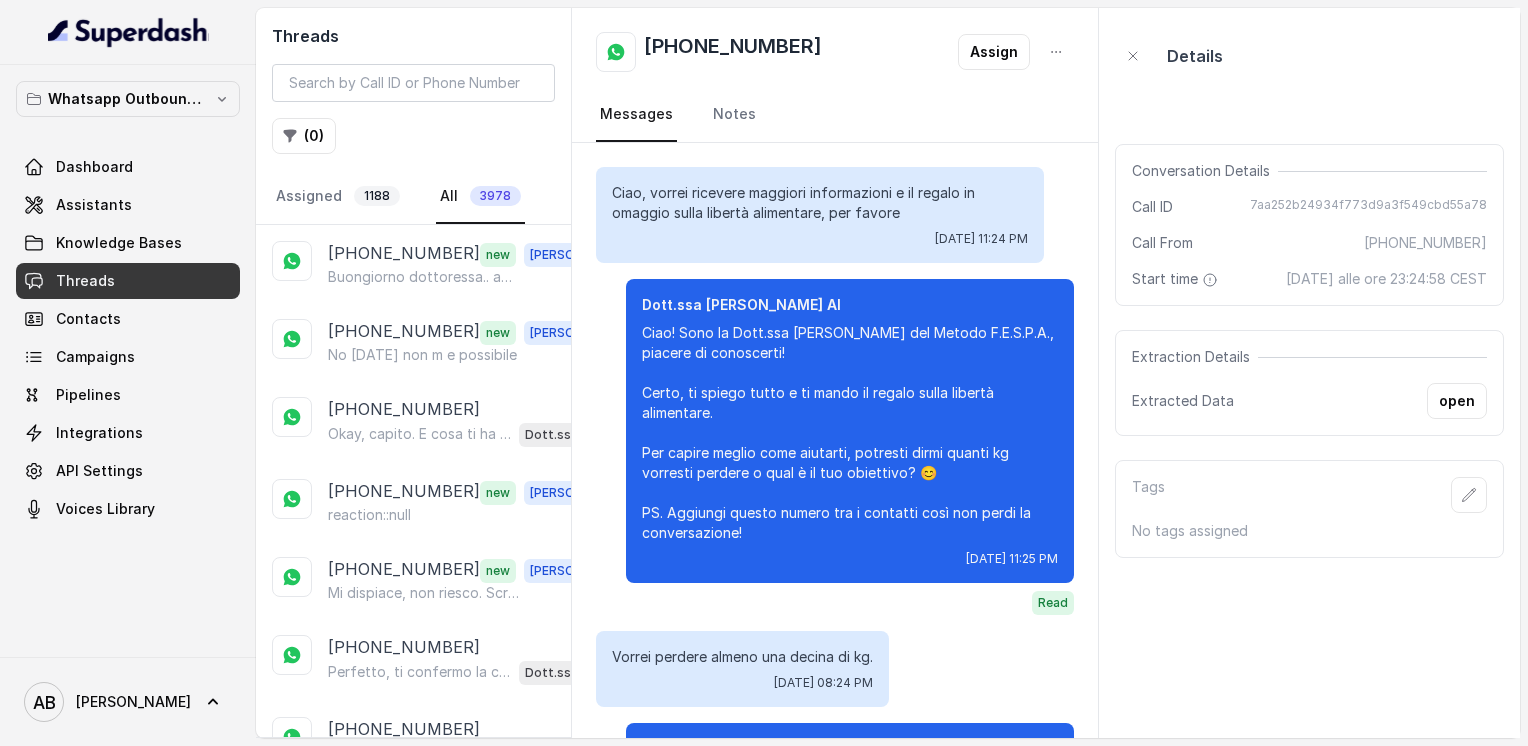 scroll, scrollTop: 0, scrollLeft: 0, axis: both 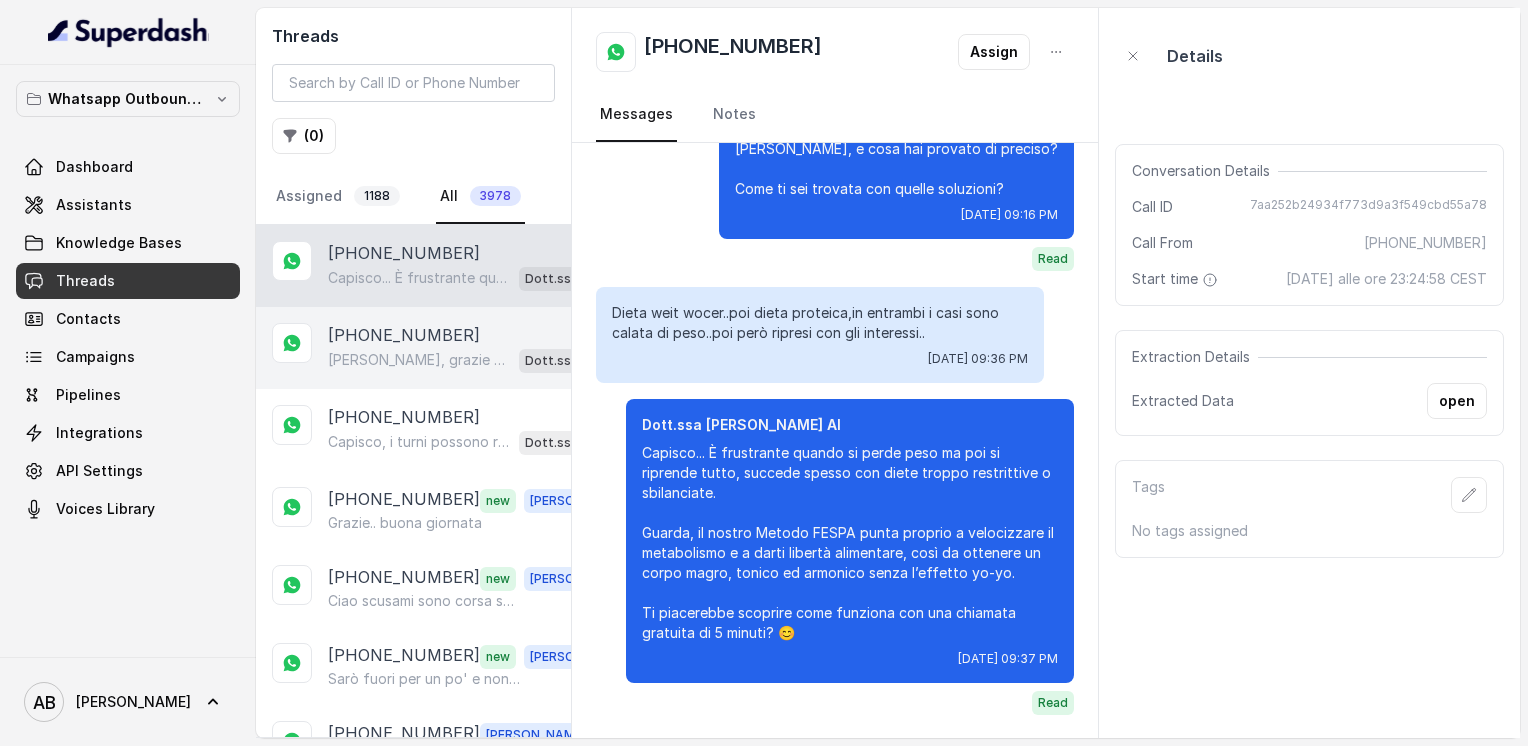 click on "Ciao Santina, grazie per aver scritto!
Al momento non posso chiamarti subito, ma possiamo fissare un orario preciso per la chiamata gratuita di 5 minuti con uno dei nostri specialisti.
Quale giorno e orario ti andrebbe bene? 😊" at bounding box center [419, 360] 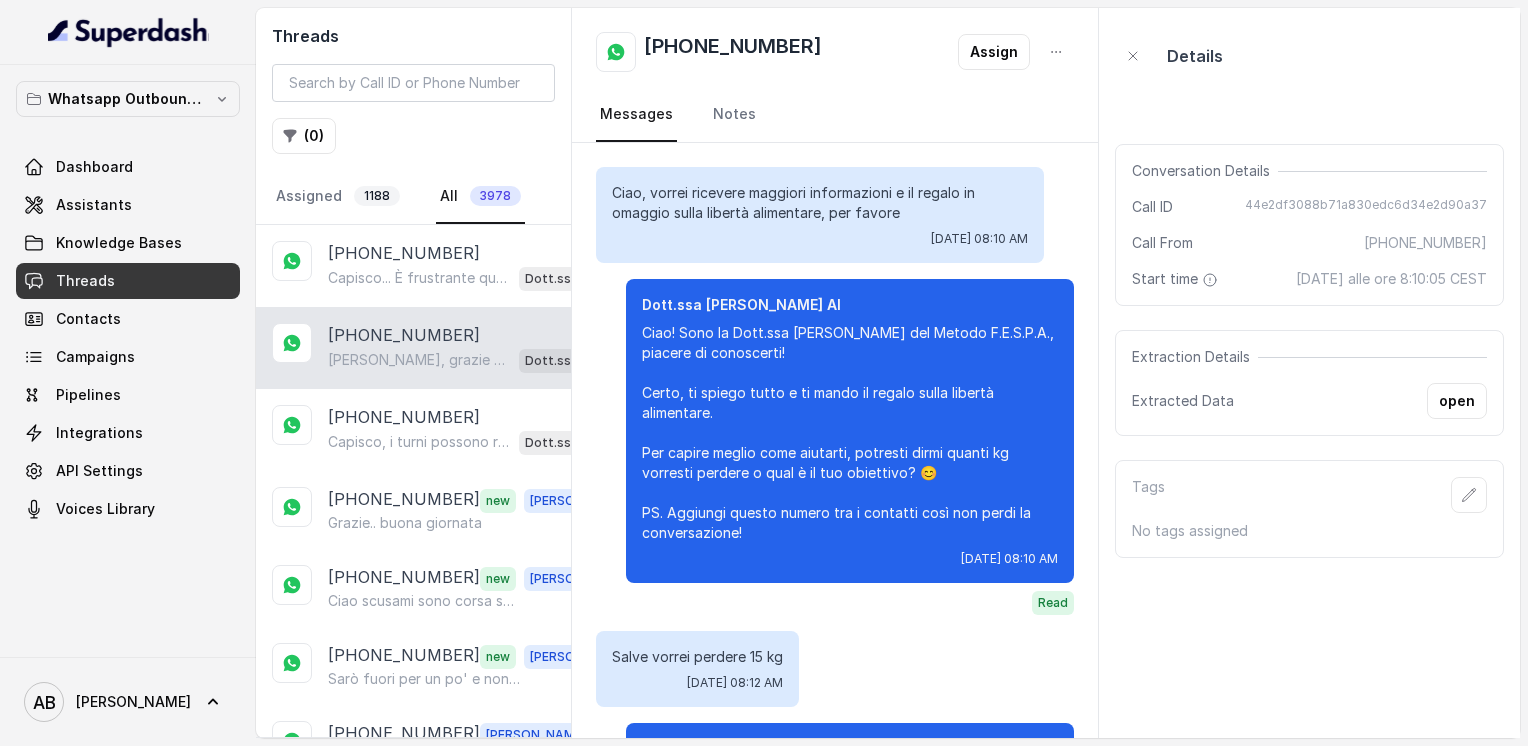 scroll, scrollTop: 3164, scrollLeft: 0, axis: vertical 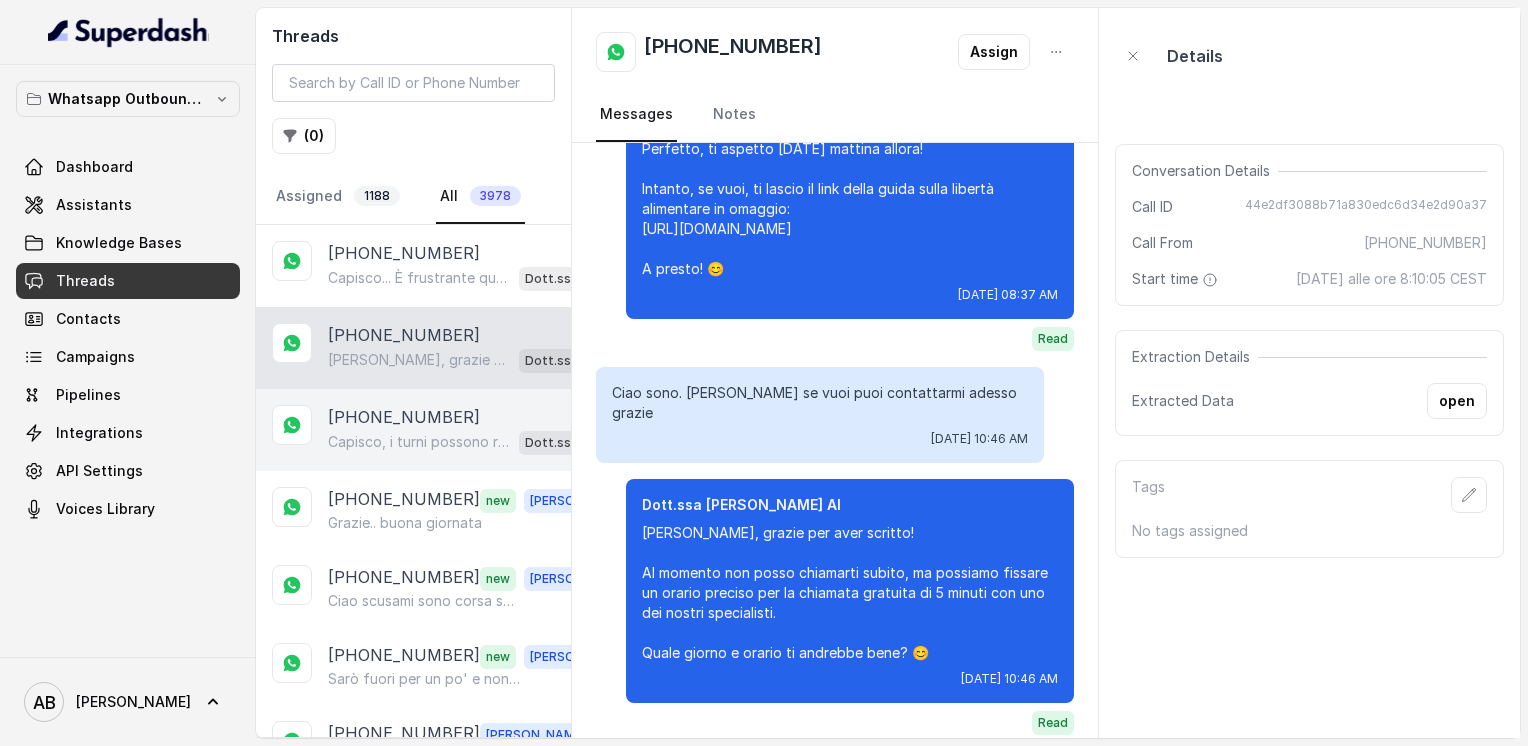 click on "[PHONE_NUMBER]" at bounding box center (404, 417) 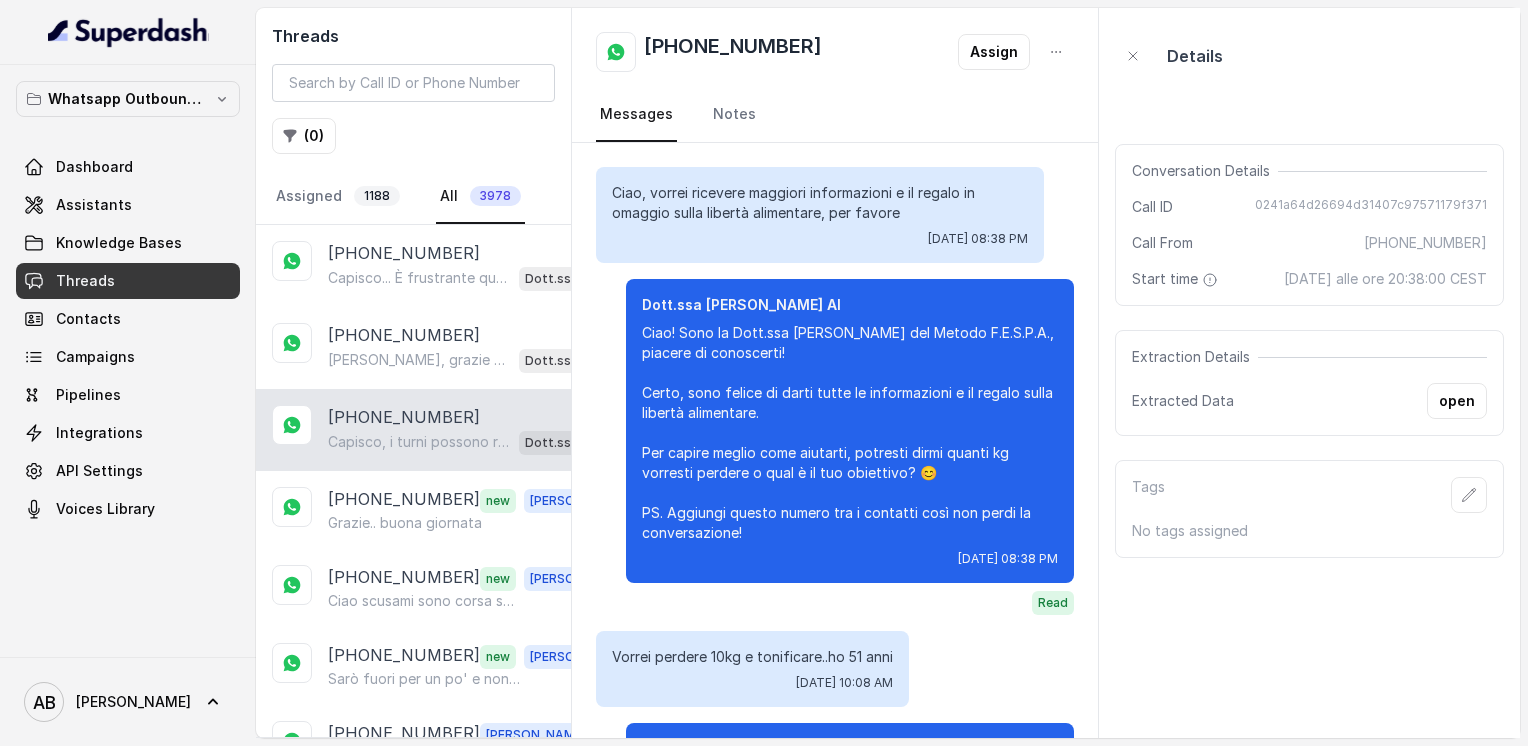 scroll, scrollTop: 972, scrollLeft: 0, axis: vertical 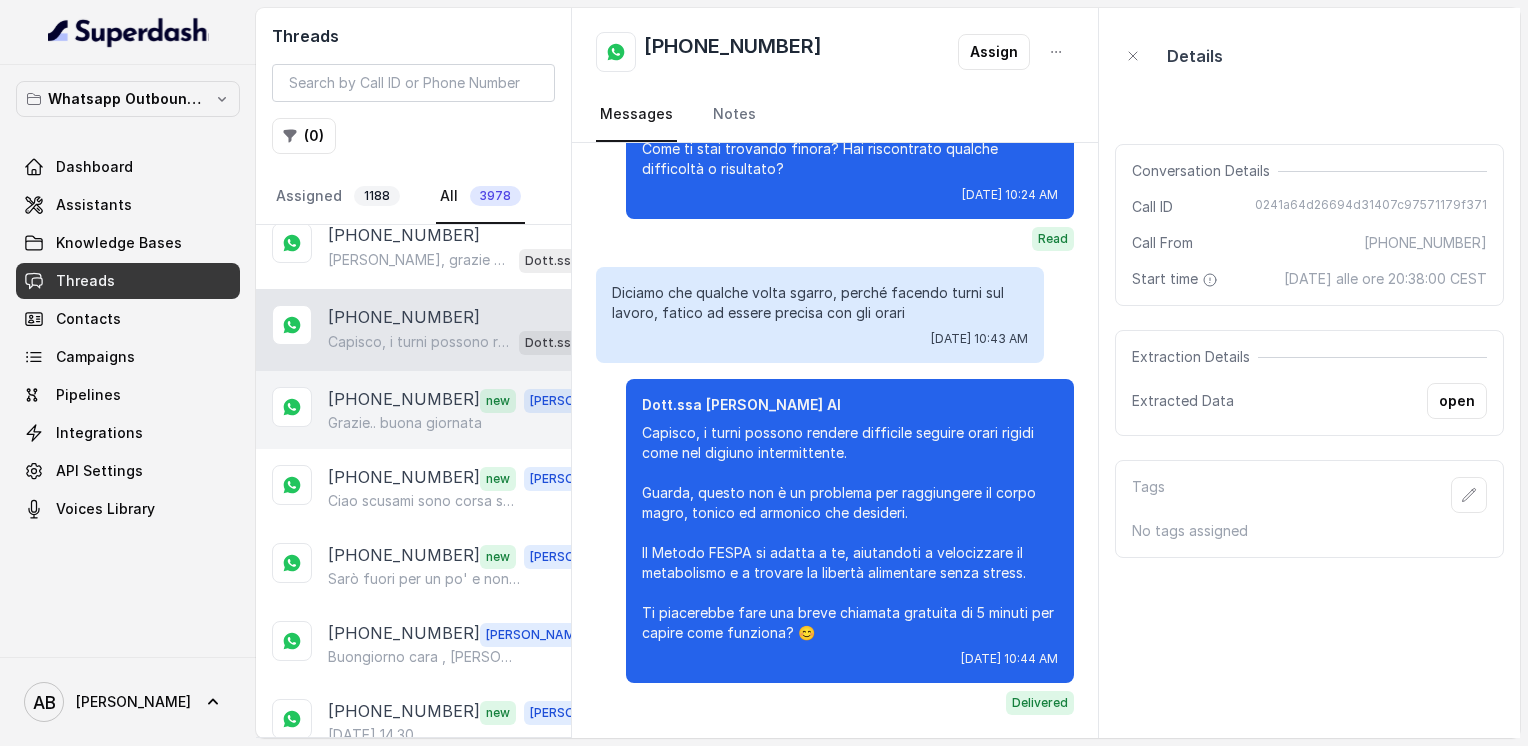 click on "[PHONE_NUMBER]" at bounding box center [404, 400] 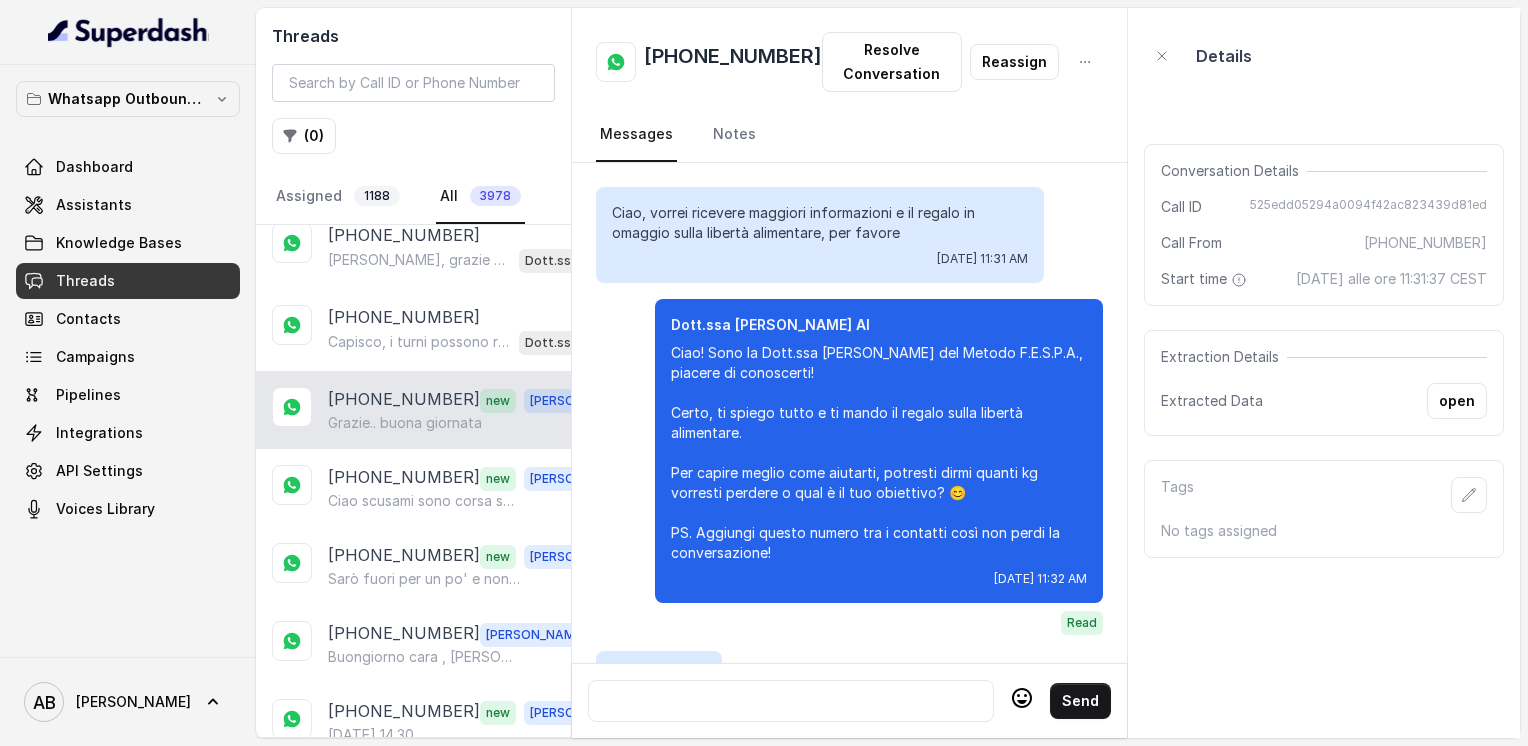 scroll, scrollTop: 3224, scrollLeft: 0, axis: vertical 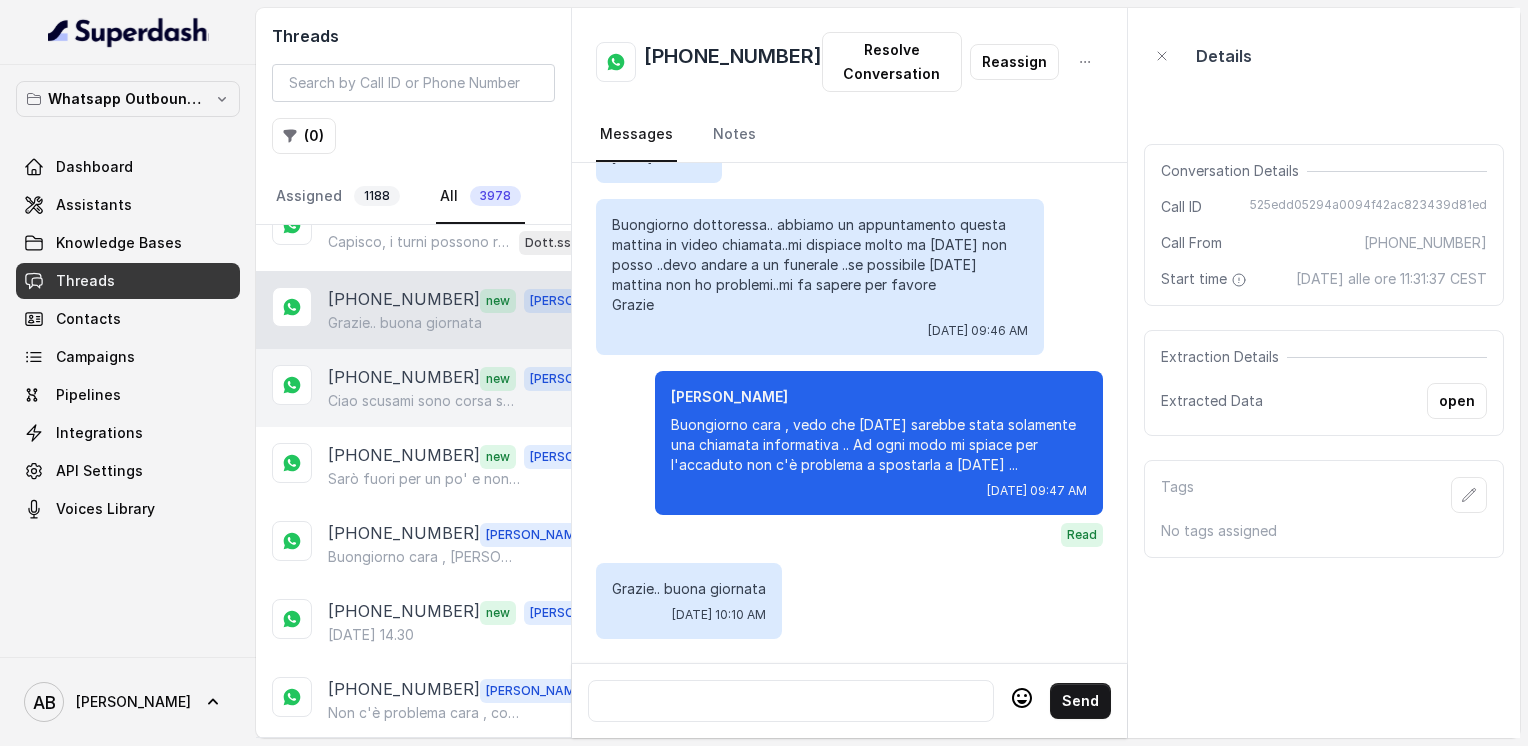 click on "Ciao scusami sono corsa sul lavoro per un imprevisto non riesco a far la telefonata scusa" at bounding box center (424, 401) 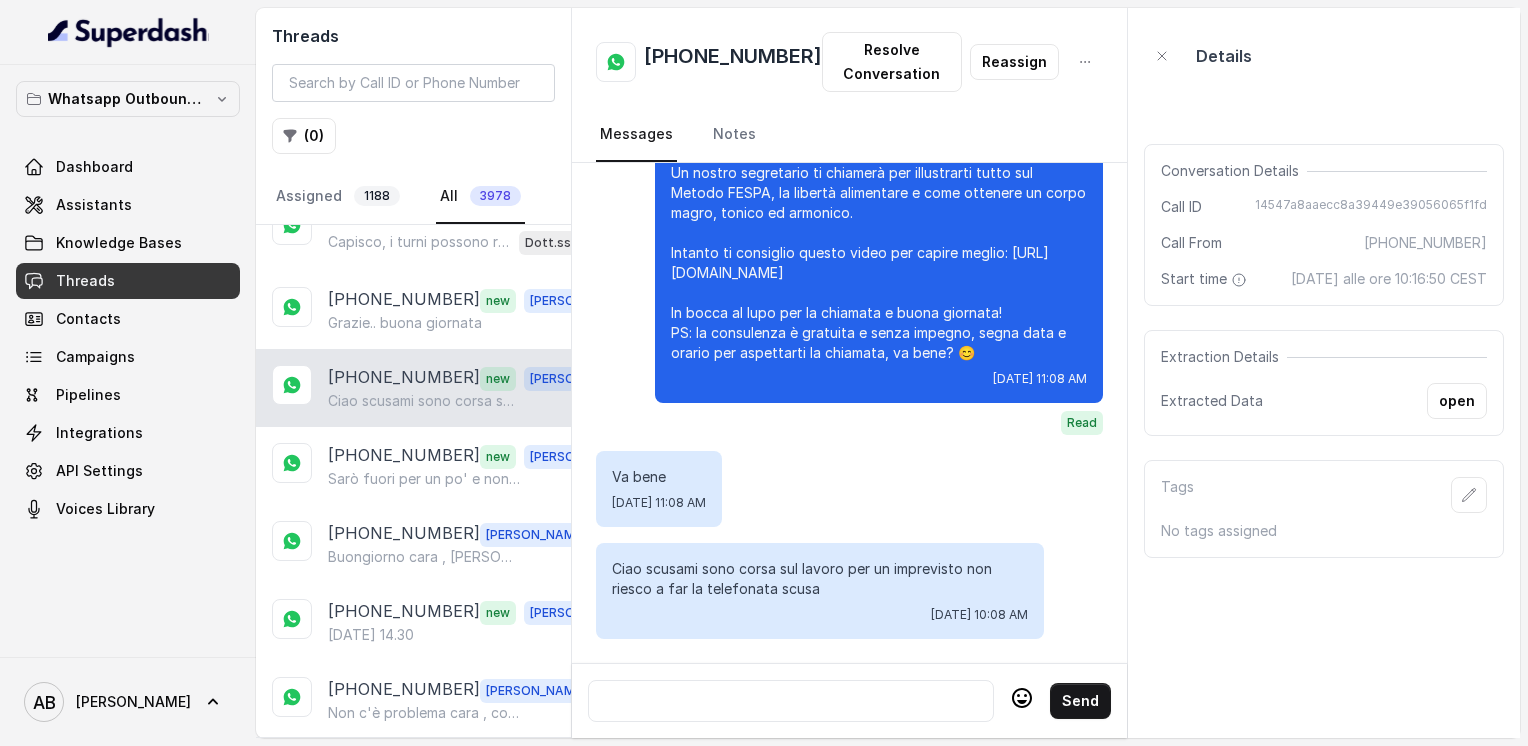 scroll, scrollTop: 2456, scrollLeft: 0, axis: vertical 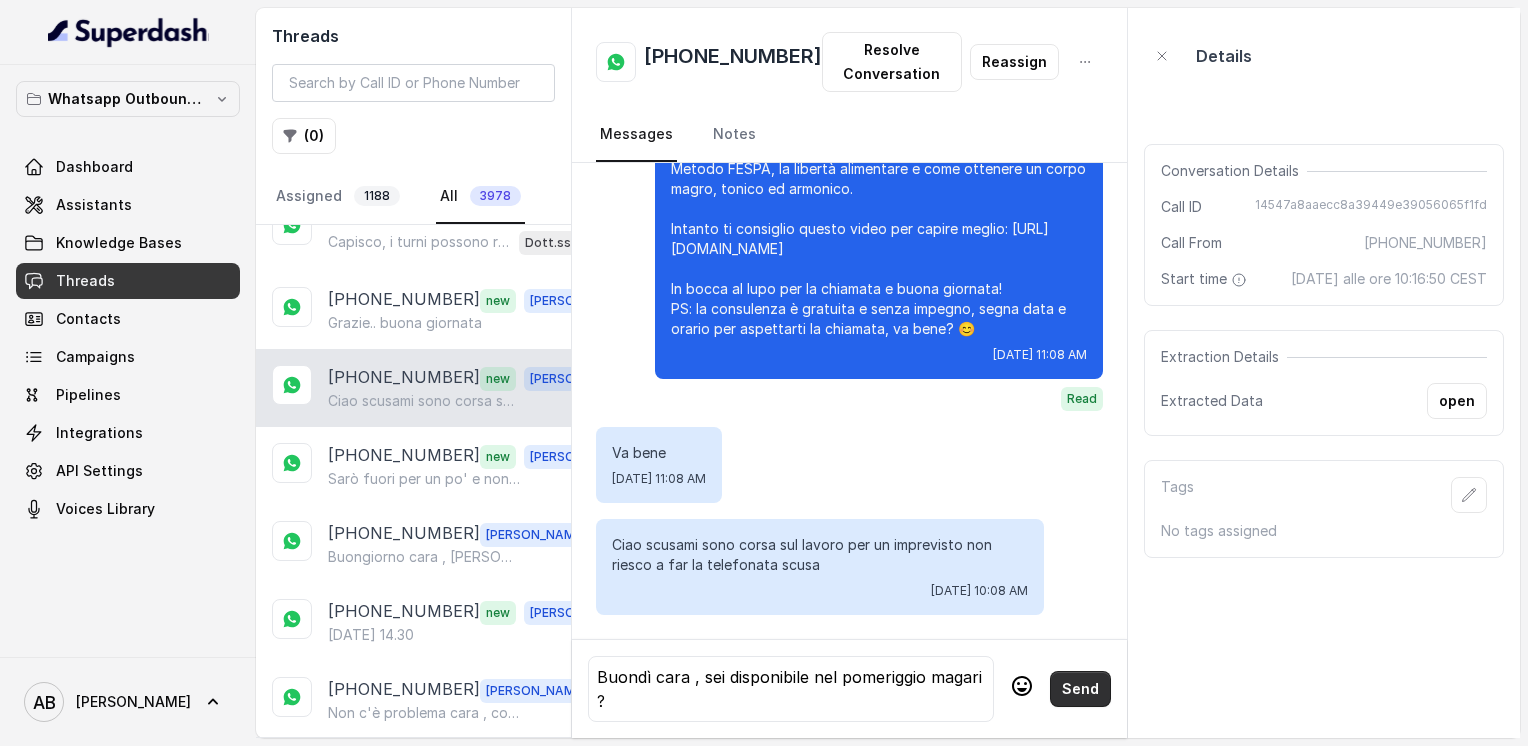 click on "Send" at bounding box center (1080, 689) 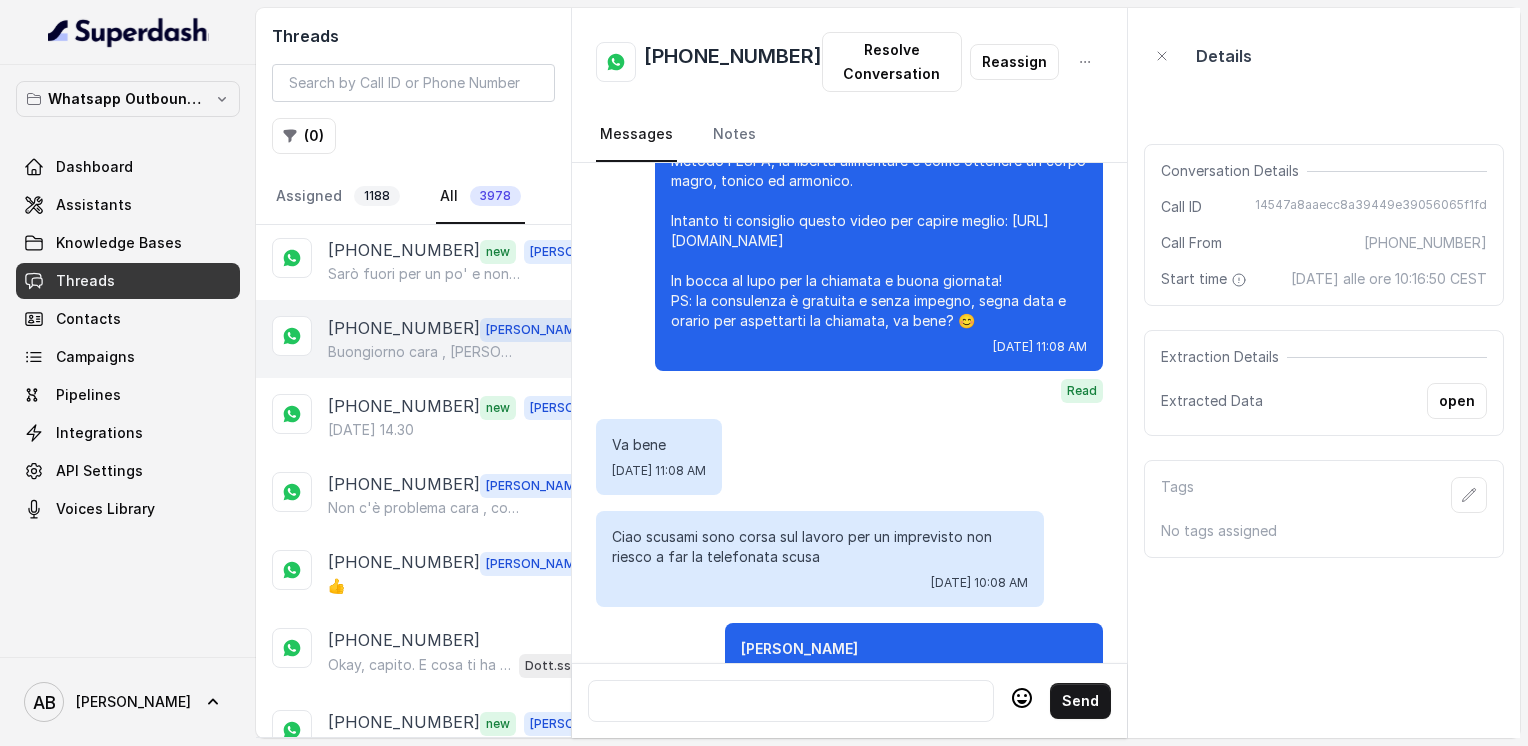scroll, scrollTop: 400, scrollLeft: 0, axis: vertical 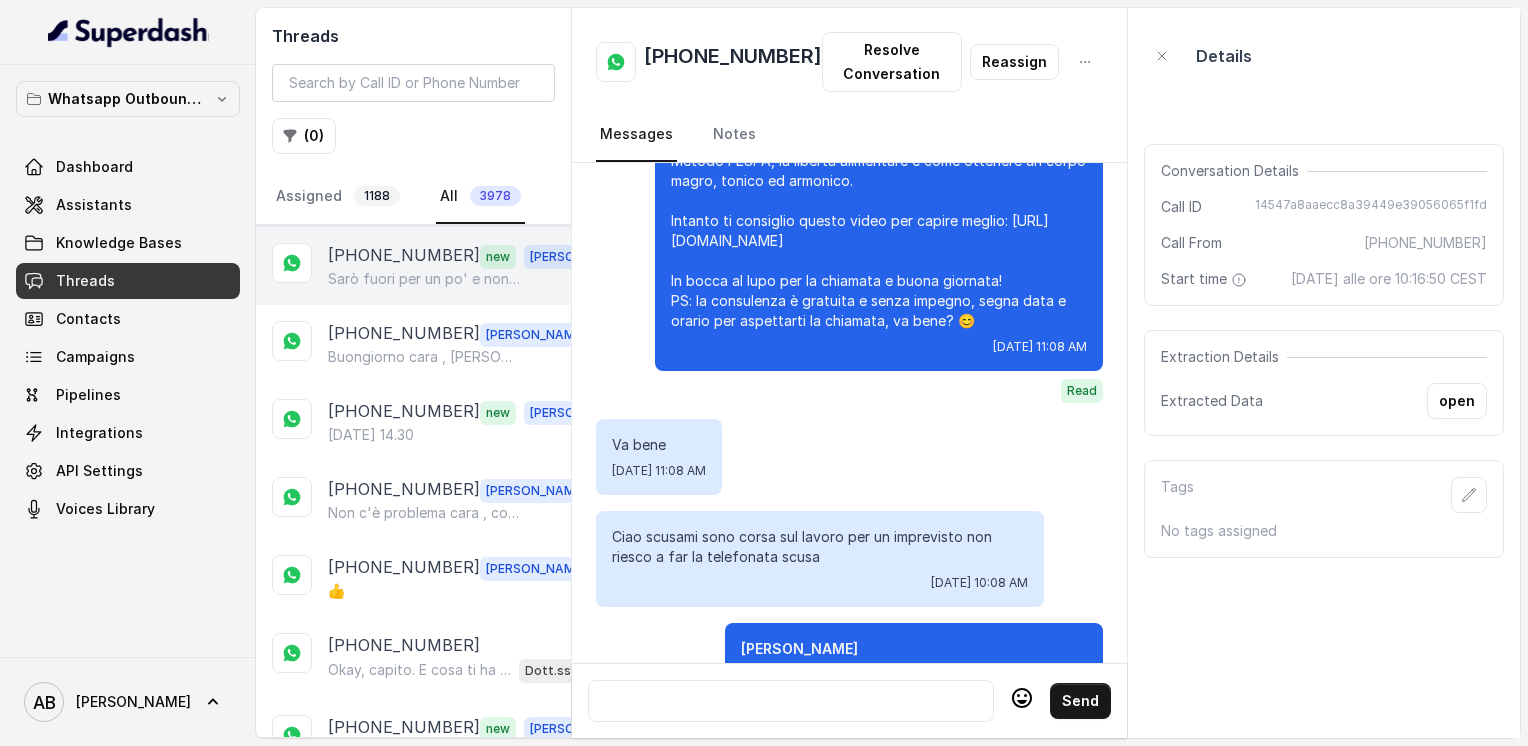 click on "Sarò fuori per un po' e non saprei dire con precisione una data. Vi contatterò io. Grazie" at bounding box center [424, 279] 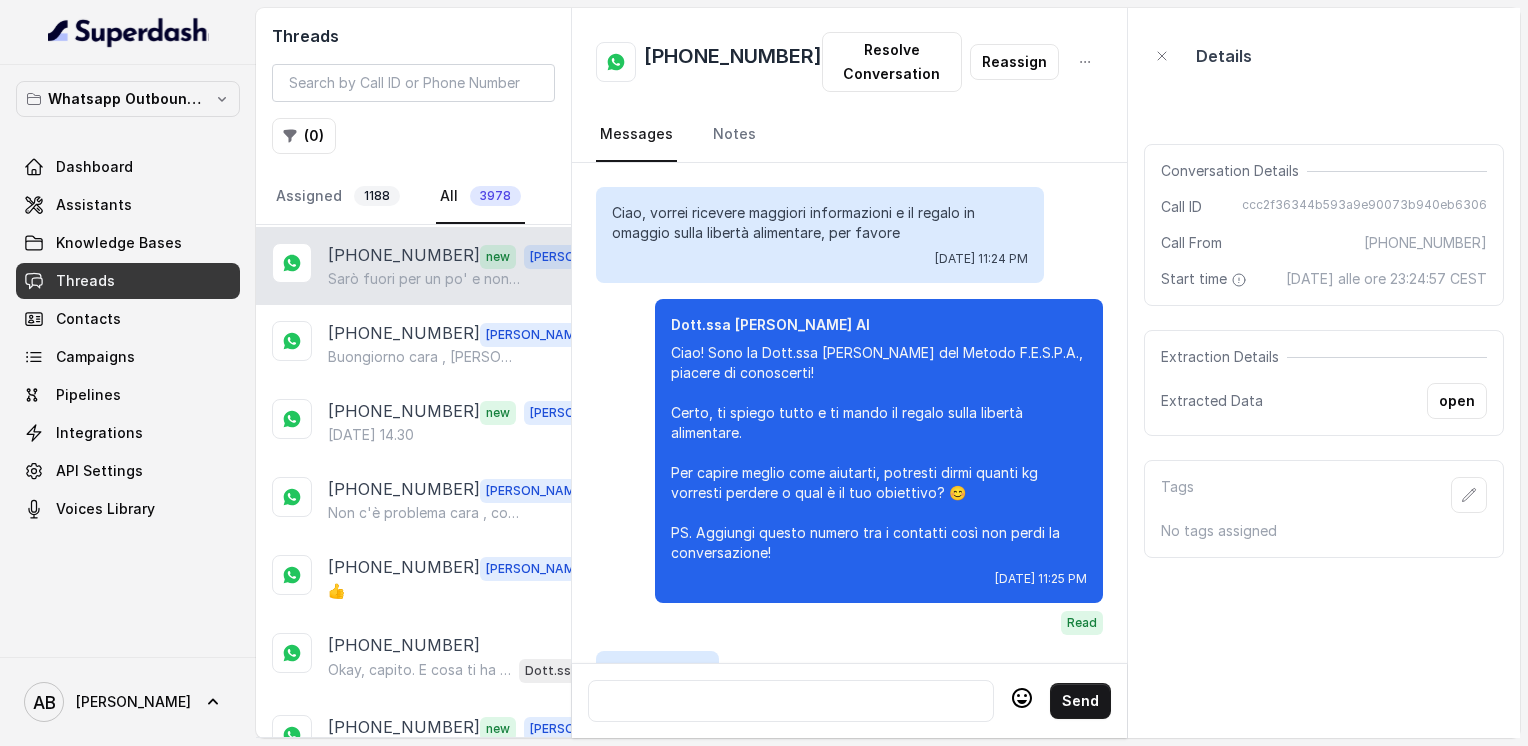 scroll, scrollTop: 2660, scrollLeft: 0, axis: vertical 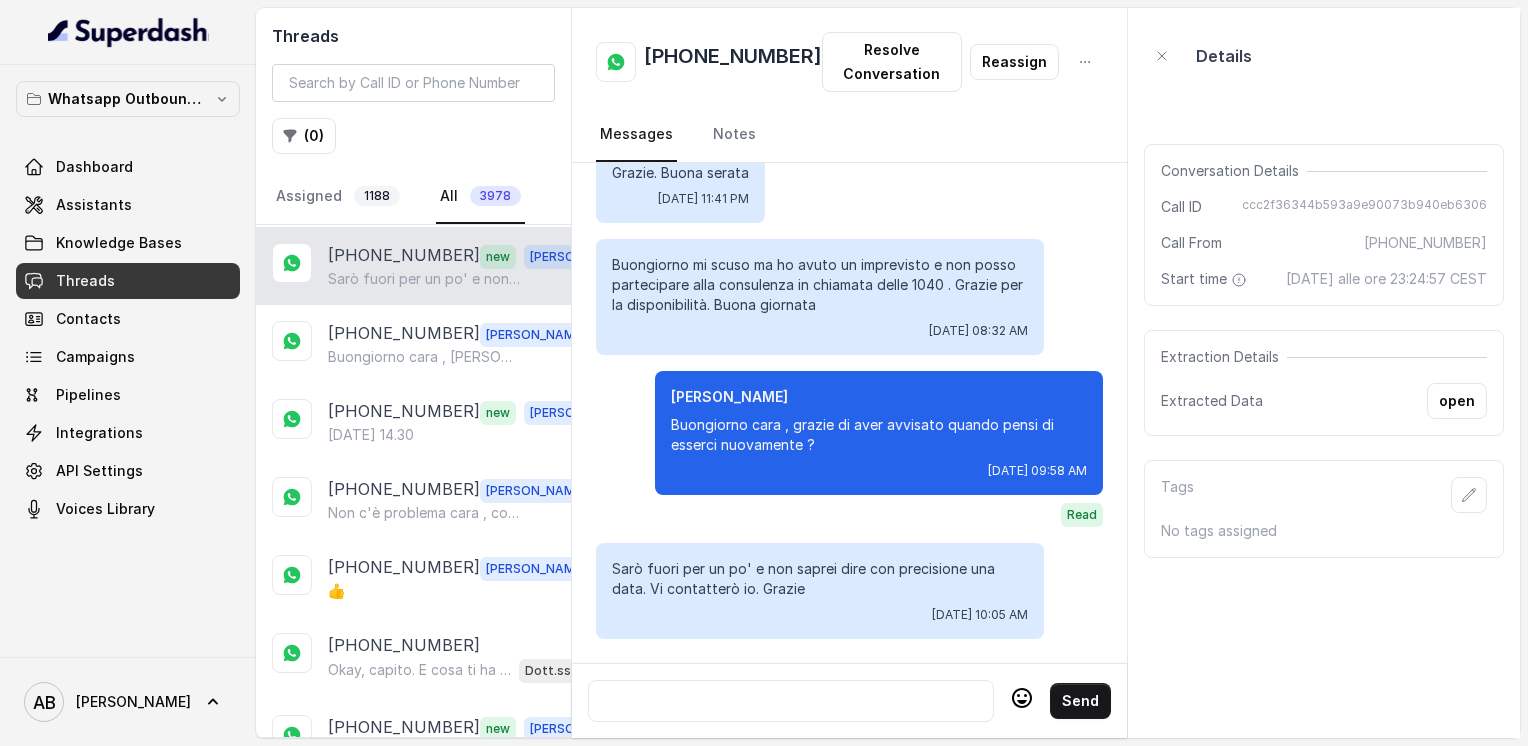 click at bounding box center (791, 701) 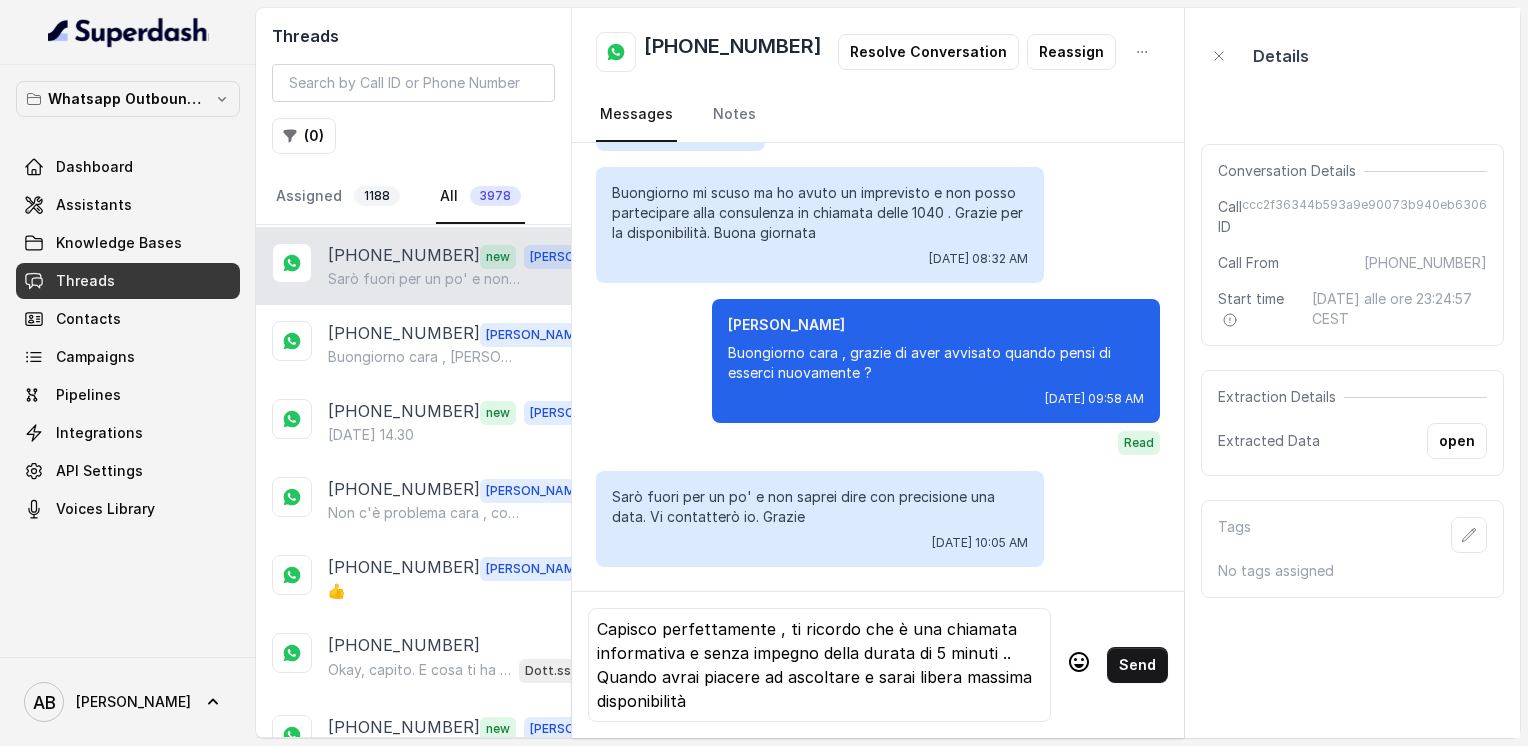 click 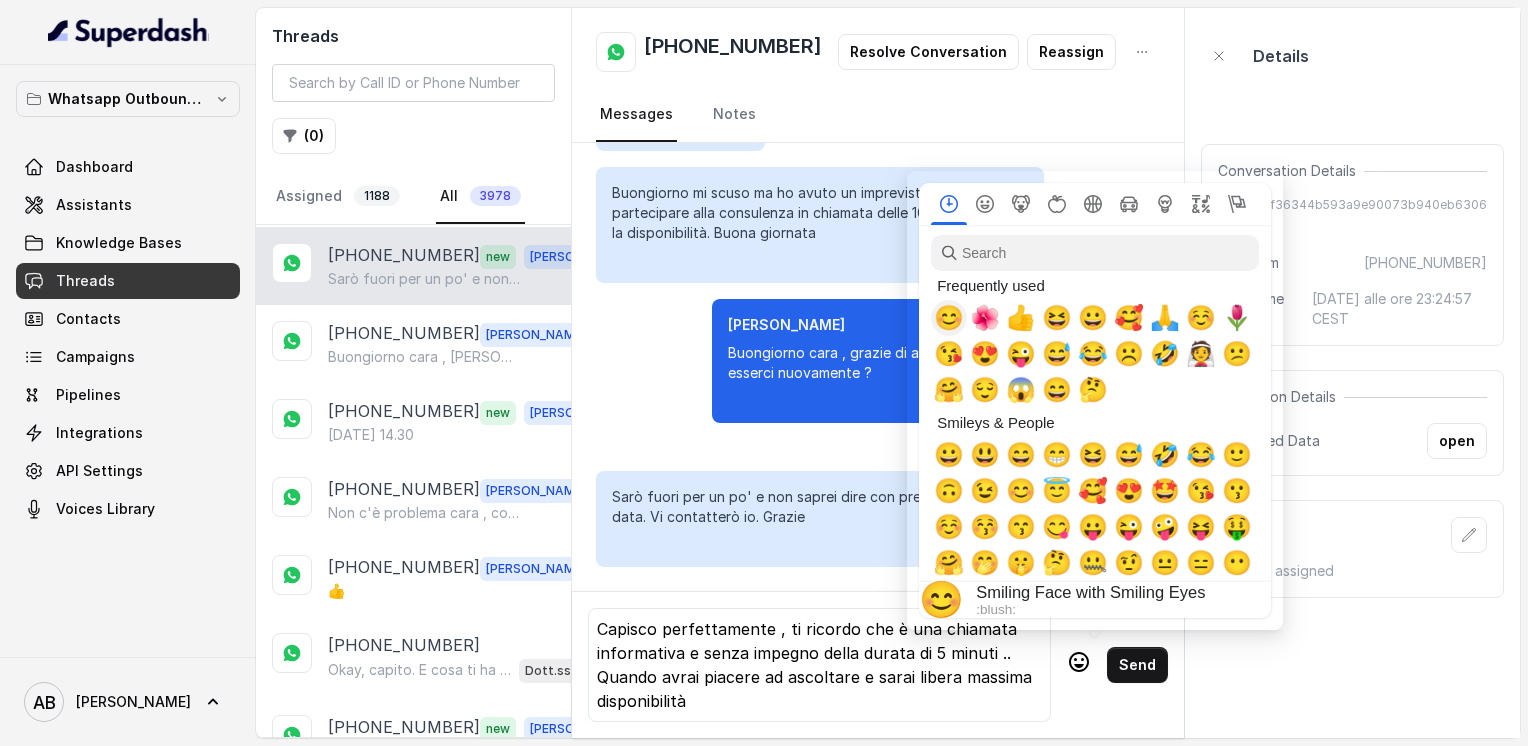 click on "😊" at bounding box center (949, 318) 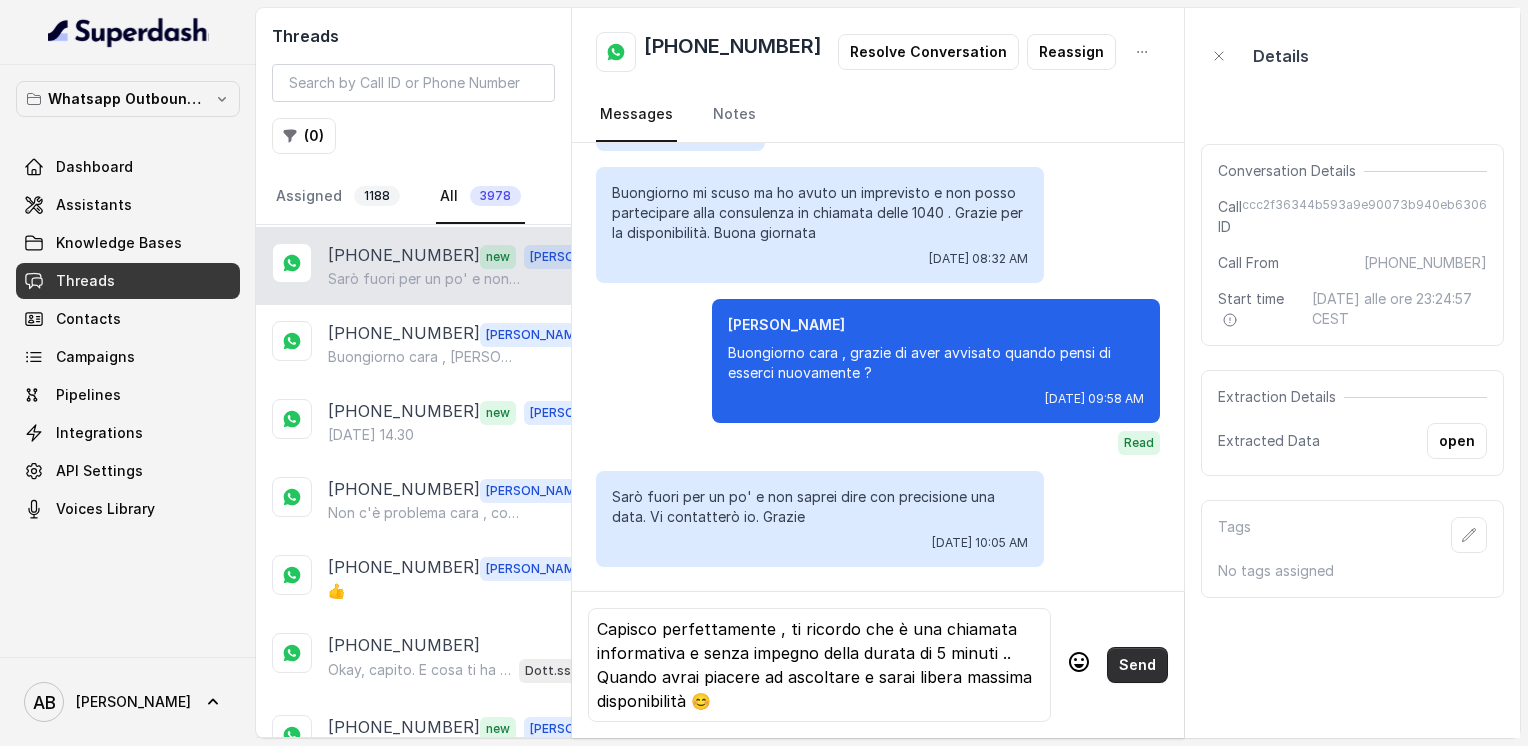 drag, startPoint x: 1163, startPoint y: 650, endPoint x: 1155, endPoint y: 657, distance: 10.630146 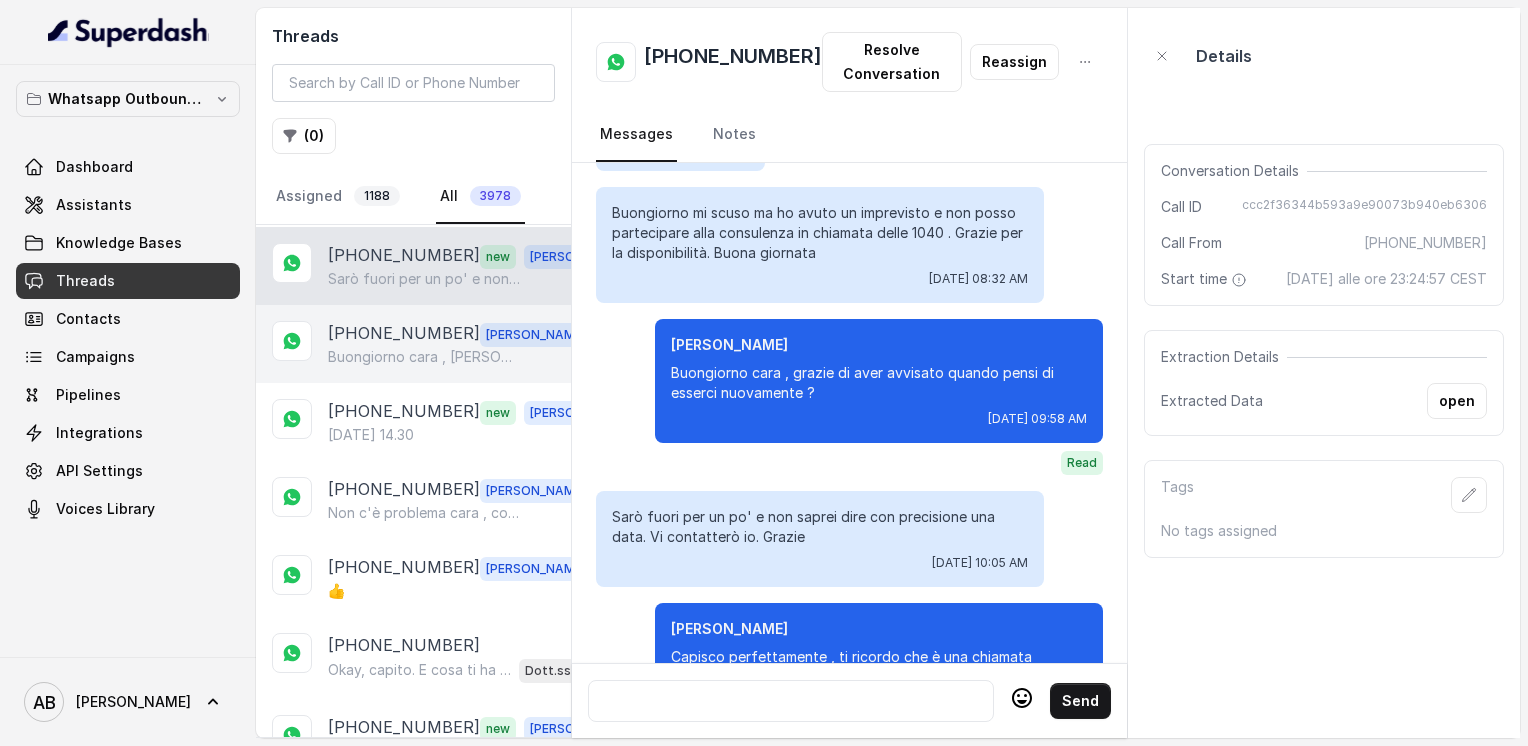 click on "[PHONE_NUMBER]" at bounding box center (404, 334) 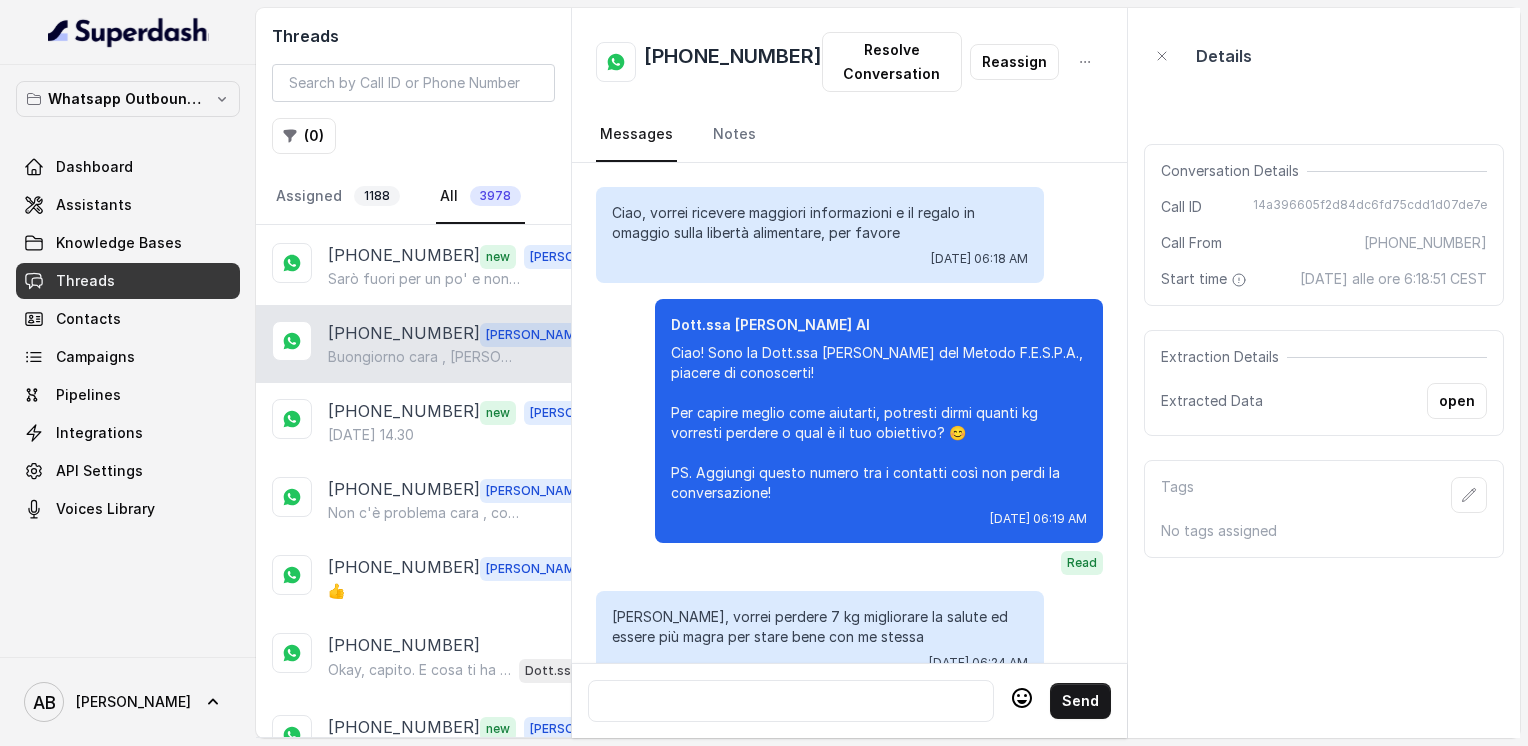 scroll, scrollTop: 3296, scrollLeft: 0, axis: vertical 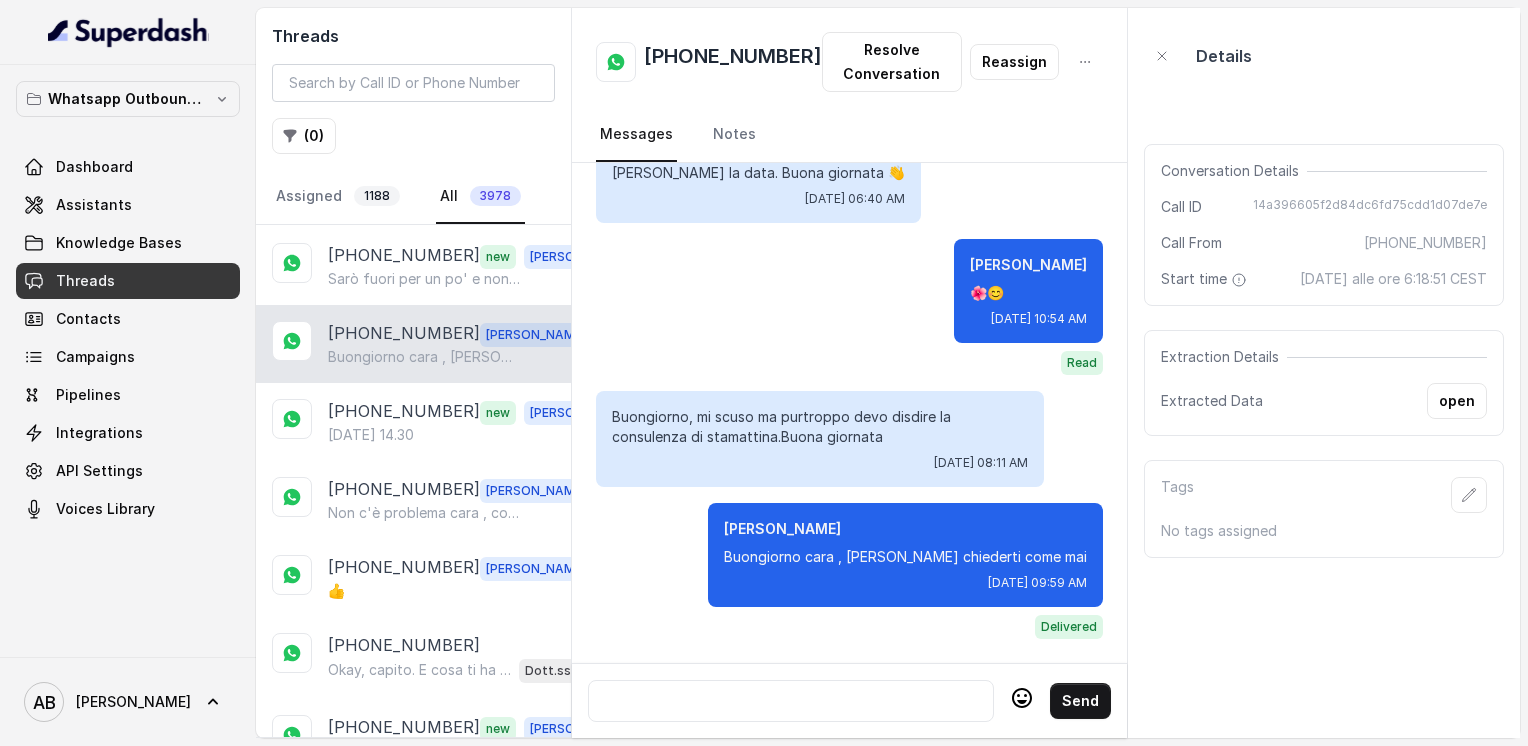 click at bounding box center [791, 701] 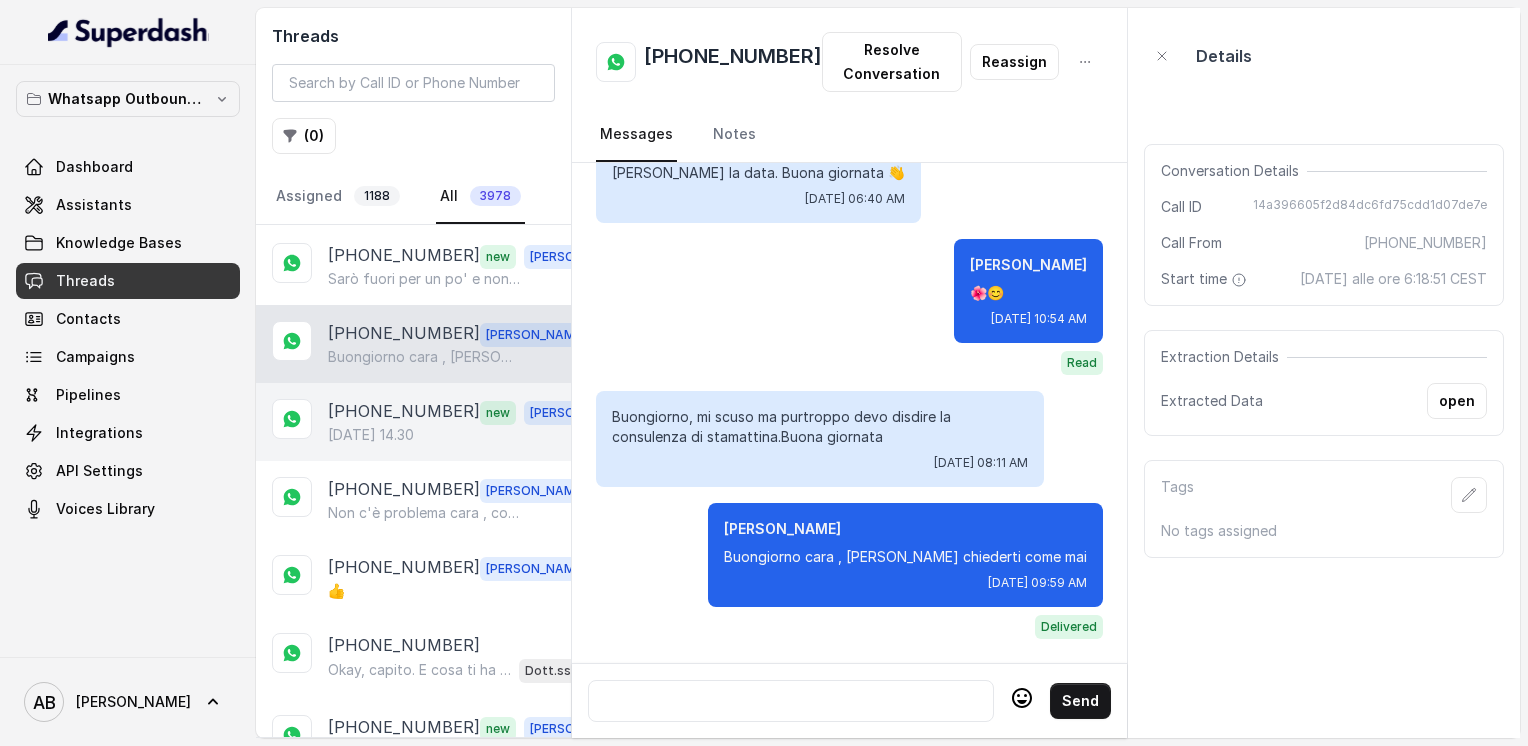 click on "[DATE] 14.30" at bounding box center [371, 435] 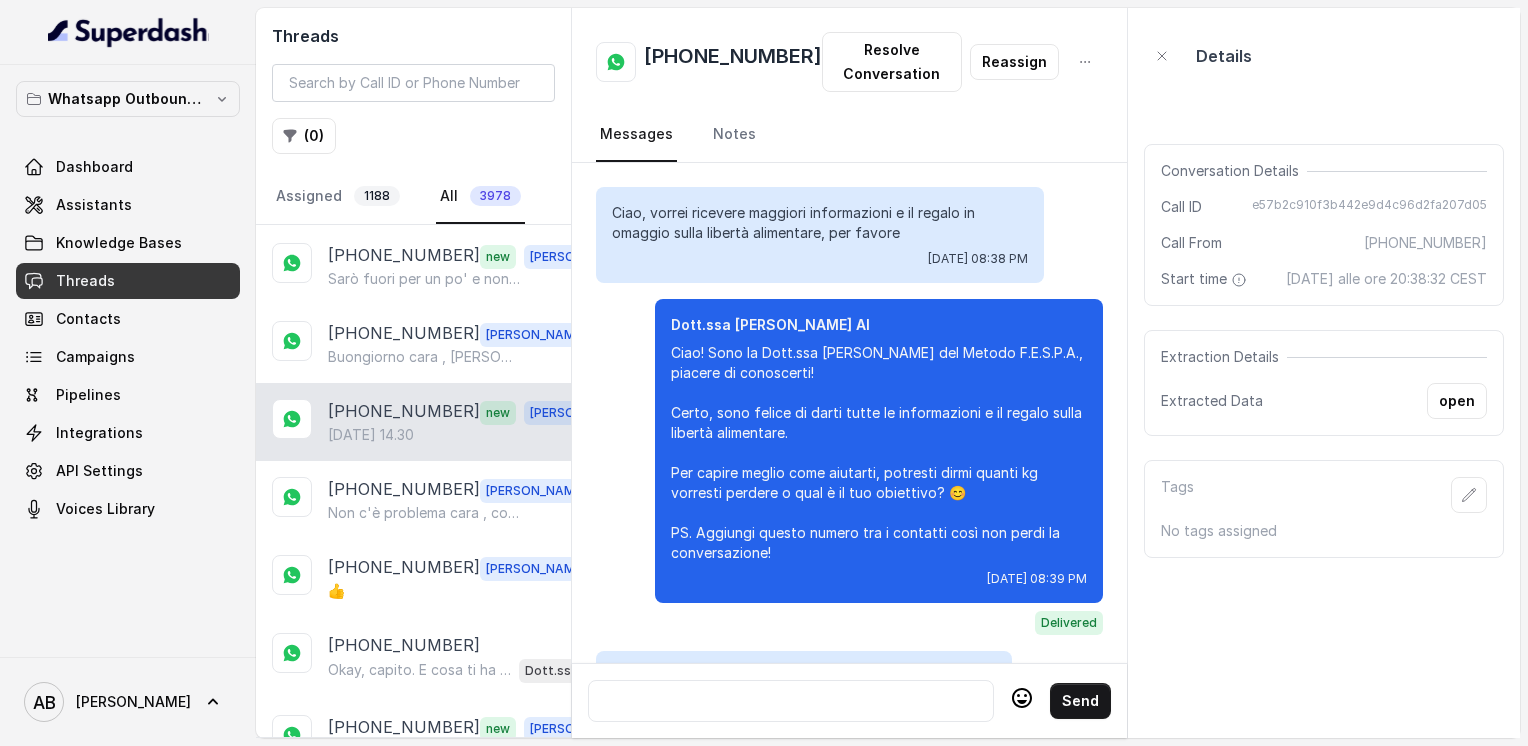 scroll, scrollTop: 2620, scrollLeft: 0, axis: vertical 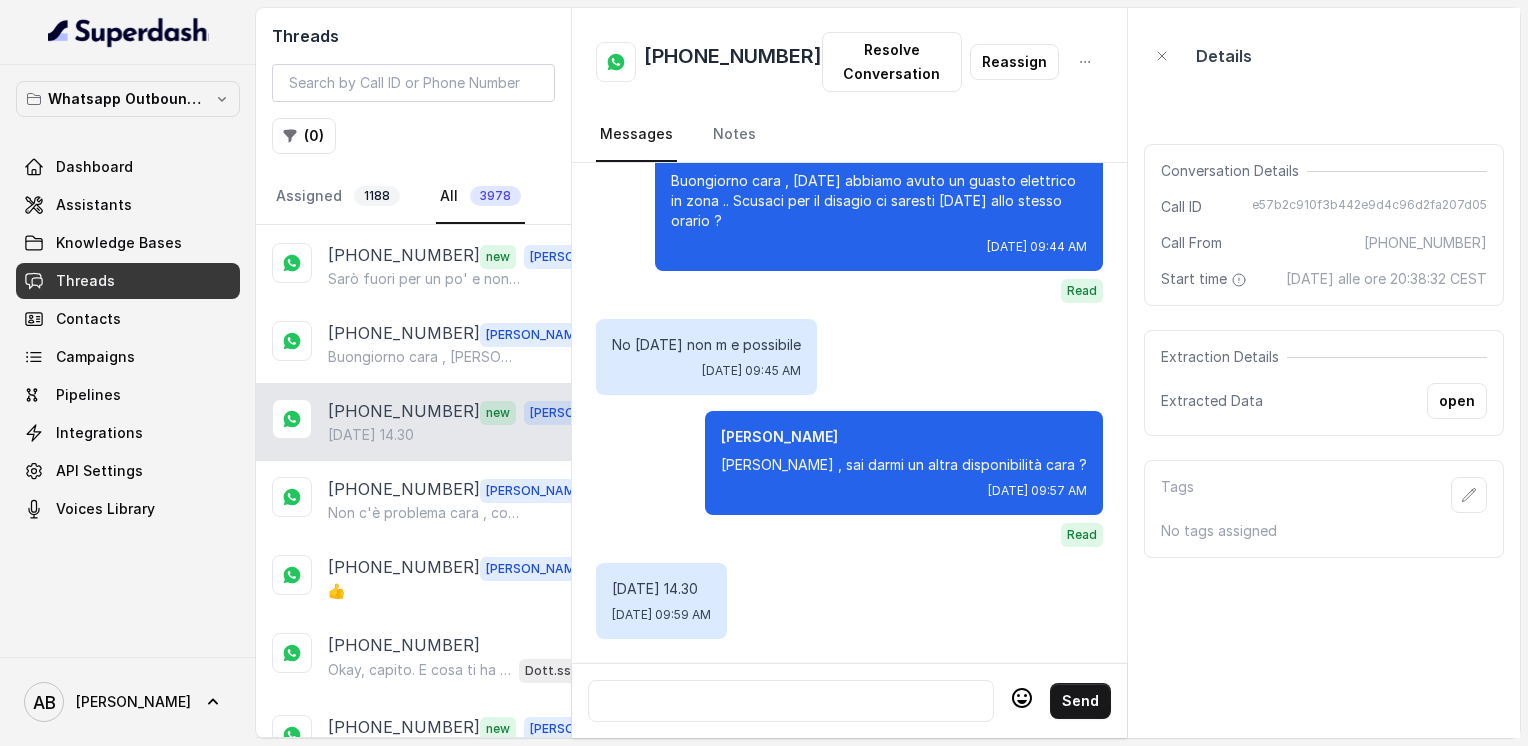 click at bounding box center [791, 701] 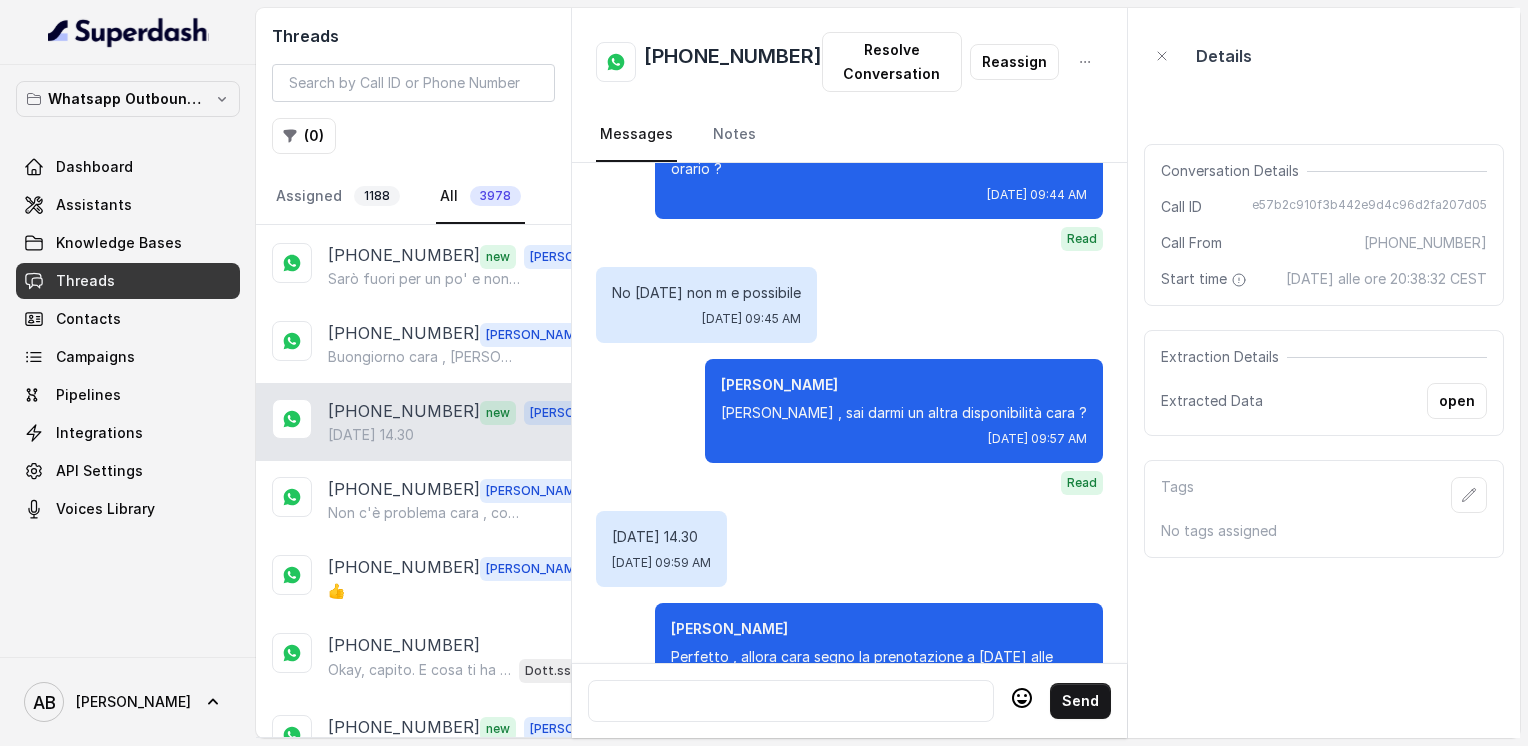 click on "[PHONE_NUMBER]" at bounding box center [733, 62] 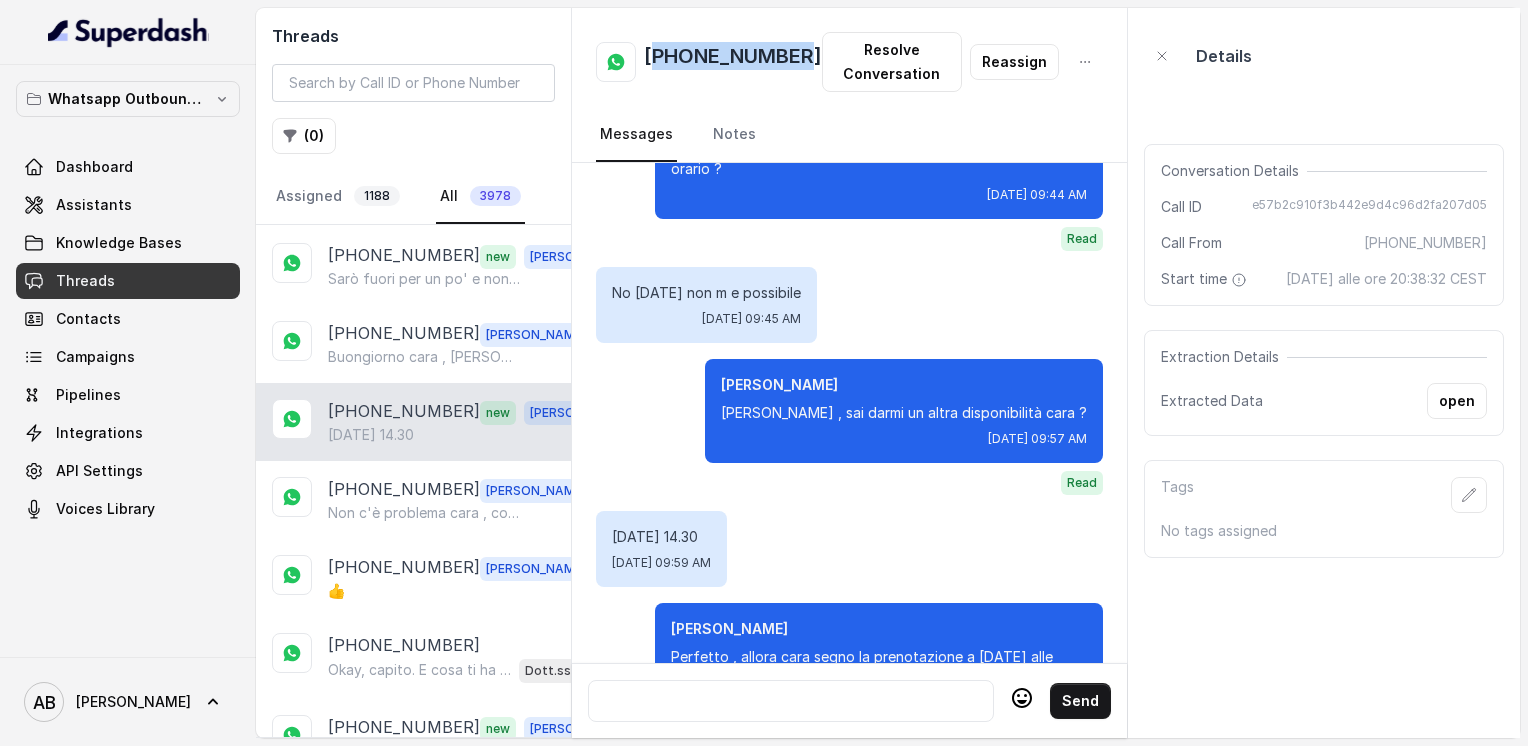 click on "[PHONE_NUMBER]" at bounding box center (733, 62) 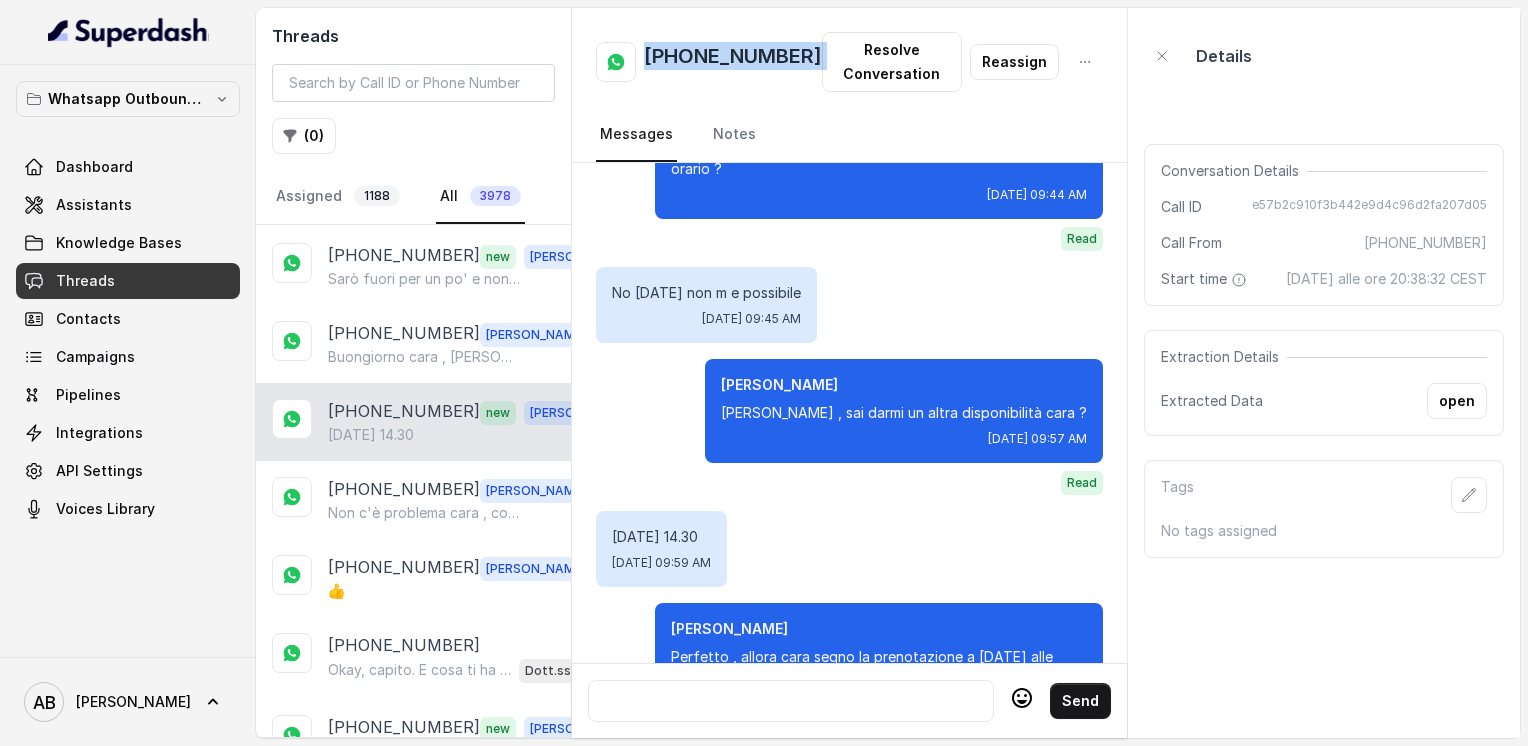 click on "[PHONE_NUMBER]" at bounding box center [733, 62] 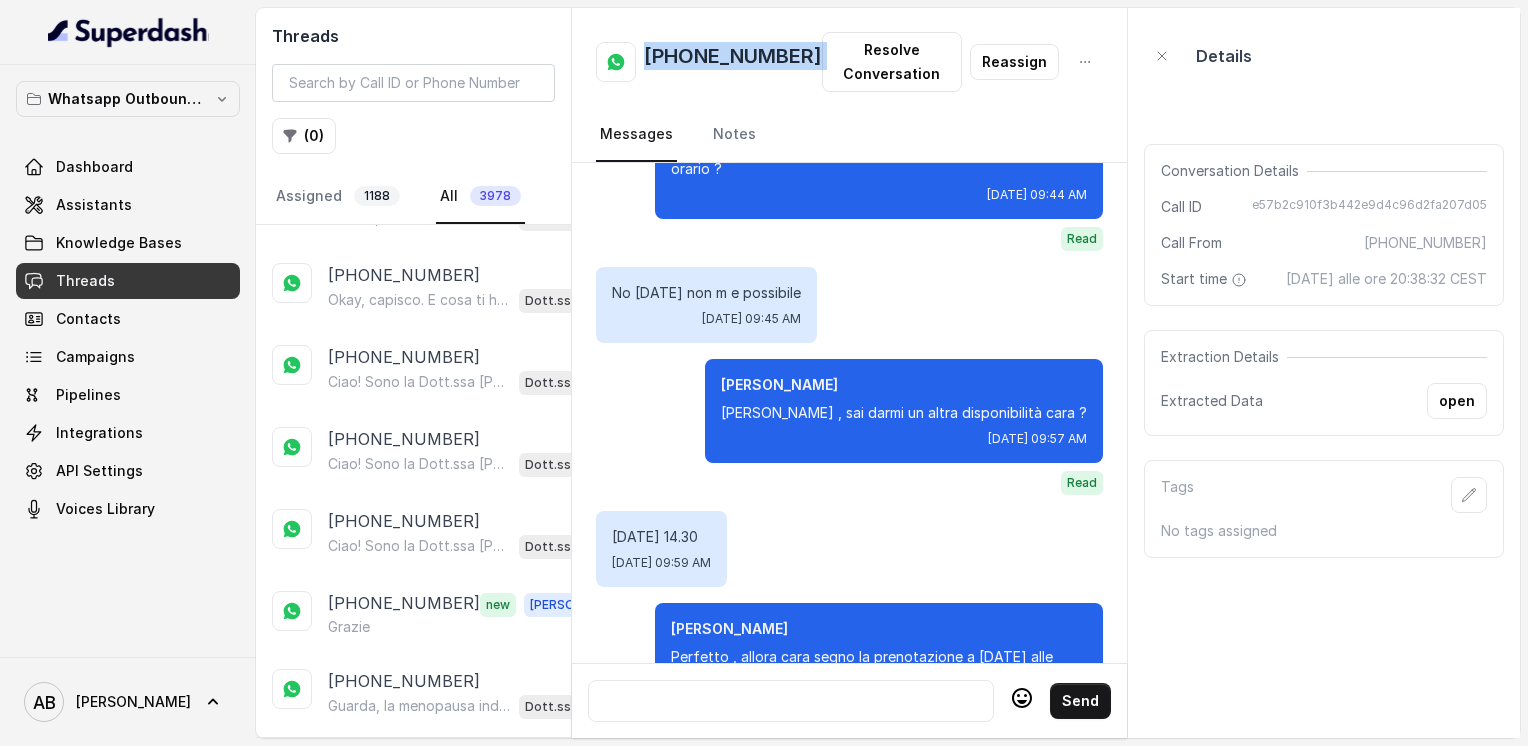 scroll, scrollTop: 1400, scrollLeft: 0, axis: vertical 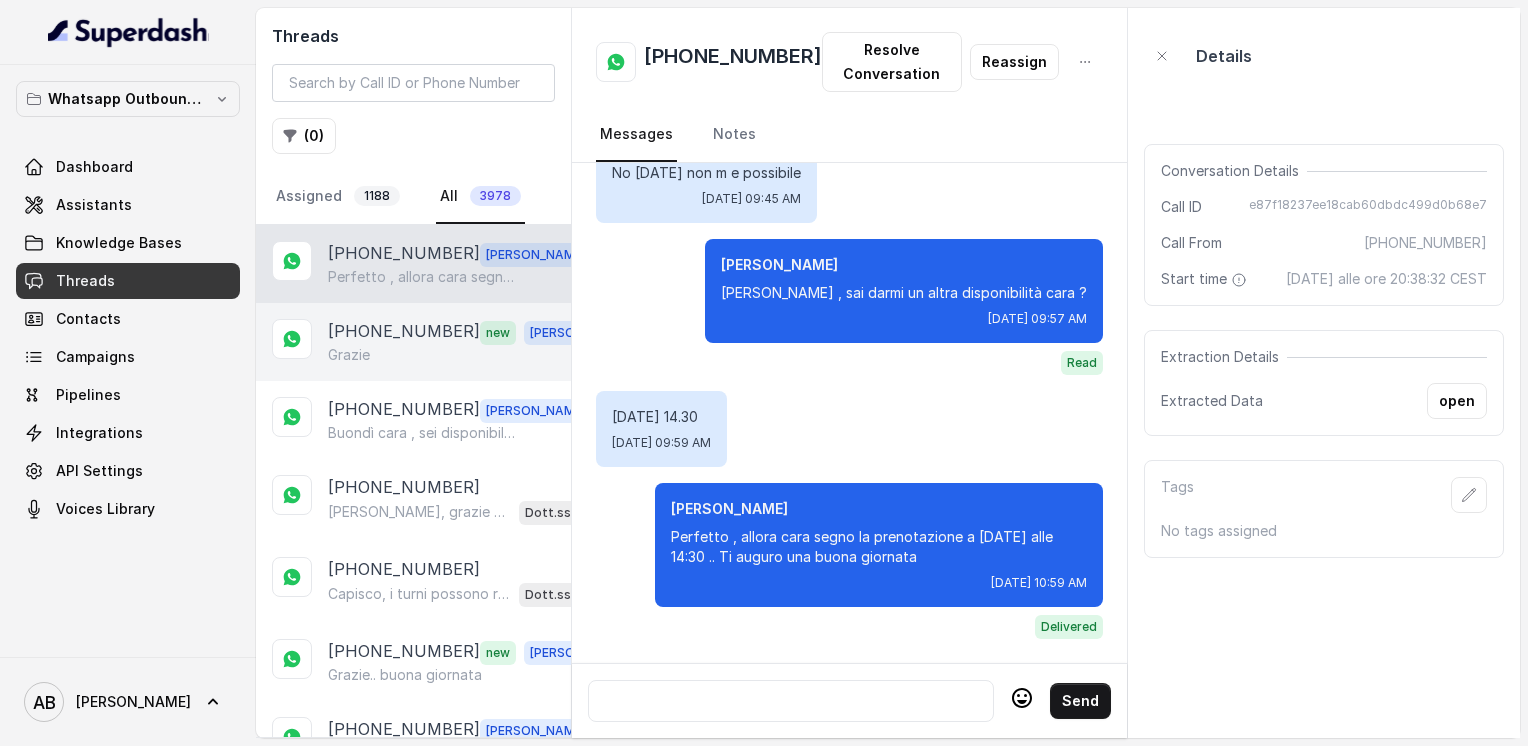 click on "[PHONE_NUMBER]" at bounding box center (404, 332) 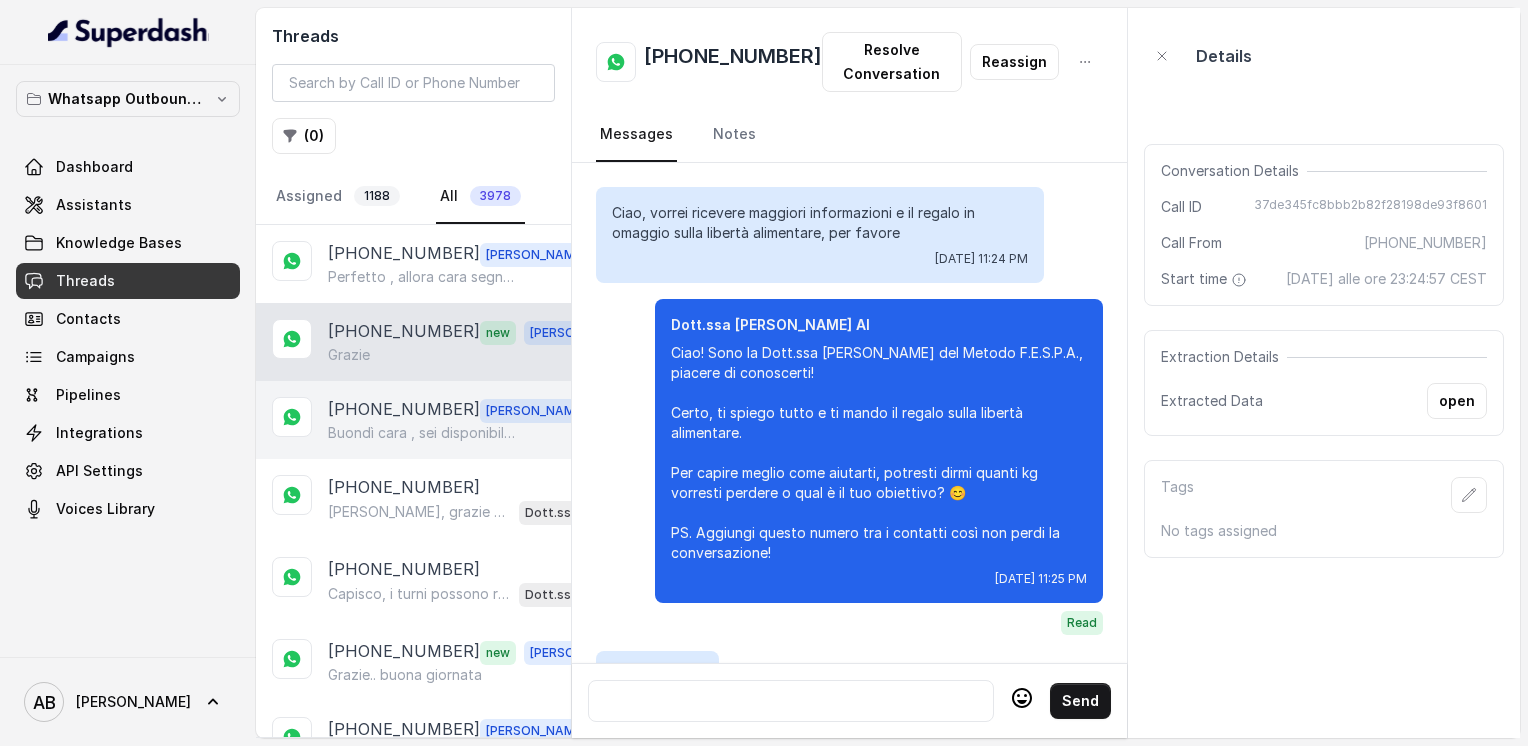 scroll, scrollTop: 2964, scrollLeft: 0, axis: vertical 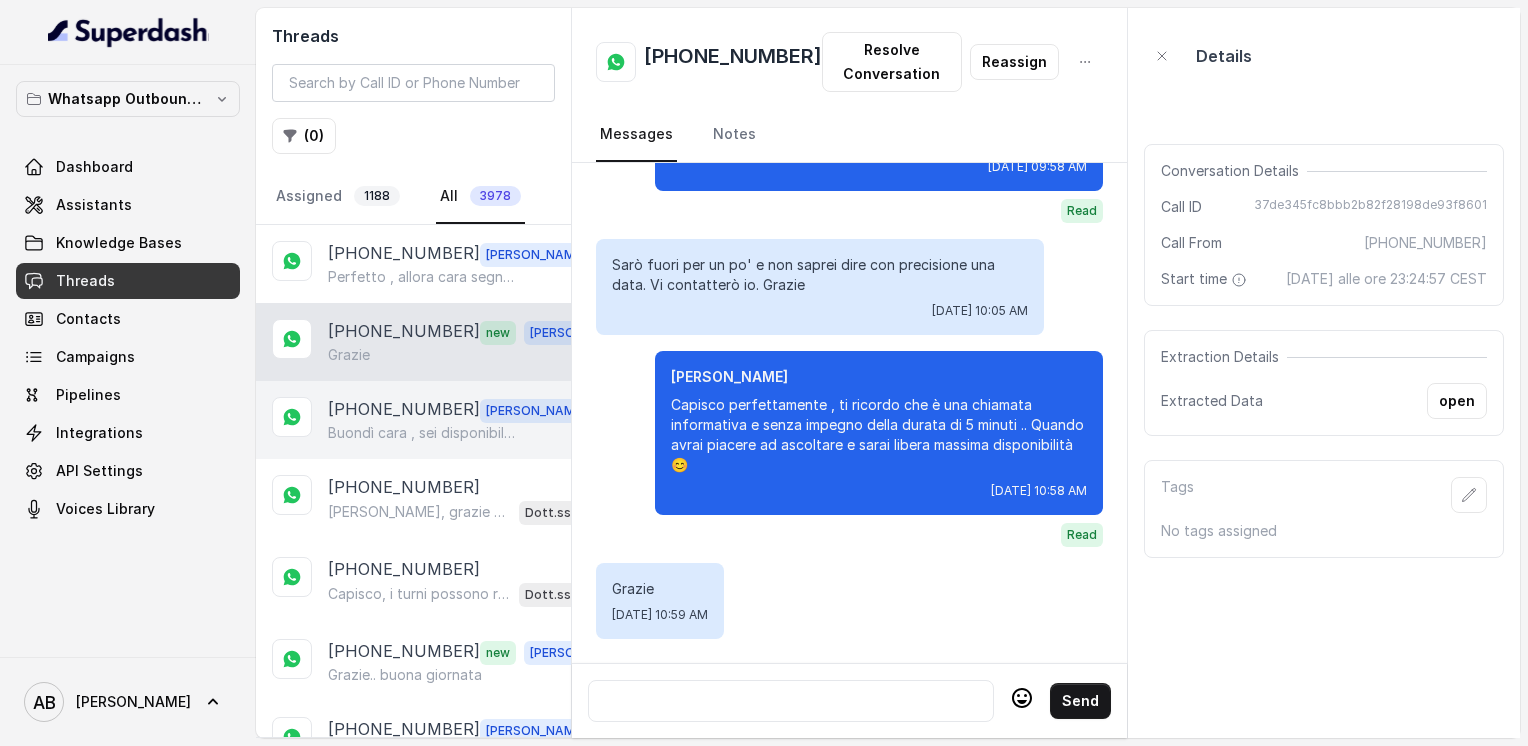 click on "Buondì cara , sei disponibile nel pomeriggio magari ?" at bounding box center [424, 433] 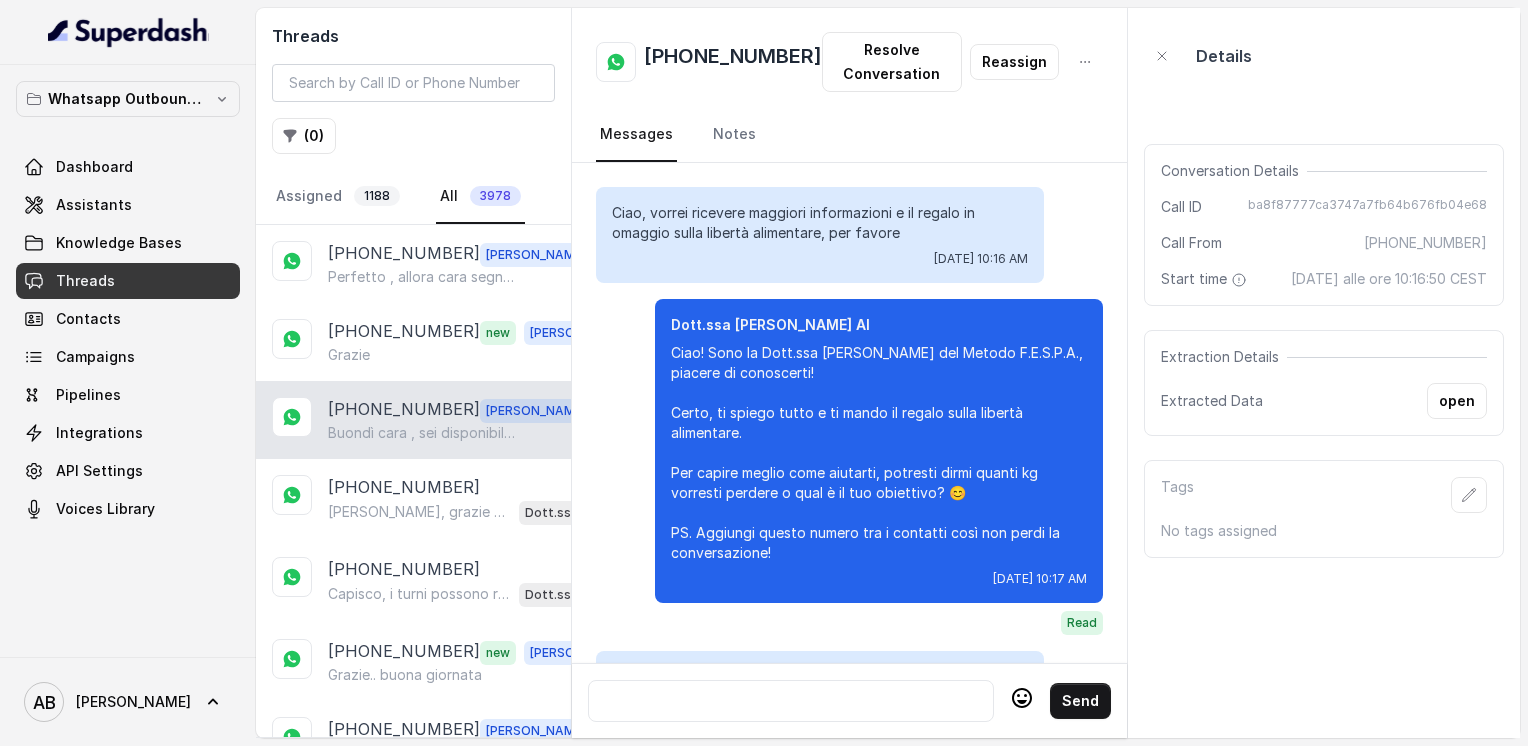 scroll, scrollTop: 2608, scrollLeft: 0, axis: vertical 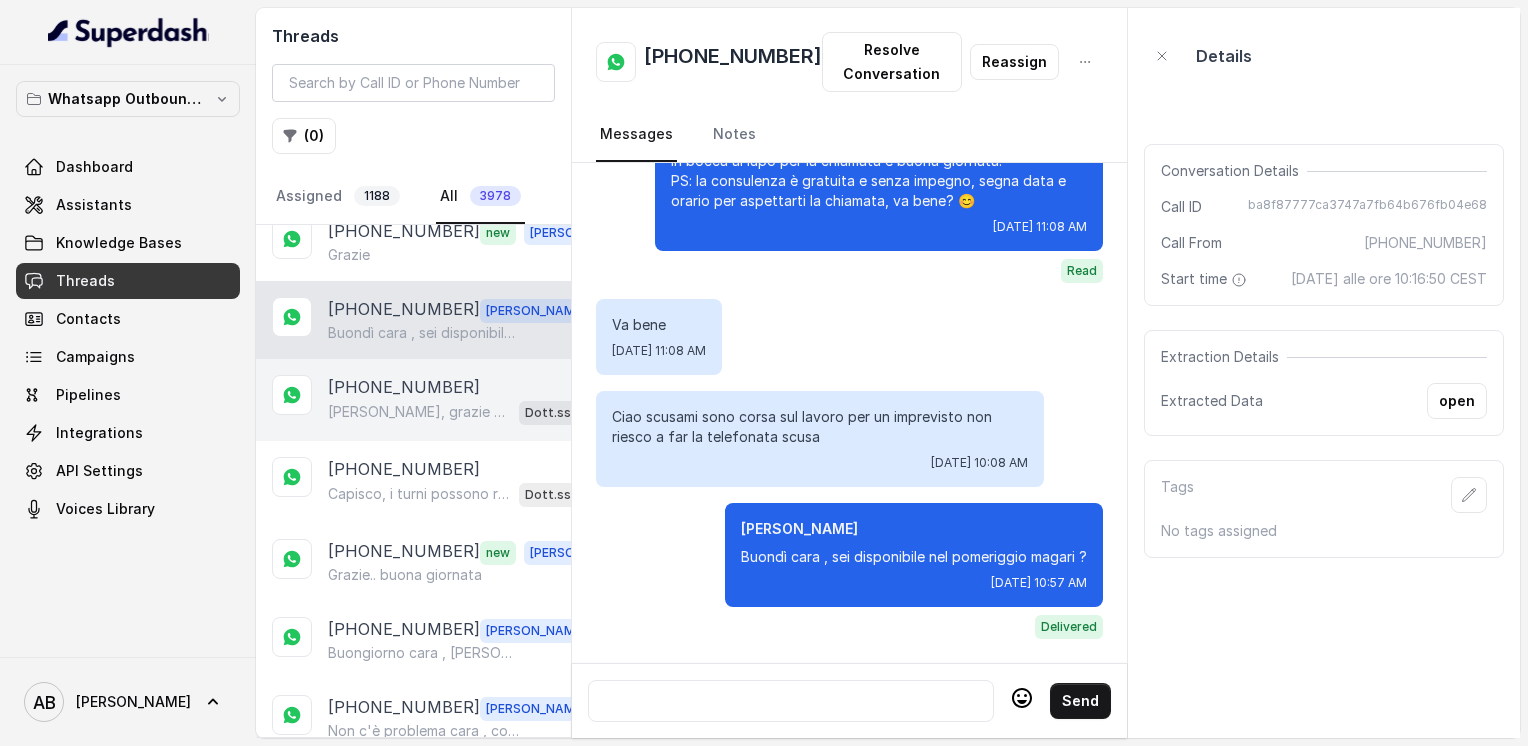 click on "Ciao Santina, grazie per aver scritto!
Al momento non posso chiamarti subito, ma possiamo fissare un orario preciso per la chiamata gratuita di 5 minuti con uno dei nostri specialisti.
Quale giorno e orario ti andrebbe bene? 😊 Dott.ssa Saccone Federica AI" at bounding box center [469, 412] 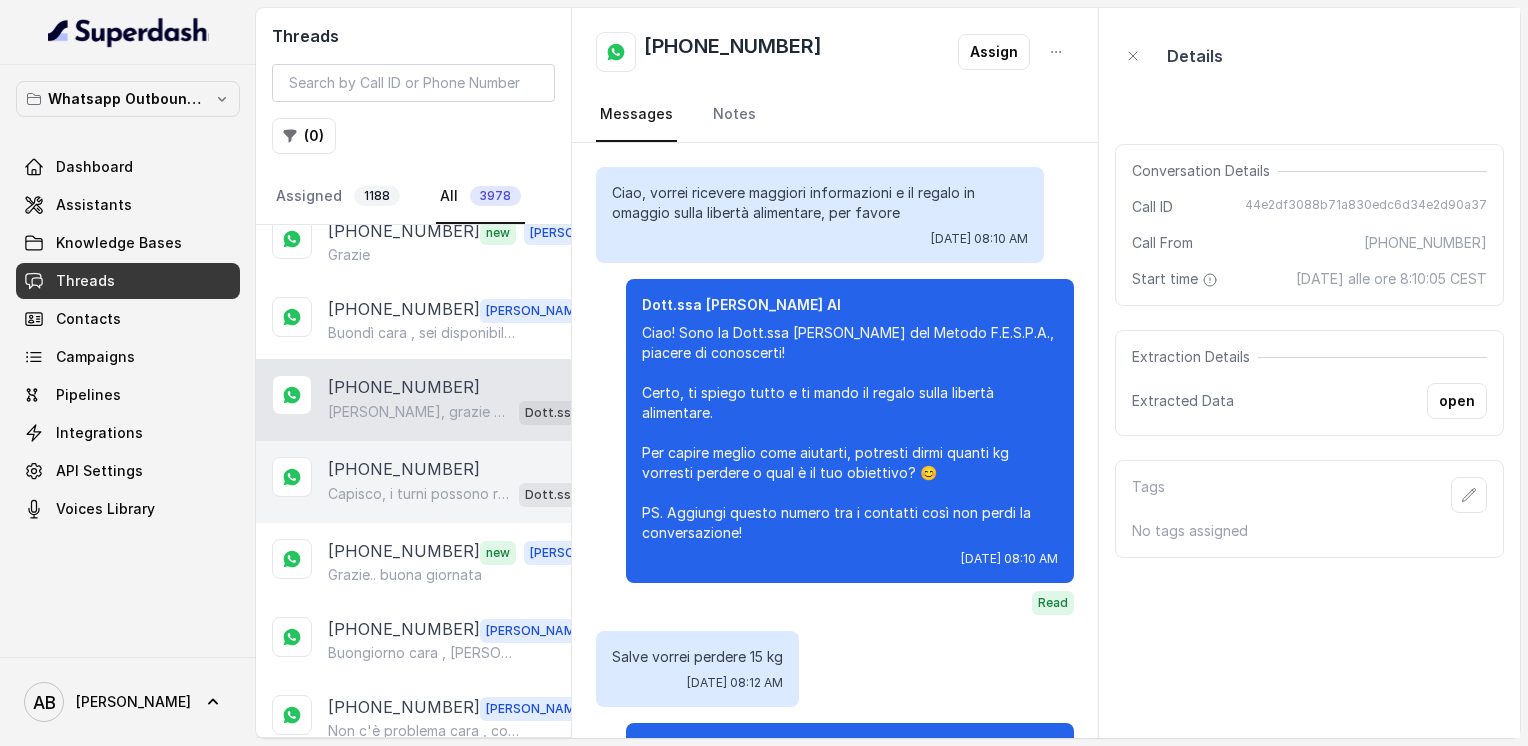scroll, scrollTop: 3164, scrollLeft: 0, axis: vertical 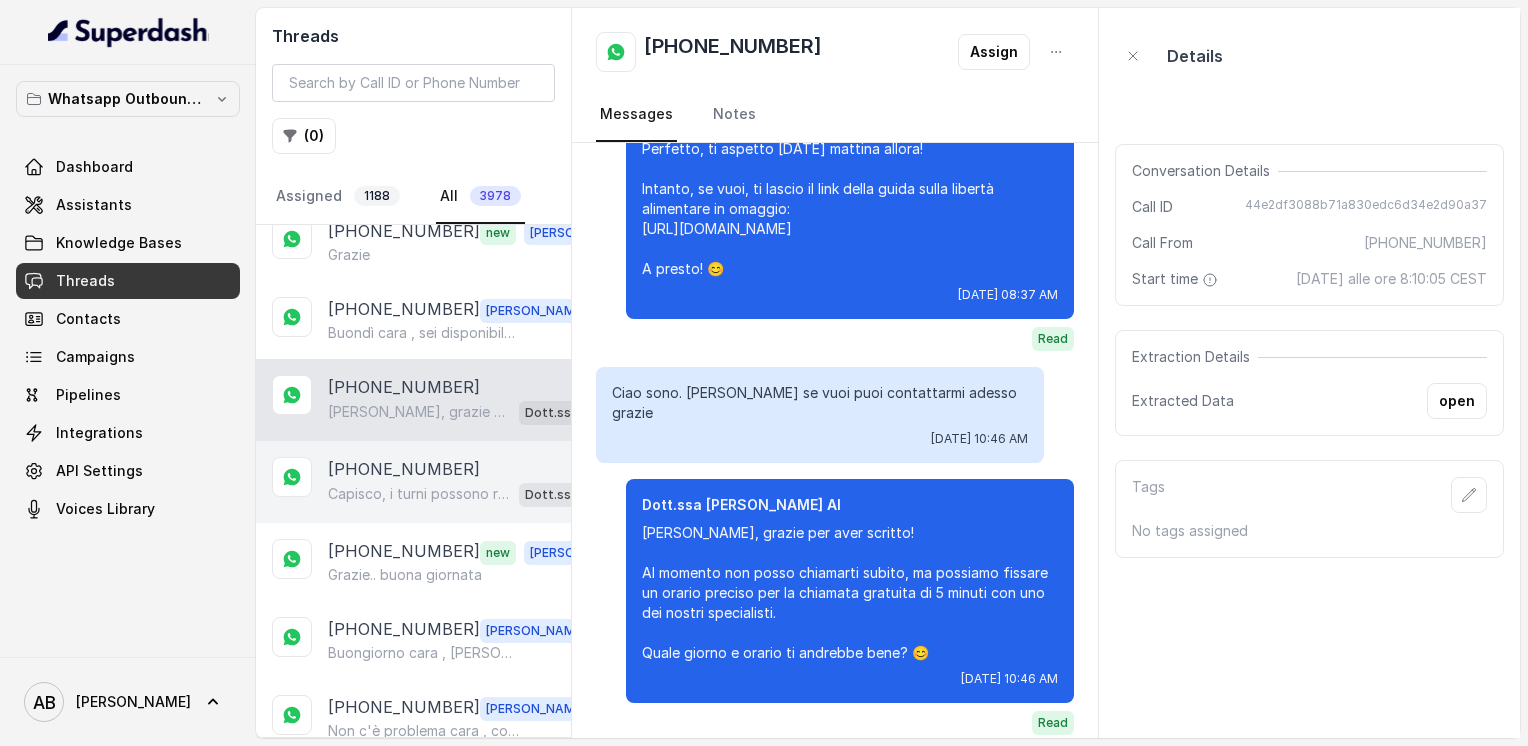 click on "Capisco, i turni possono rendere difficile seguire orari rigidi come nel digiuno intermittente.
Guarda, questo non è un problema per raggiungere il corpo magro, tonico ed armonico che desideri.
Il Metodo FESPA si adatta a te, aiutandoti a velocizzare il metabolismo e a trovare la libertà alimentare senza stress.
Ti piacerebbe fare una breve chiamata gratuita di 5 minuti per capire come funziona? 😊 Dott.ssa Saccone Federica AI" at bounding box center (469, 494) 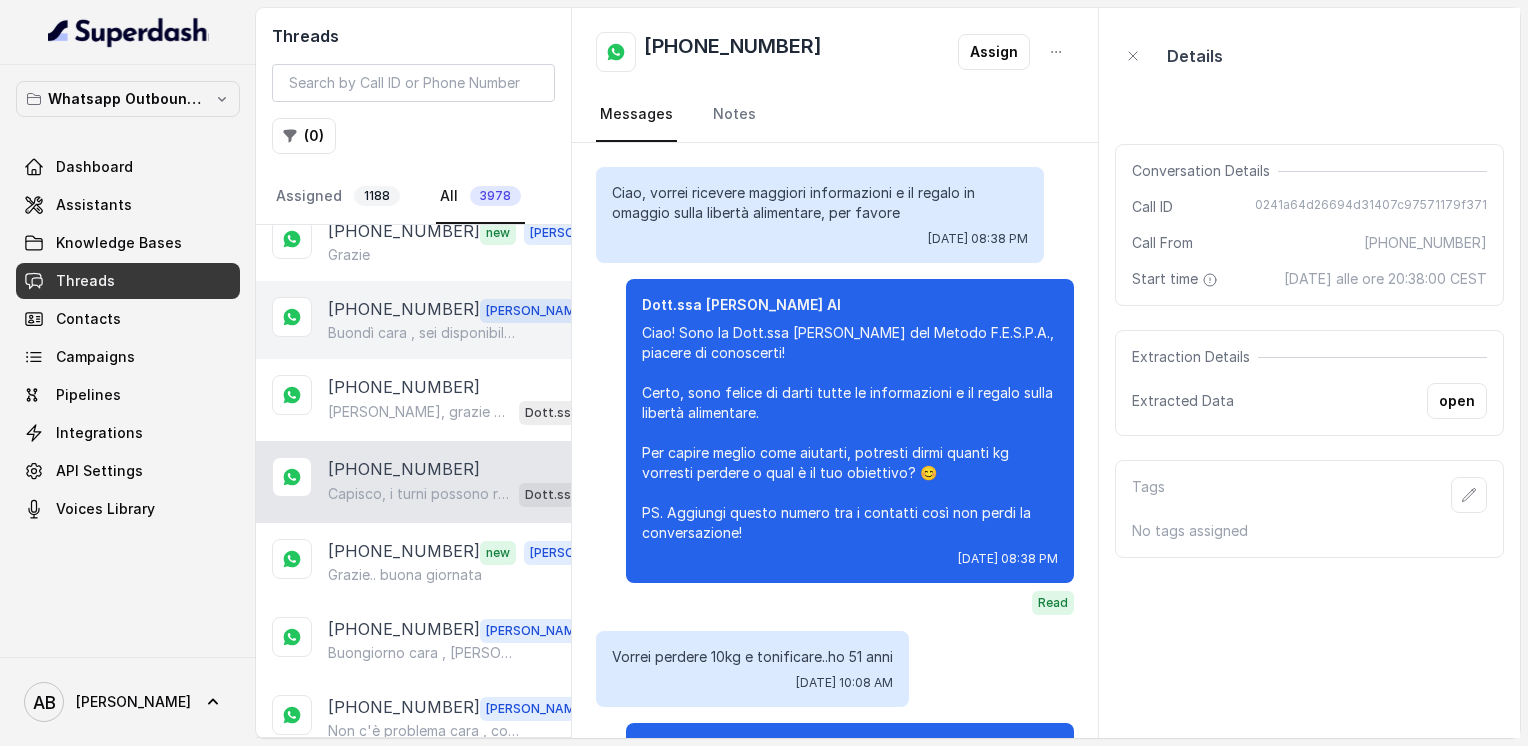 scroll, scrollTop: 972, scrollLeft: 0, axis: vertical 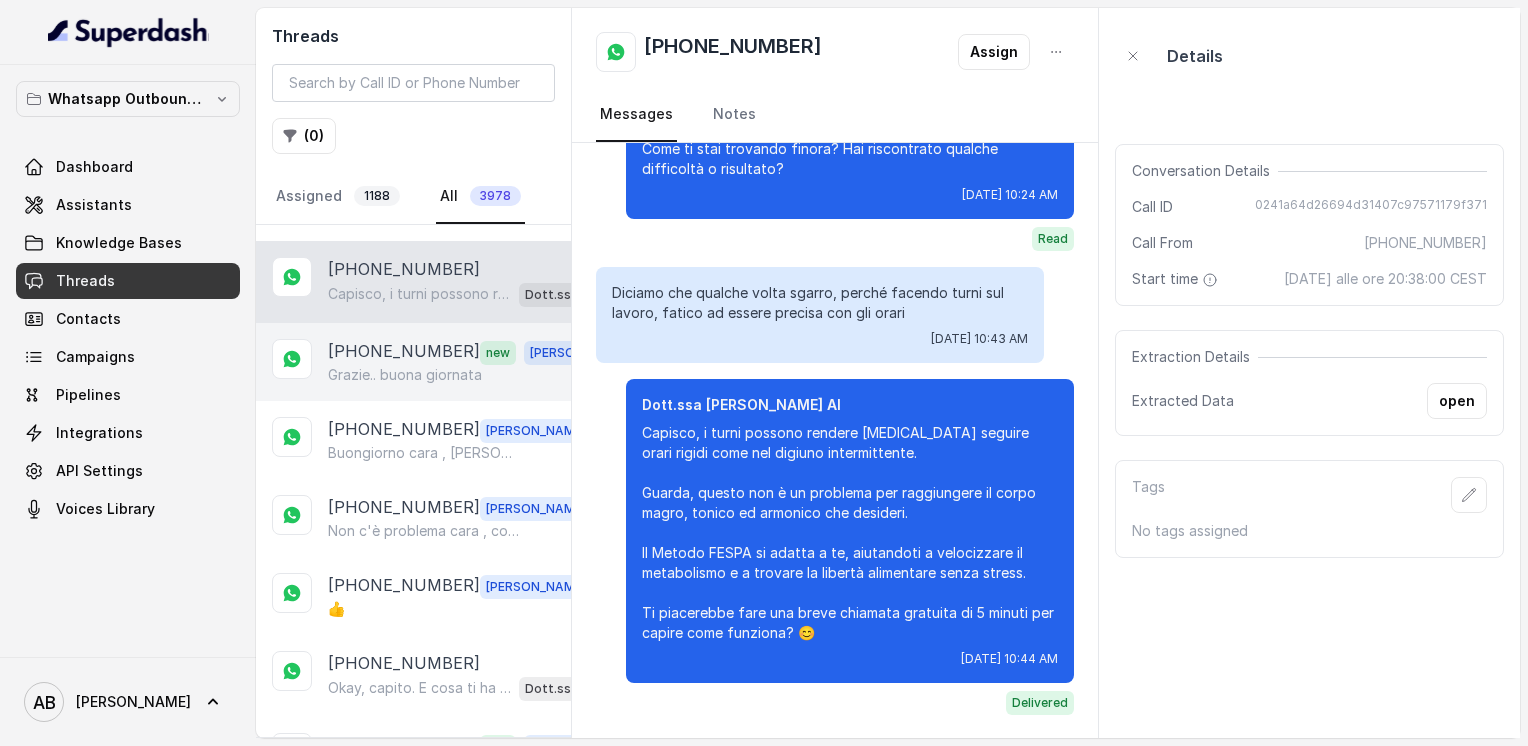click on "[PHONE_NUMBER]" at bounding box center (404, 352) 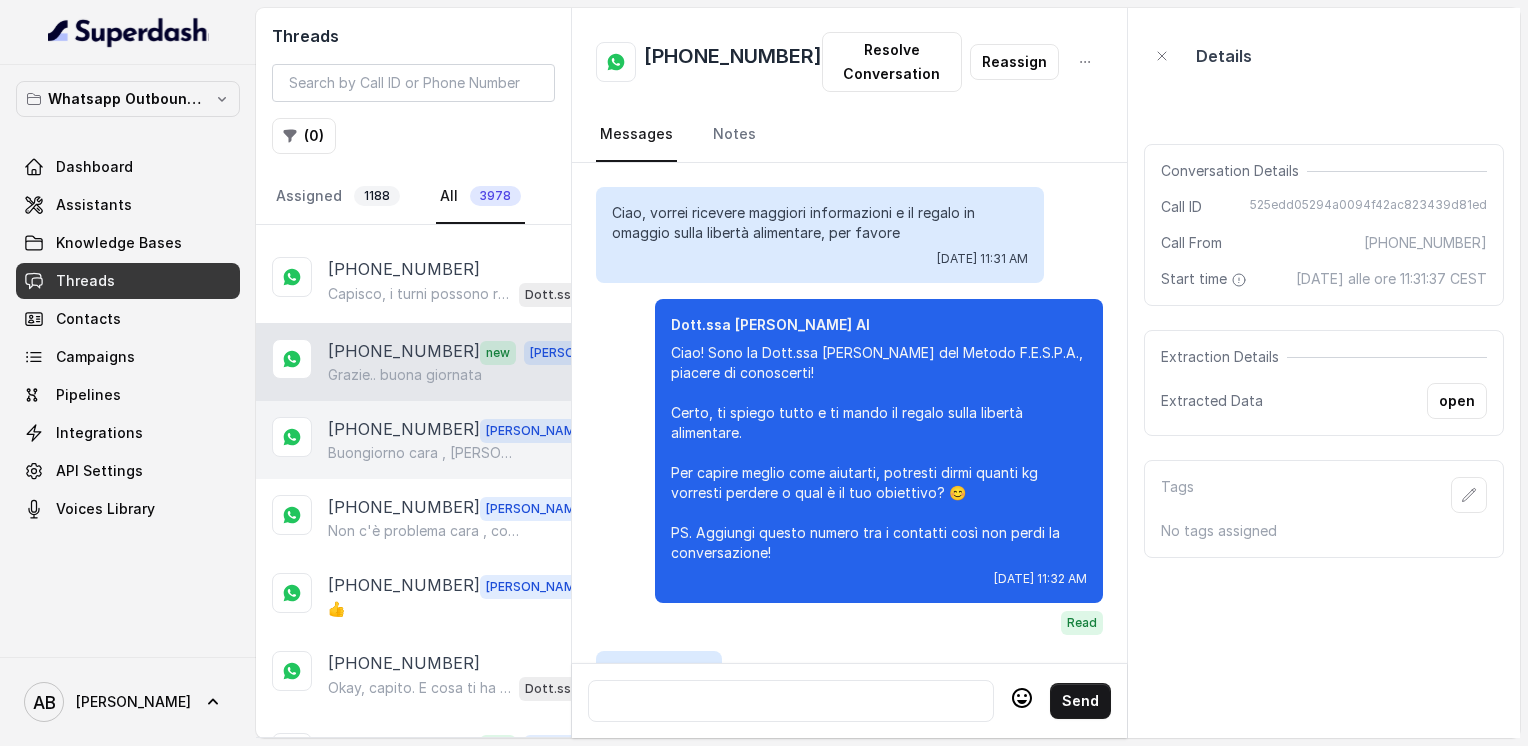 scroll, scrollTop: 3224, scrollLeft: 0, axis: vertical 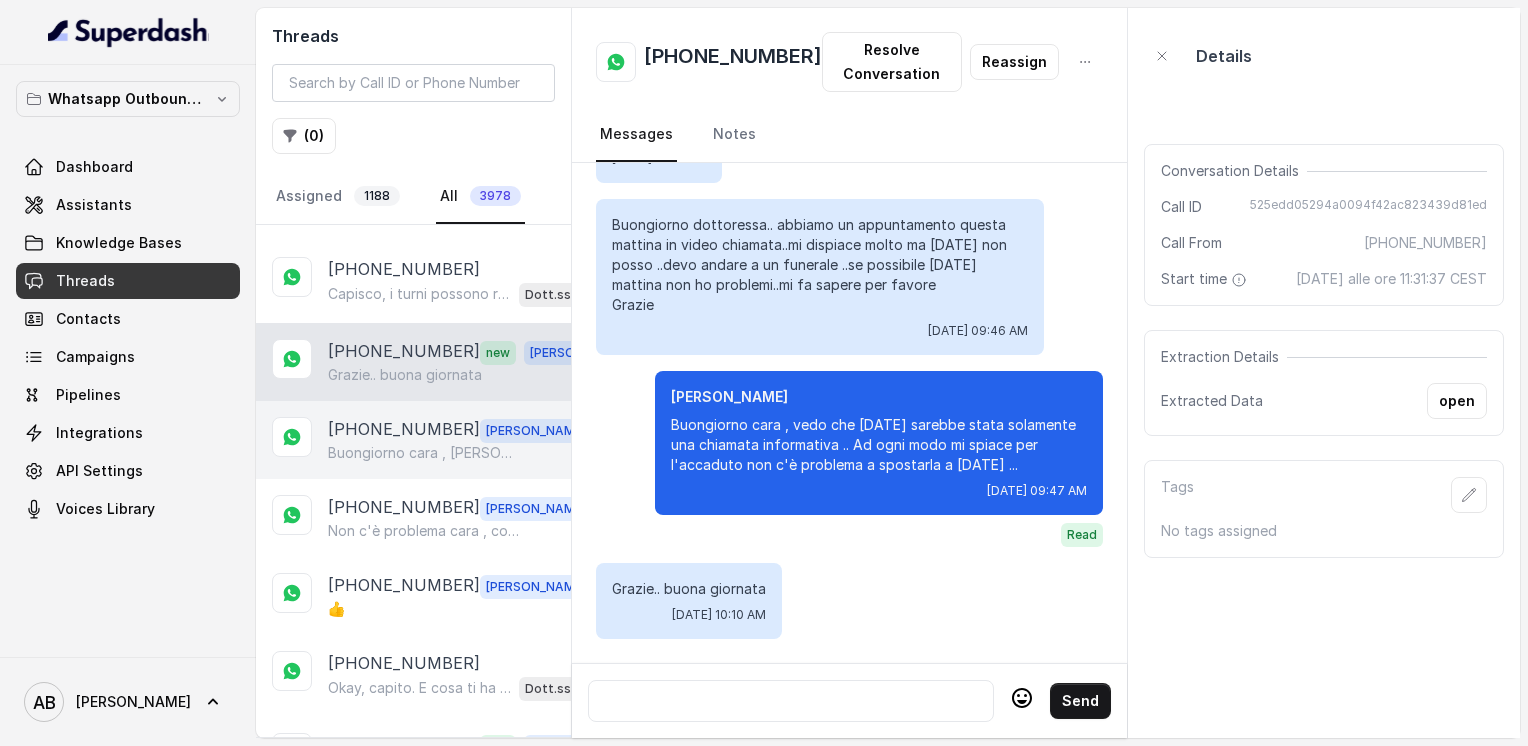 click on "[PHONE_NUMBER]" at bounding box center (404, 430) 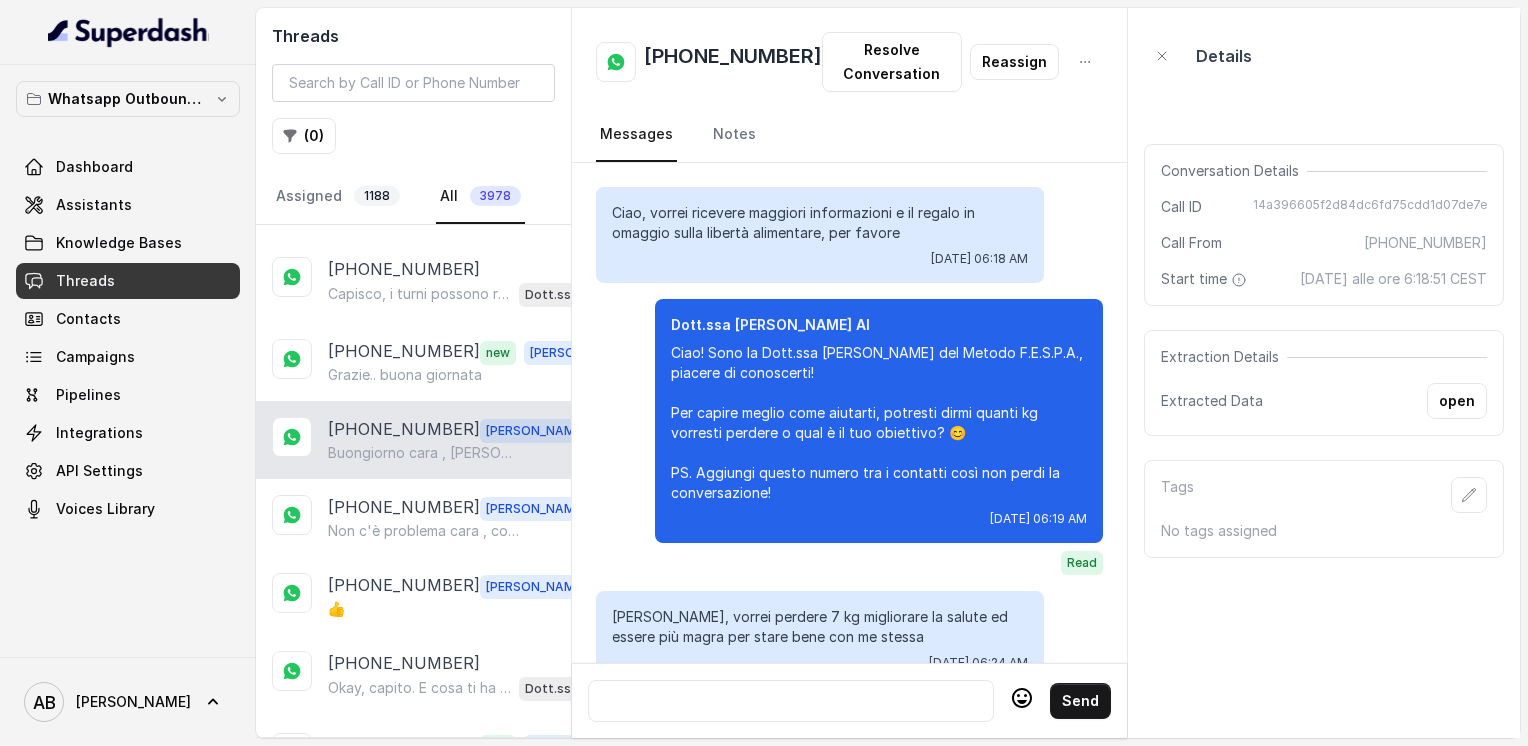 scroll, scrollTop: 3296, scrollLeft: 0, axis: vertical 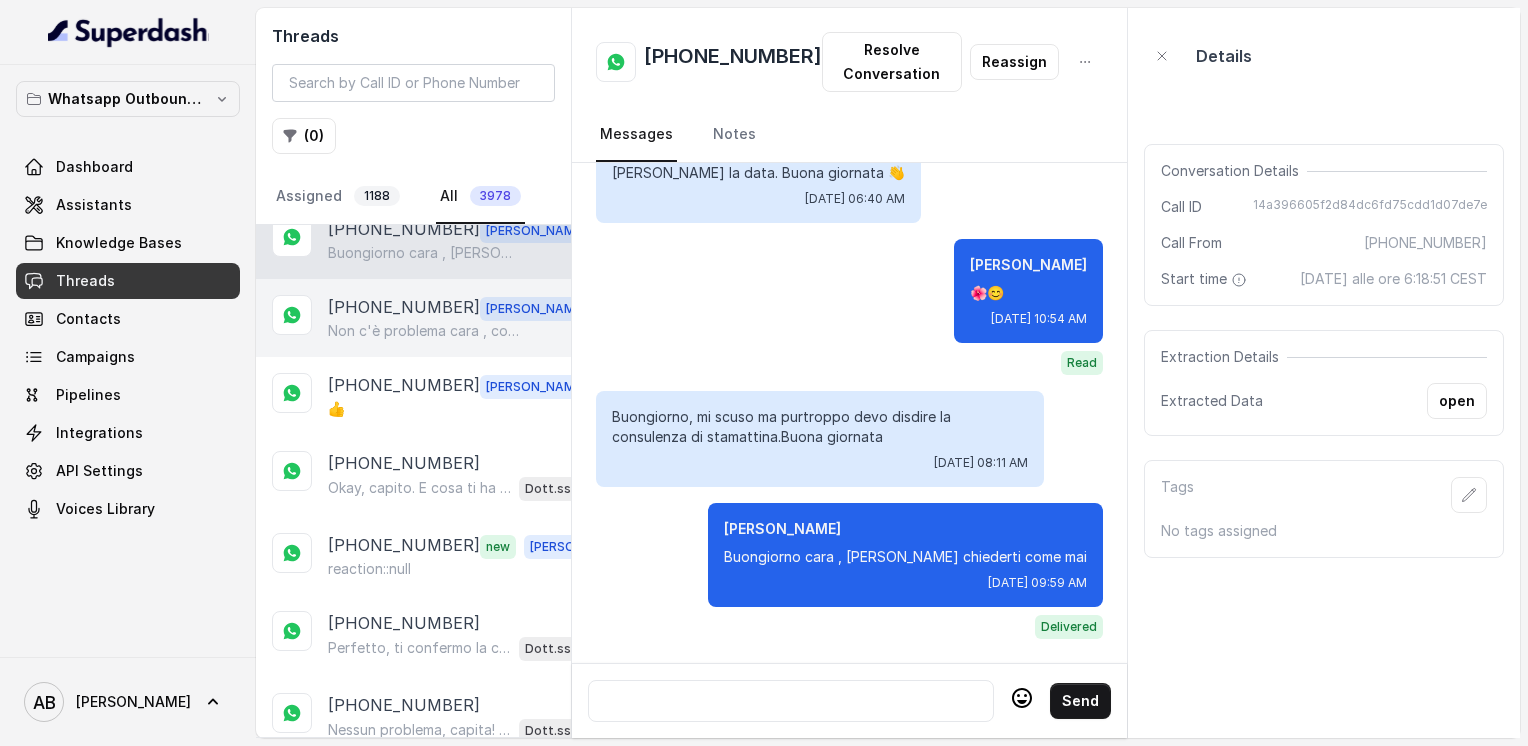 click on "Non c'è problema cara , cosa avverti dimmi pure 🌺" at bounding box center [424, 331] 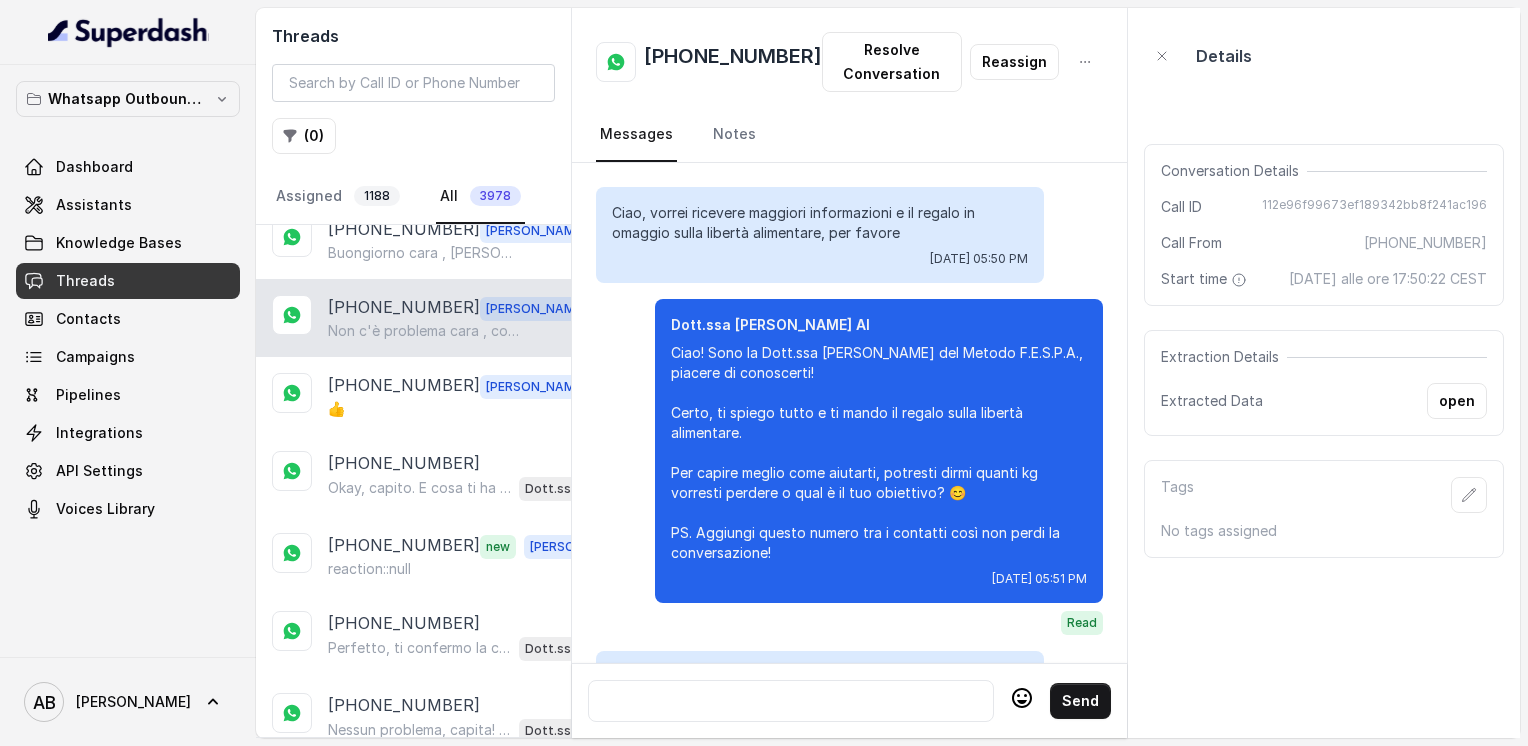 scroll, scrollTop: 1940, scrollLeft: 0, axis: vertical 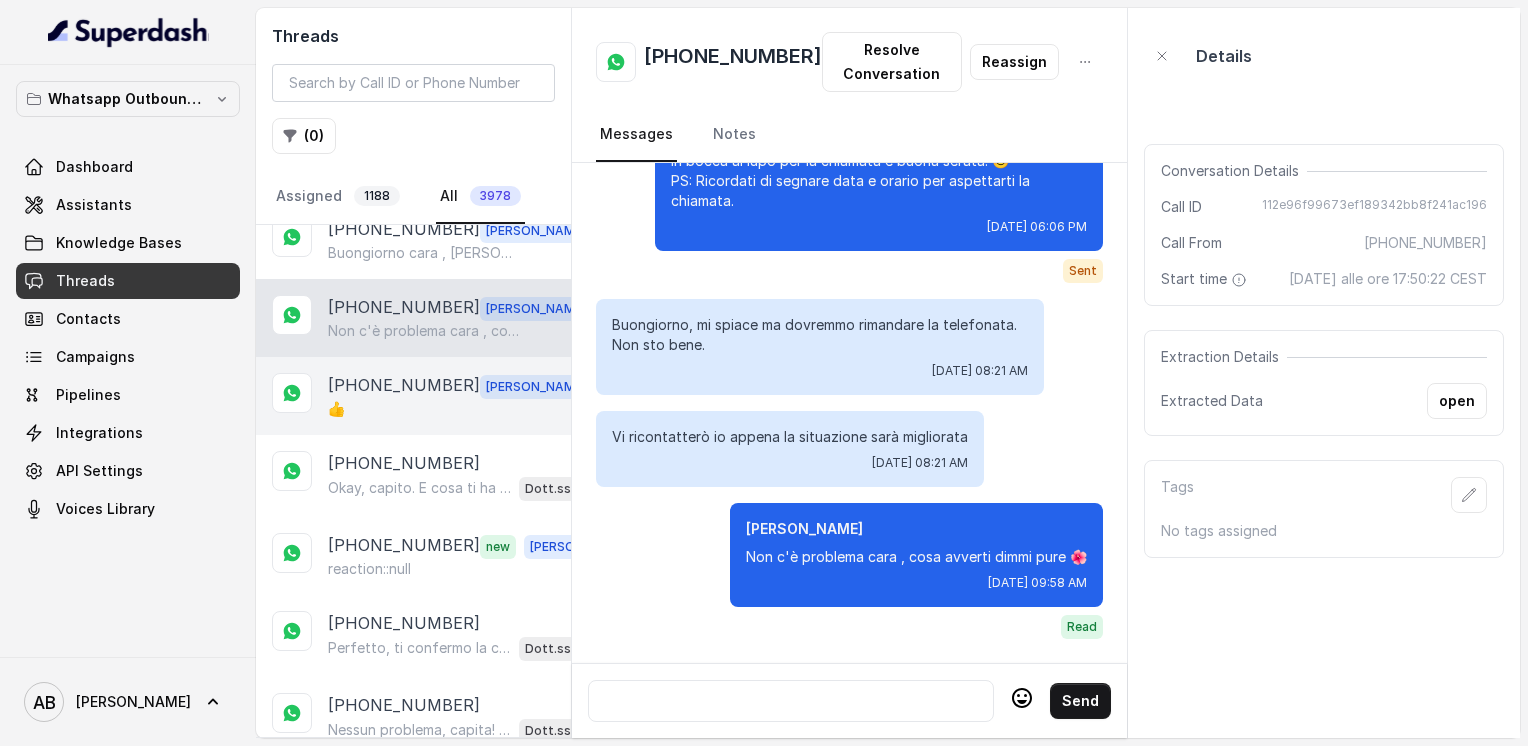 click on "[PHONE_NUMBER]" at bounding box center (404, 386) 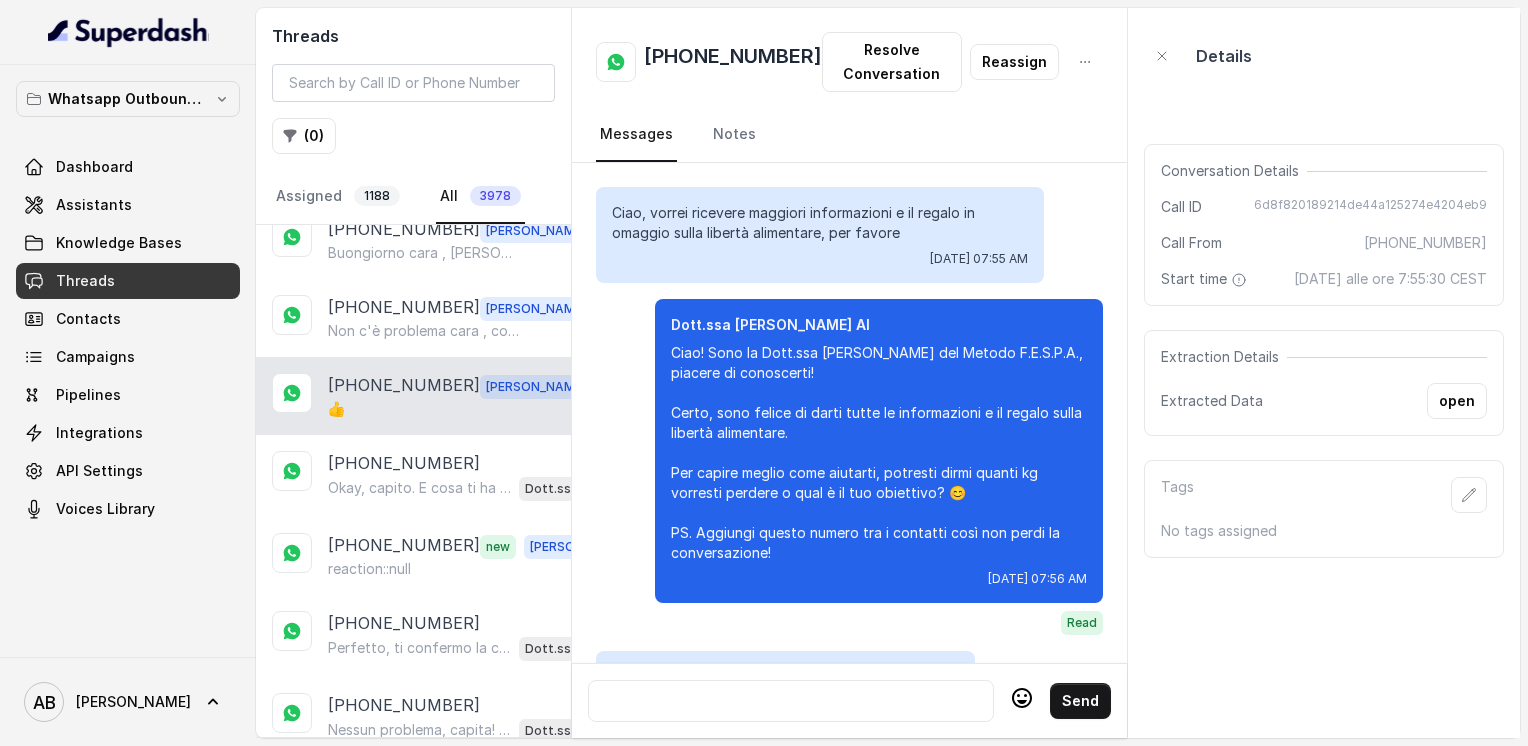 scroll, scrollTop: 3772, scrollLeft: 0, axis: vertical 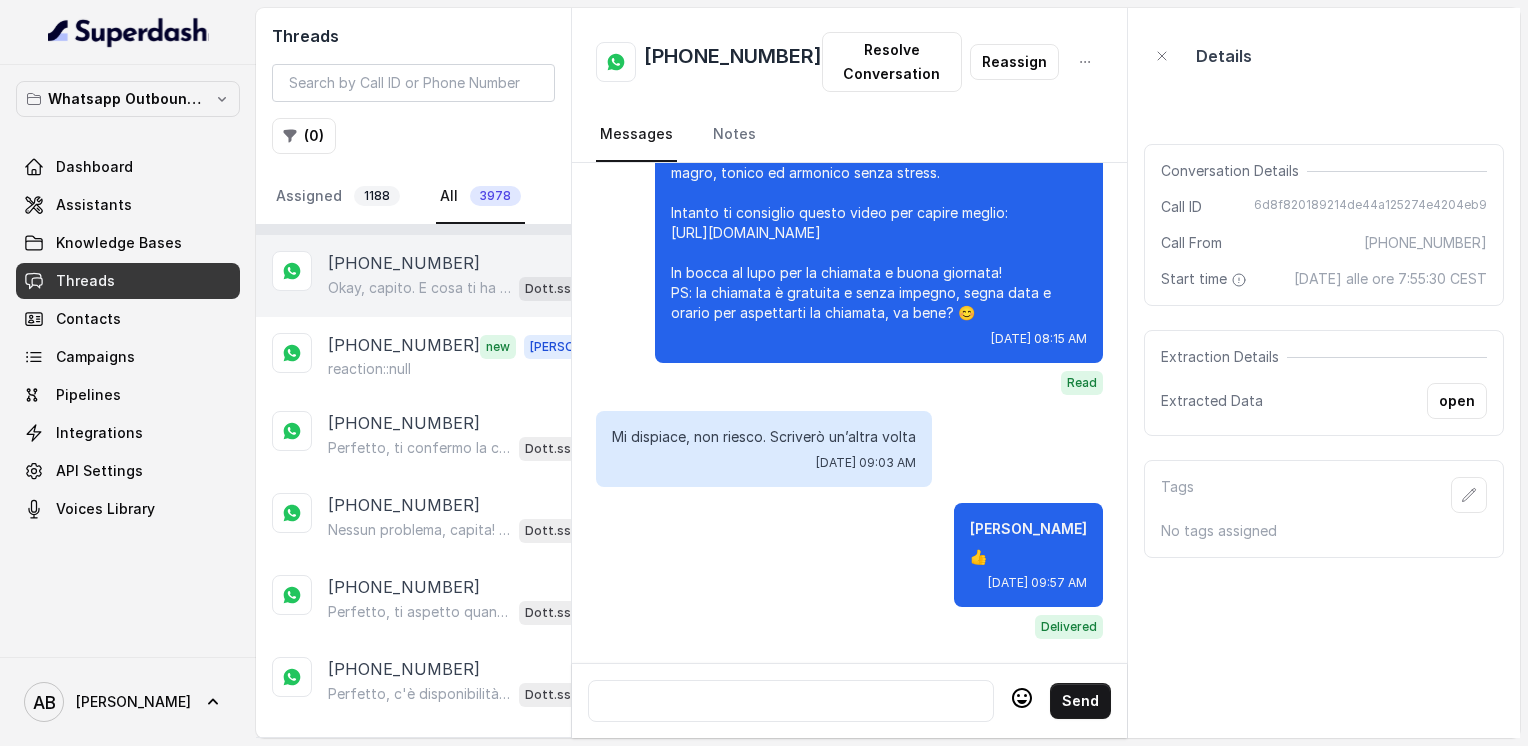 click on "[PHONE_NUMBER]" at bounding box center (404, 263) 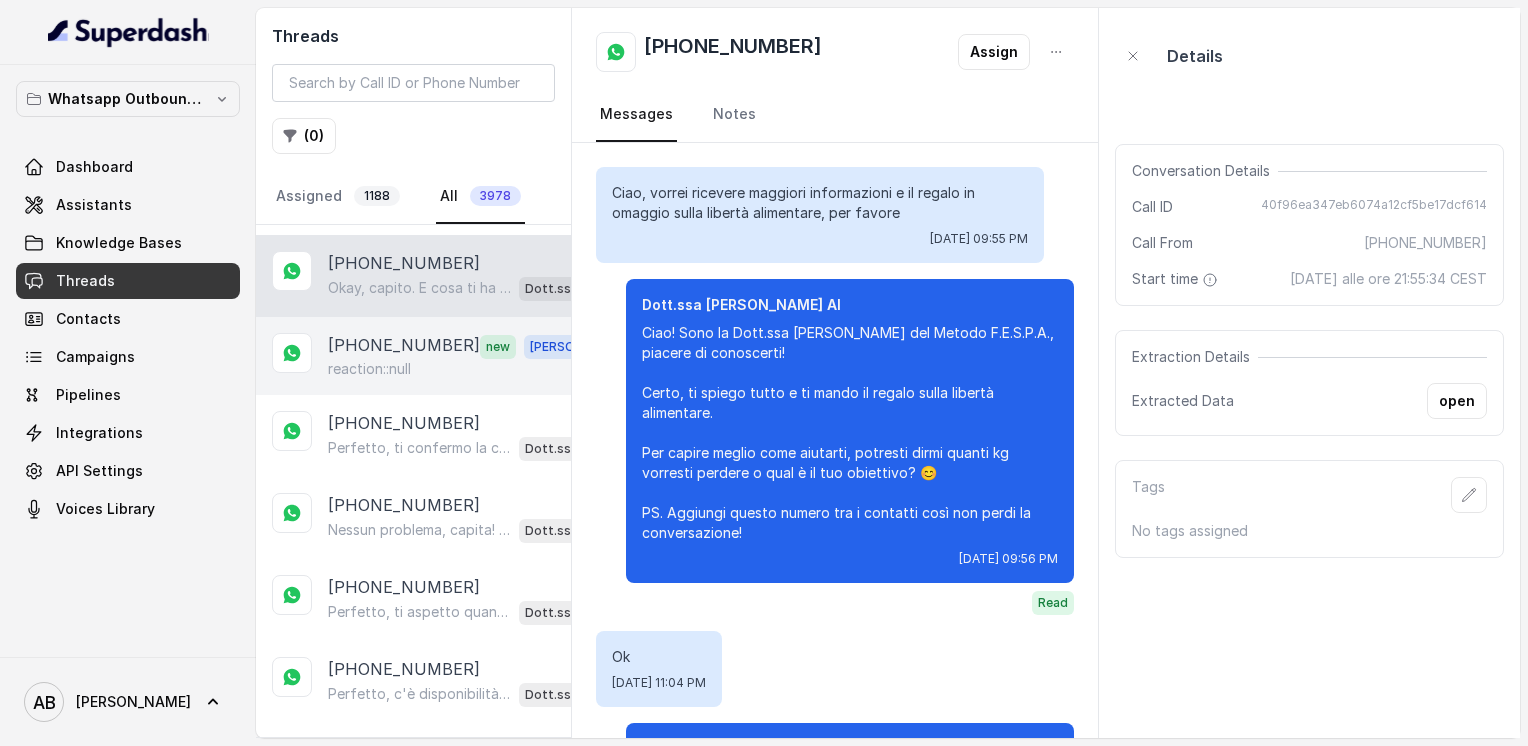 scroll, scrollTop: 832, scrollLeft: 0, axis: vertical 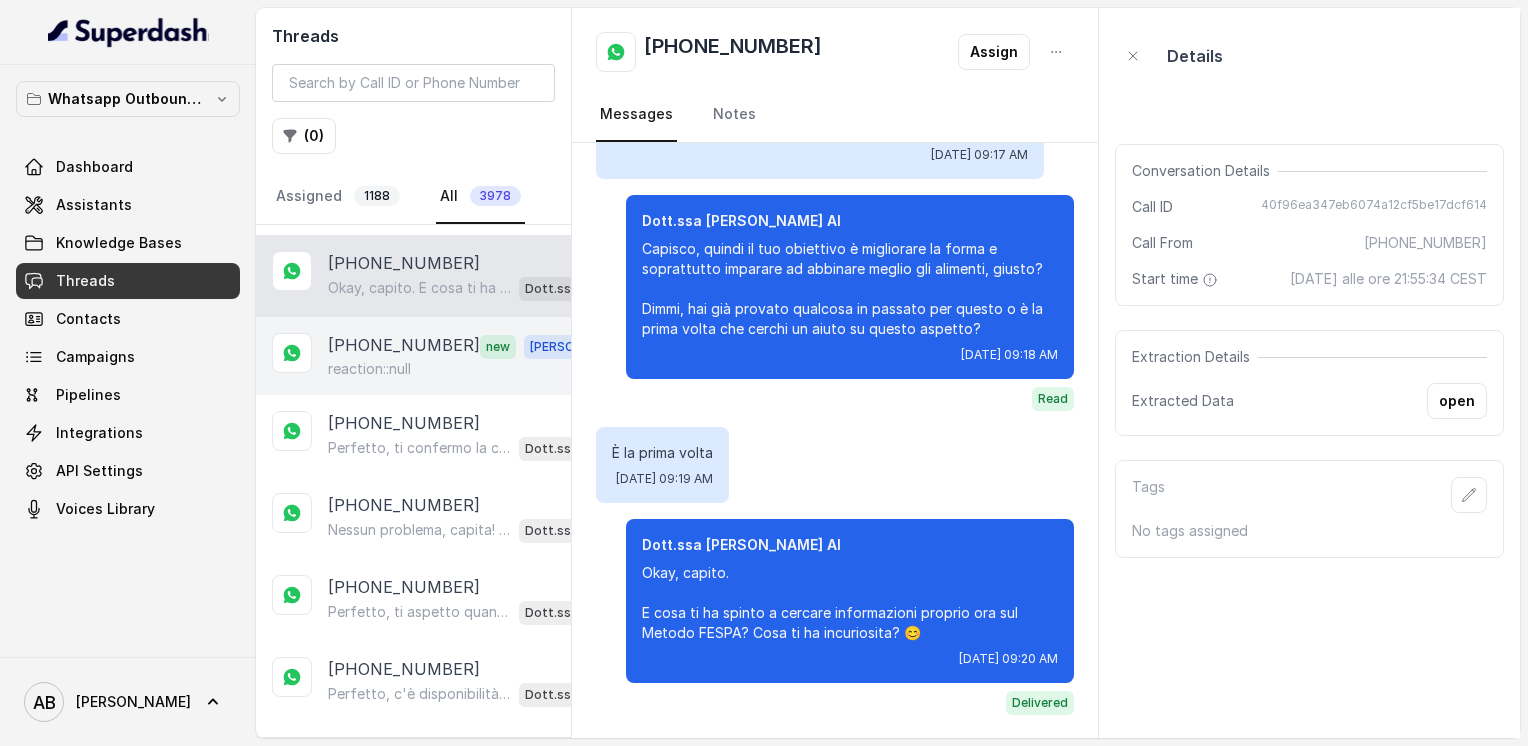 click on "reaction::null" at bounding box center (369, 369) 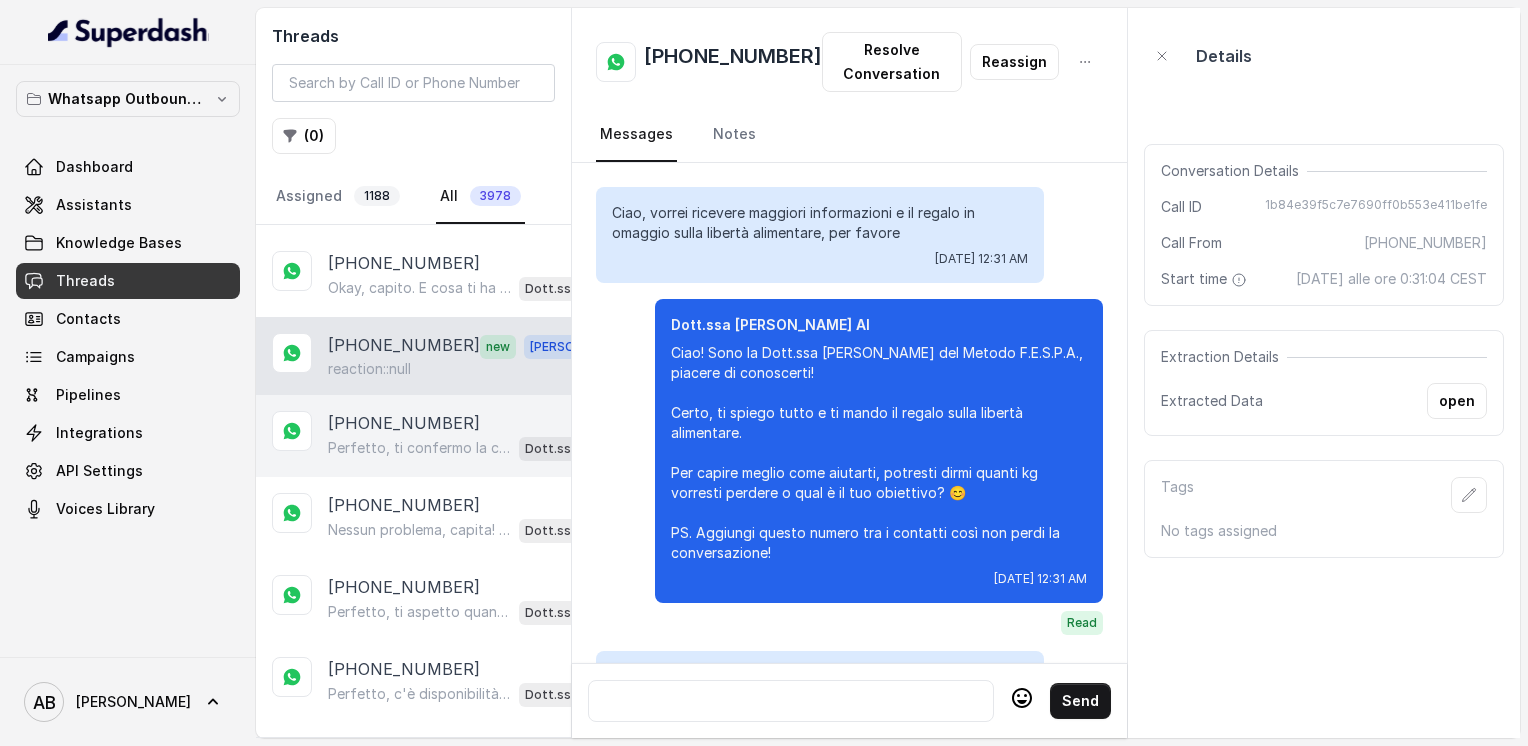 scroll, scrollTop: 1112, scrollLeft: 0, axis: vertical 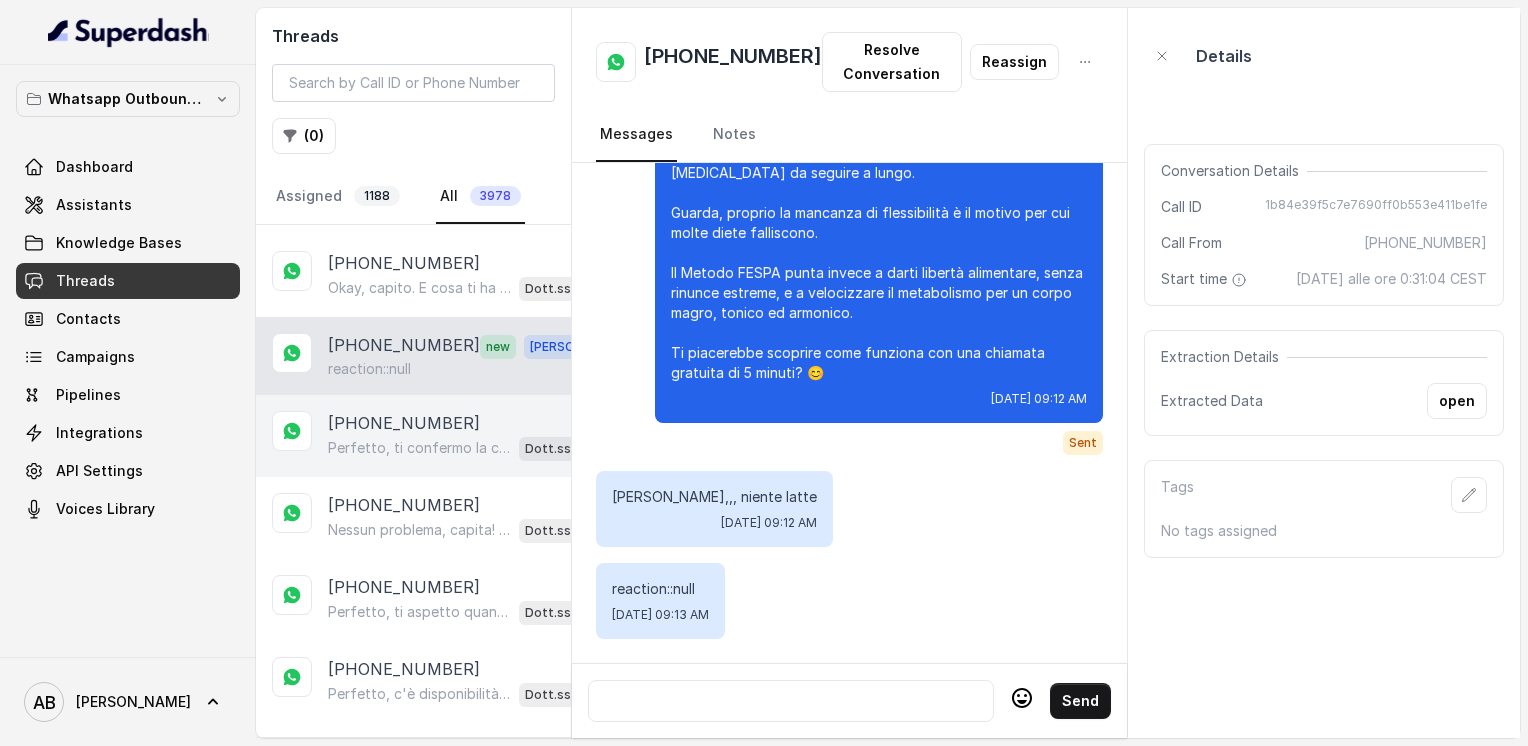 click on "[PHONE_NUMBER]" at bounding box center [404, 423] 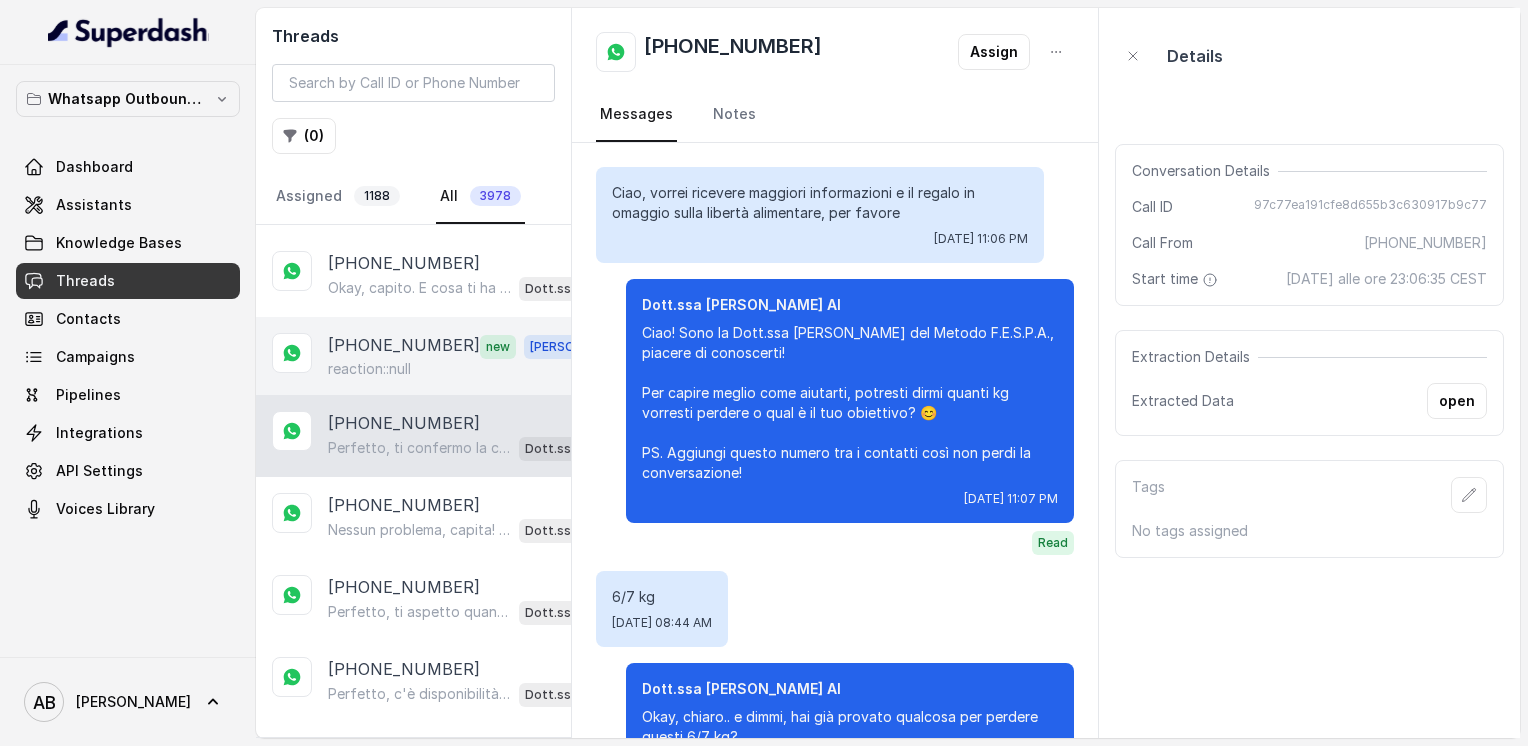 scroll, scrollTop: 2276, scrollLeft: 0, axis: vertical 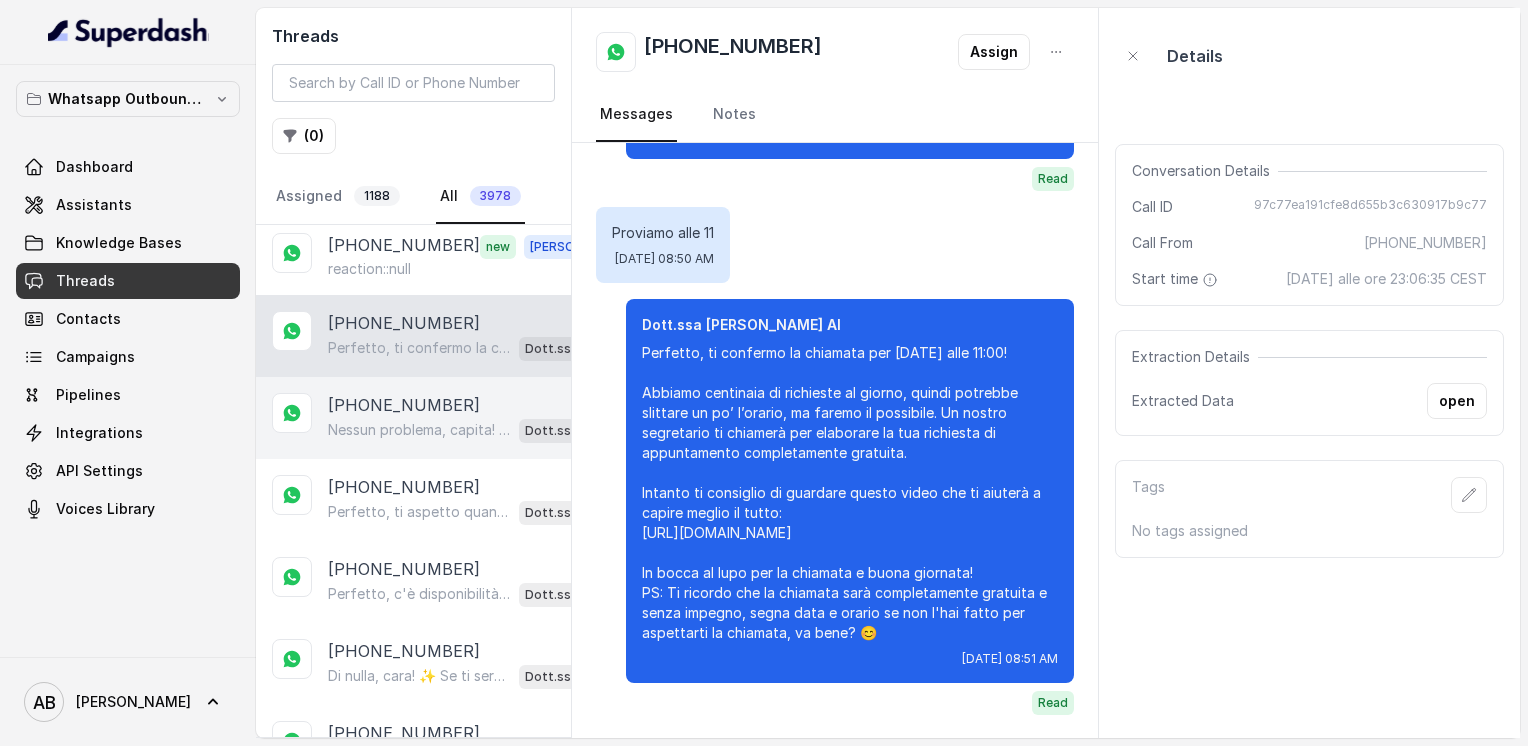 click on "[PHONE_NUMBER]" at bounding box center (404, 405) 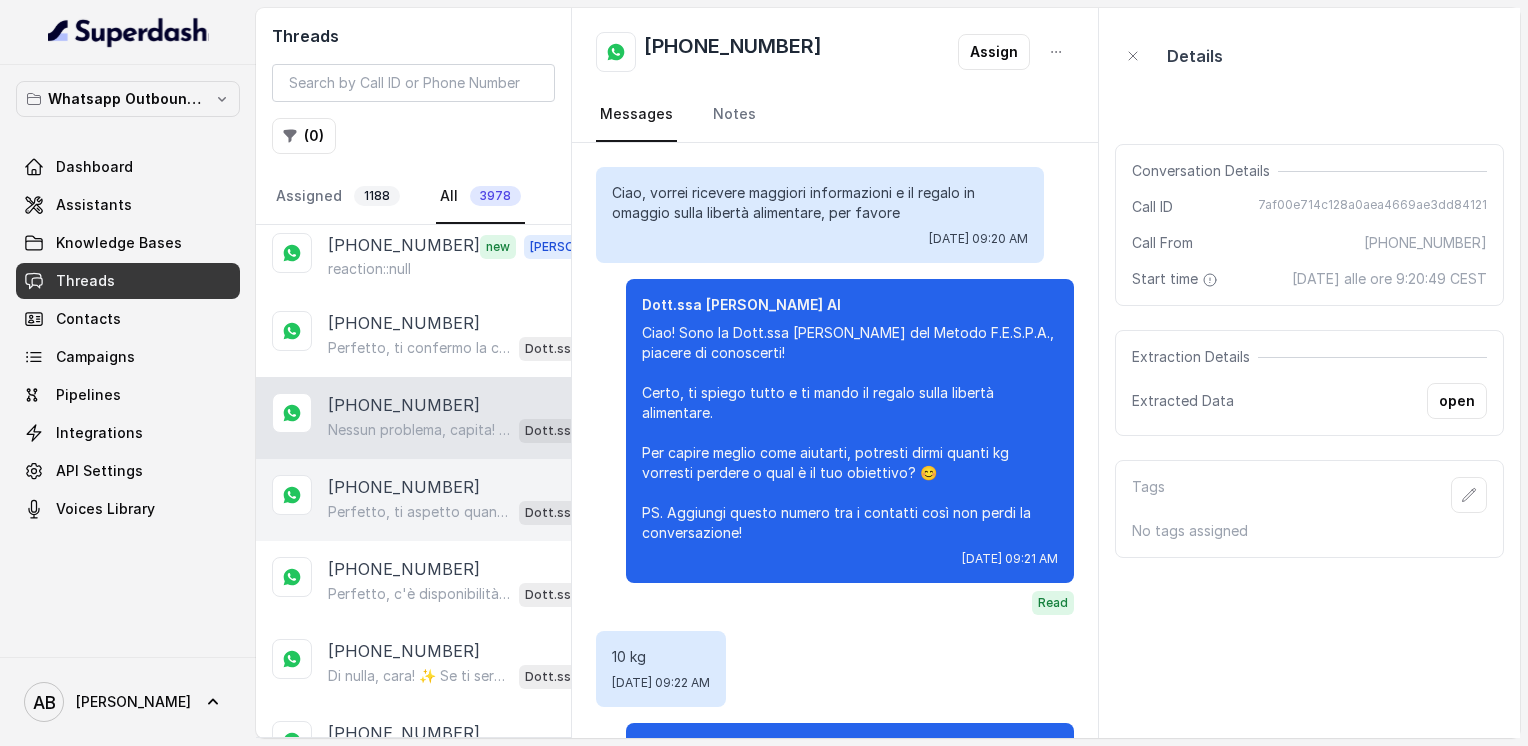 scroll, scrollTop: 1772, scrollLeft: 0, axis: vertical 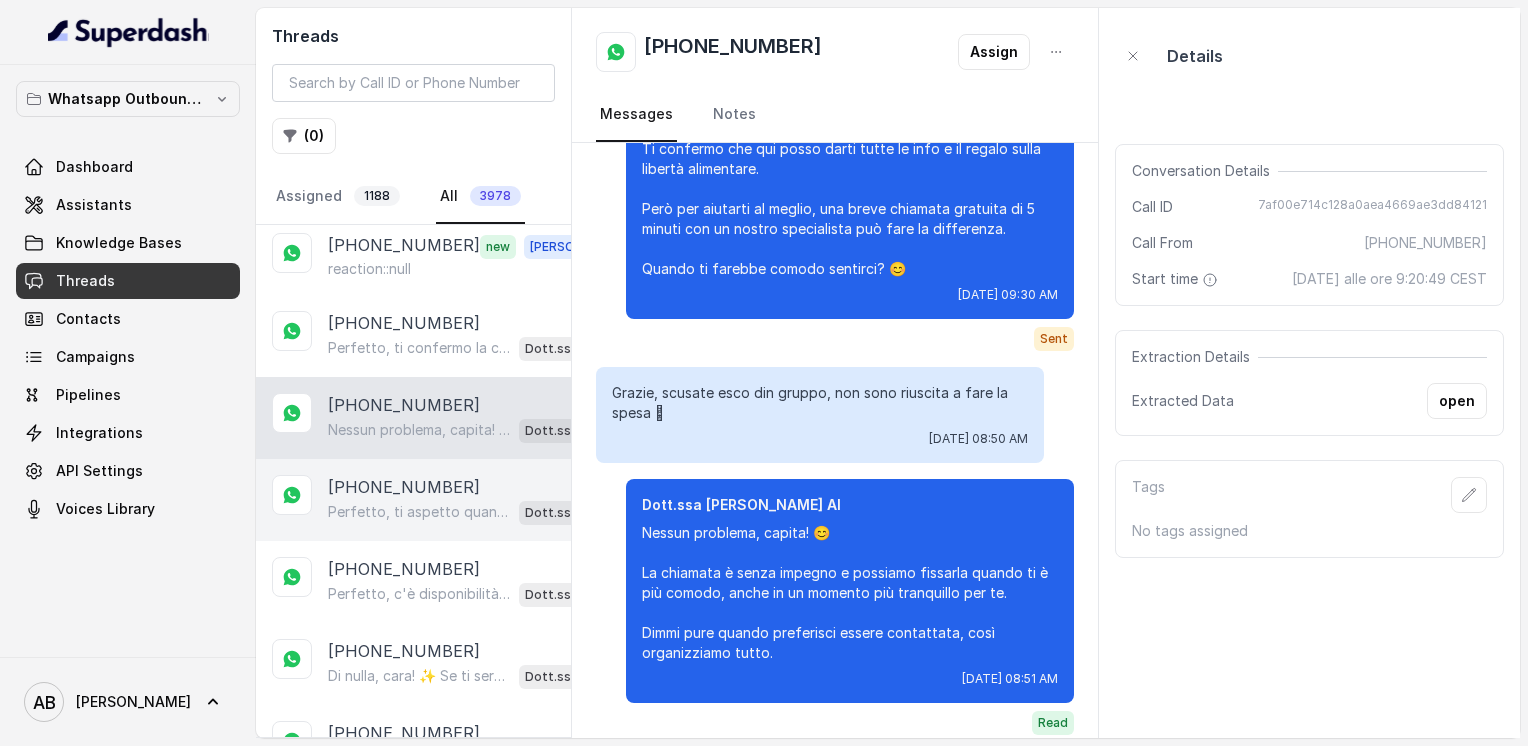 click on "+393200570822   Perfetto, ti aspetto quando vuoi!
Ricorda che la chiamata è gratuita e senza impegno, ti aiuterà a capire come raggiungere la libertà alimentare e un corpo magro, tonico ed armonico.
A presto! 😊 Dott.ssa Saccone Federica AI" at bounding box center [413, 500] 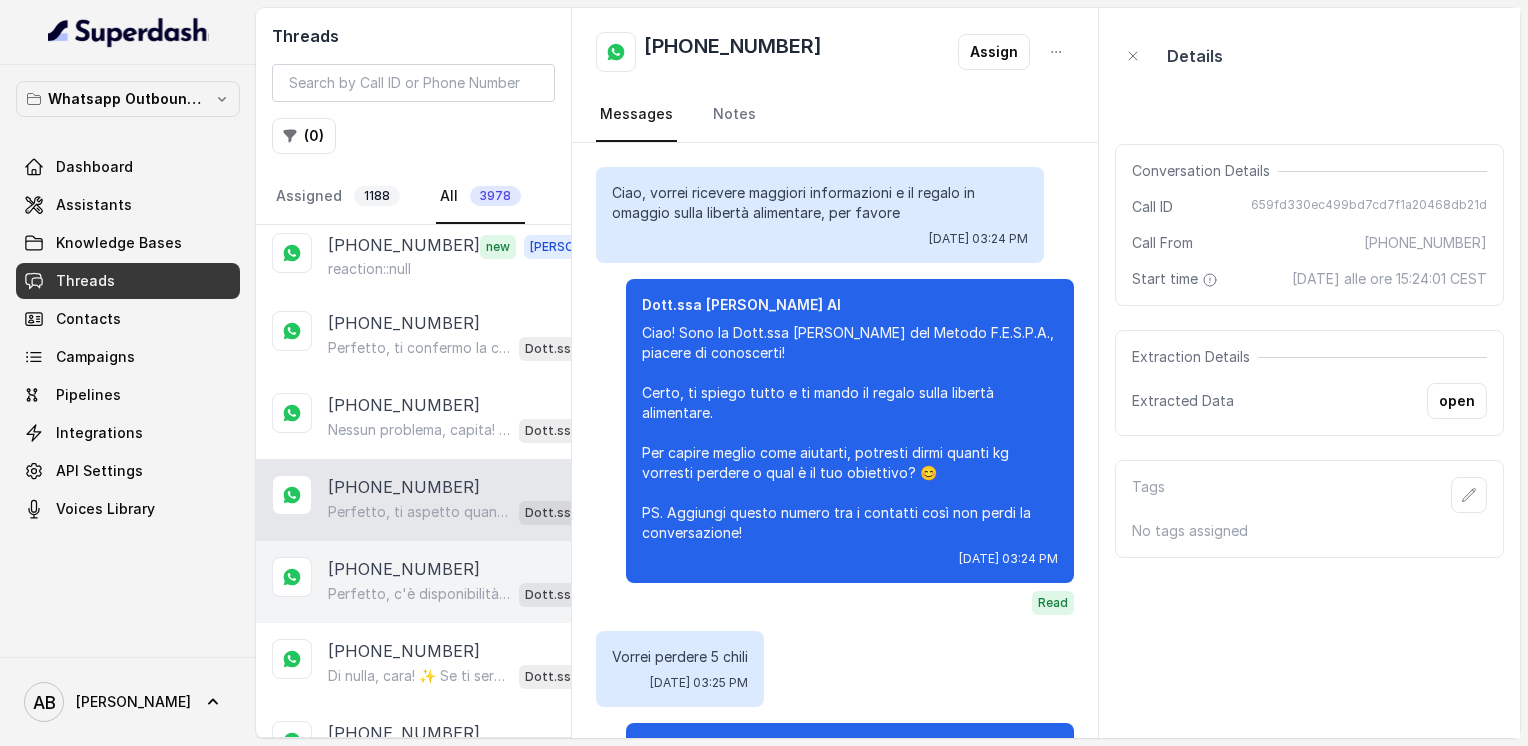 scroll, scrollTop: 1652, scrollLeft: 0, axis: vertical 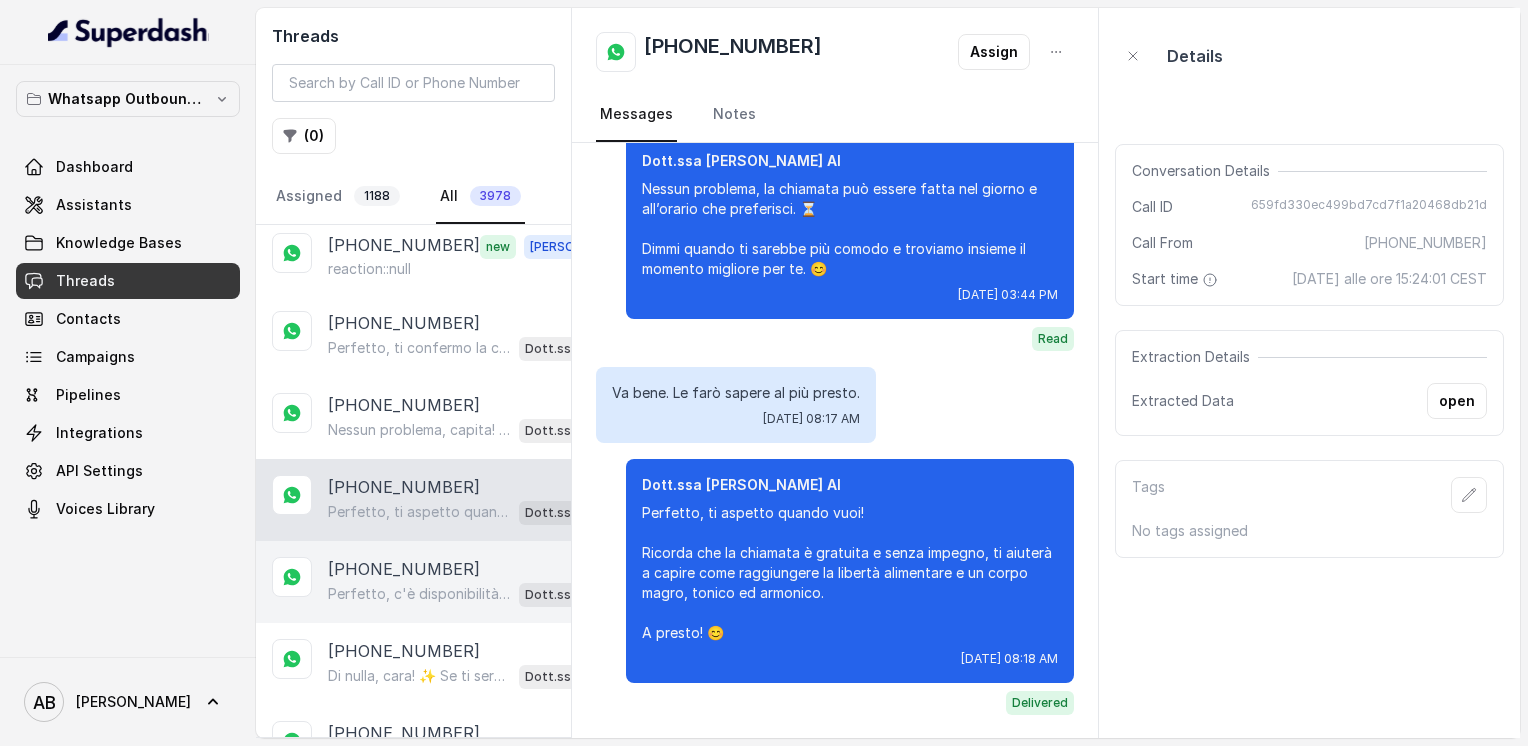 click on "[PHONE_NUMBER]" at bounding box center (404, 569) 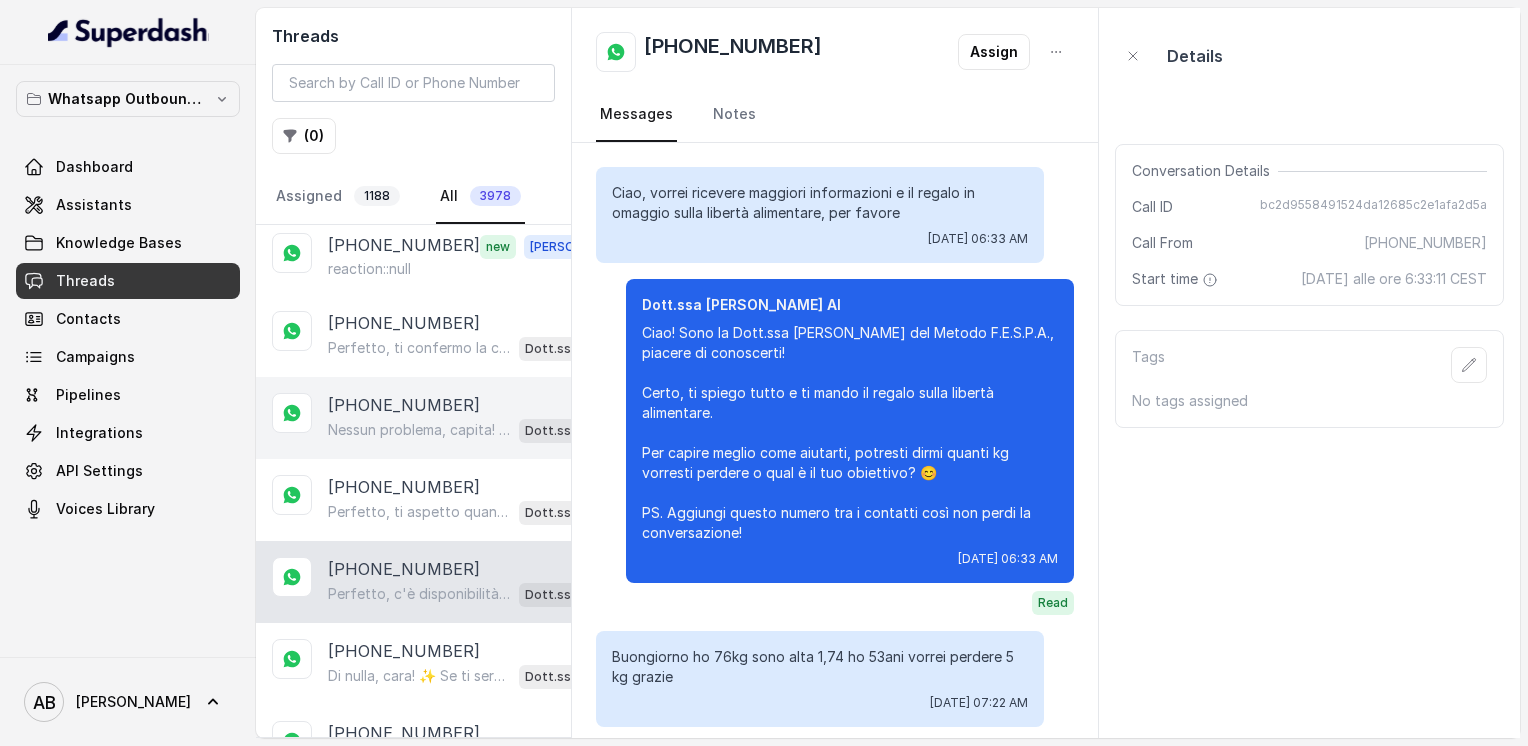 scroll, scrollTop: 1760, scrollLeft: 0, axis: vertical 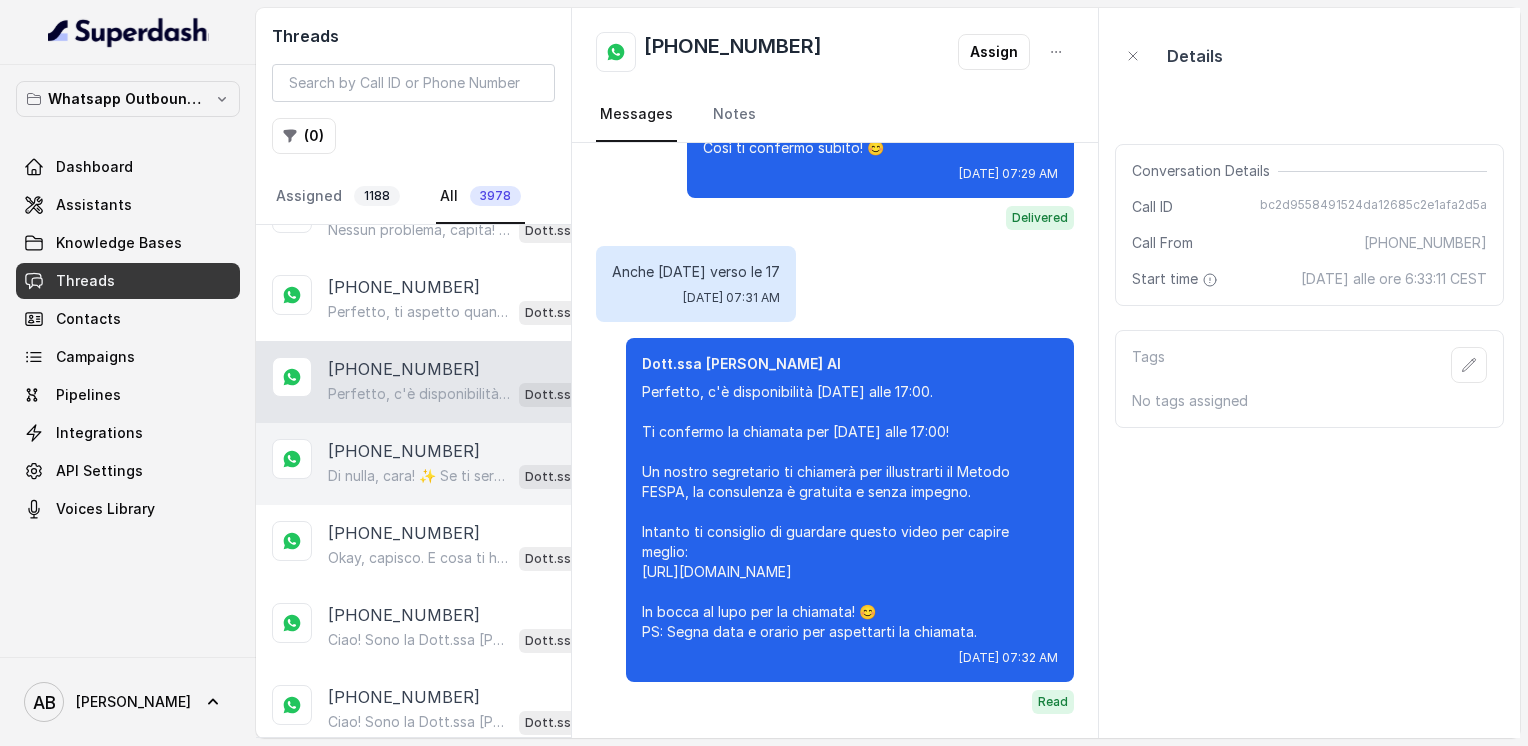 click on "Di nulla, cara! ✨
Se ti servirà qualcosa, sai dove trovarmi. Buona giornata e in bocca al lupo per il tuo percorso! 😊" at bounding box center (419, 476) 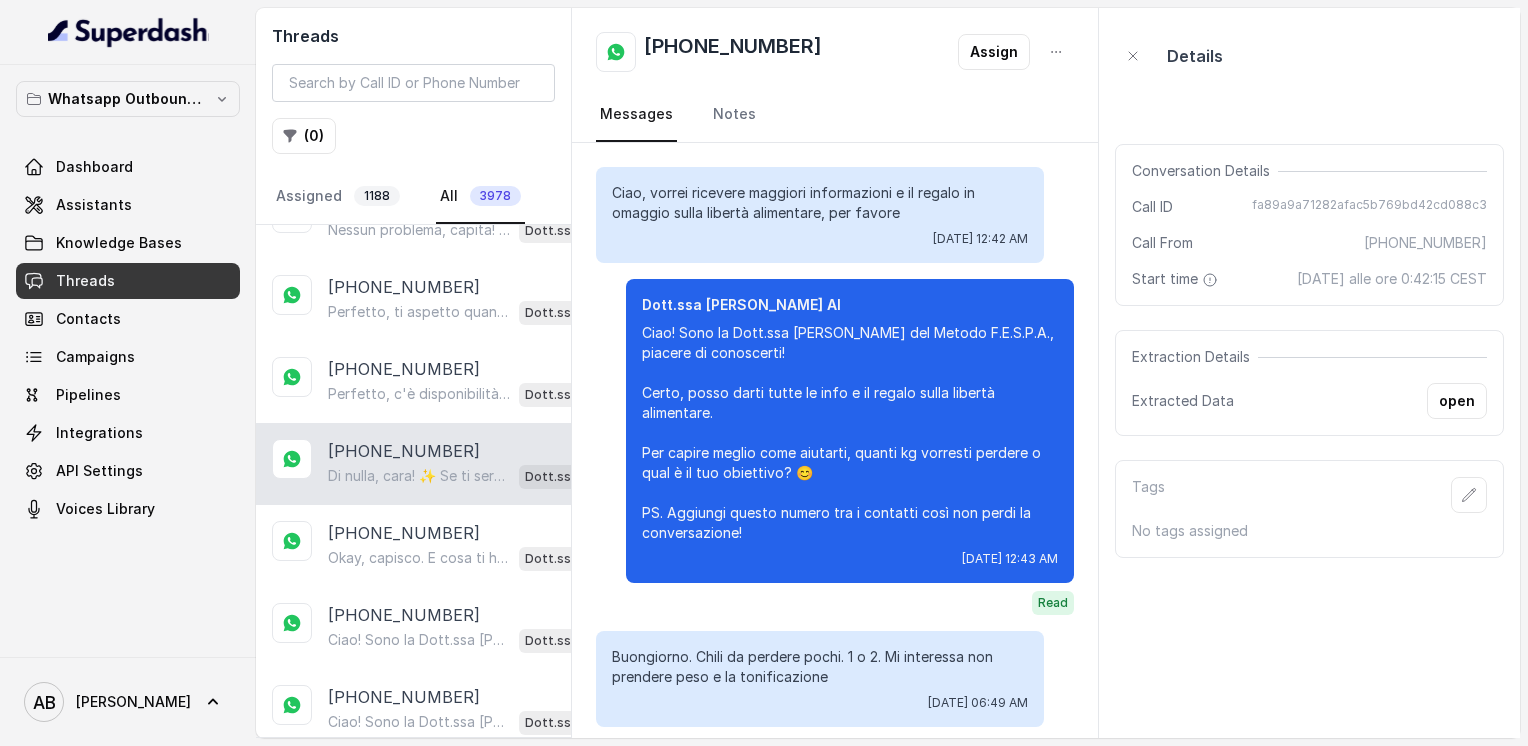 scroll, scrollTop: 2932, scrollLeft: 0, axis: vertical 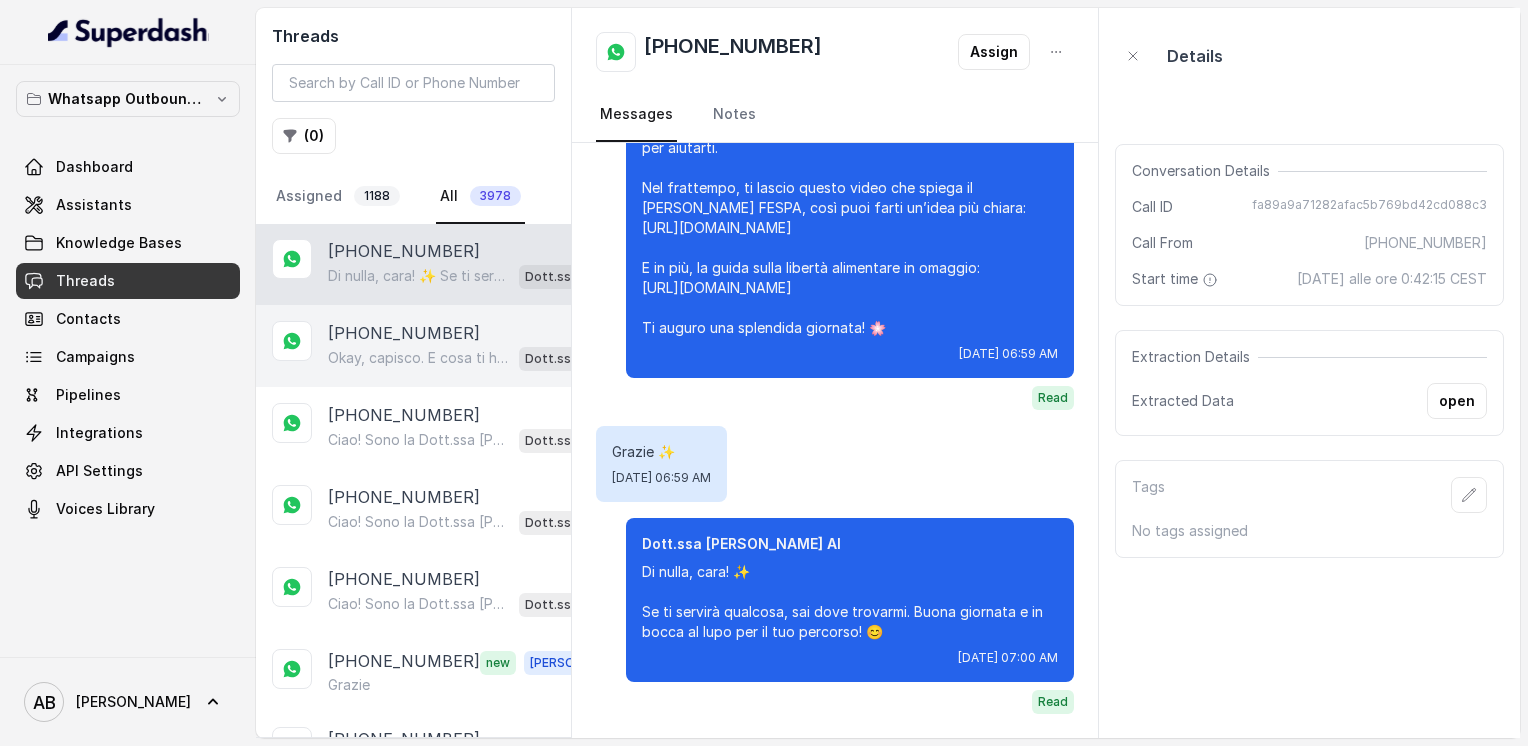 click on "Okay, capisco.
E cosa ti ha spinto a richiedere maggiori informazioni sul Metodo FESPA? Cos’è che ti ha incuriosita? 😊" at bounding box center [419, 358] 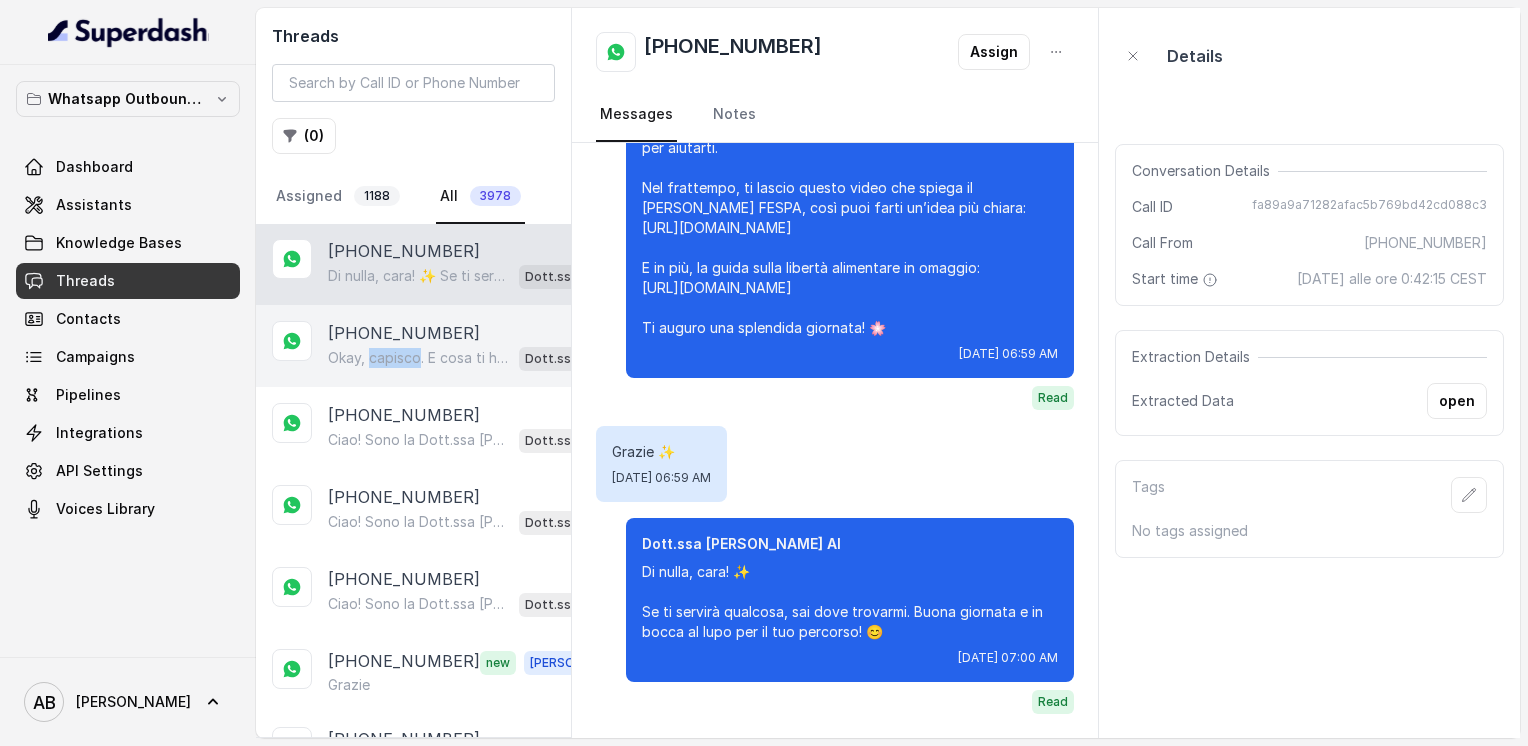 click on "Okay, capisco.
E cosa ti ha spinto a richiedere maggiori informazioni sul Metodo FESPA? Cos’è che ti ha incuriosita? 😊" at bounding box center (419, 358) 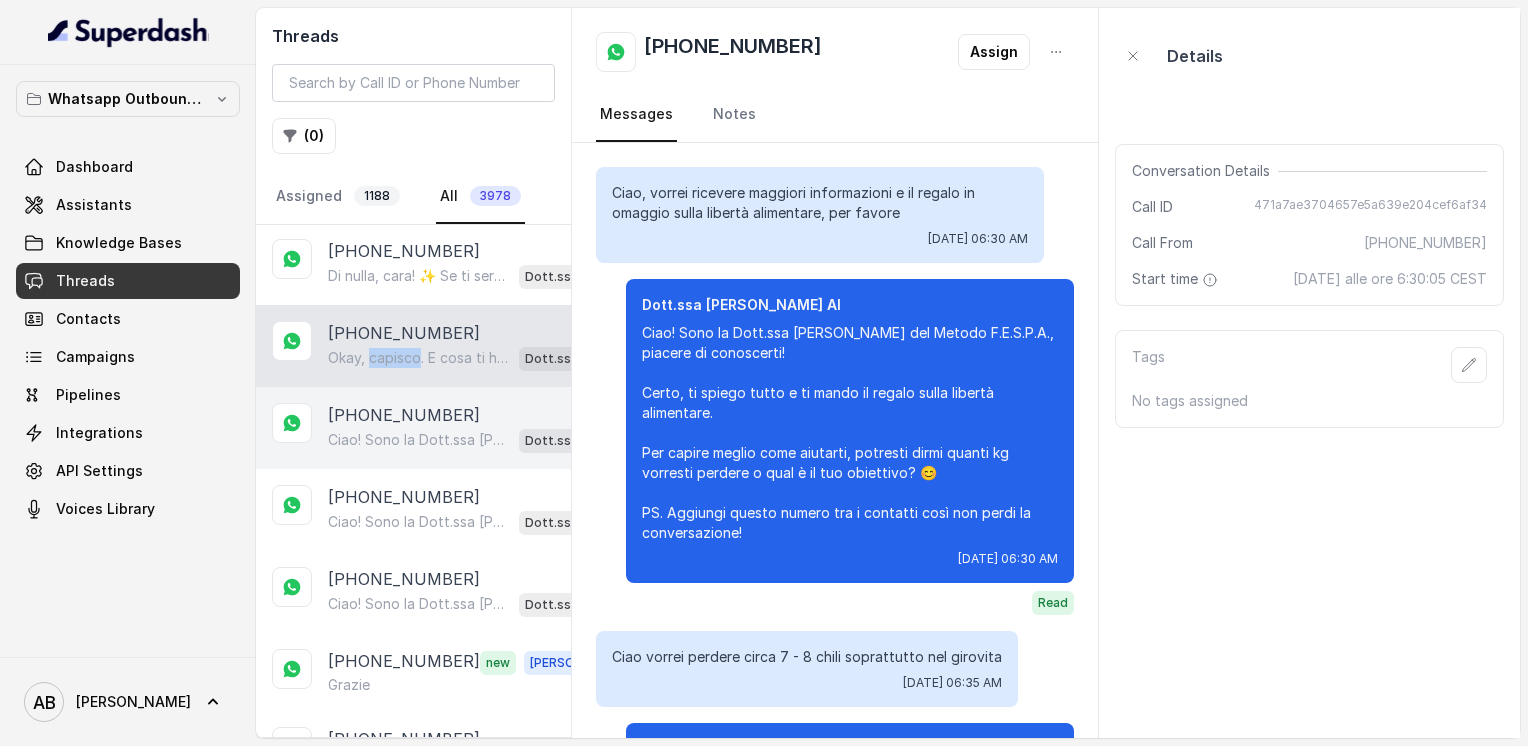 scroll, scrollTop: 508, scrollLeft: 0, axis: vertical 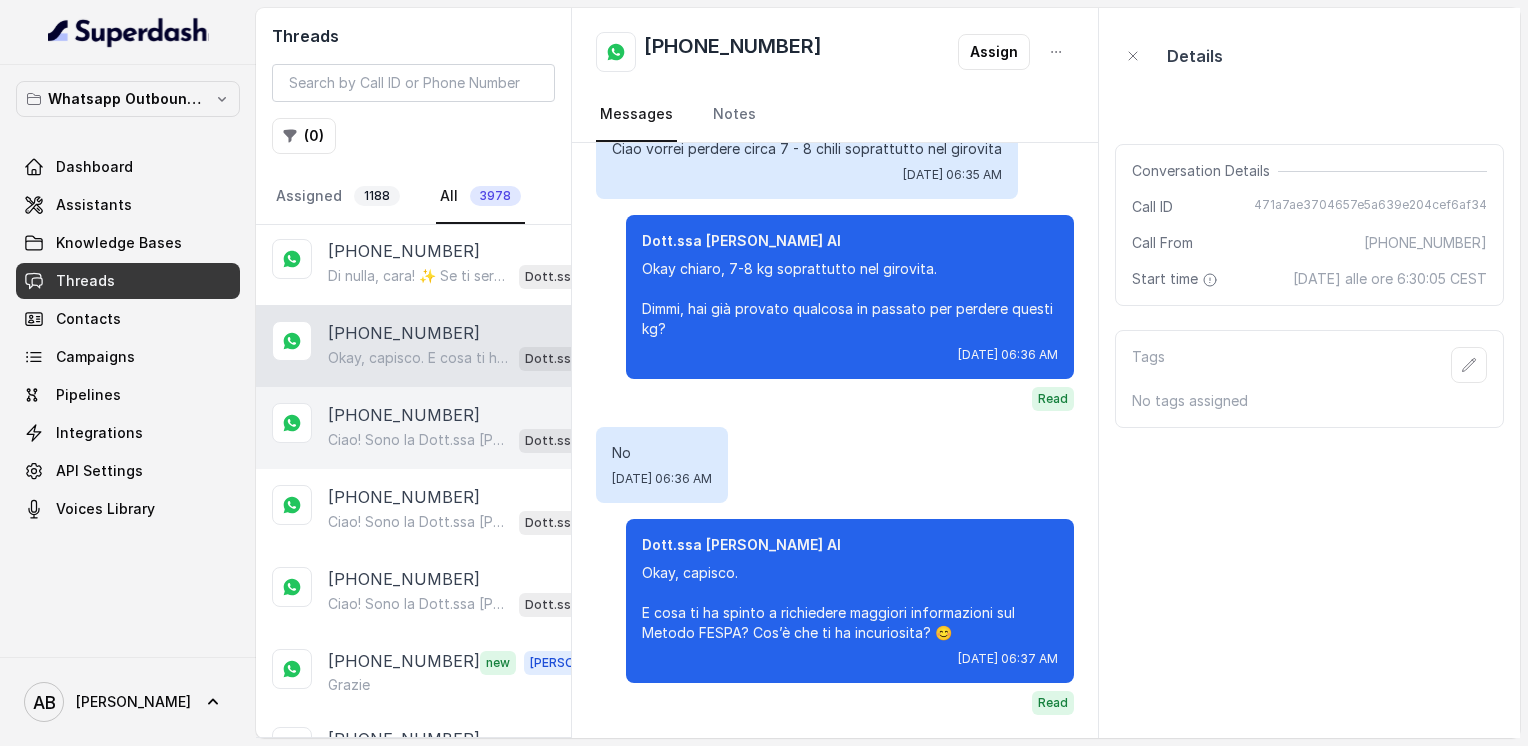 click on "Ciao! Sono la Dott.ssa [PERSON_NAME] del Metodo F.E.S.P.A., piacere di conoscerti!
Per darti le informazioni giuste, potresti dirmi quanti kg vorresti perdere o qual è il tuo obiettivo? 😊
PS. Aggiungi questo numero tra i contatti così non perdi la conversazione!" at bounding box center [419, 440] 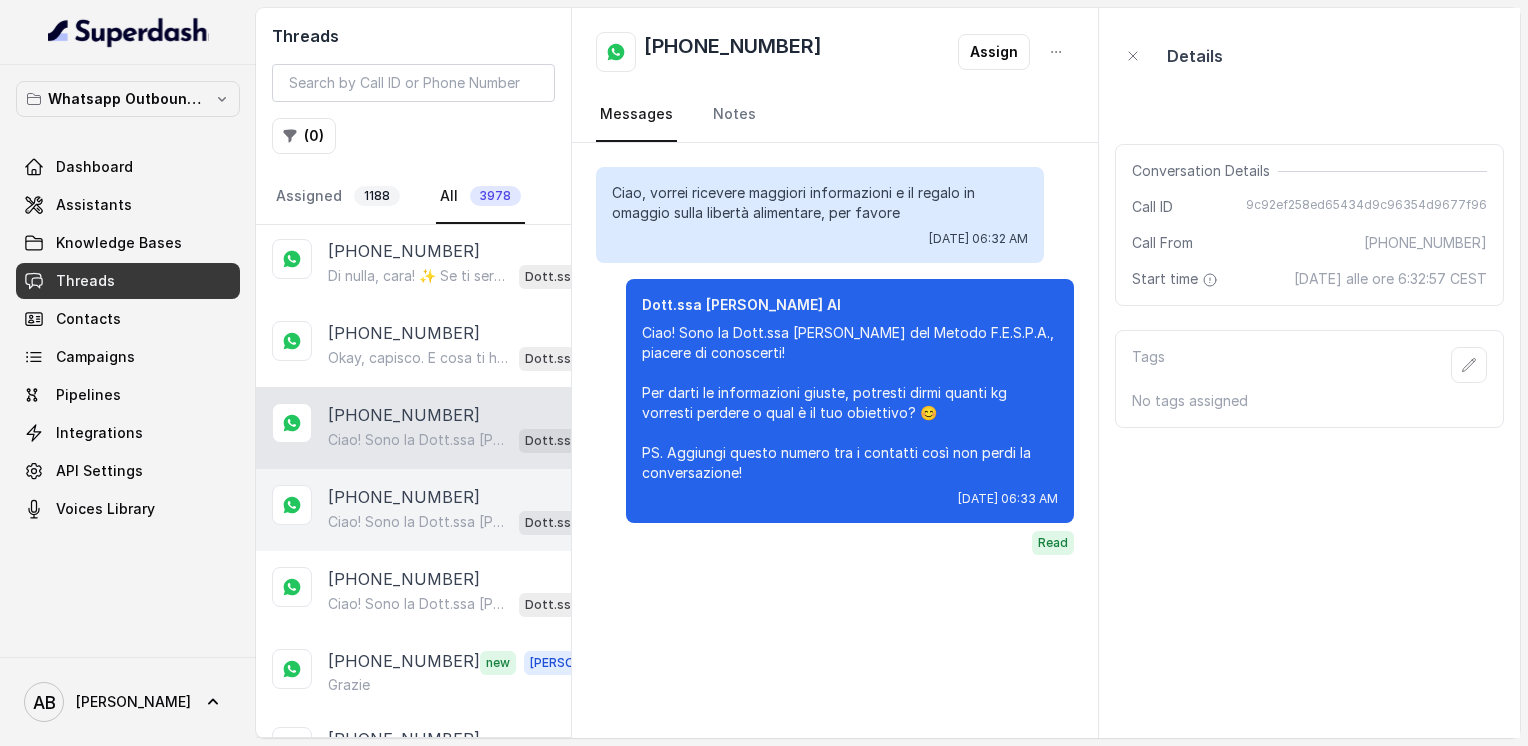 click on "Ciao! Sono la Dott.ssa [PERSON_NAME] del Metodo F.E.S.P.A., piacere di conoscerti!
Certo, ti spiego tutto e ti mando il regalo sulla libertà alimentare.
Per capire meglio come aiutarti, potresti dirmi quanti kg vorresti perdere o qual è il tuo obiettivo? 😊
PS. Aggiungi questo numero tra i contatti così non perdi la conversazione!" at bounding box center (419, 522) 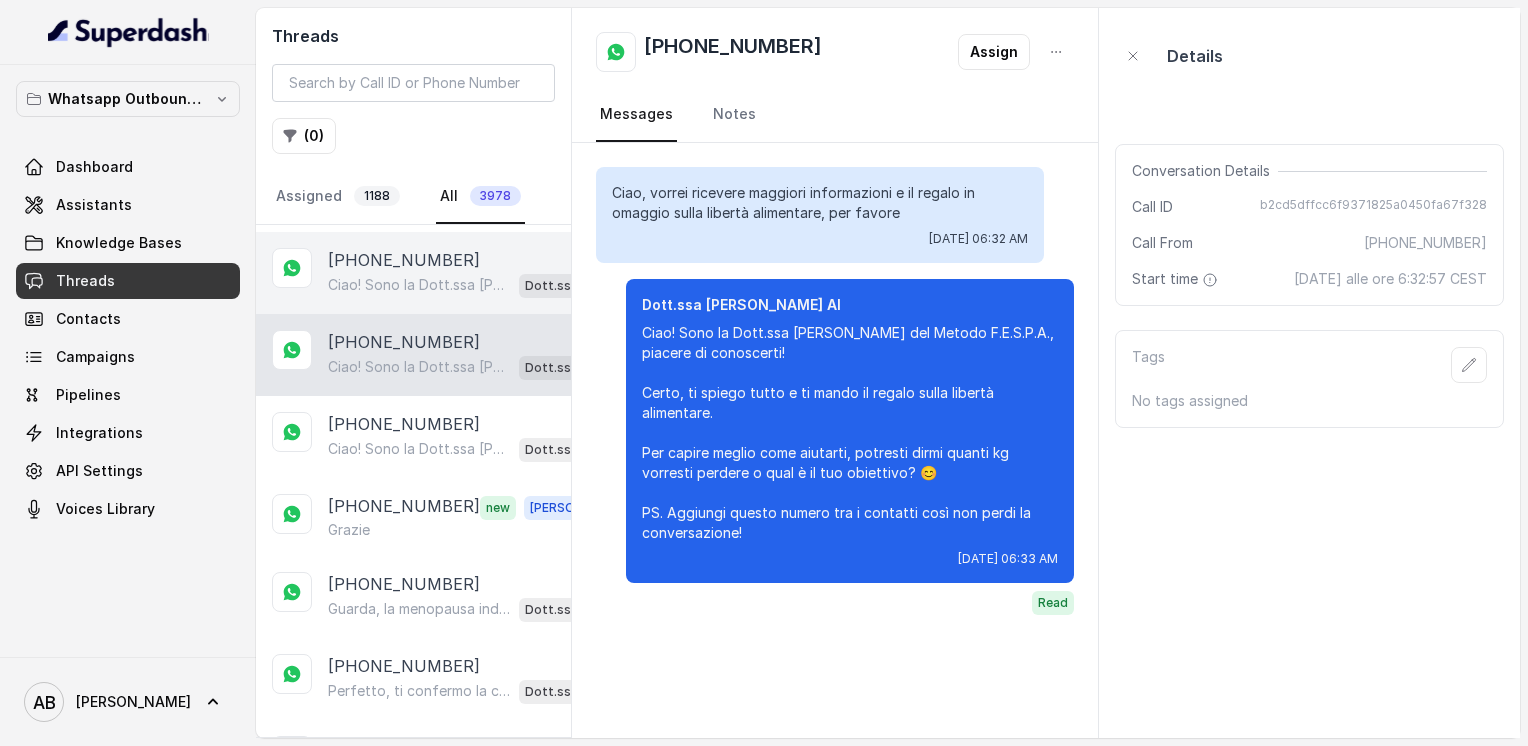 scroll, scrollTop: 1400, scrollLeft: 0, axis: vertical 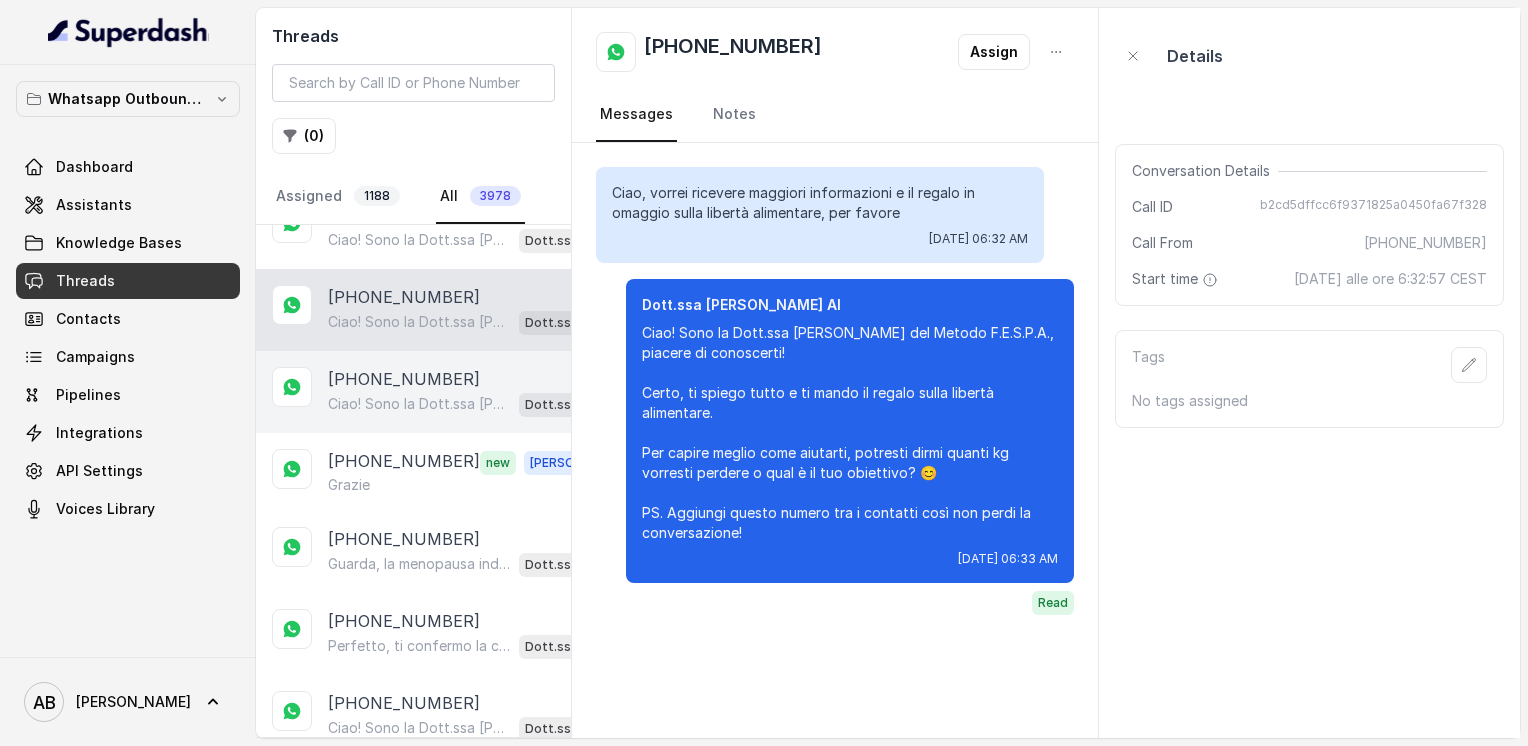 click on "Ciao! Sono la Dott.ssa [PERSON_NAME] del Metodo F.E.S.P.A., piacere di conoscerti!
Certo, ti spiego tutto e ti mando il regalo sulla libertà alimentare.
Per capire meglio come aiutarti, potresti dirmi quanti kg vorresti perdere o qual è il tuo obiettivo? 😊
PS. Aggiungi questo numero tra i contatti così non perdi la conversazione!" at bounding box center [419, 404] 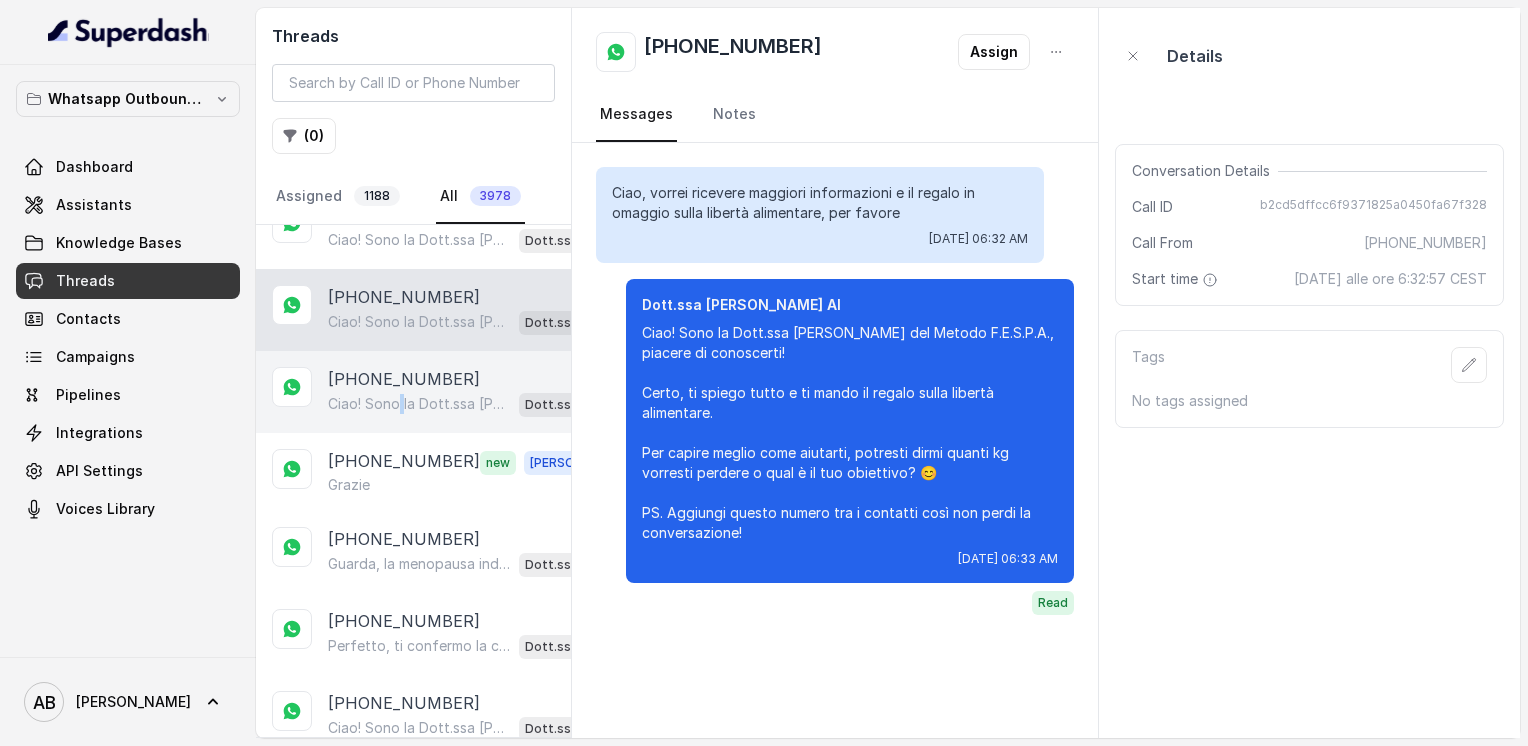 click on "Ciao! Sono la Dott.ssa [PERSON_NAME] del Metodo F.E.S.P.A., piacere di conoscerti!
Certo, ti spiego tutto e ti mando il regalo sulla libertà alimentare.
Per capire meglio come aiutarti, potresti dirmi quanti kg vorresti perdere o qual è il tuo obiettivo? 😊
PS. Aggiungi questo numero tra i contatti così non perdi la conversazione!" at bounding box center [419, 404] 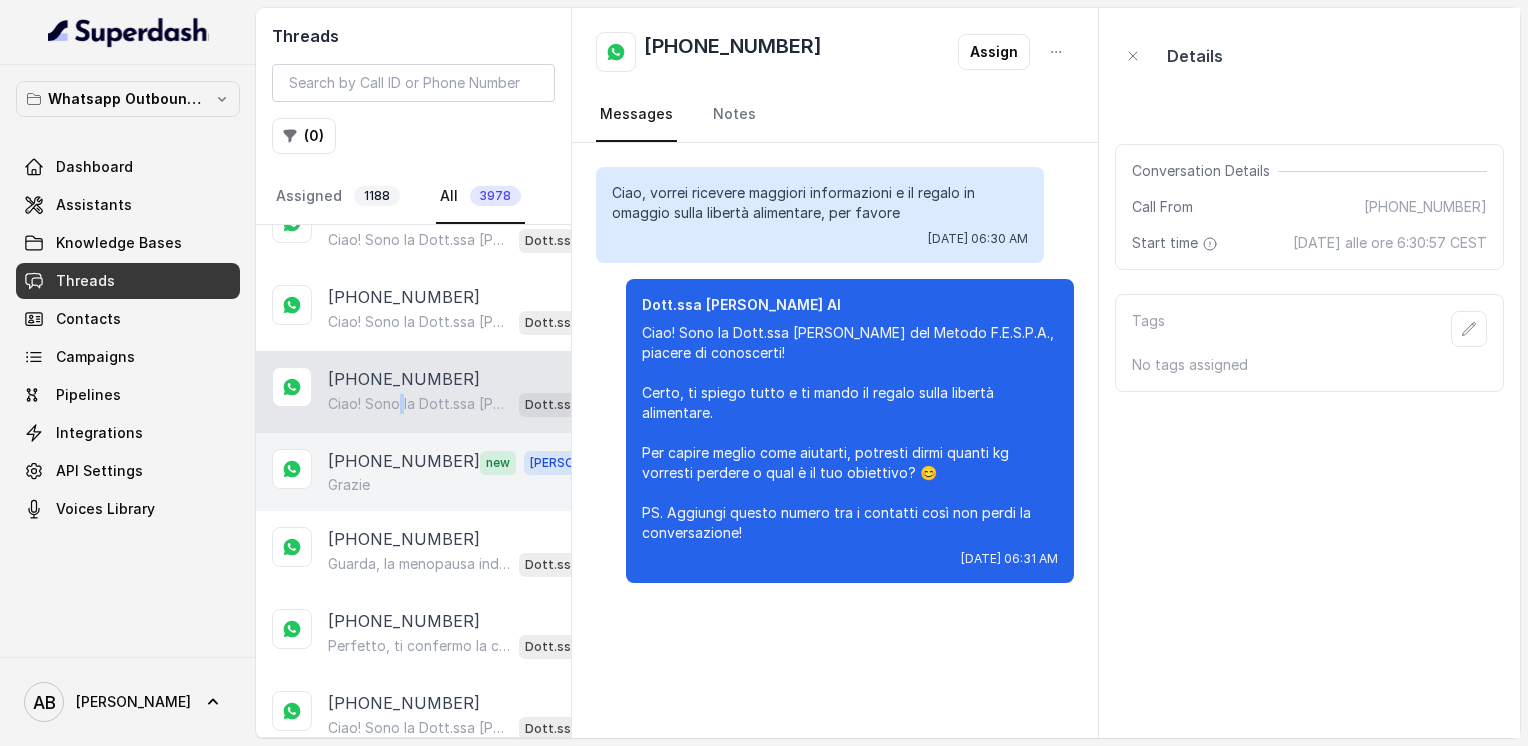 click on "Grazie" at bounding box center [469, 485] 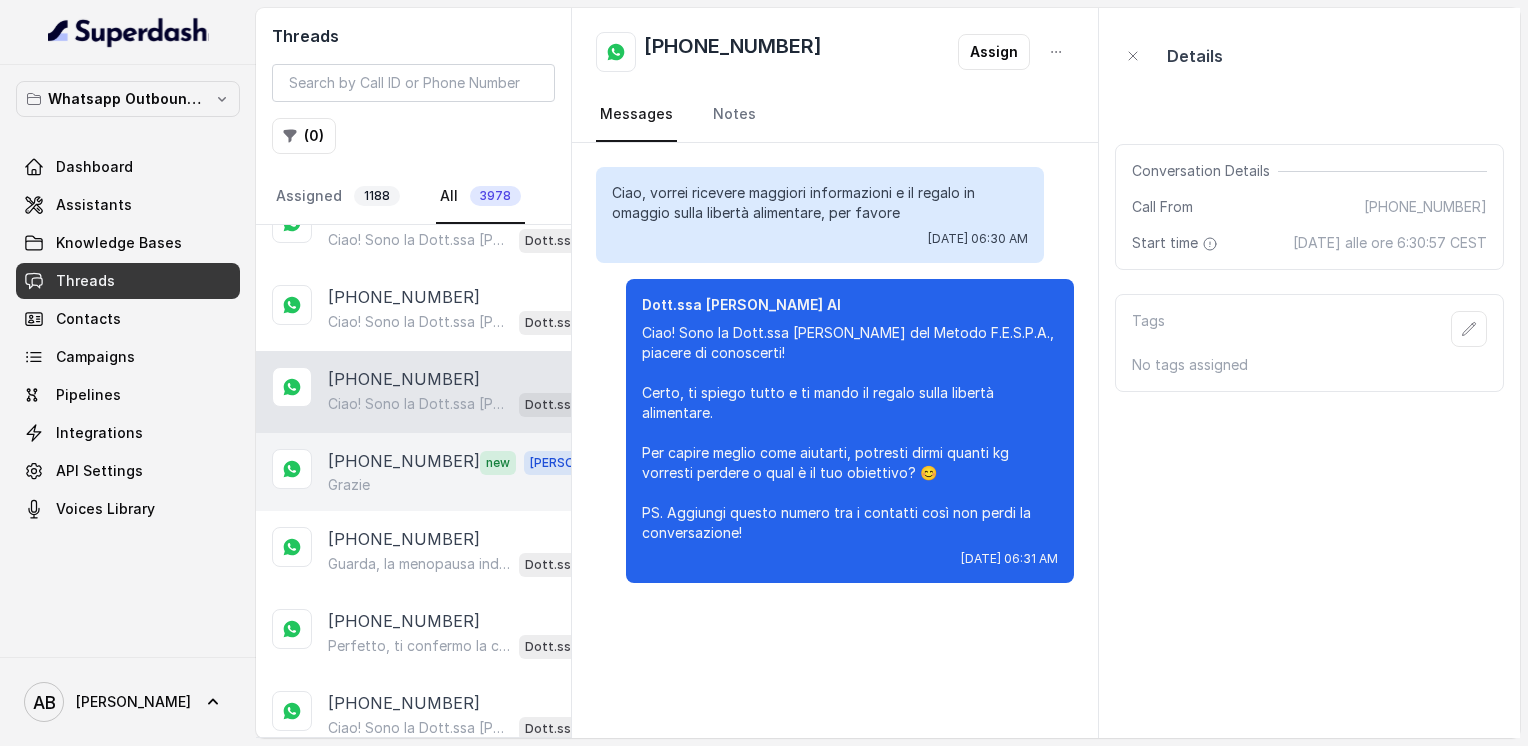click on "Grazie" at bounding box center (469, 485) 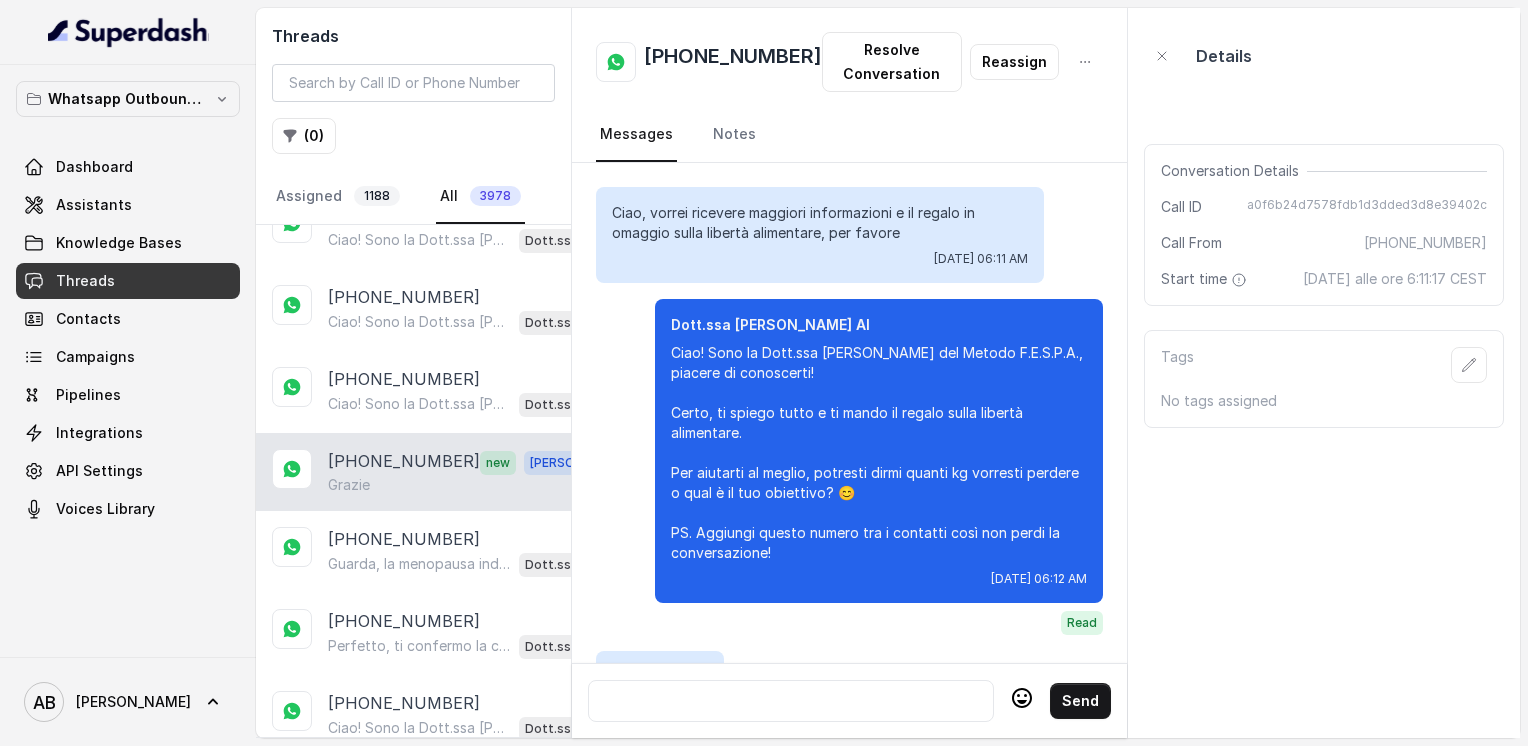 scroll, scrollTop: 2396, scrollLeft: 0, axis: vertical 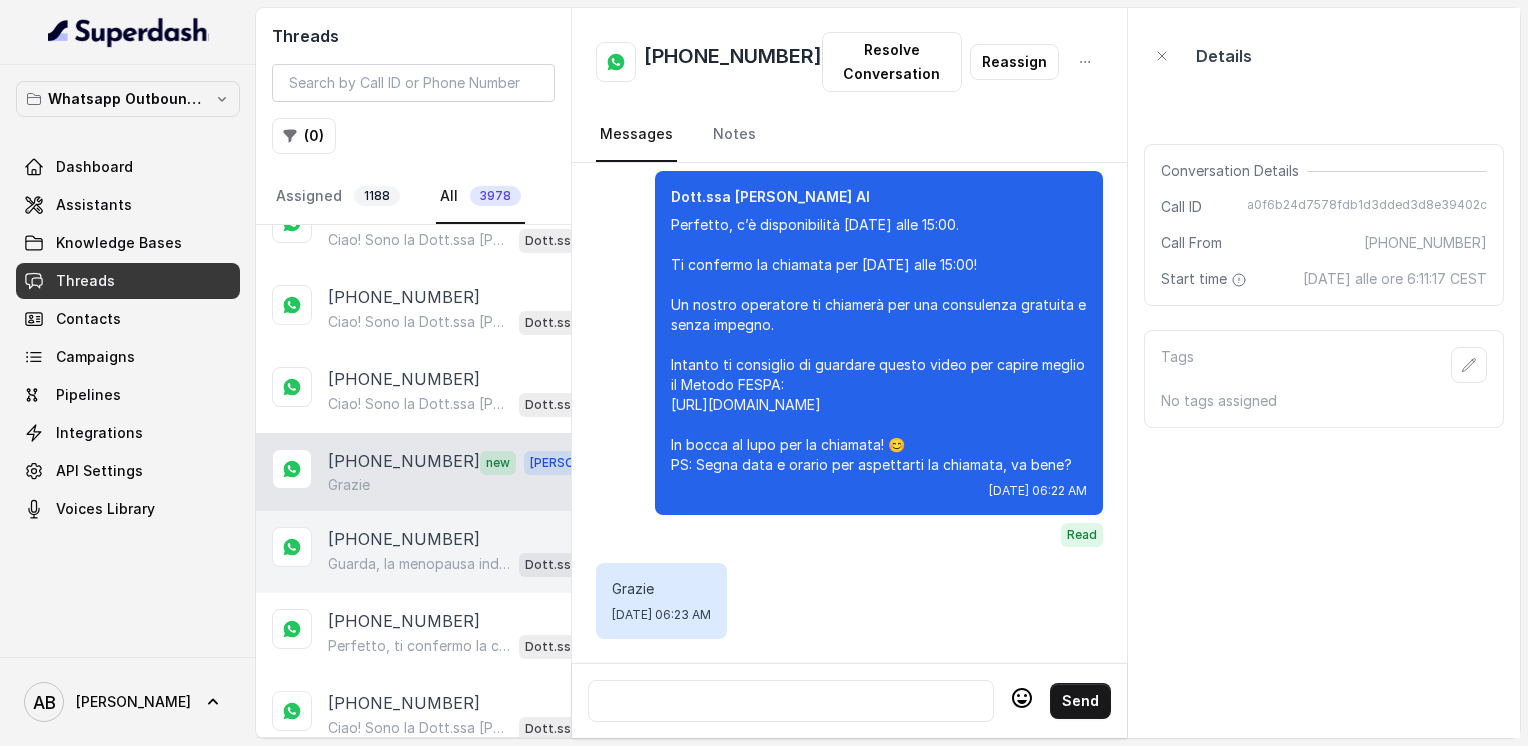 click on "[PHONE_NUMBER]" at bounding box center (404, 539) 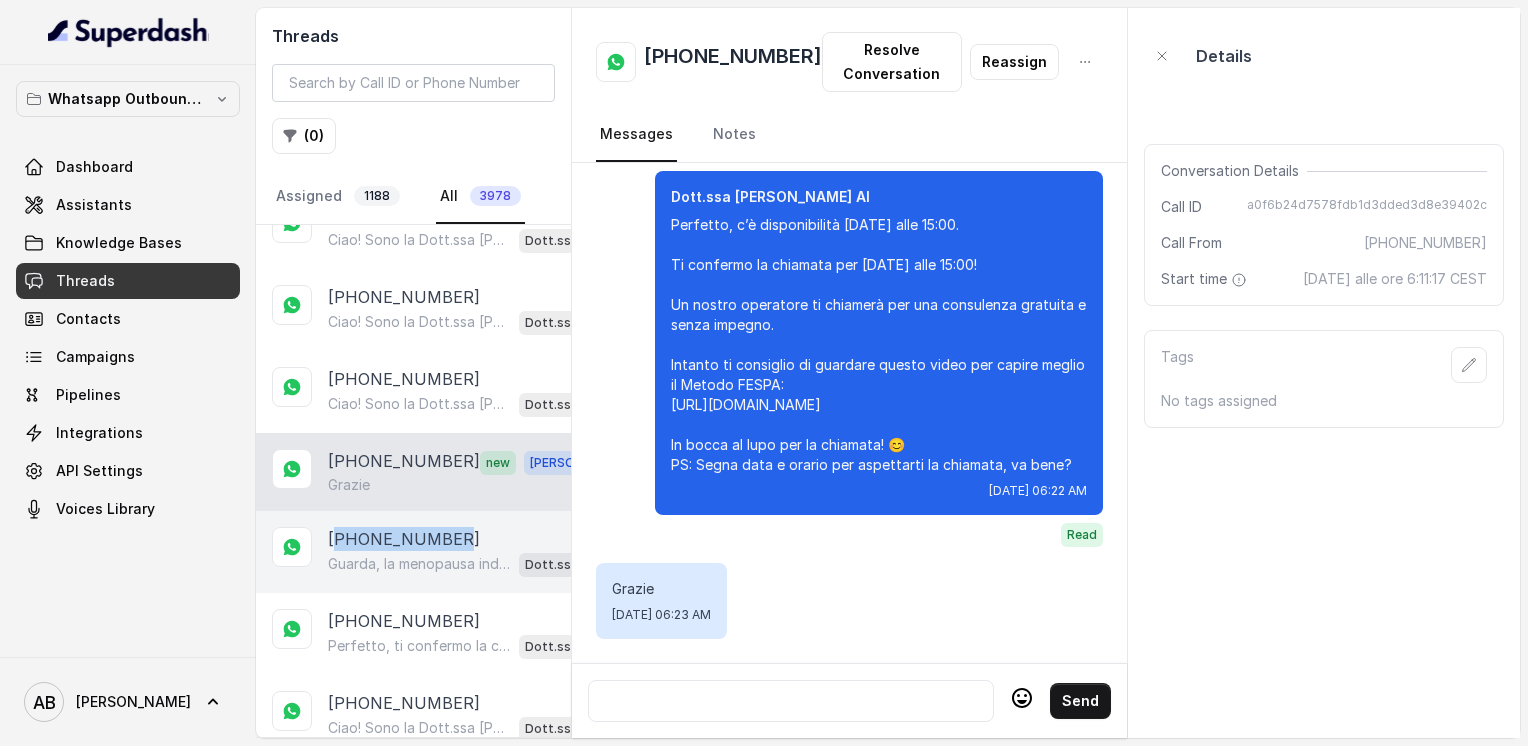 click on "[PHONE_NUMBER]" at bounding box center (404, 539) 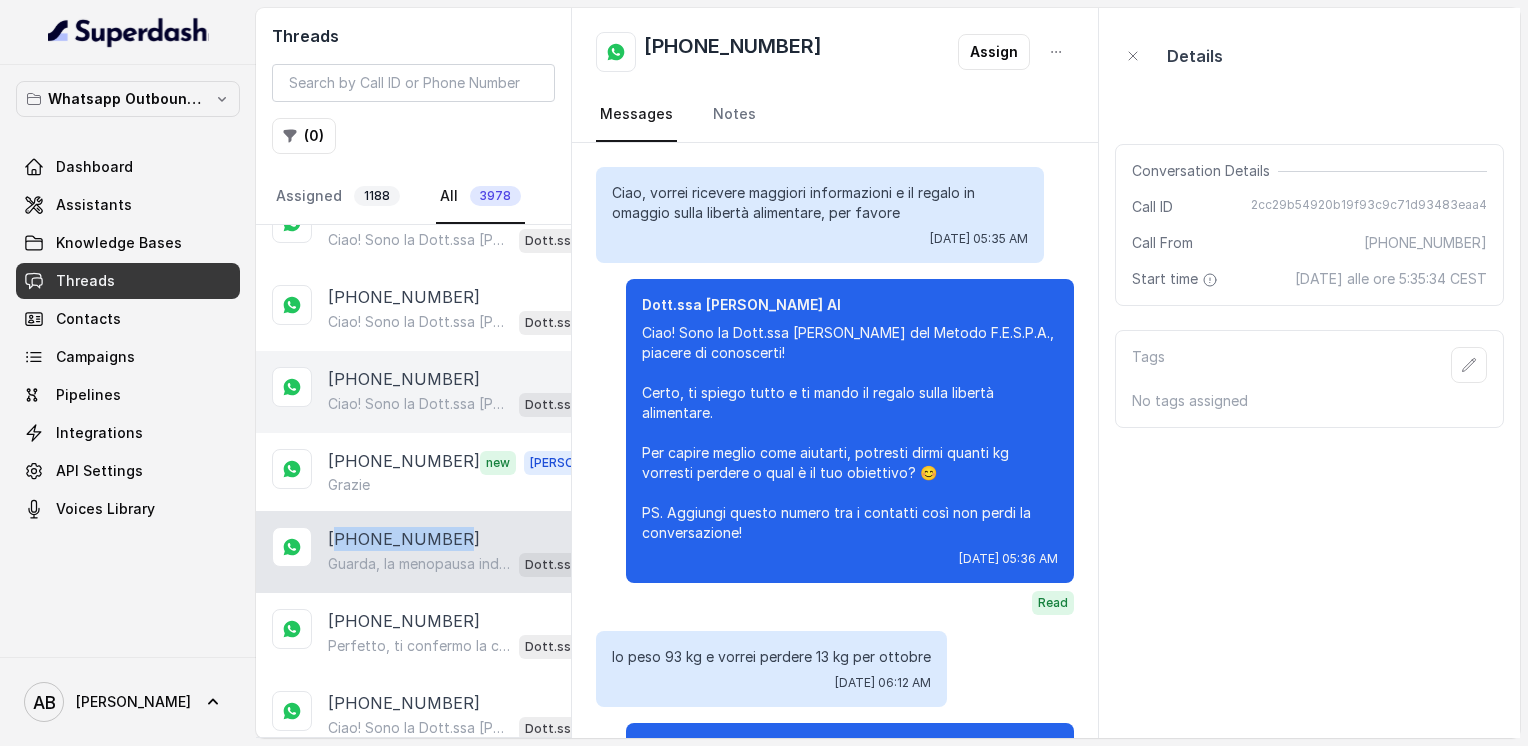 scroll, scrollTop: 1020, scrollLeft: 0, axis: vertical 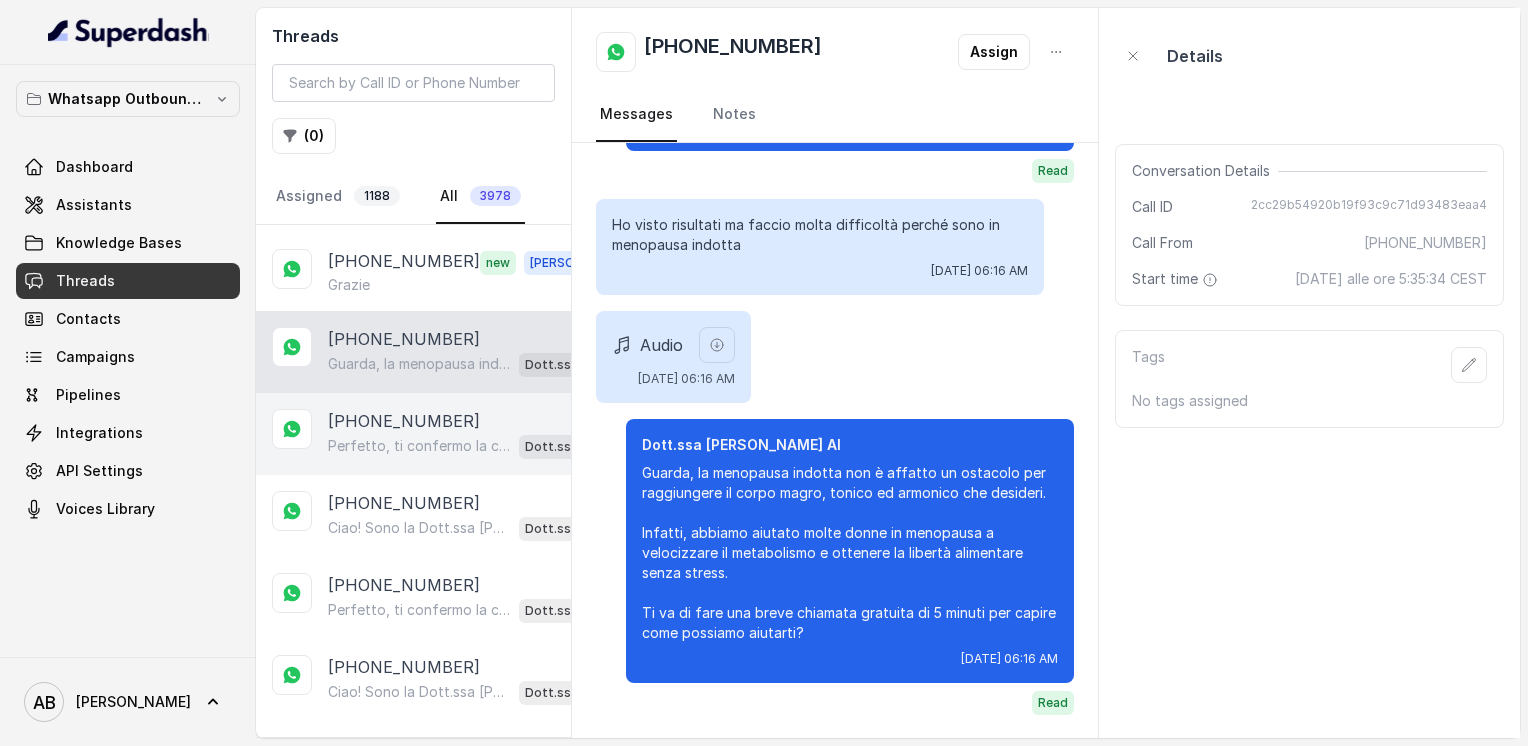 click on "Perfetto, ti confermo la chiamata per [DATE] alle 11:00!
Un nostro segretario ti chiamerà per una consulenza gratuita e senza impegno, così potrai scoprire come funziona il Metodo FESPA per raggiungere la libertà alimentare e un corpo magro, tonico ed armonico.
Intanto ti consiglio di guardare questo video che ti aiuterà a capire meglio:
[URL][DOMAIN_NAME]
In bocca al lupo per la chiamata e buona giornata! 😊" at bounding box center [419, 446] 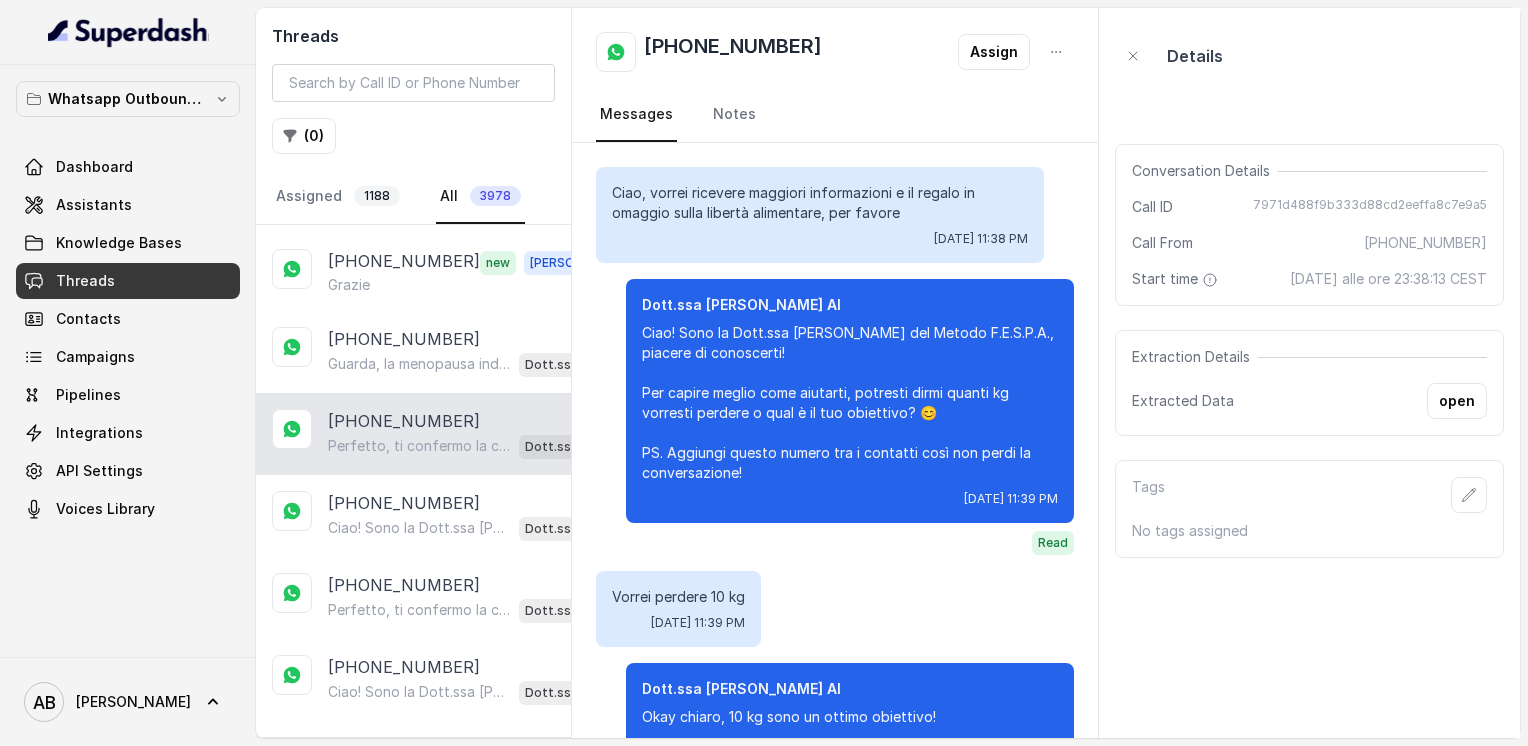 scroll, scrollTop: 1548, scrollLeft: 0, axis: vertical 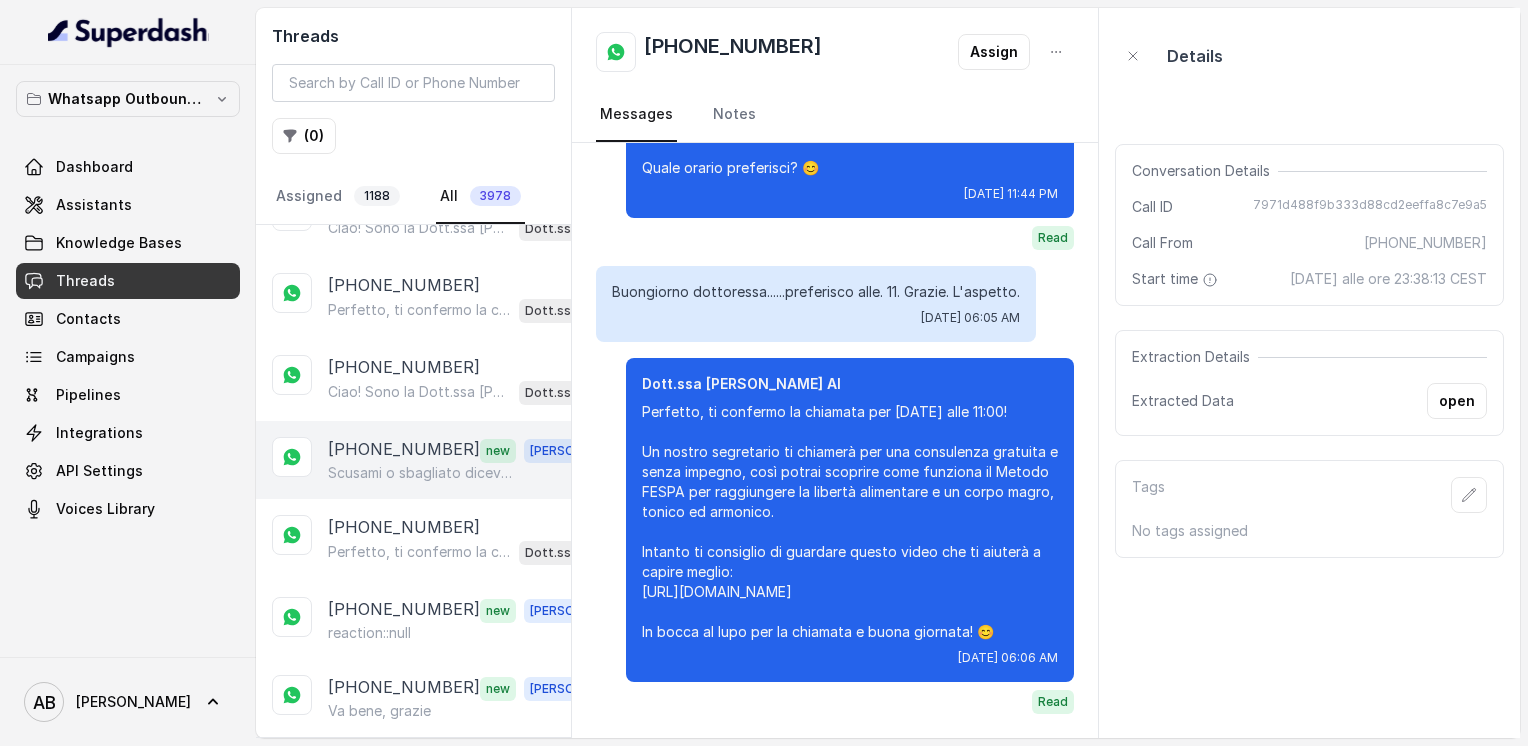 click on "[PHONE_NUMBER]   new [PERSON_NAME]mi o sbagliato dicevo [DATE] no [DATE] non ci sono" at bounding box center [413, 460] 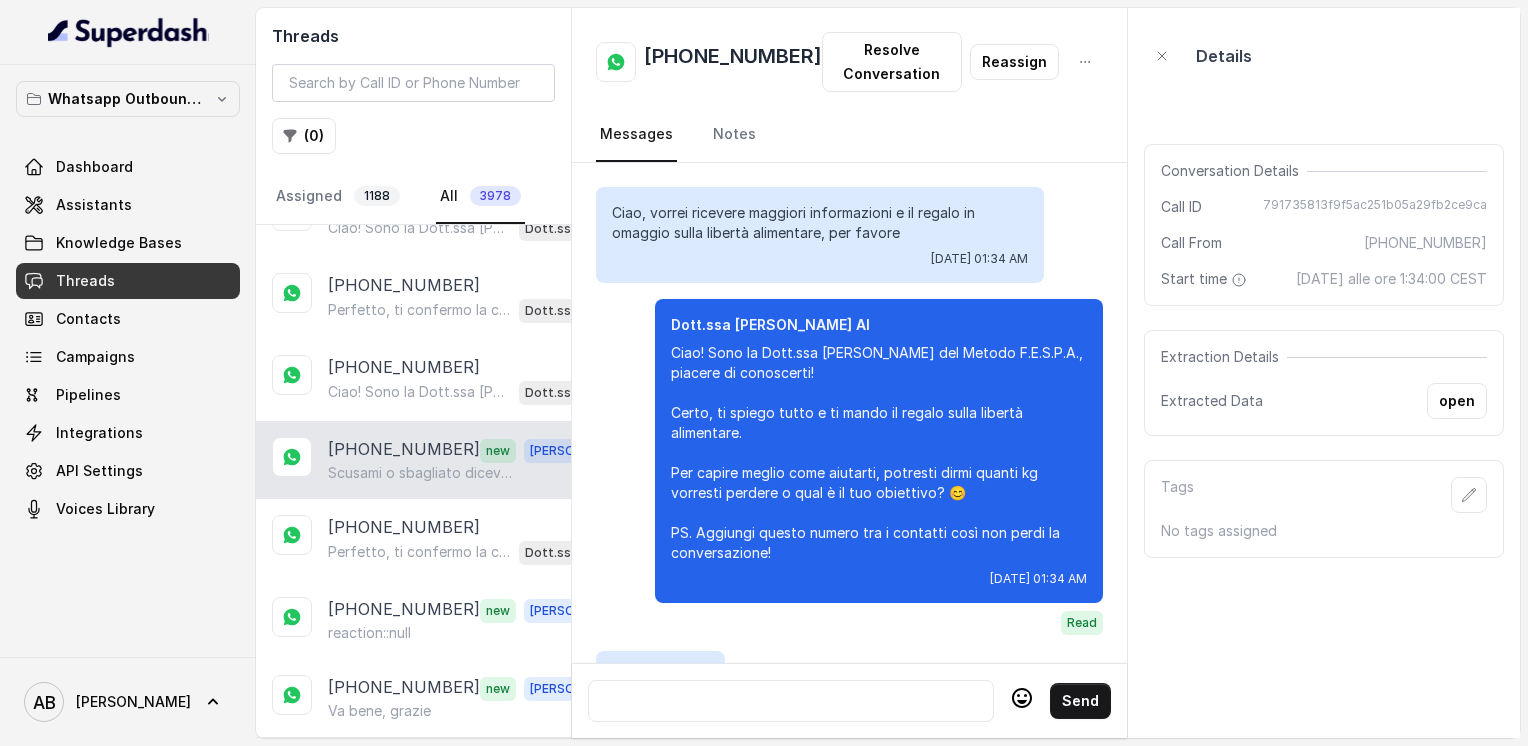 scroll, scrollTop: 2716, scrollLeft: 0, axis: vertical 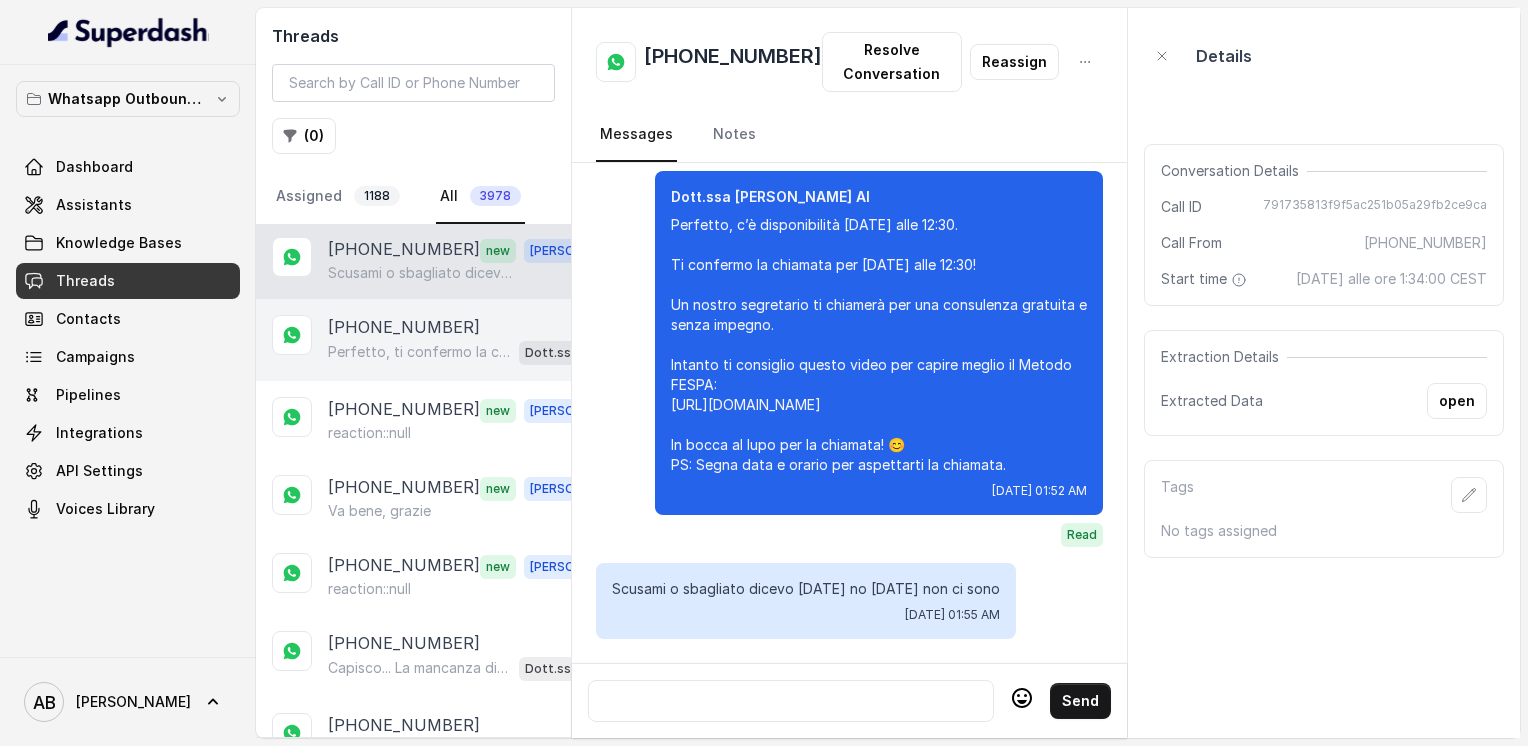 click on "Perfetto, ti confermo la chiamata per [DATE], [DATE], alle 10:00!
Un nostro segretario ti chiamerà per illustrarti tutto sulla libertà alimentare e il Metodo FESPA, la consulenza è gratuita e senza impegno.
Intanto ti consiglio questo video per capire meglio: [URL][DOMAIN_NAME]
In bocca al lupo per la chiamata! 😊
PS: Segna data e orario per non perdere la chiamata." at bounding box center (419, 352) 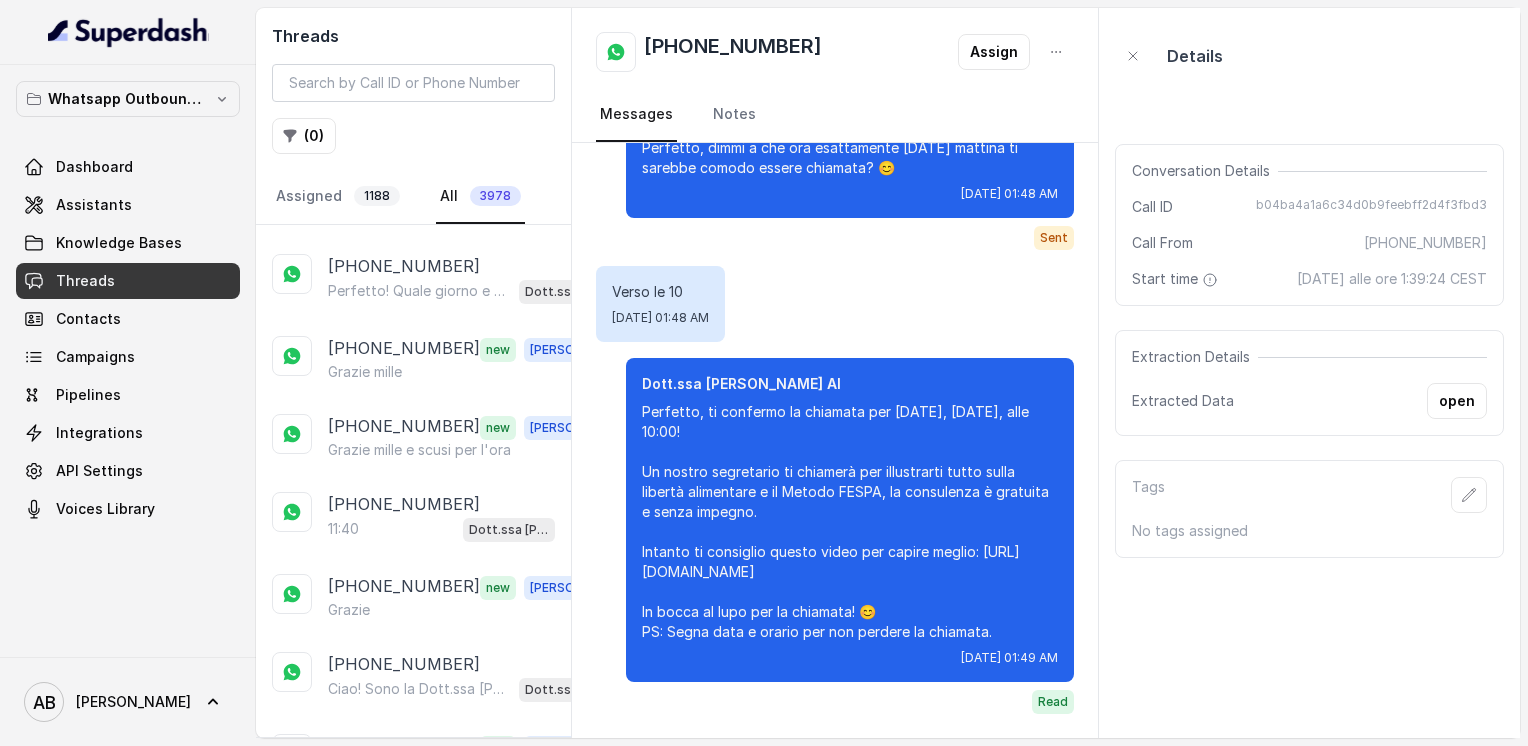 scroll, scrollTop: 2600, scrollLeft: 0, axis: vertical 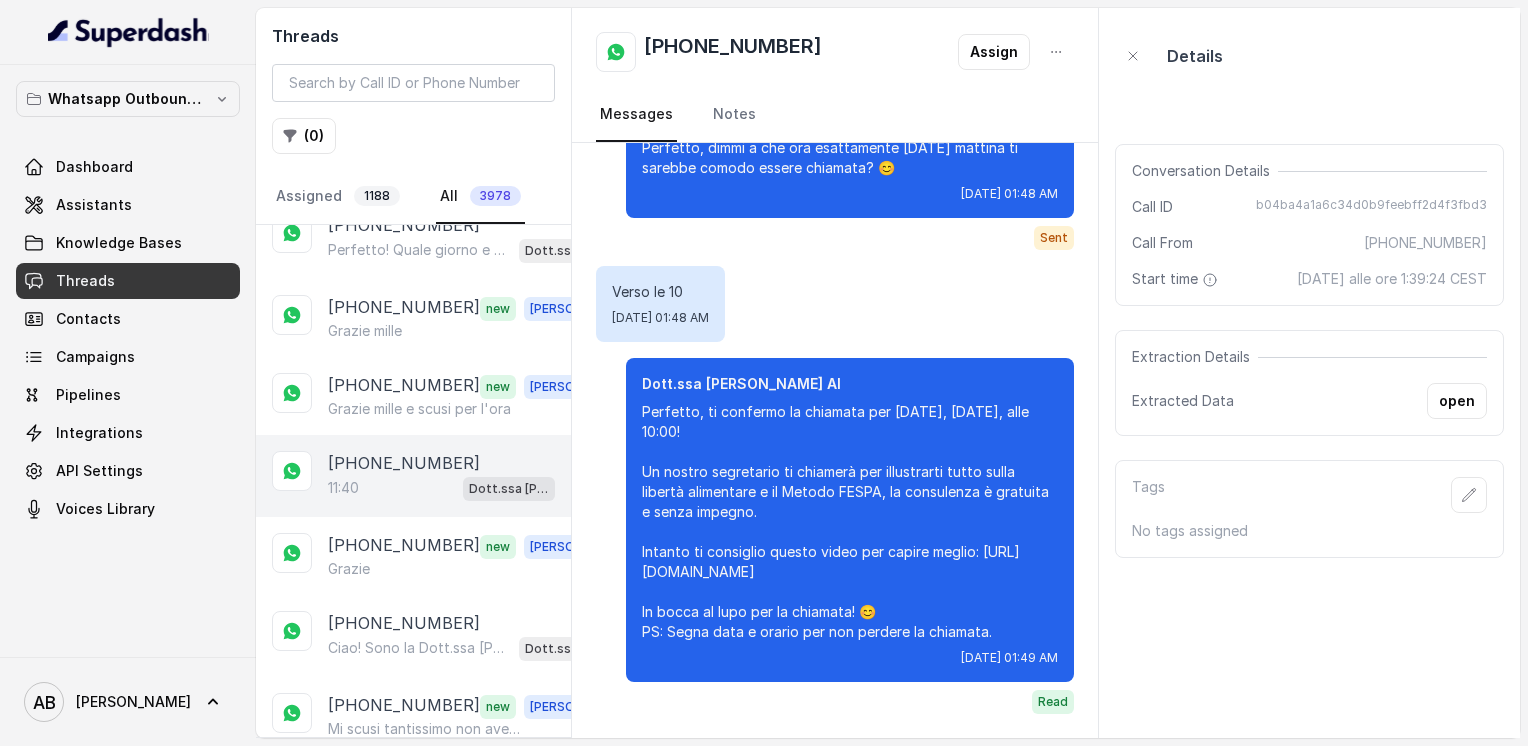 click on "[PHONE_NUMBER]" at bounding box center [404, 463] 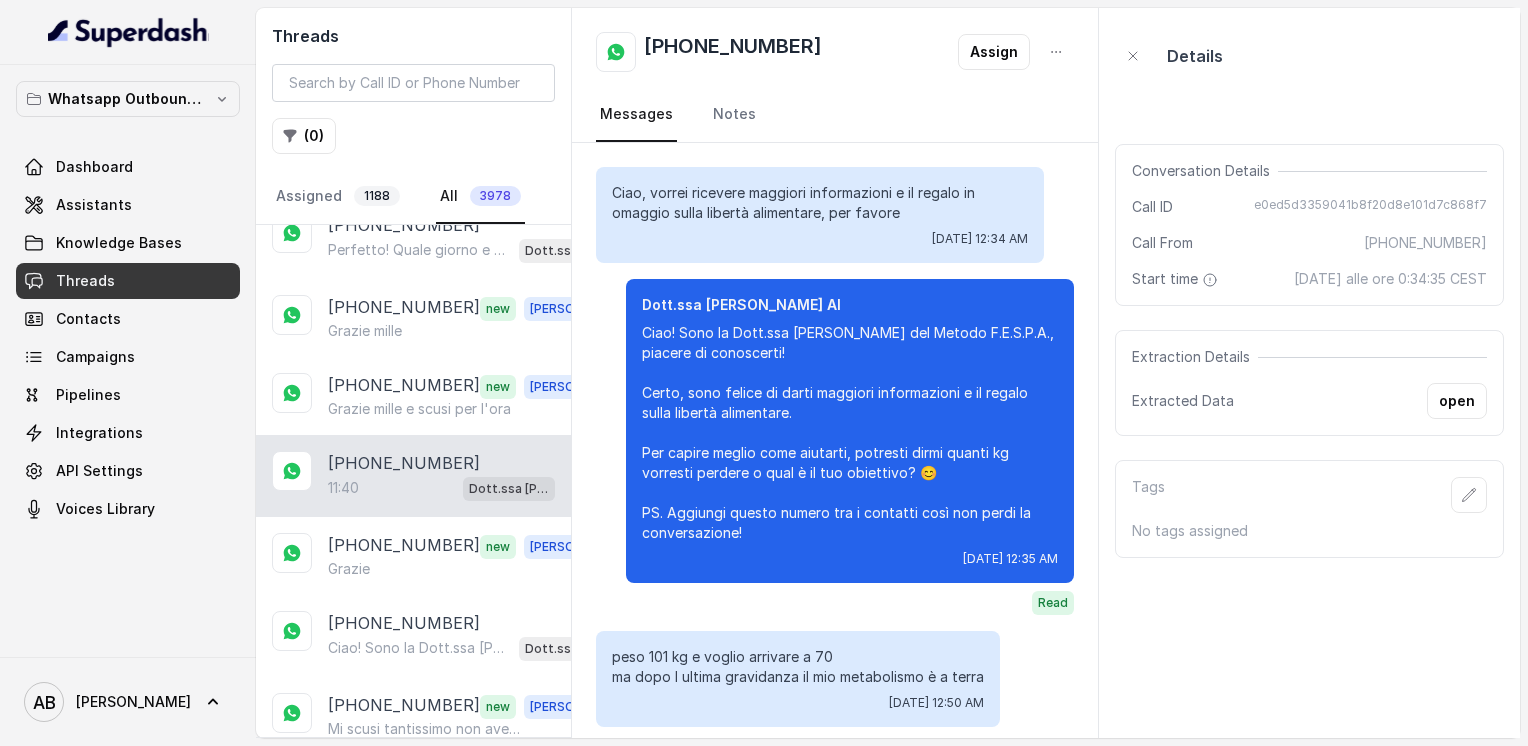 scroll, scrollTop: 1528, scrollLeft: 0, axis: vertical 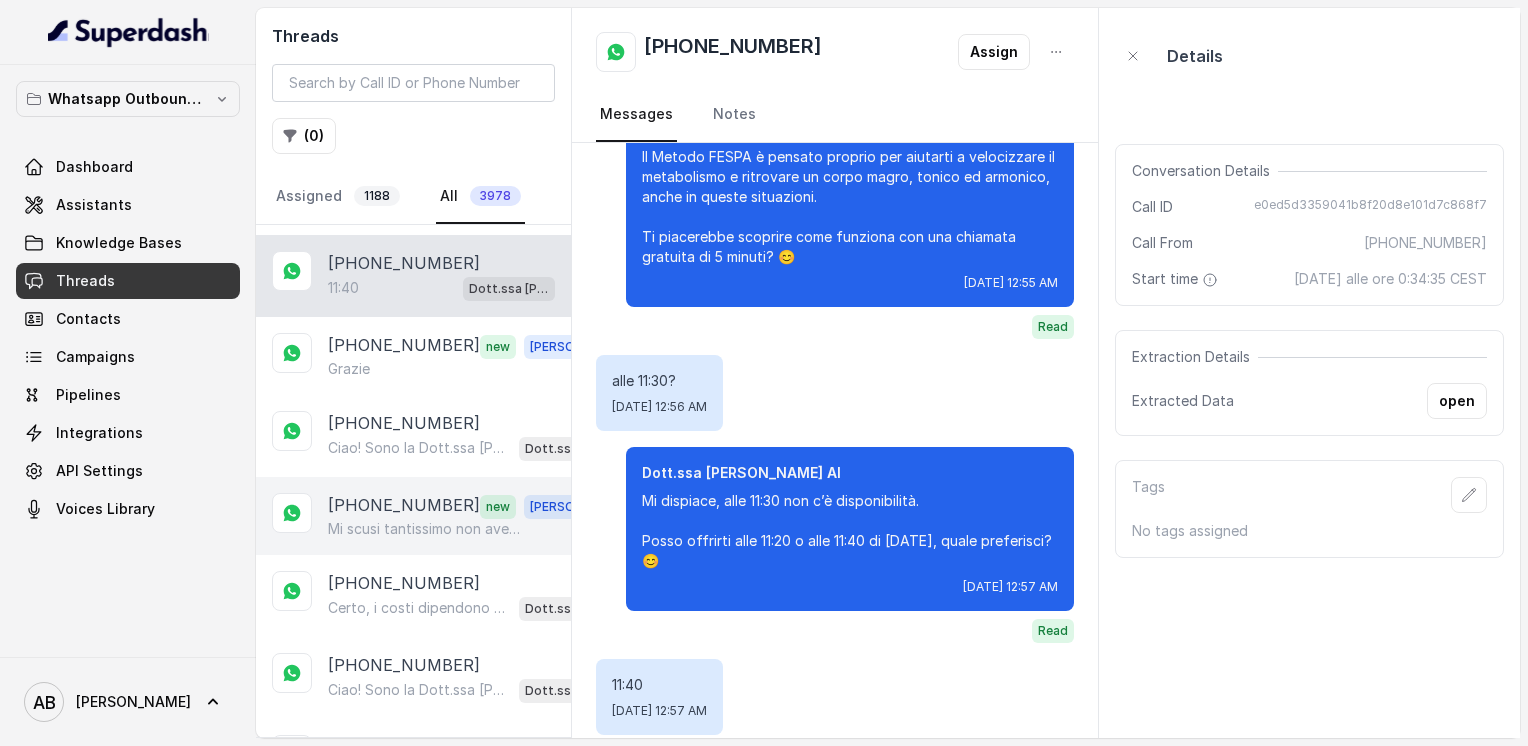 click on "Mi scusi tantissimo non avevo visto che era  già il 29 ,le chiedo appuntamento x [DATE] alle 9 oppure quando c è posto , [DATE] ho fisioterapista mattino non ci sono" at bounding box center (424, 529) 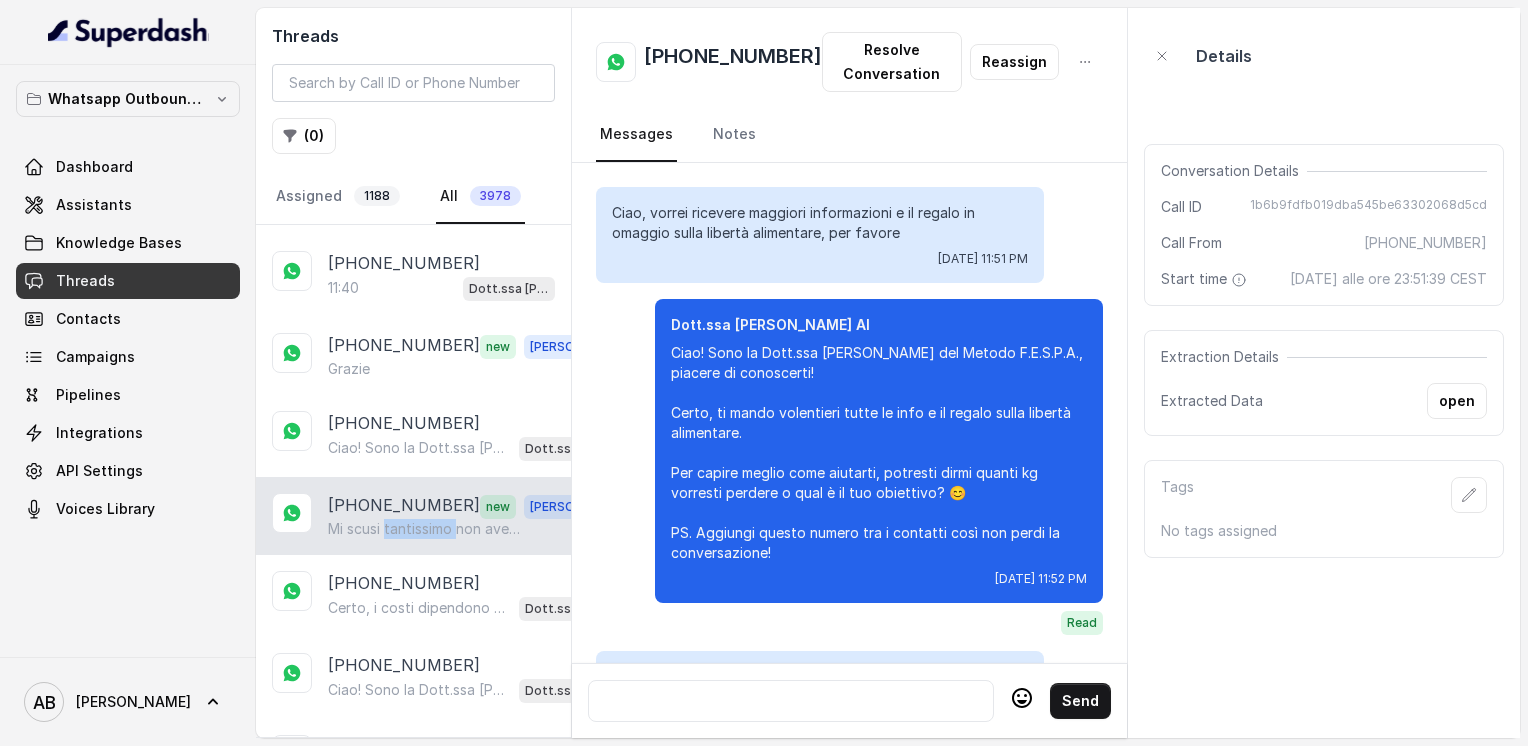 scroll, scrollTop: 2152, scrollLeft: 0, axis: vertical 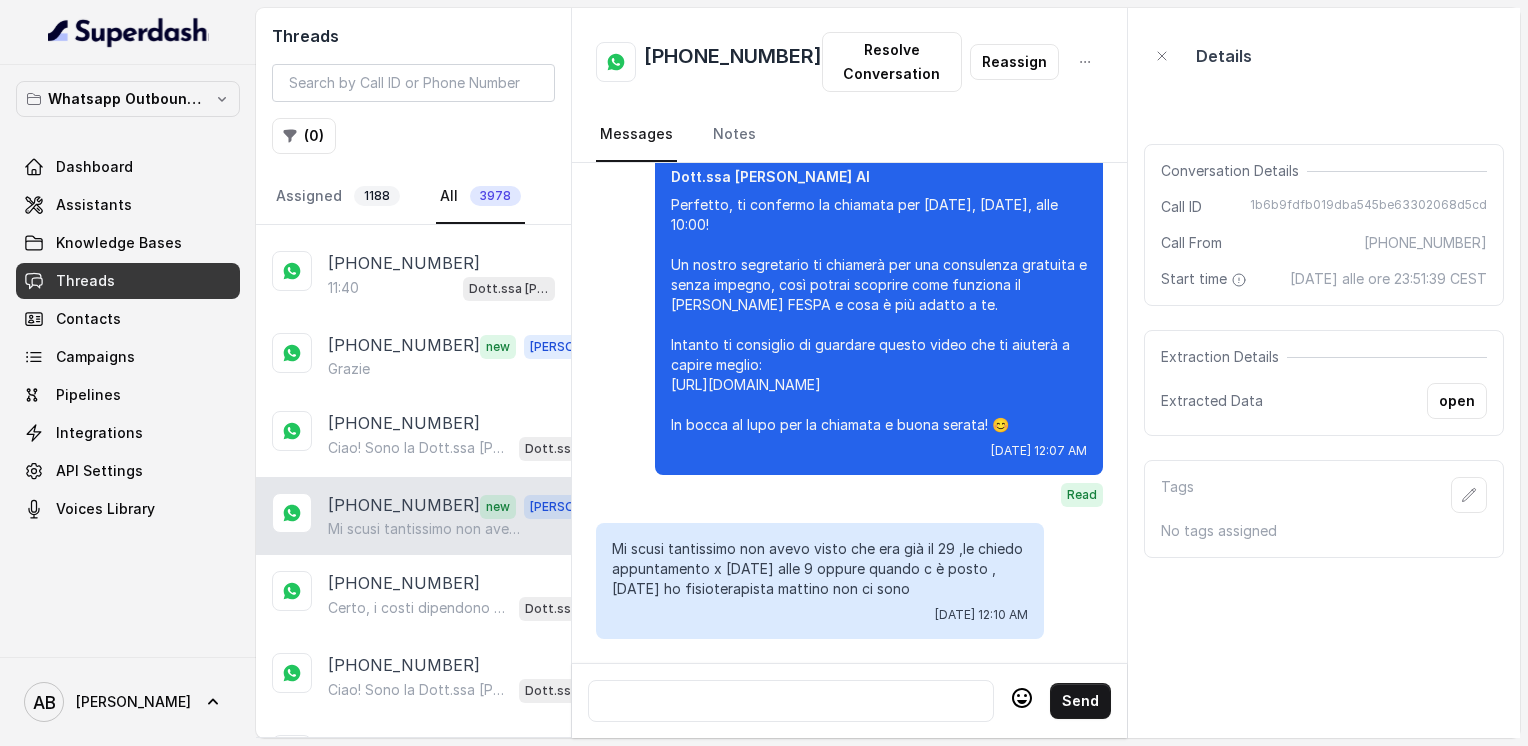click at bounding box center (791, 701) 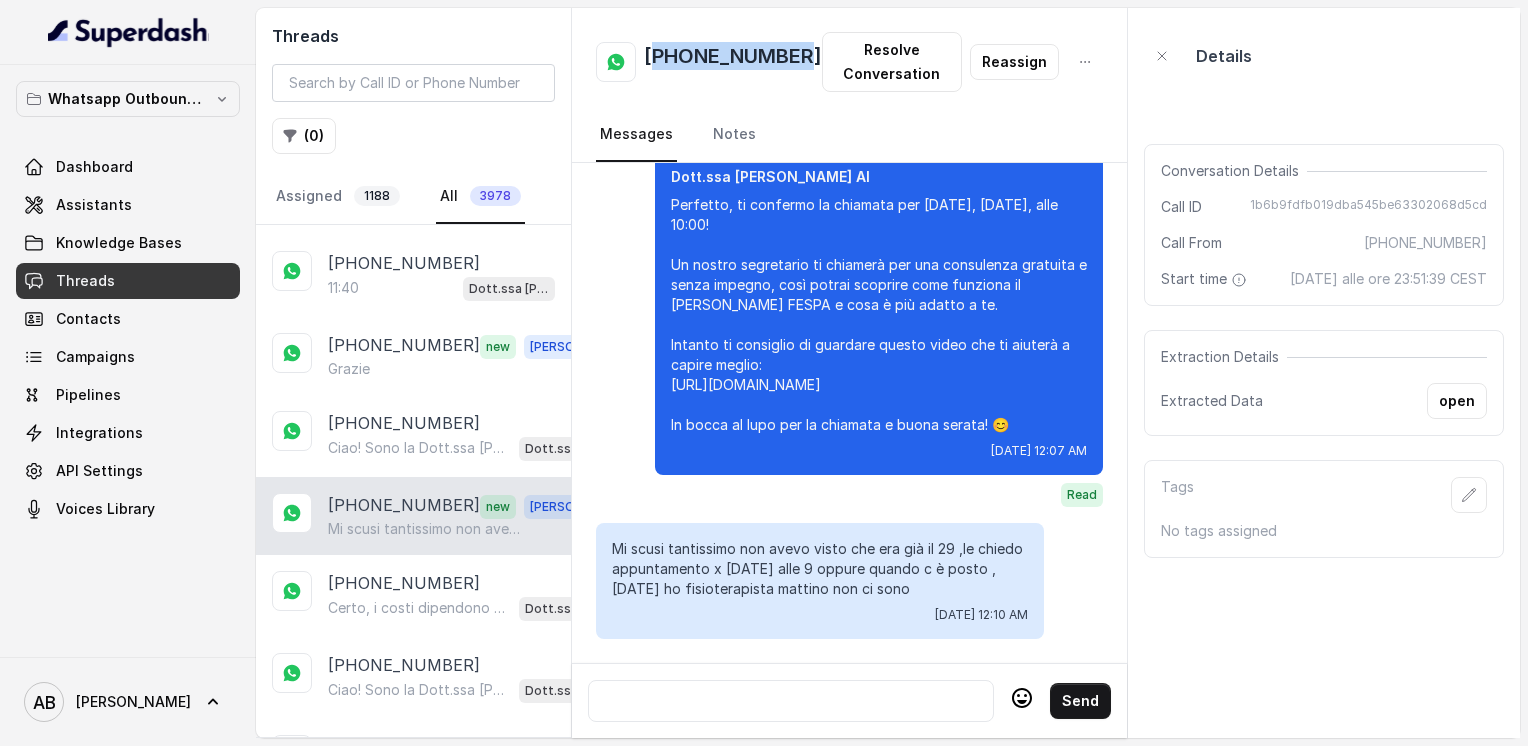 click on "[PHONE_NUMBER]" at bounding box center (733, 62) 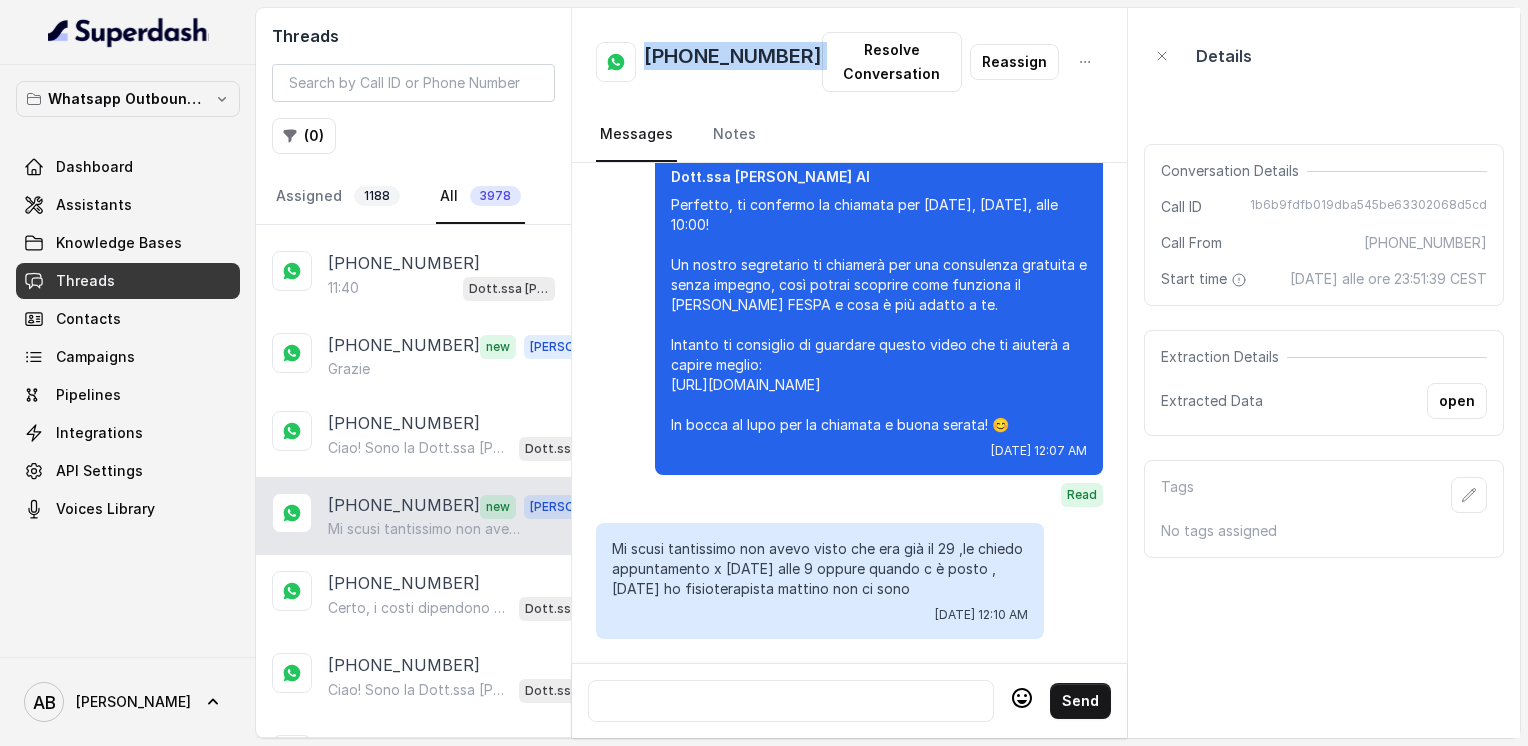 click on "[PHONE_NUMBER]" at bounding box center (733, 62) 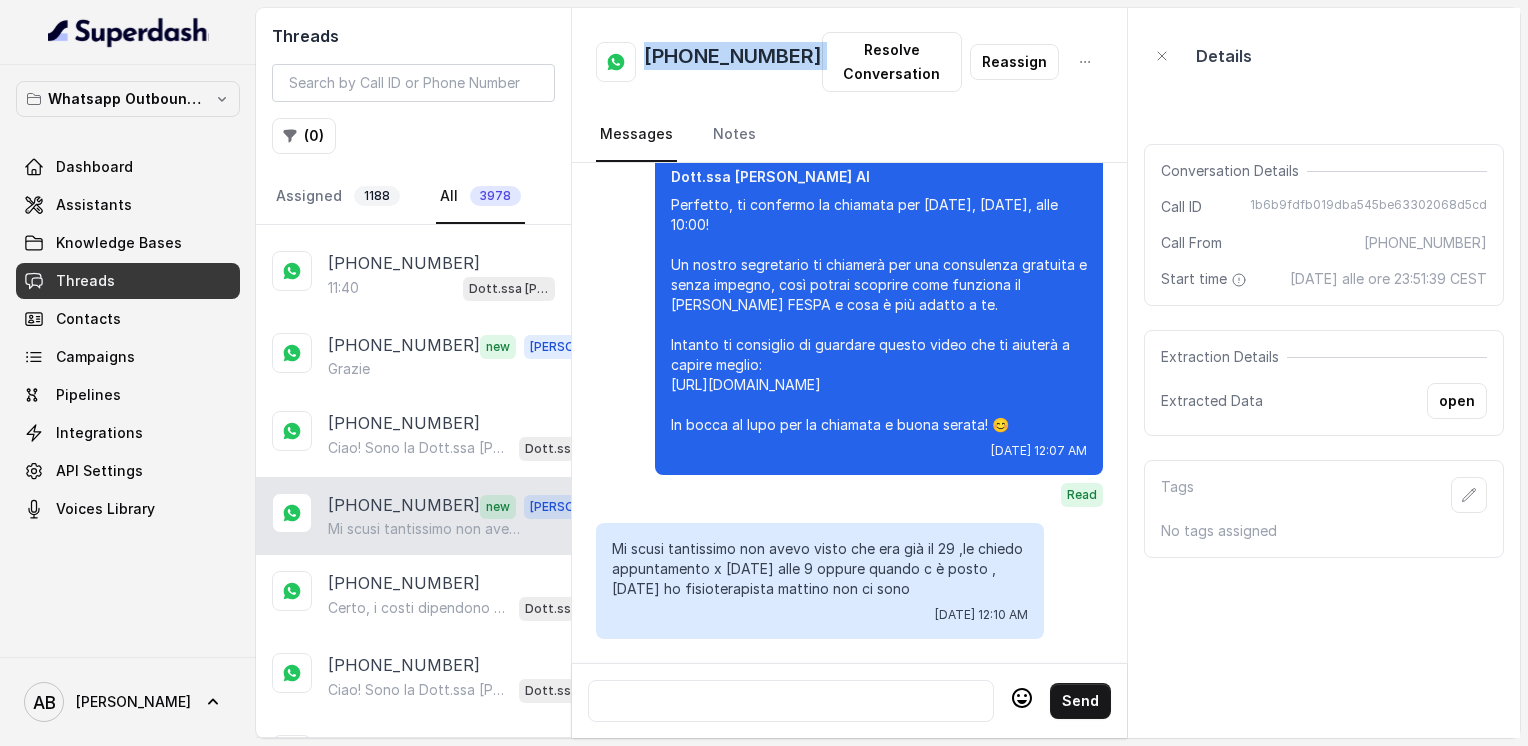 copy on "[PHONE_NUMBER]" 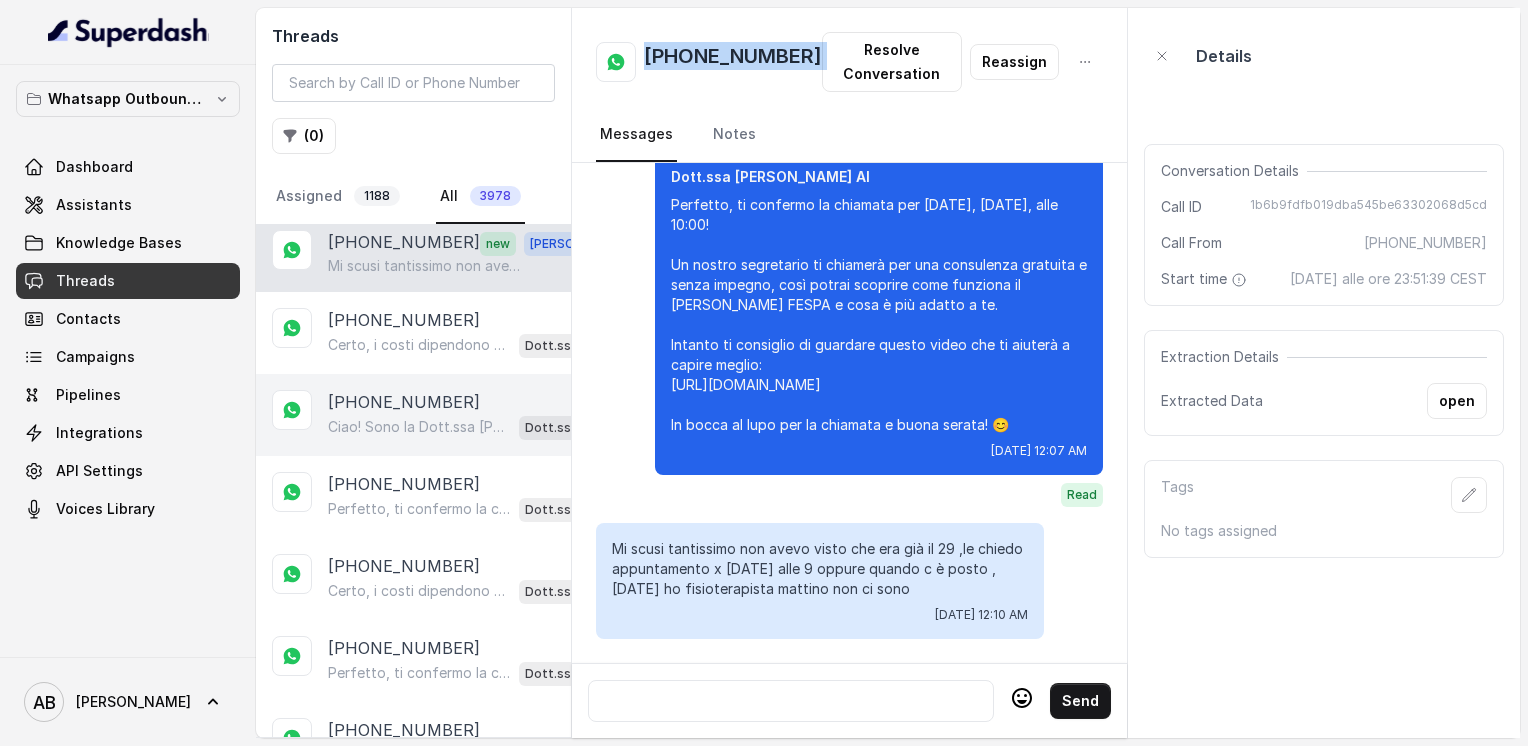 scroll, scrollTop: 3100, scrollLeft: 0, axis: vertical 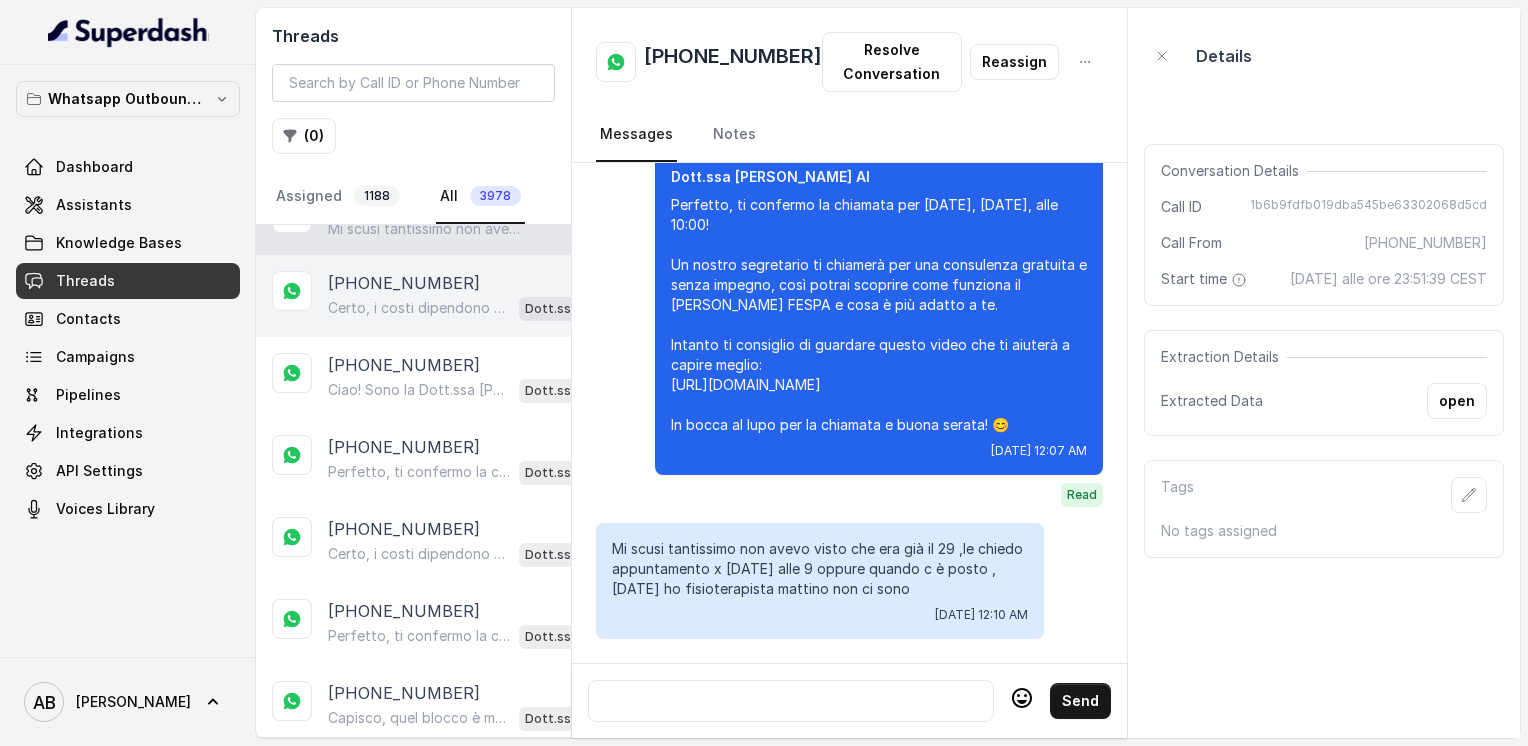 click on "Certo, i costi dipendono dal percorso personalizzato che si adatta alle tue esigenze.
Possiamo fare una breve chiamata gratuita di 5 minuti per spiegarti tutto nel dettaglio, senza impegno.
Quando ti farebbe comodo sentirci?" at bounding box center [419, 308] 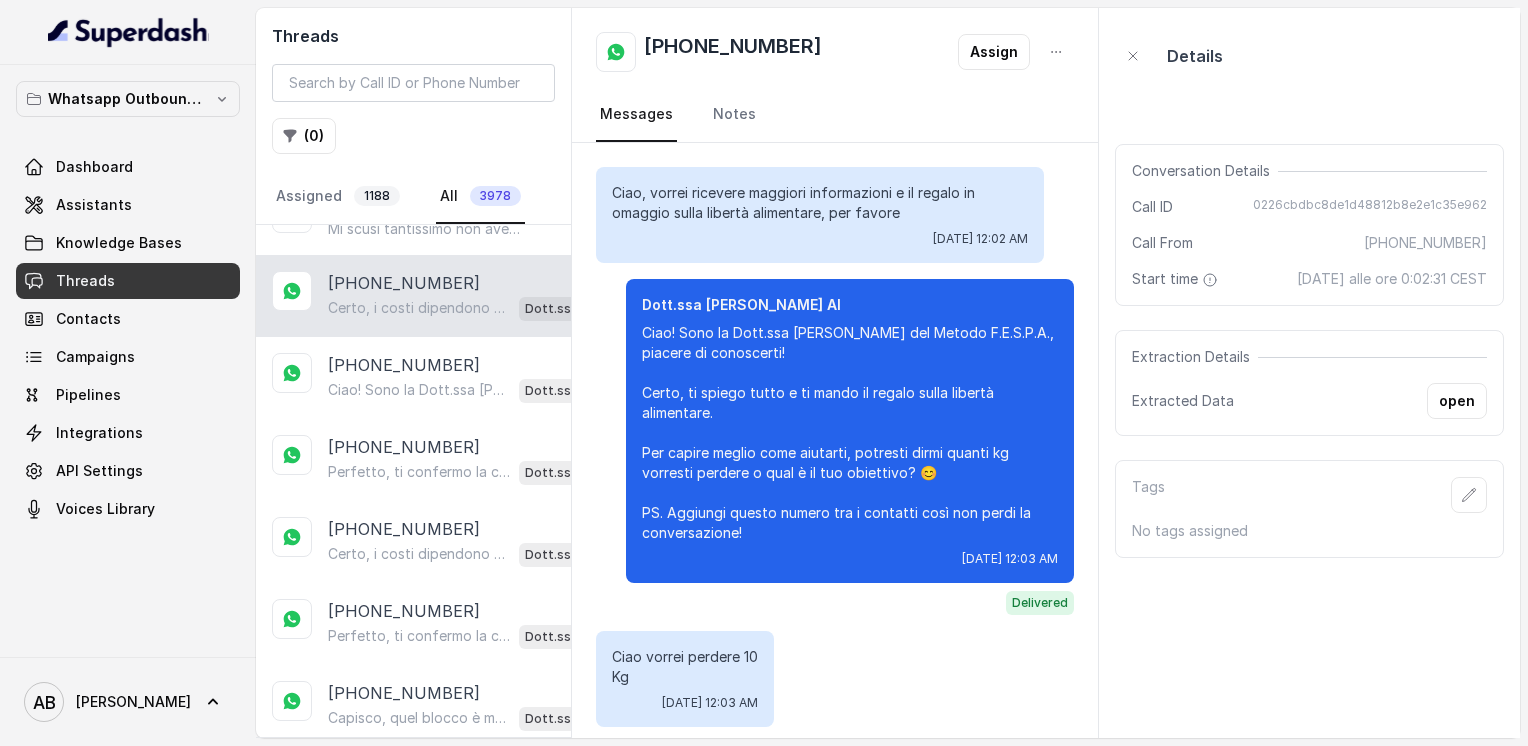 scroll, scrollTop: 1512, scrollLeft: 0, axis: vertical 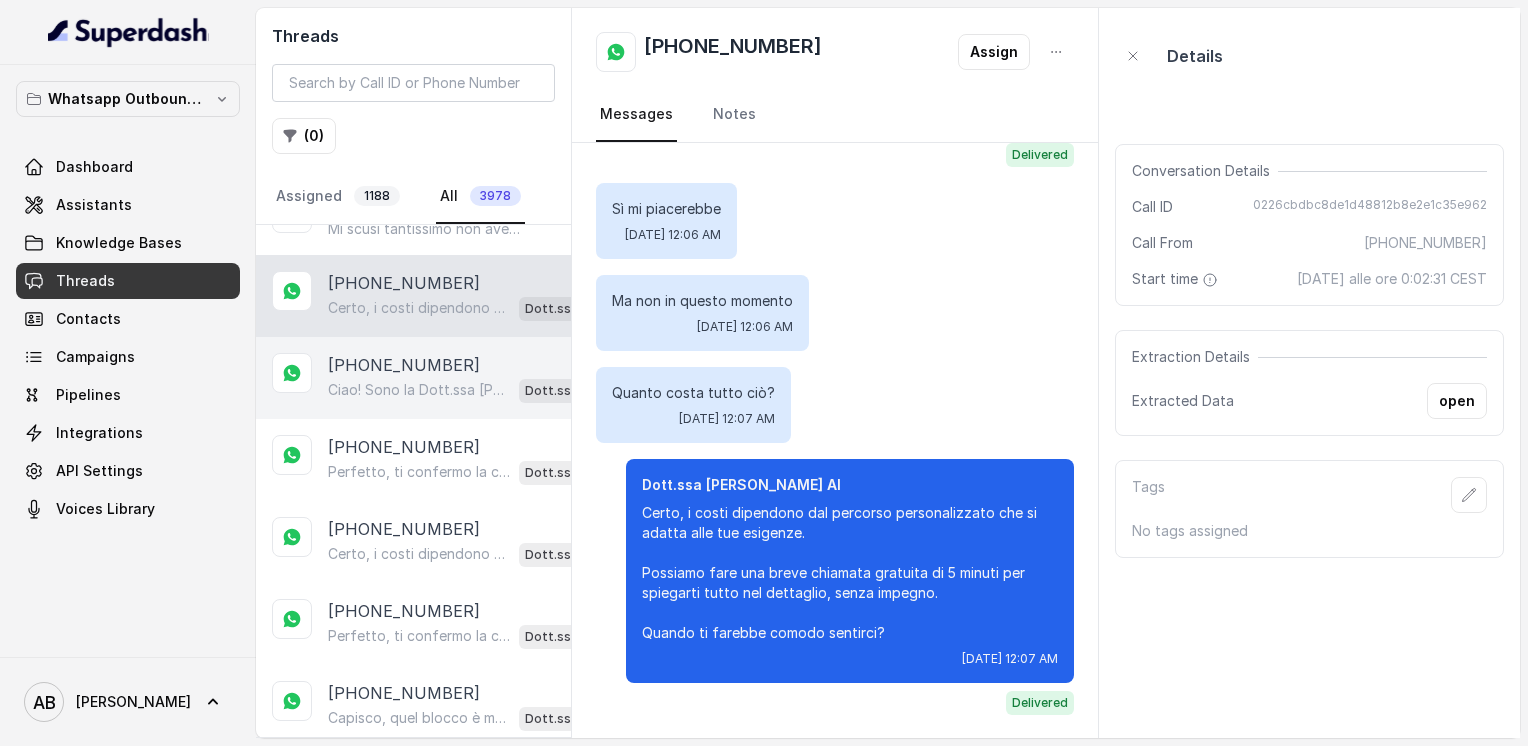 click on "+393334045844" at bounding box center (404, 365) 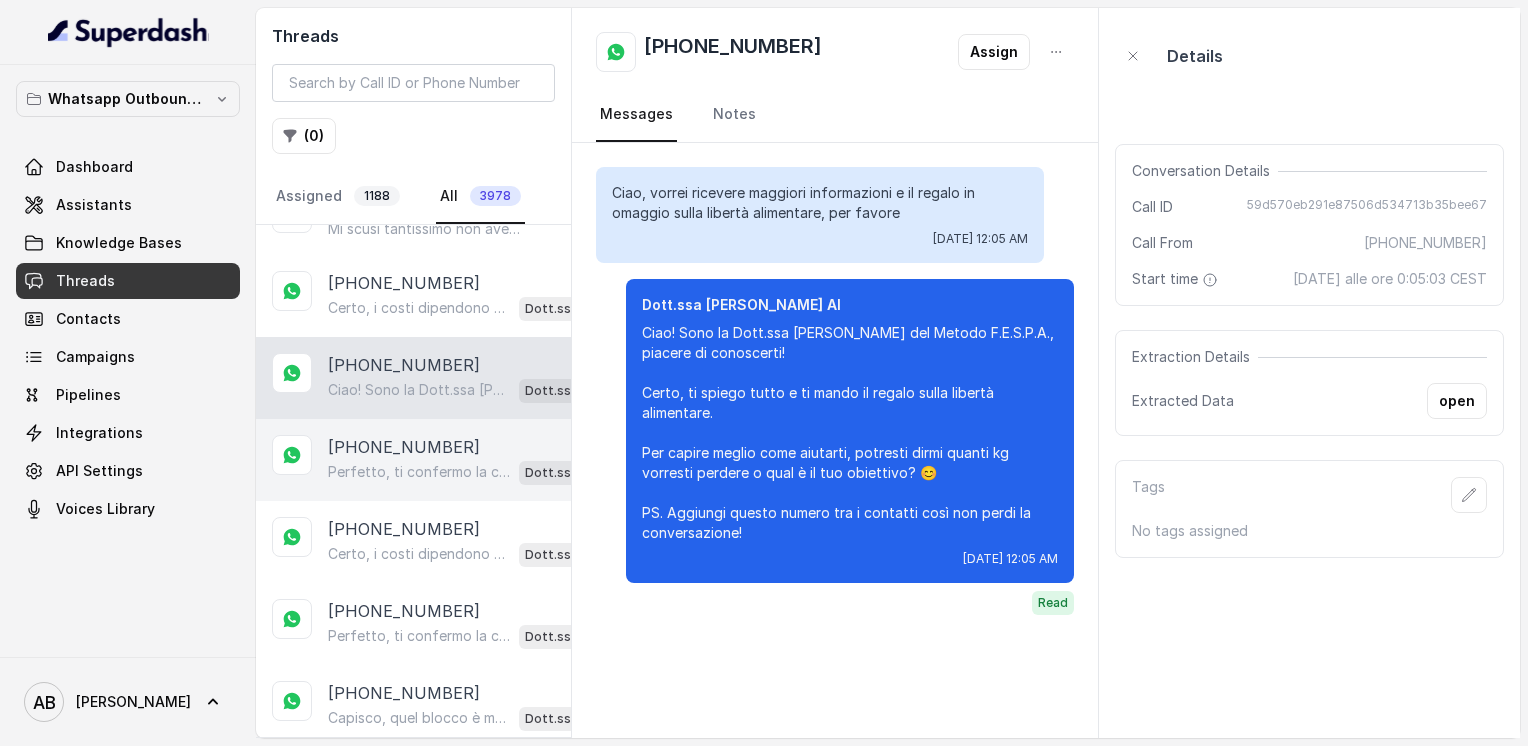 click on "+393395684633" at bounding box center (404, 447) 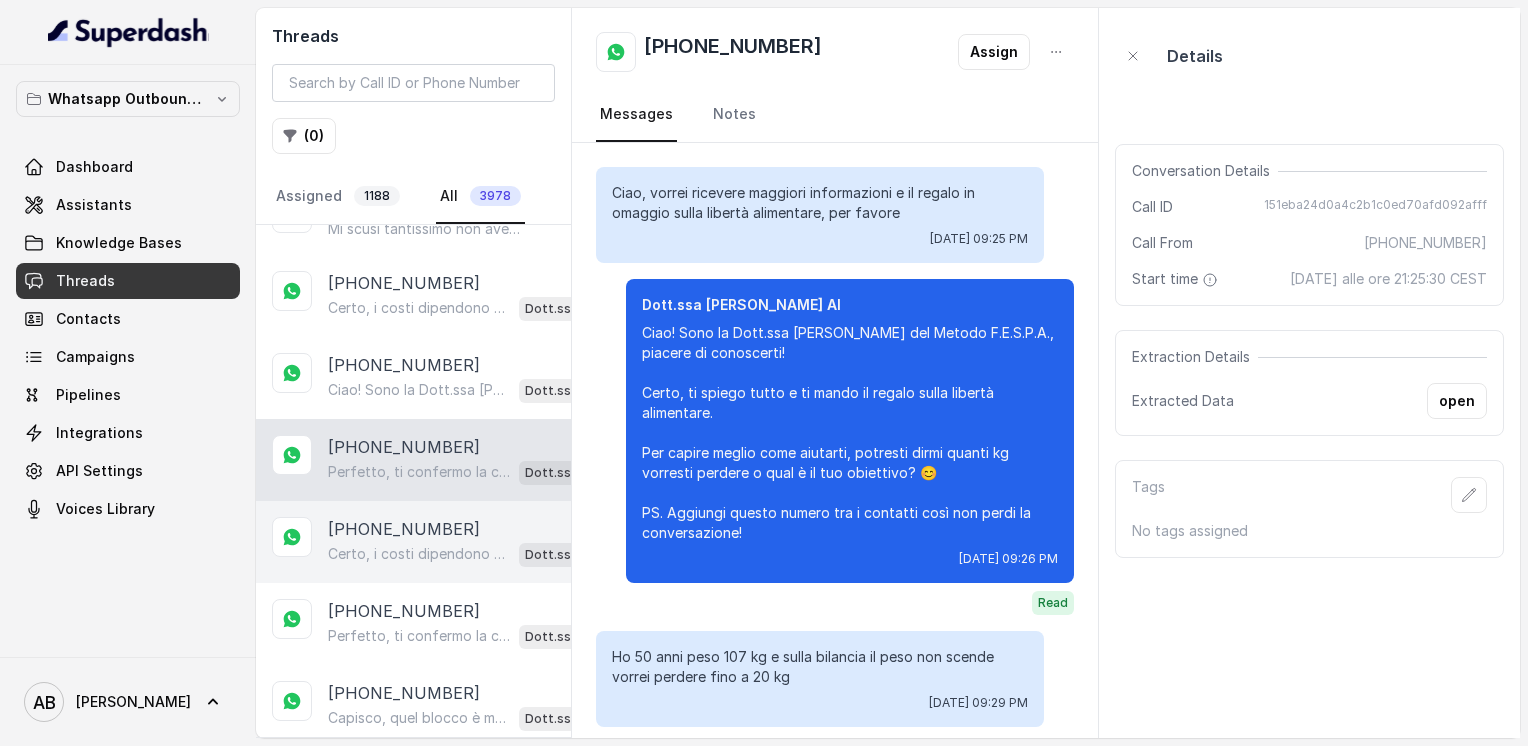 scroll, scrollTop: 2004, scrollLeft: 0, axis: vertical 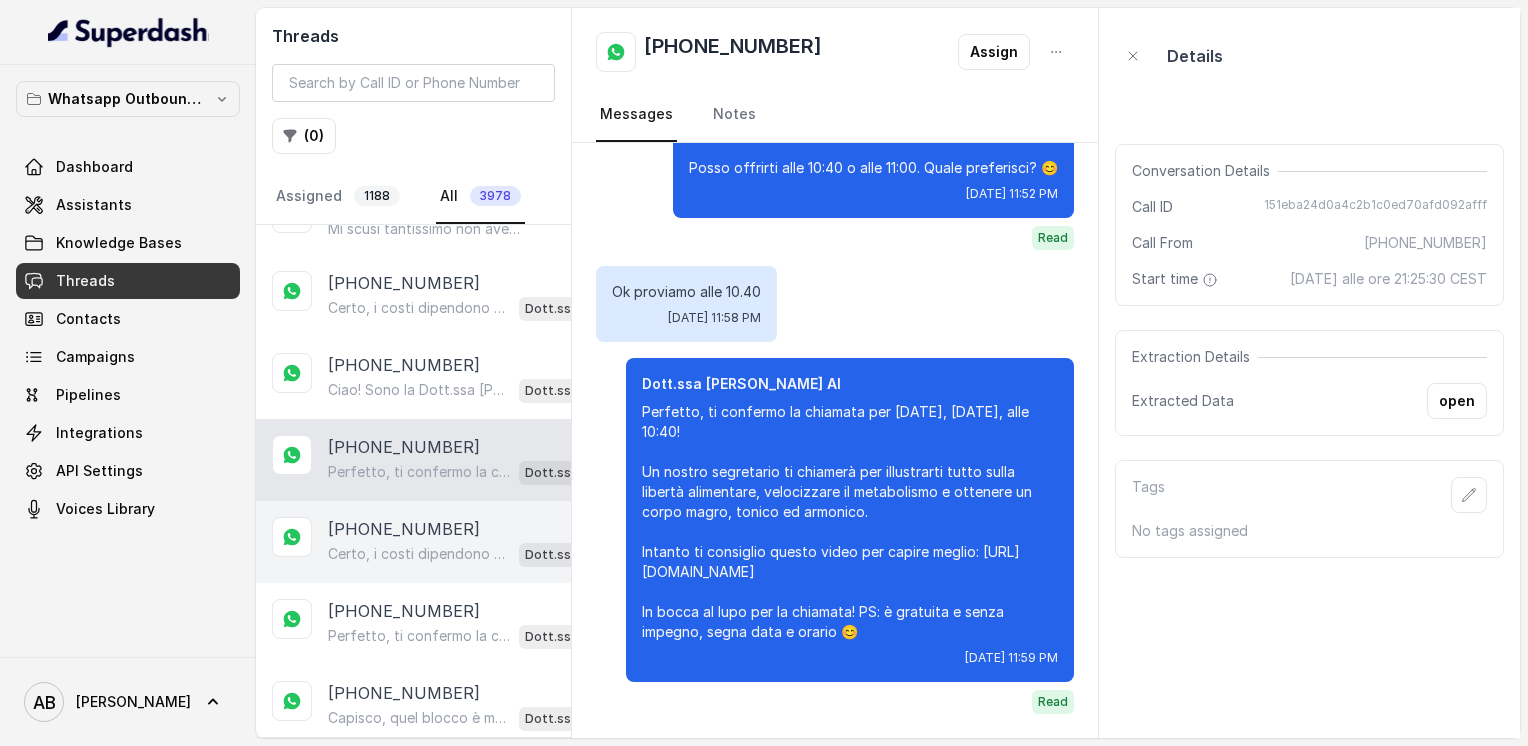 click on "+393397586953" at bounding box center (404, 529) 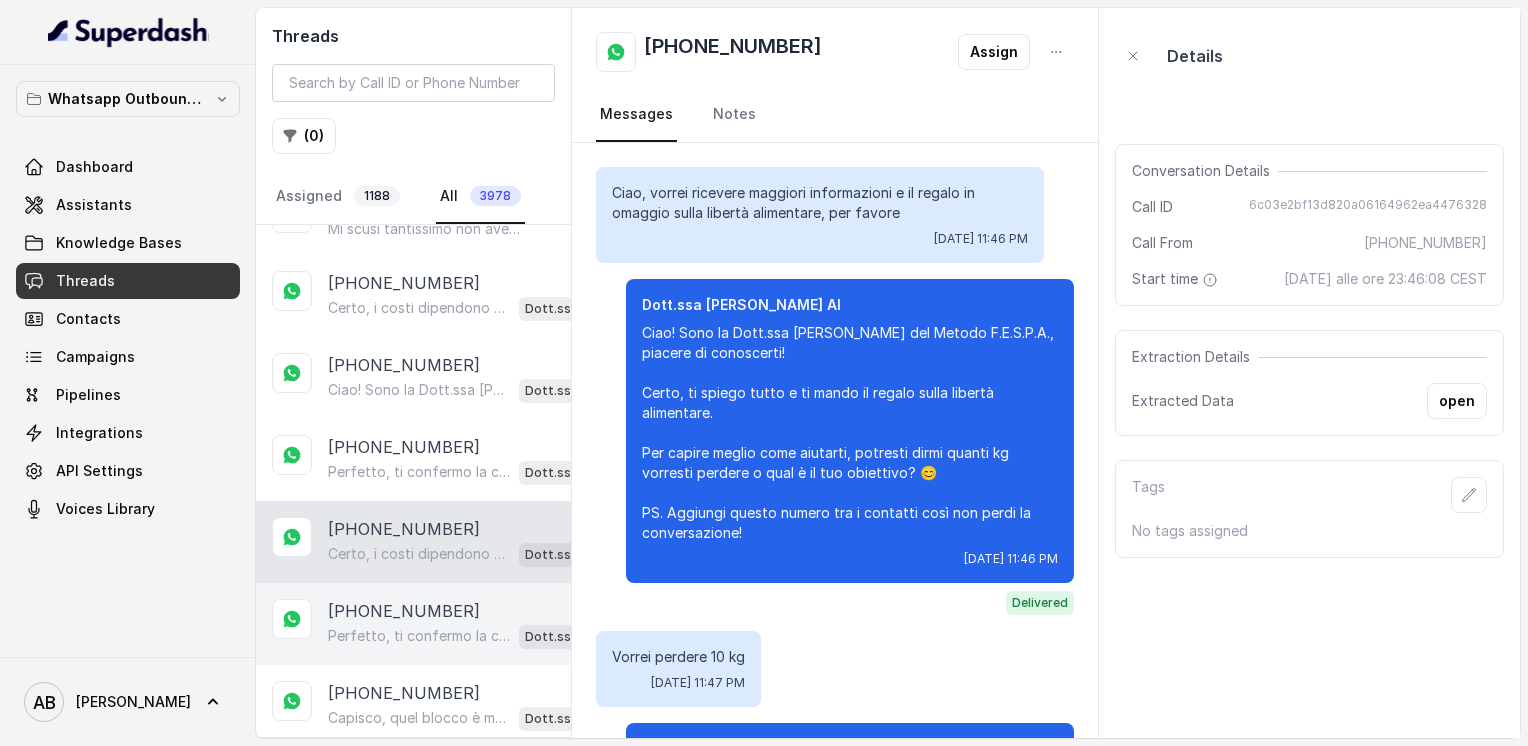 scroll, scrollTop: 1620, scrollLeft: 0, axis: vertical 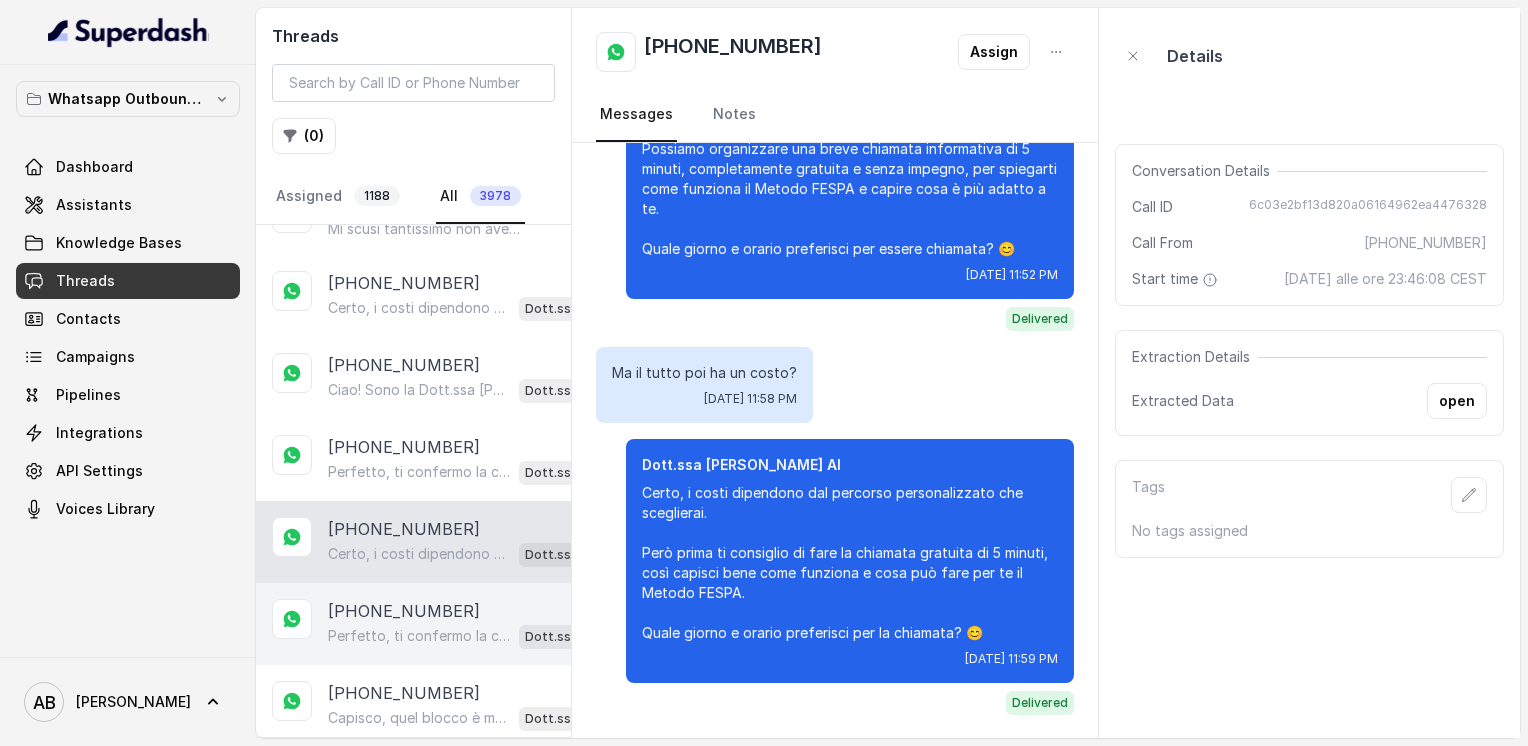 click on "Perfetto, ti confermo la chiamata per domani alle 12:40!
Un nostro segretario ti chiamerà per illustrarti il Metodo FESPA, completamente gratuita e senza impegno.
Intanto ti consiglio questo video per capire meglio: https://www.youtube.com/watch?v=Jxv2h0j77wk&list=PLp86nNx124CpS-mrAGLVkX-ChxUk04KF3&index=1
In bocca al lupo per la chiamata e buona giornata! 😊" at bounding box center [419, 636] 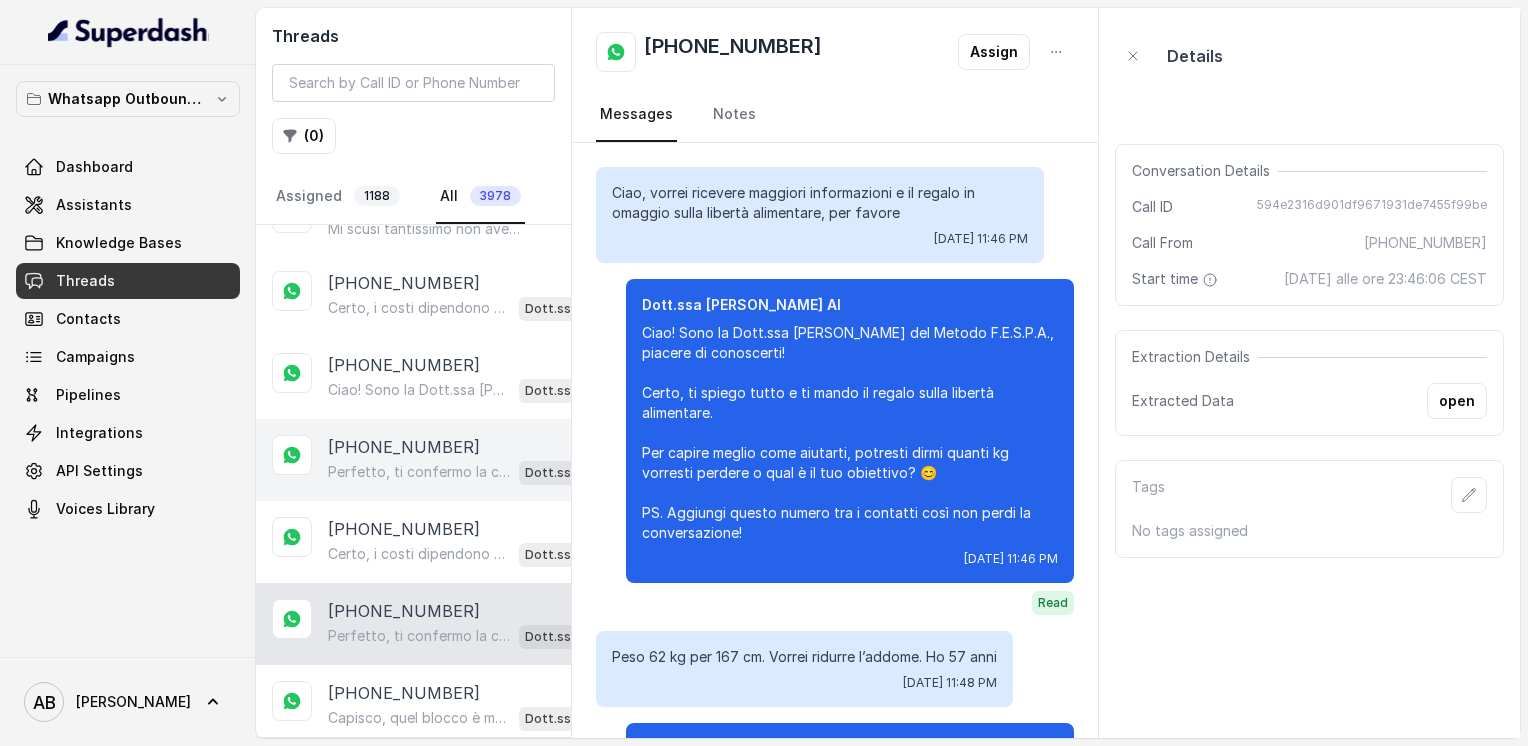 scroll, scrollTop: 1964, scrollLeft: 0, axis: vertical 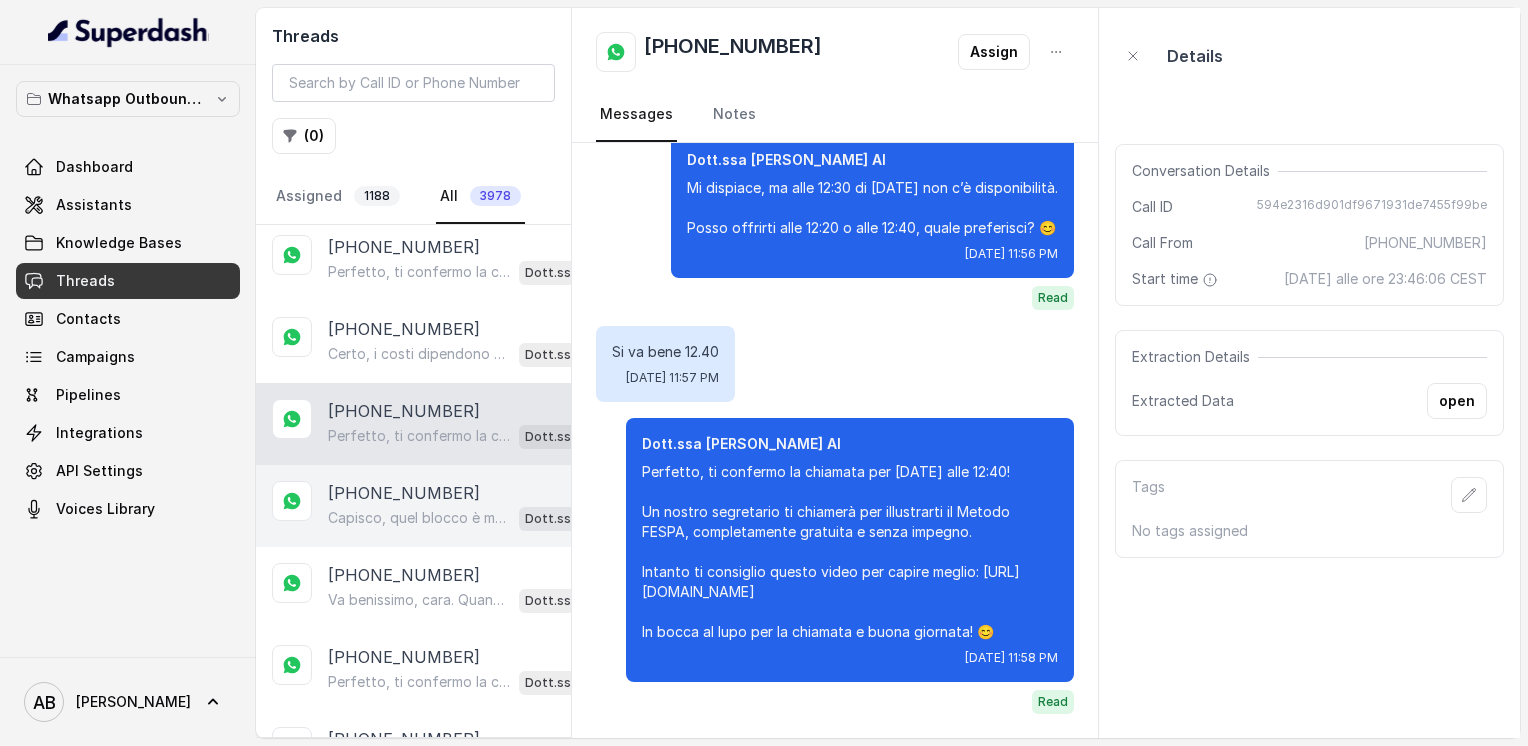 click on "+393294880269" at bounding box center [404, 493] 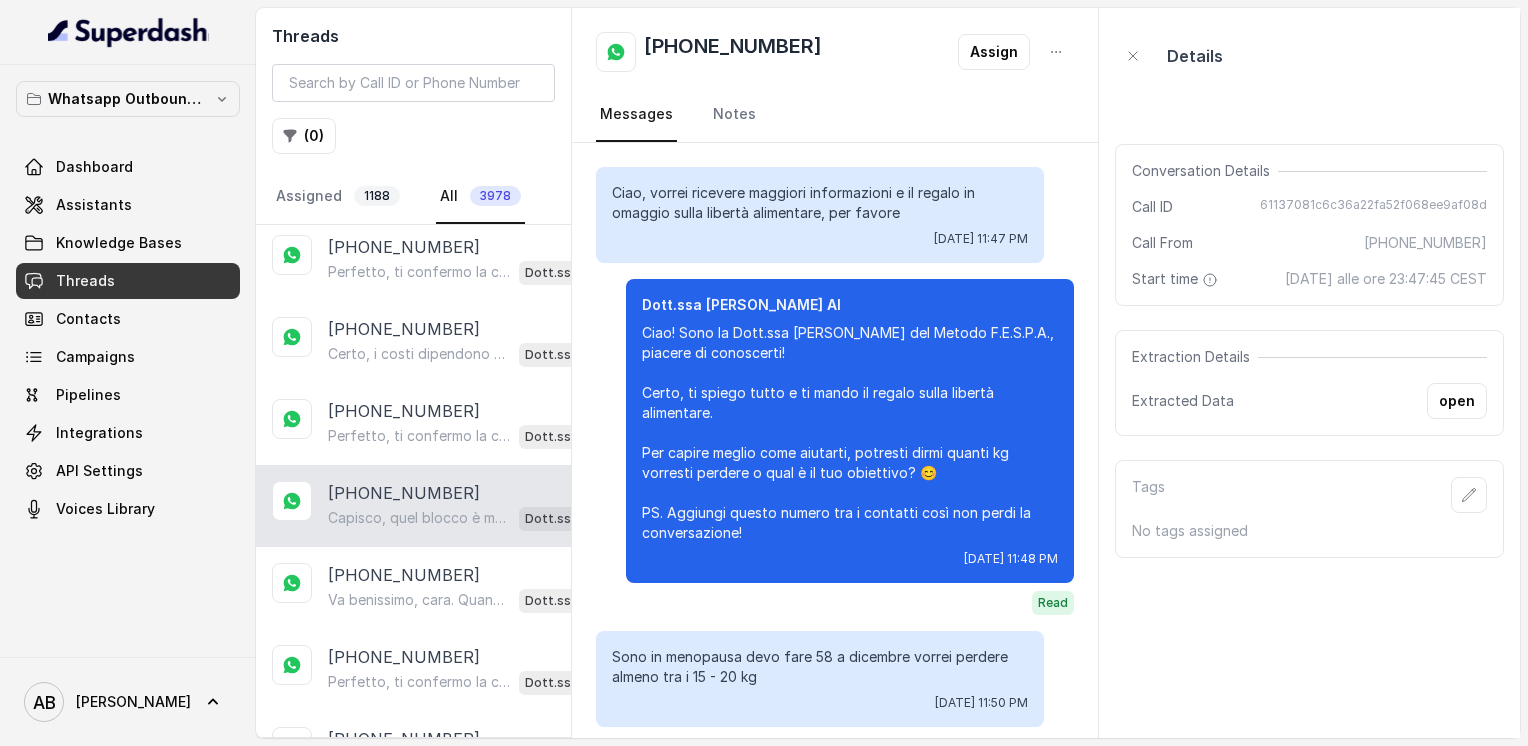 scroll, scrollTop: 1496, scrollLeft: 0, axis: vertical 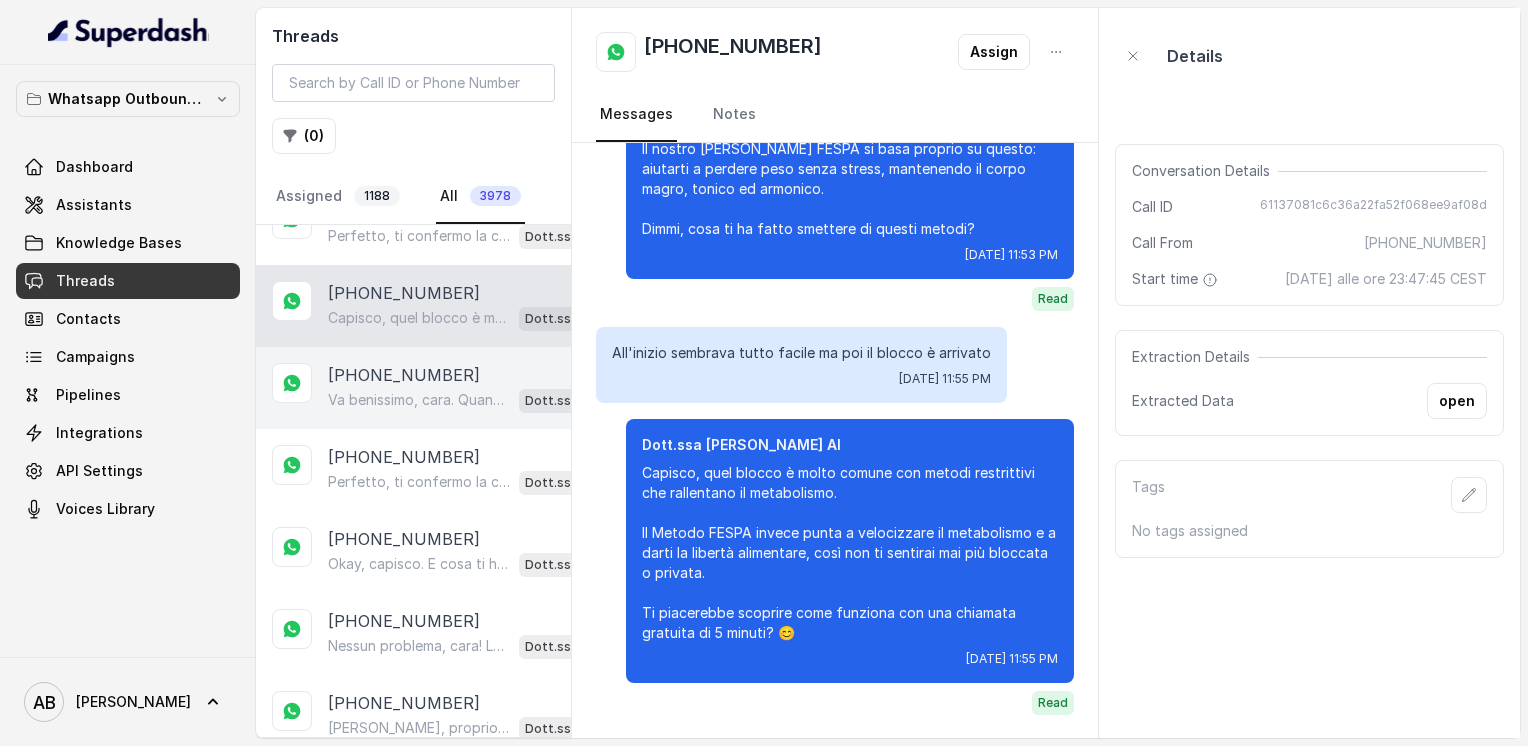 click on "+393285566876" at bounding box center (404, 375) 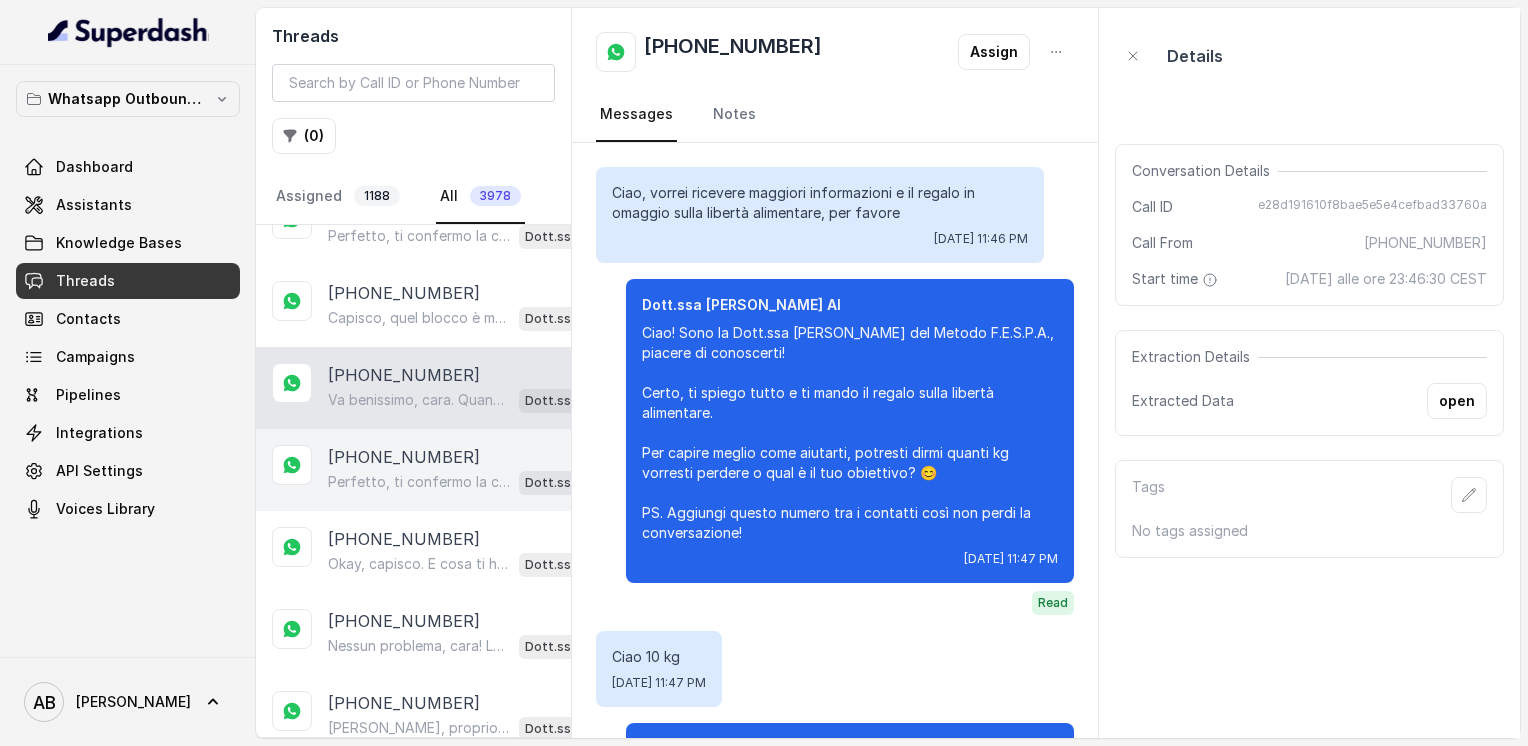 scroll, scrollTop: 1712, scrollLeft: 0, axis: vertical 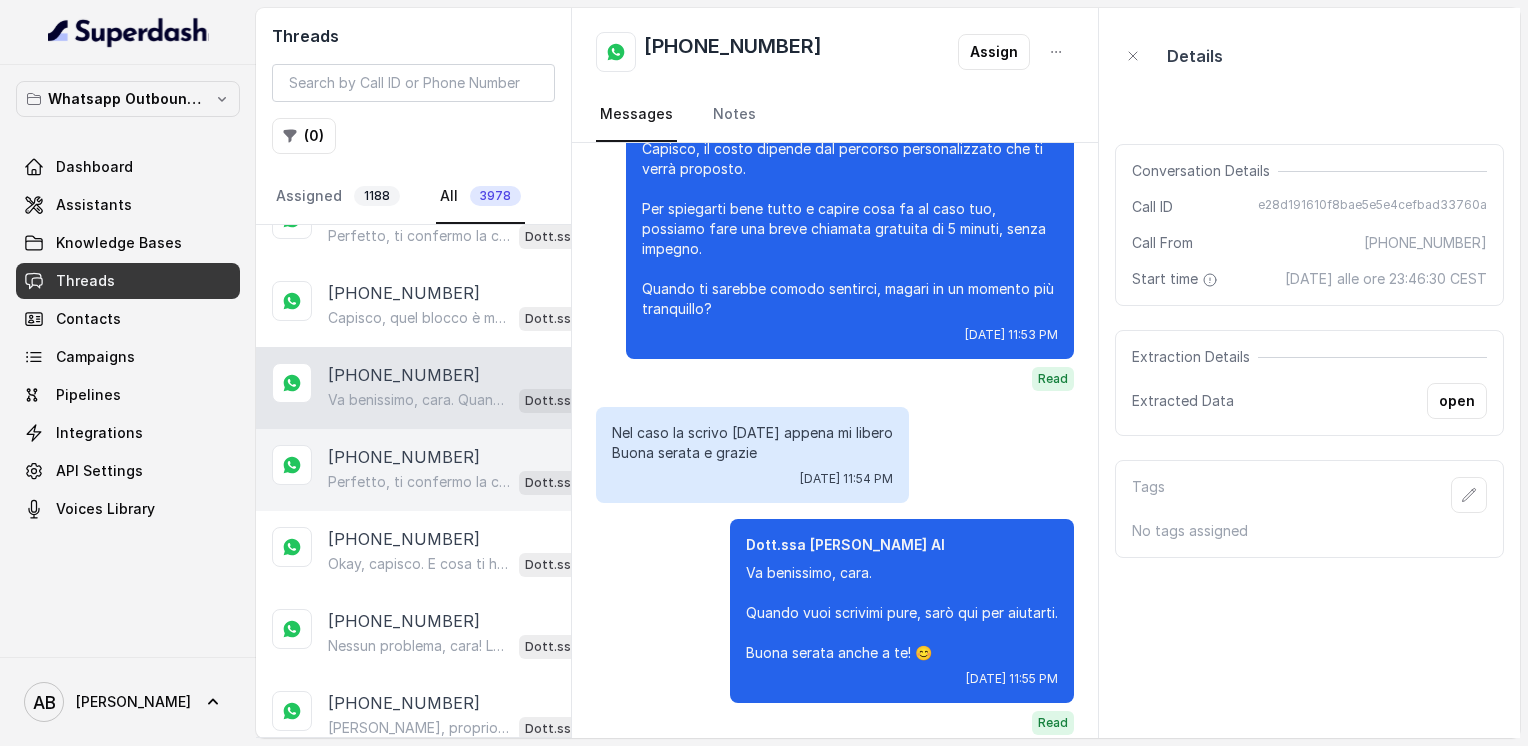 click on "Perfetto, ti confermo la chiamata per domani, martedì 29 luglio, alle 11:00!
Un nostro segretario ti chiamerà per illustrarti tutto sulla libertà alimentare, velocizzare il metabolismo e ottenere un corpo magro, tonico ed armonico.
Intanto ti consiglio questo video per capire meglio: https://www.youtube.com/watch?v=Jxv2h0j77wk&list=PLp86nNx124CpS-mrAGLVkX-ChxUk04KF3&index=1
In bocca al lupo per la chiamata! PS: è gratuita e senza impegno, segna data e orario 😊" at bounding box center [419, 482] 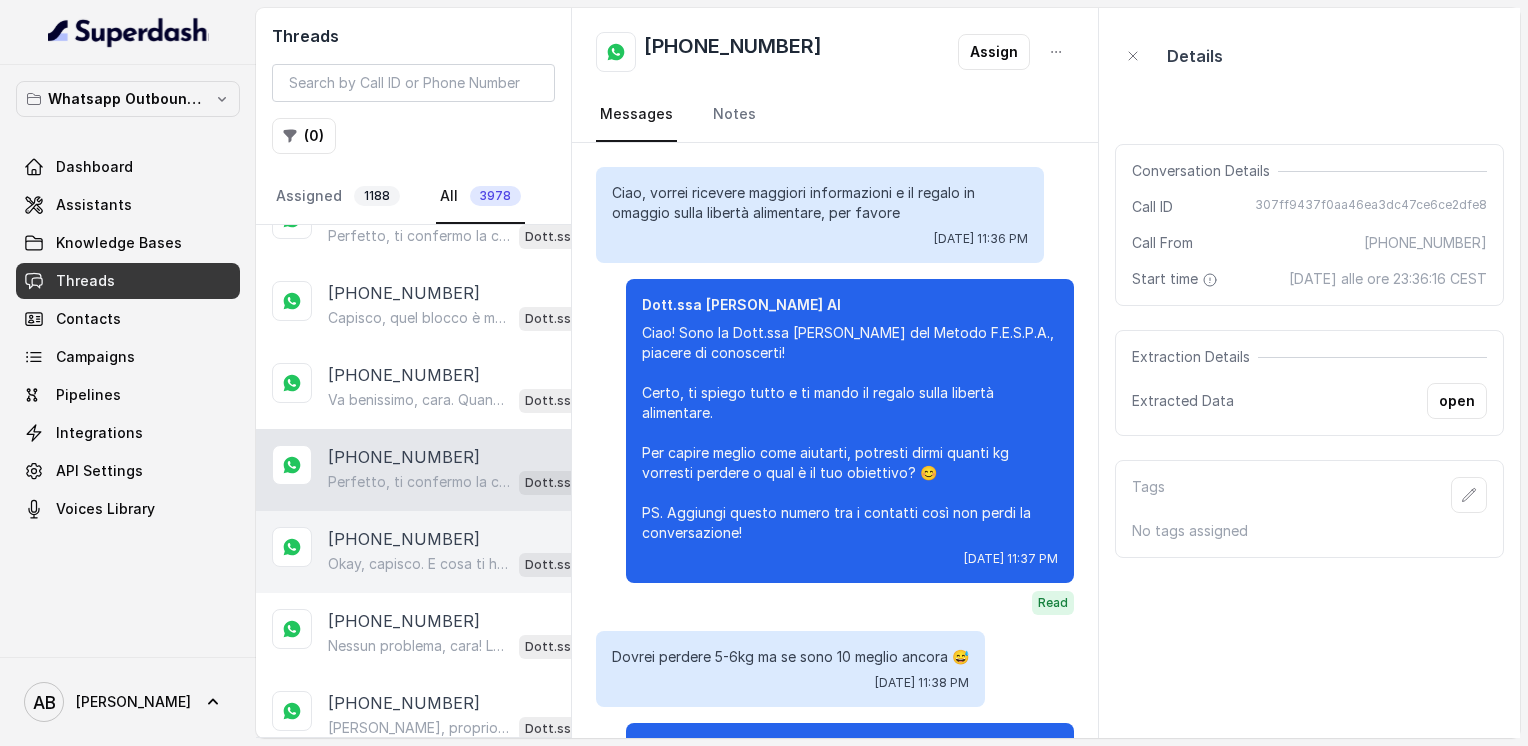 scroll, scrollTop: 2124, scrollLeft: 0, axis: vertical 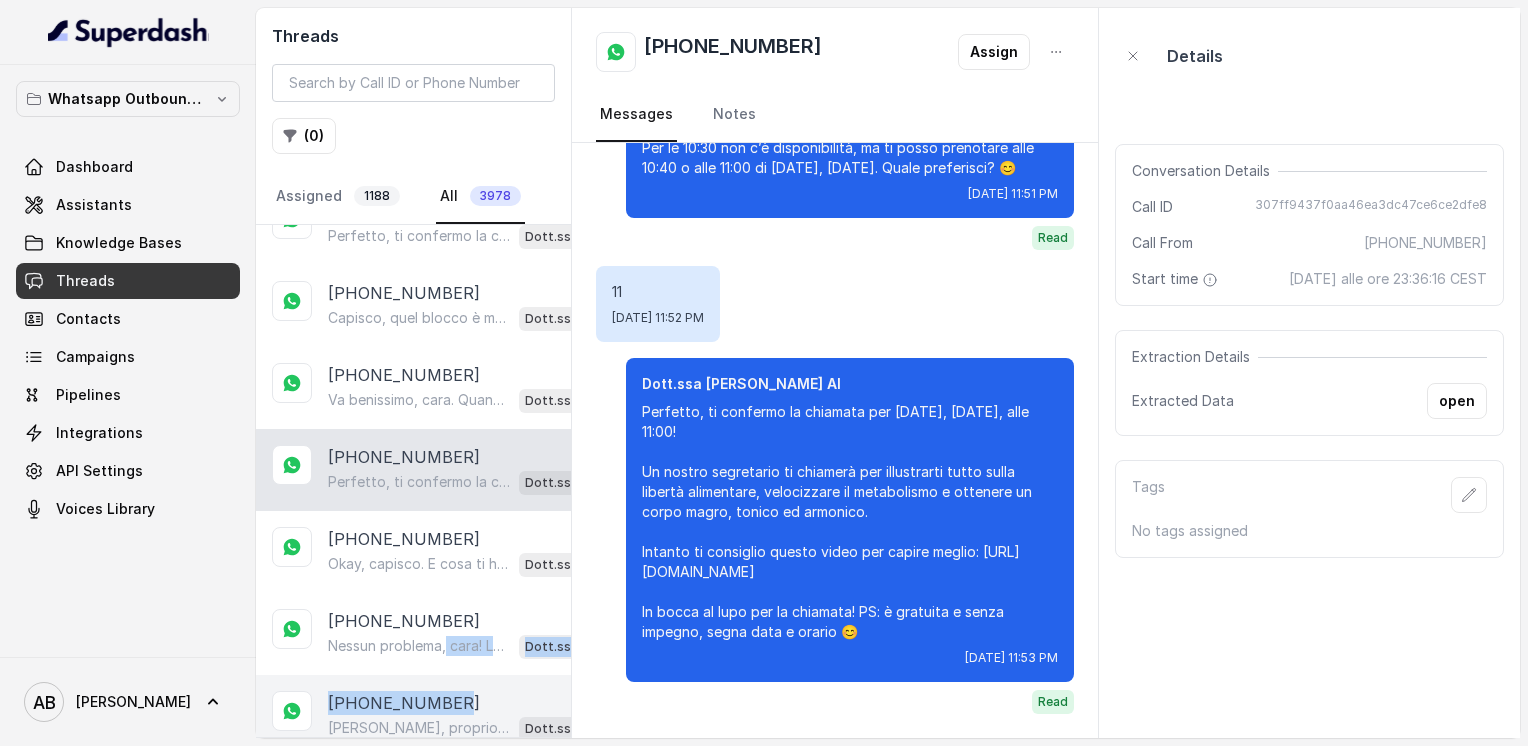 click on "+393282022544   Alessandro Perfetto , allora cara segno la prenotazione a domani alle 14:30 .. Ti auguro una buona giornata +393275588638   new Alessandro Grazie +393477186490   Alessandro Buondì cara , sei disponibile nel pomeriggio magari ? +393403901036   Ciao Santina, grazie per aver scritto!
Al momento non posso chiamarti subito, ma possiamo fissare un orario preciso per la chiamata gratuita di 5 minuti con uno dei nostri specialisti.
Quale giorno e orario ti andrebbe bene? 😊 Dott.ssa Saccone Federica AI +393285811817   Capisco, i turni possono rendere difficile seguire orari rigidi come nel digiuno intermittente.
Guarda, questo non è un problema per raggiungere il corpo magro, tonico ed armonico che desideri.
Il Metodo FESPA si adatta a te, aiutandoti a velocizzare il metabolismo e a trovare la libertà alimentare senza stress.
Ti piacerebbe fare una breve chiamata gratuita di 5 minuti per capire come funziona? 😊 Dott.ssa Saccone Federica AI +393317860137   new Alessandro" at bounding box center [413, -1259] 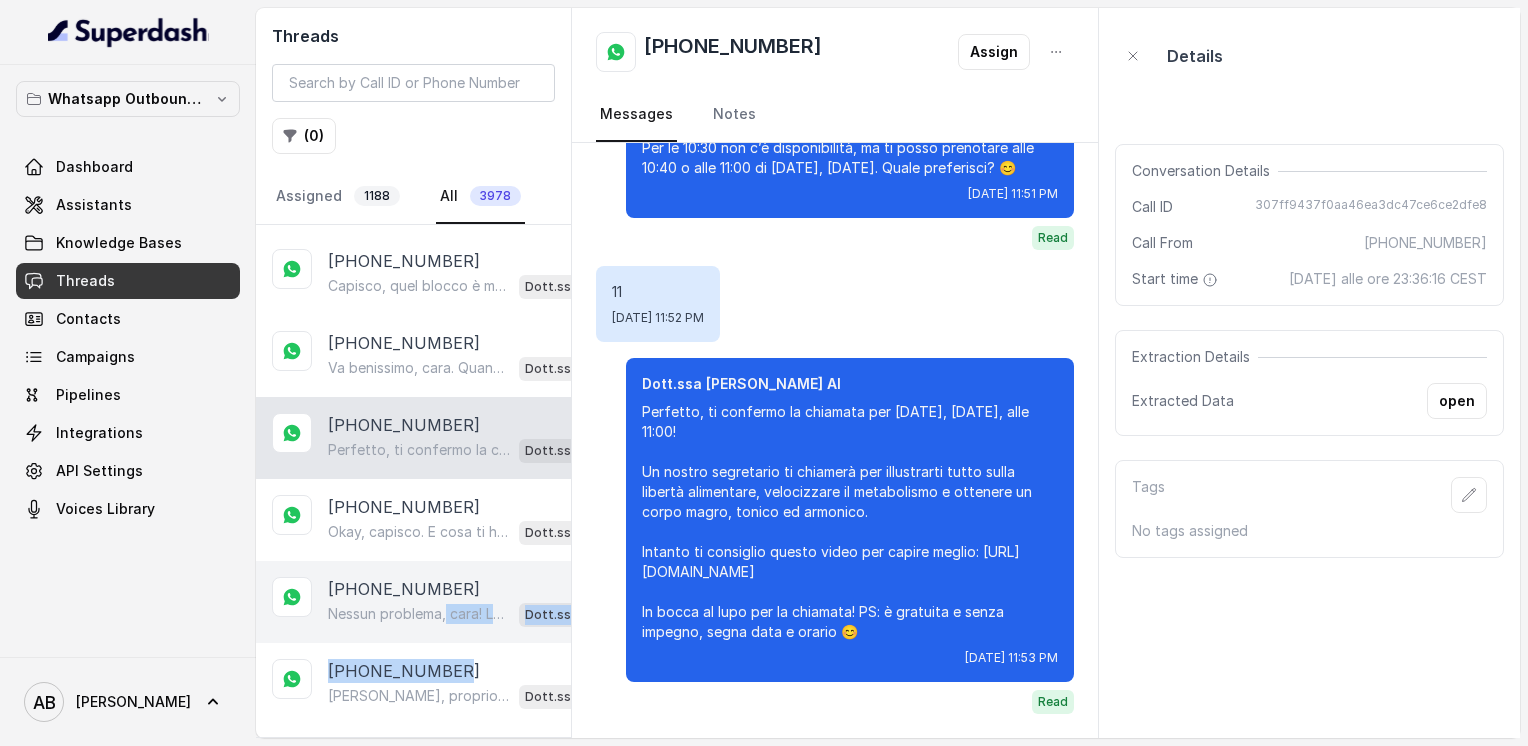 scroll, scrollTop: 3533, scrollLeft: 0, axis: vertical 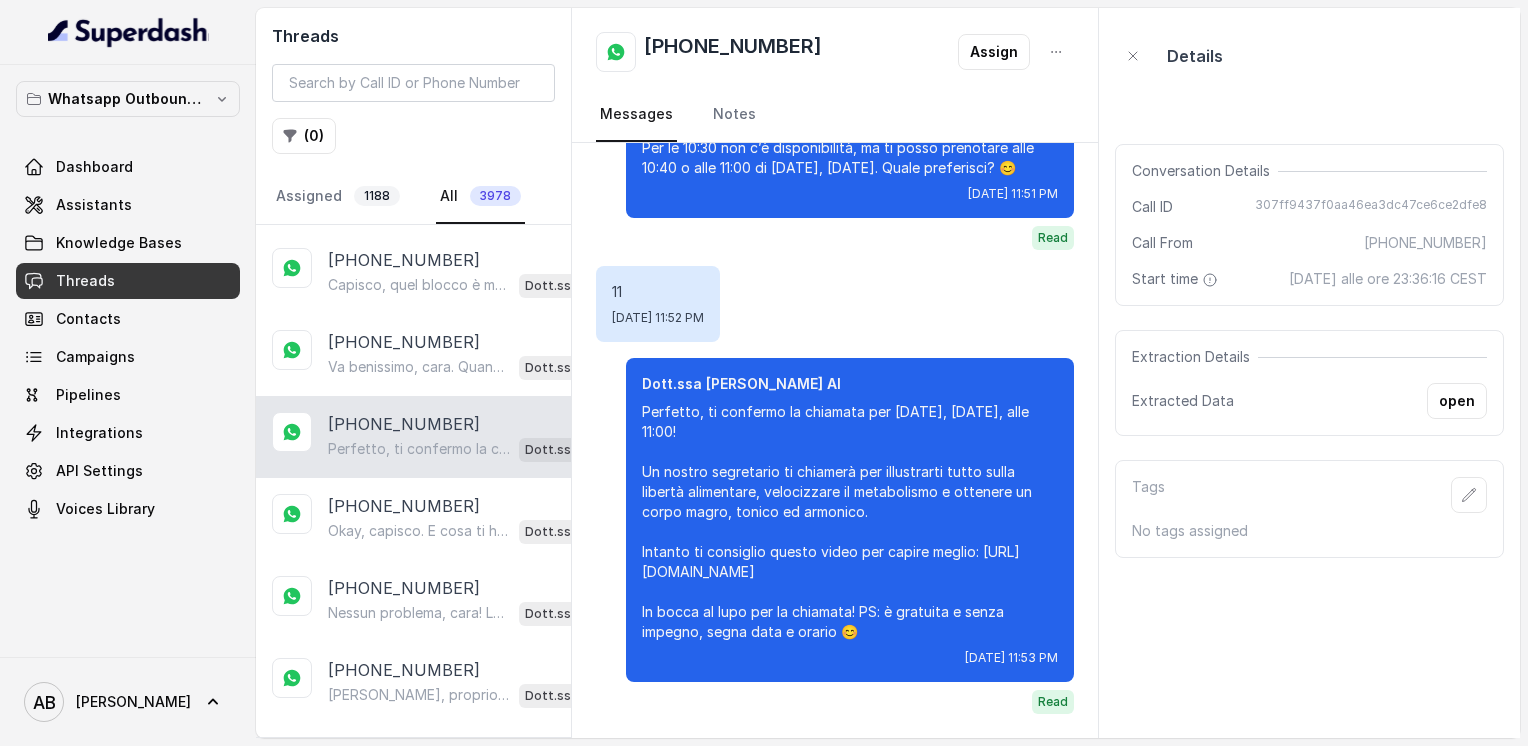 click on "Load more conversations" at bounding box center (414, 752) 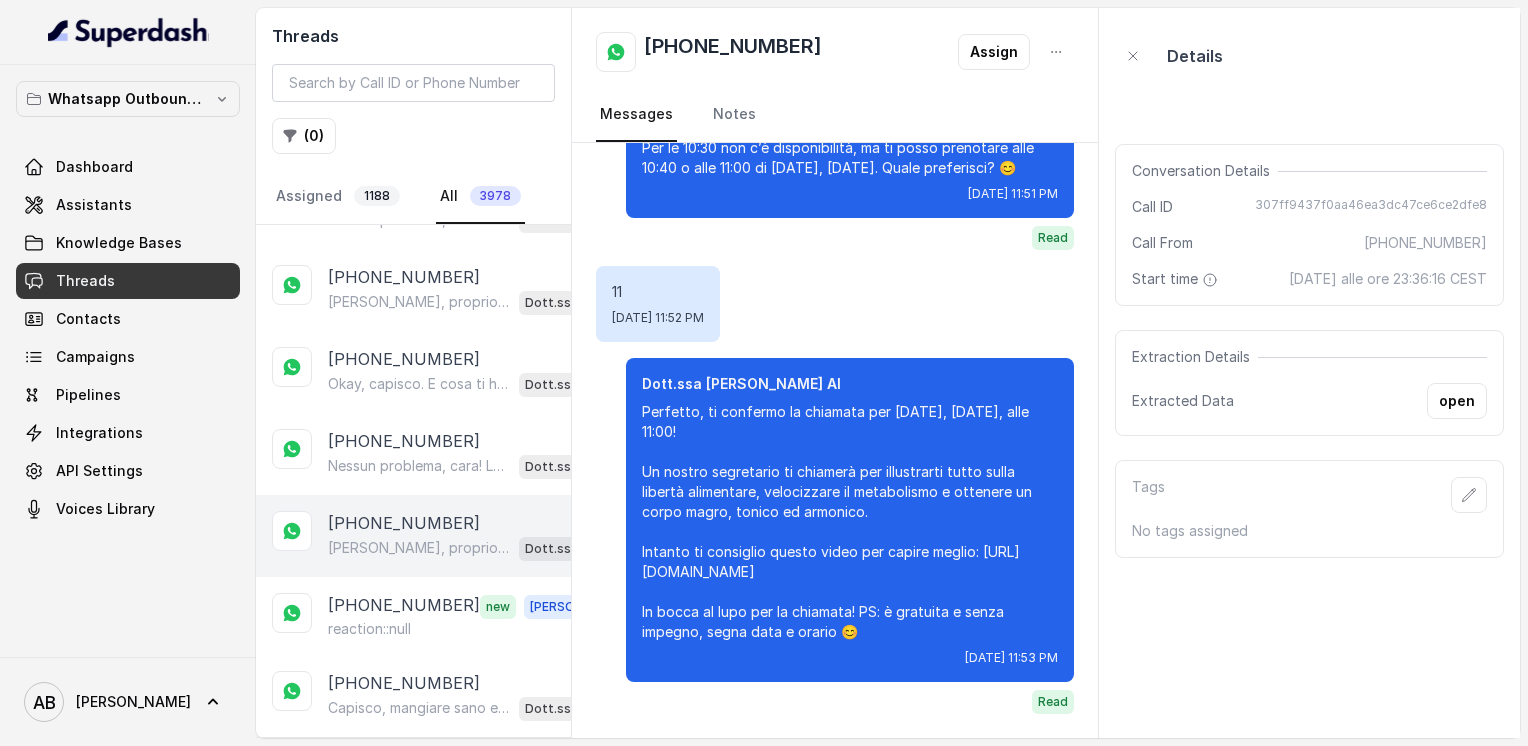 scroll, scrollTop: 3933, scrollLeft: 0, axis: vertical 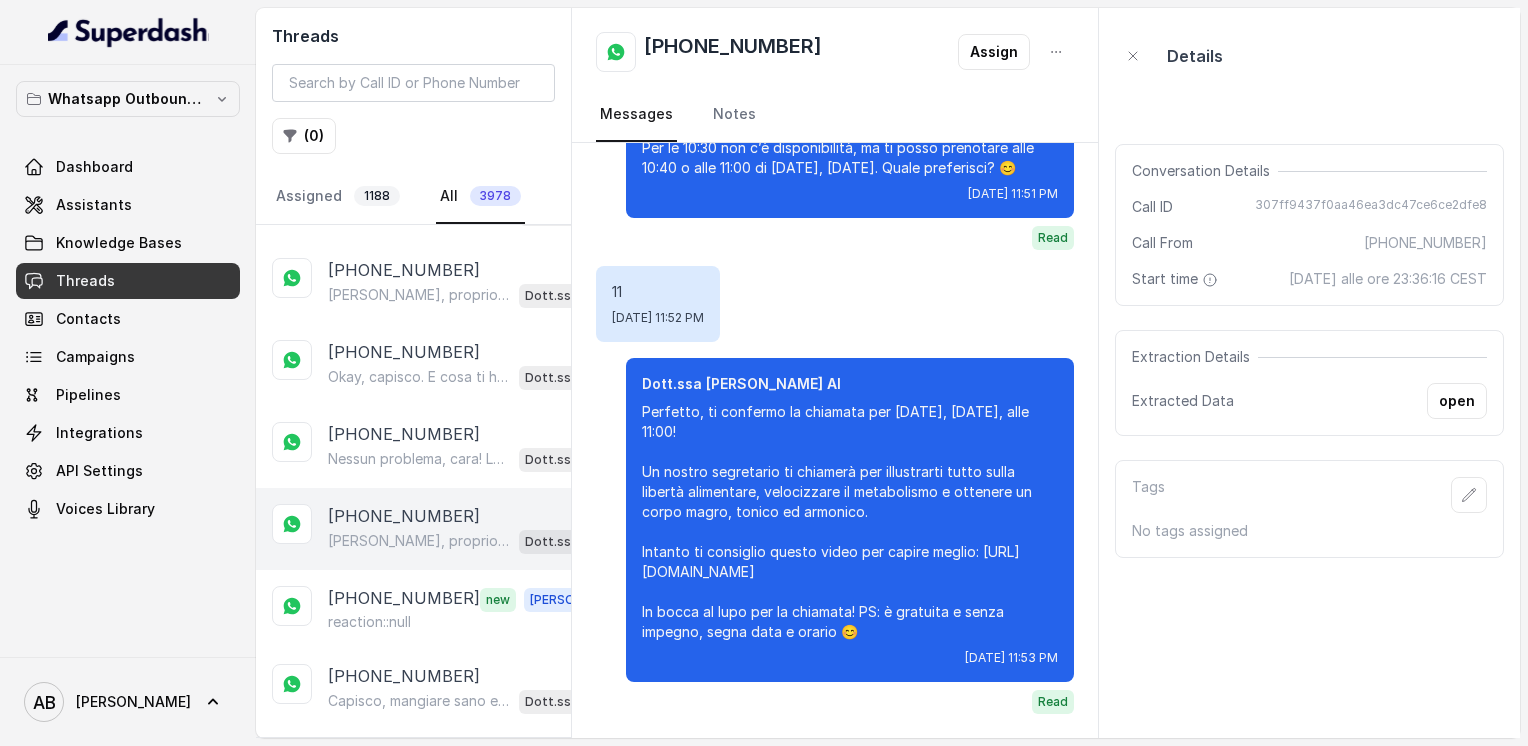 click on "Esatto, proprio così!
Il Metodo FESPA punta alla libertà alimentare, senza rinunce forzate, per aiutarti a velocizzare il metabolismo e ottenere un corpo magro, tonico ed armonico.
Se ti fa piacere, possiamo fare una breve chiamata gratuita di 5 minuti per spiegarti come funziona e vedere se fa al caso tuo. Pensi possa essere utile? 😊" at bounding box center [419, 295] 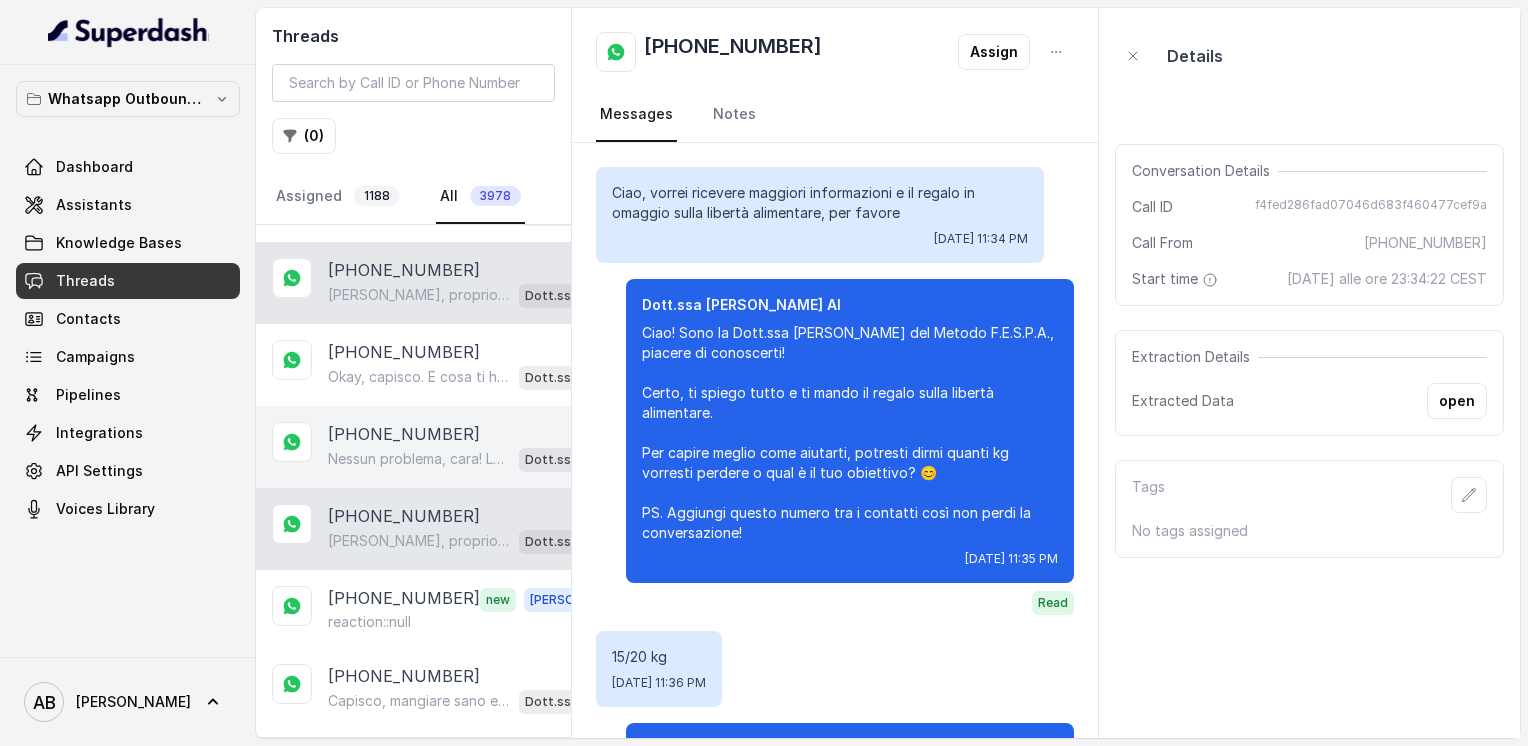 scroll, scrollTop: 872, scrollLeft: 0, axis: vertical 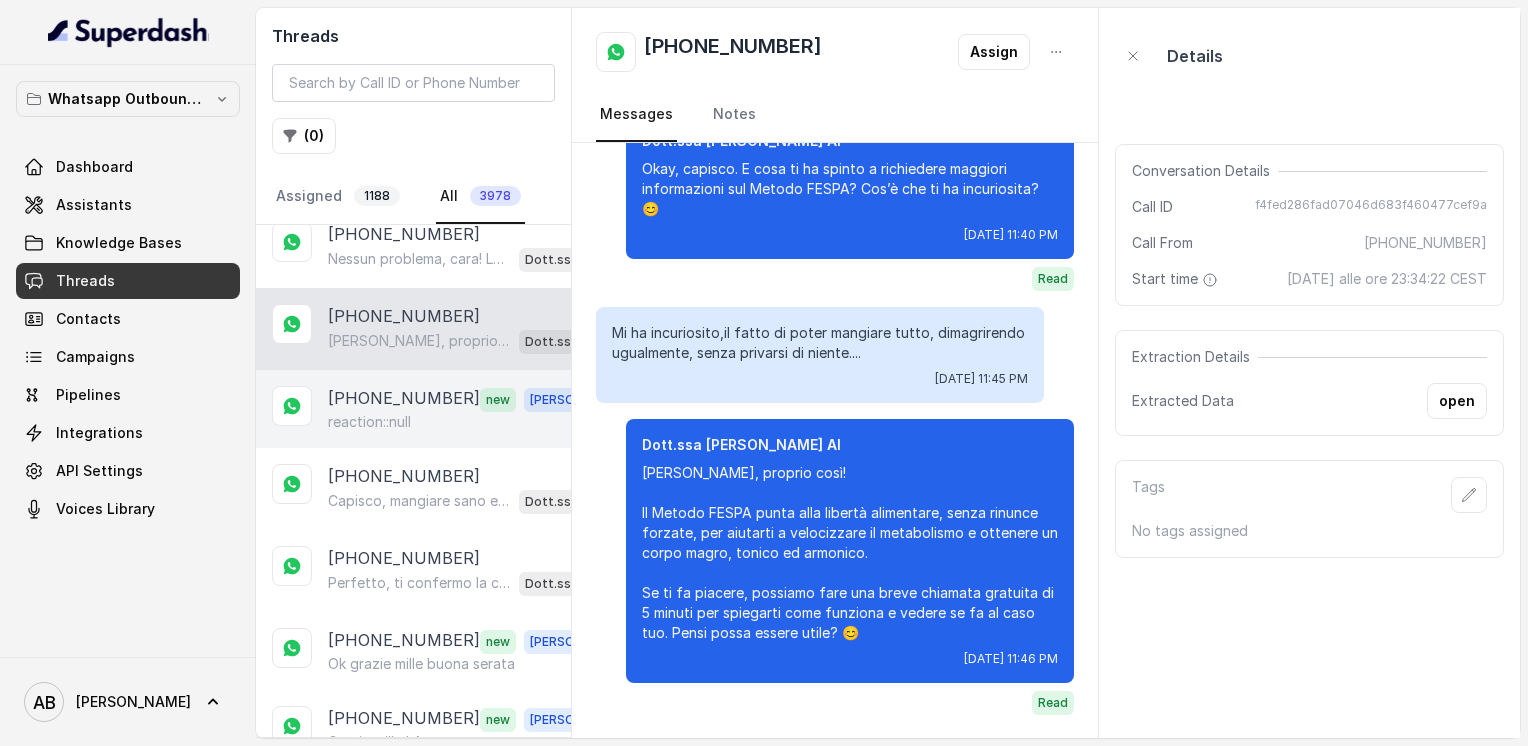 click on "[PHONE_NUMBER]" at bounding box center [404, 399] 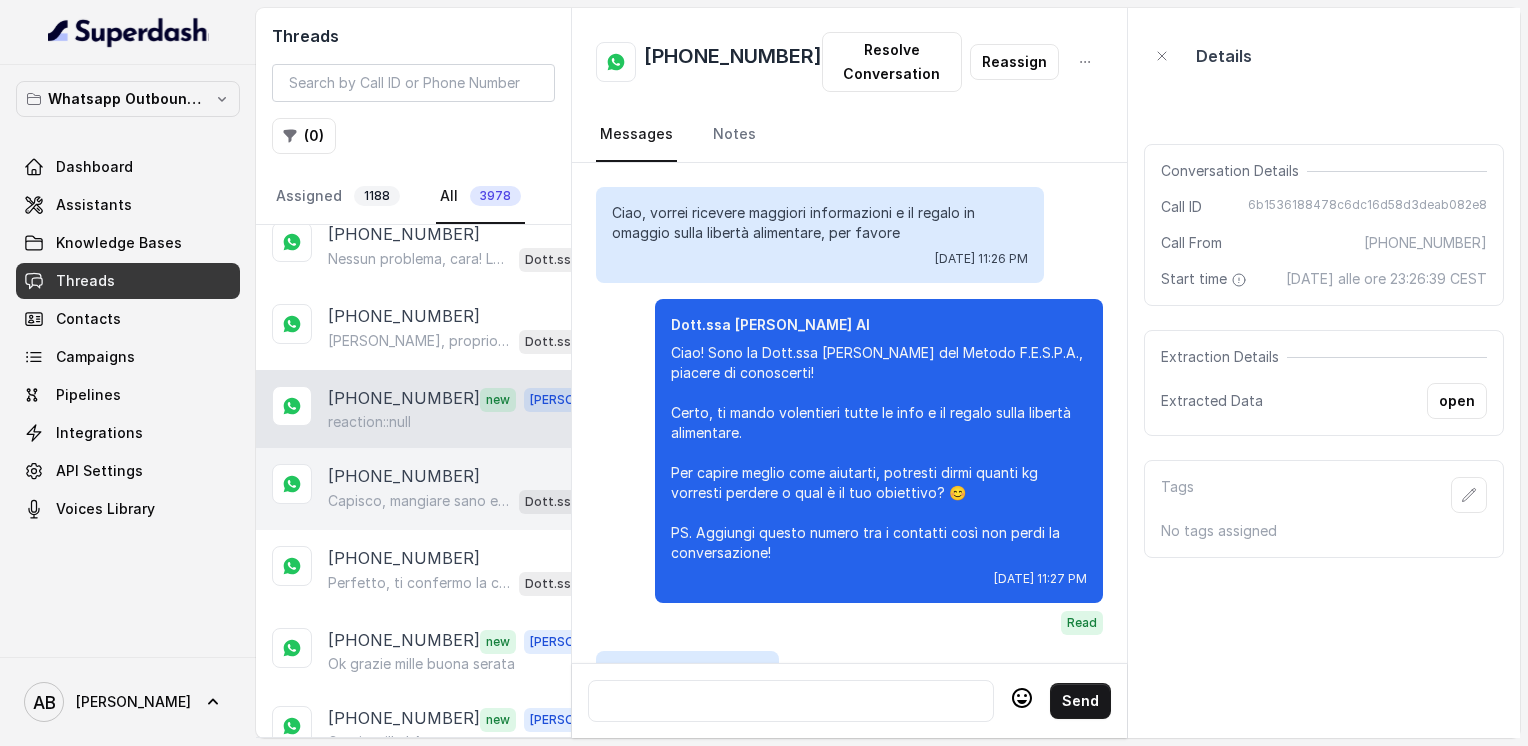 scroll, scrollTop: 3420, scrollLeft: 0, axis: vertical 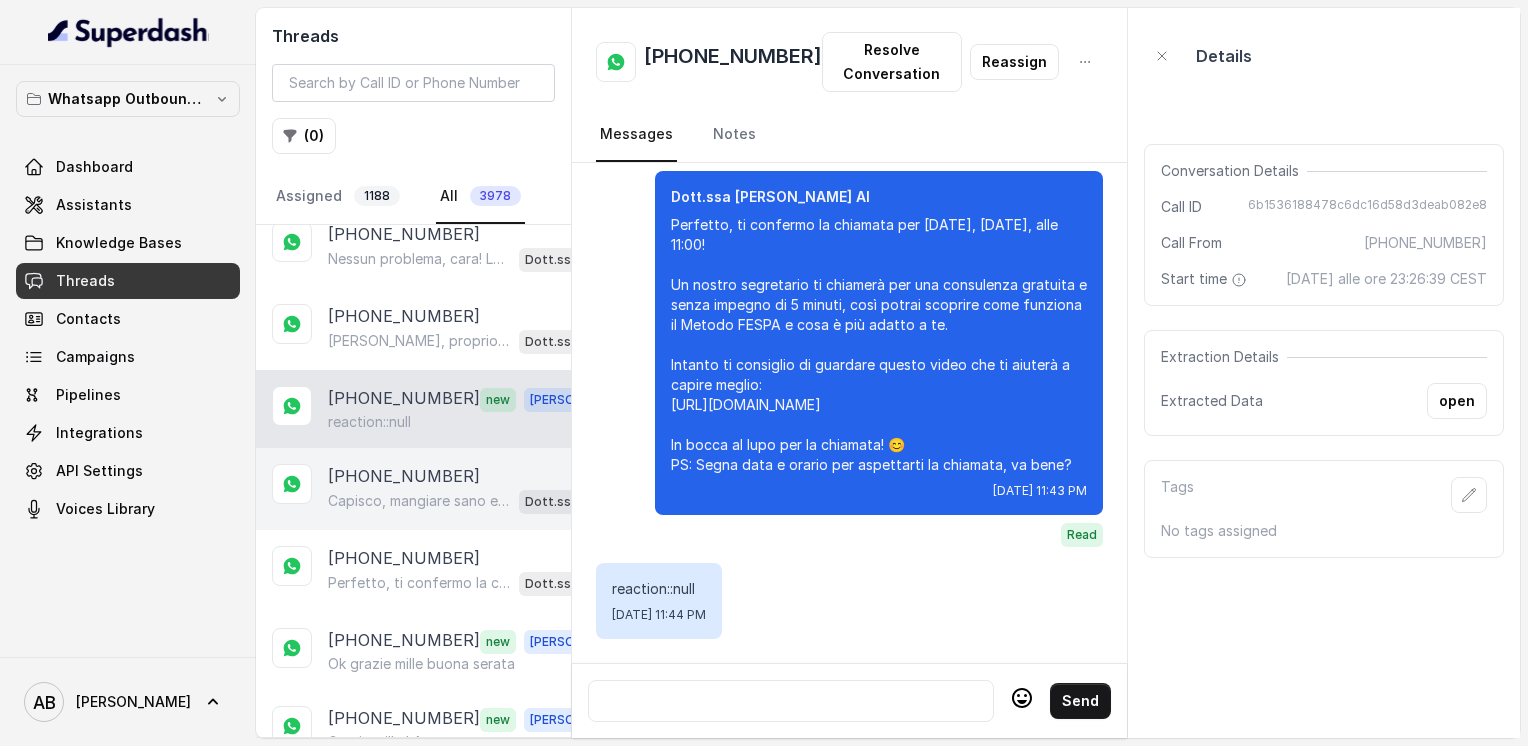 click on "+393403525167" at bounding box center (404, 476) 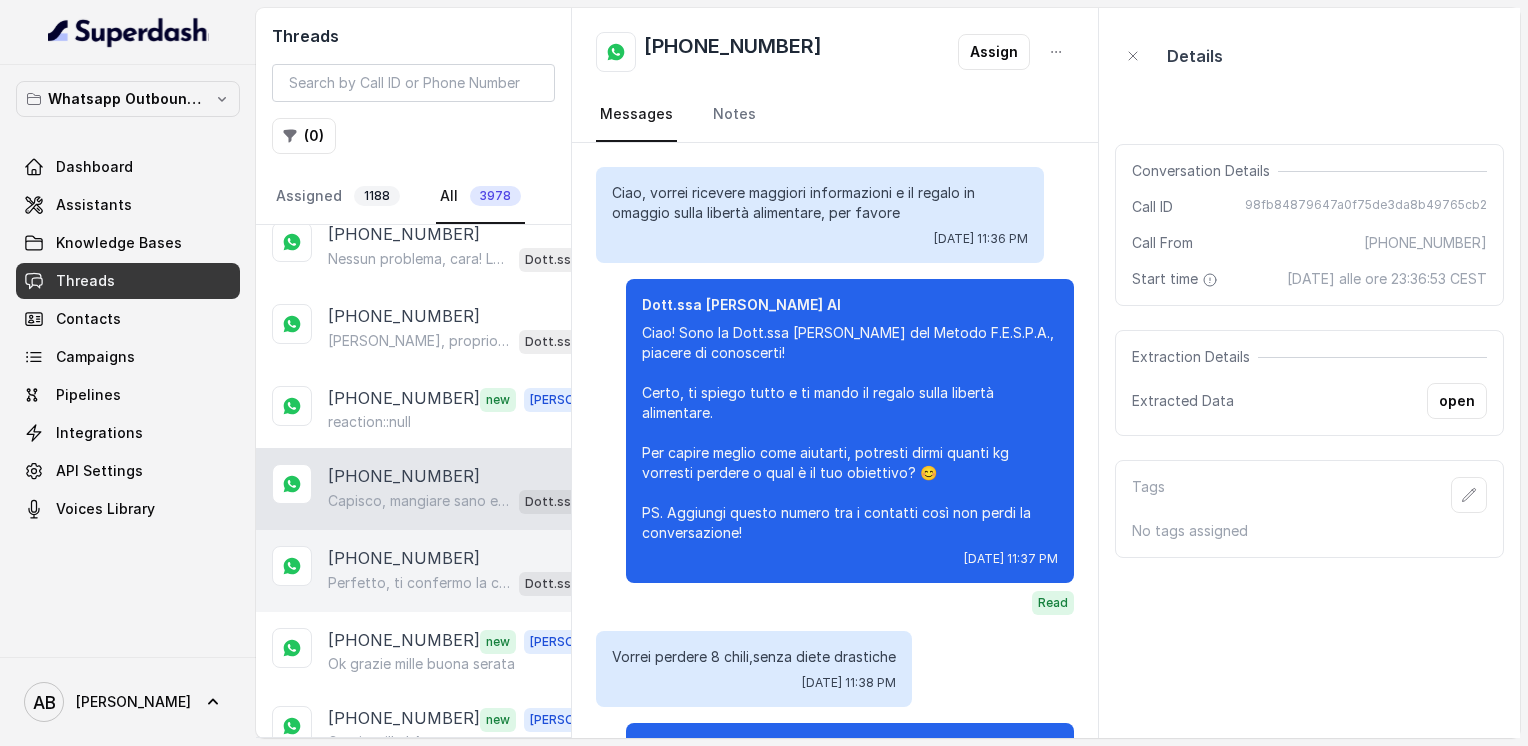scroll, scrollTop: 588, scrollLeft: 0, axis: vertical 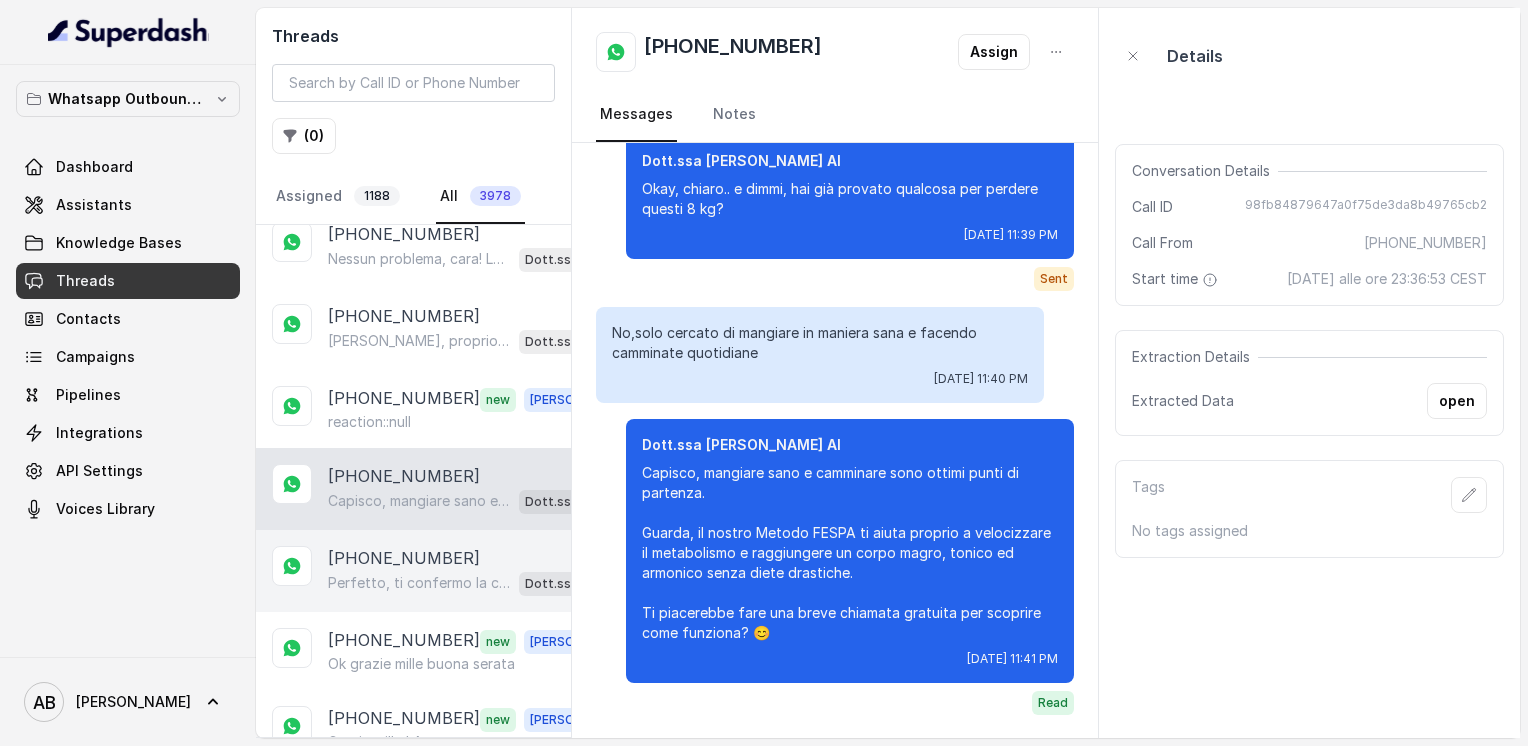 click on "+393478603105" at bounding box center (404, 558) 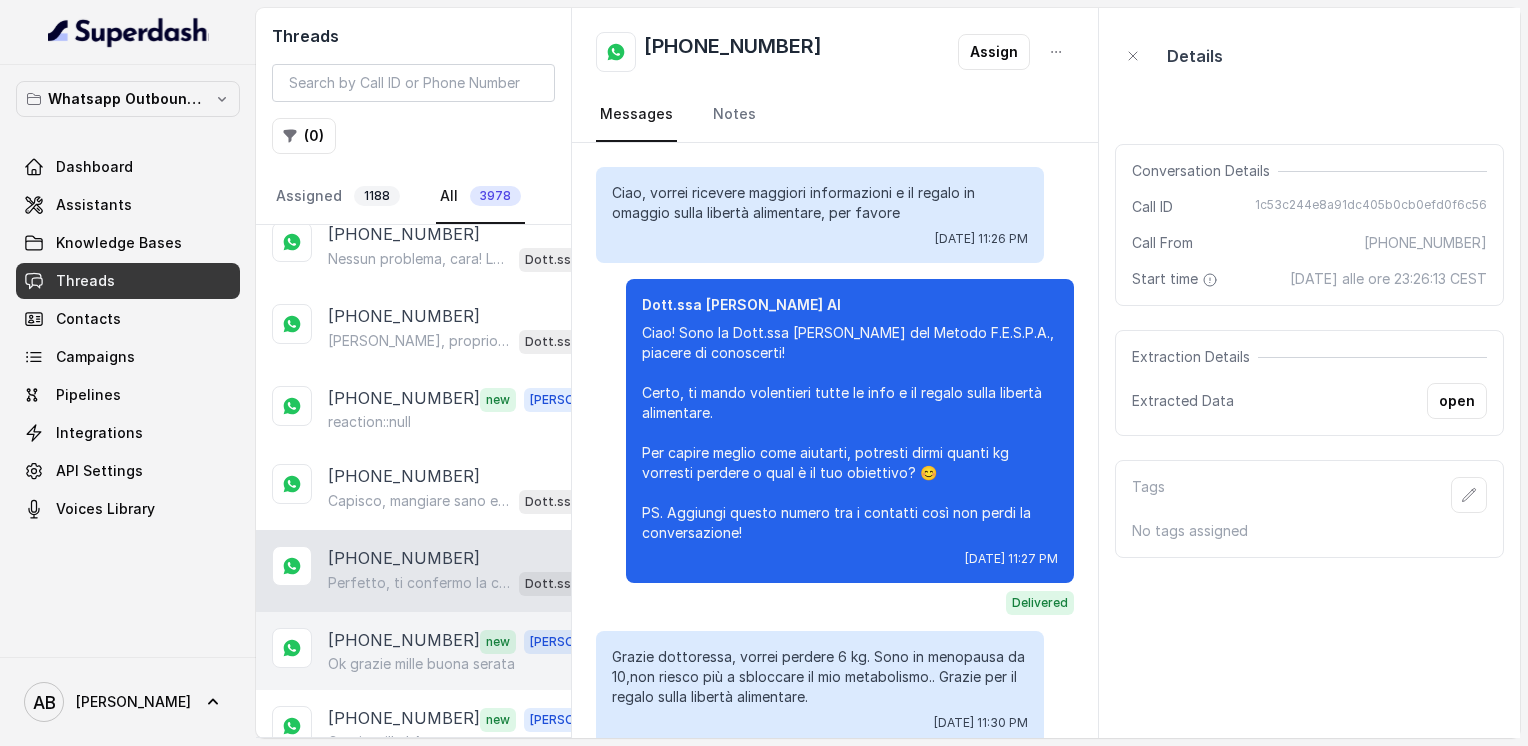 scroll, scrollTop: 1772, scrollLeft: 0, axis: vertical 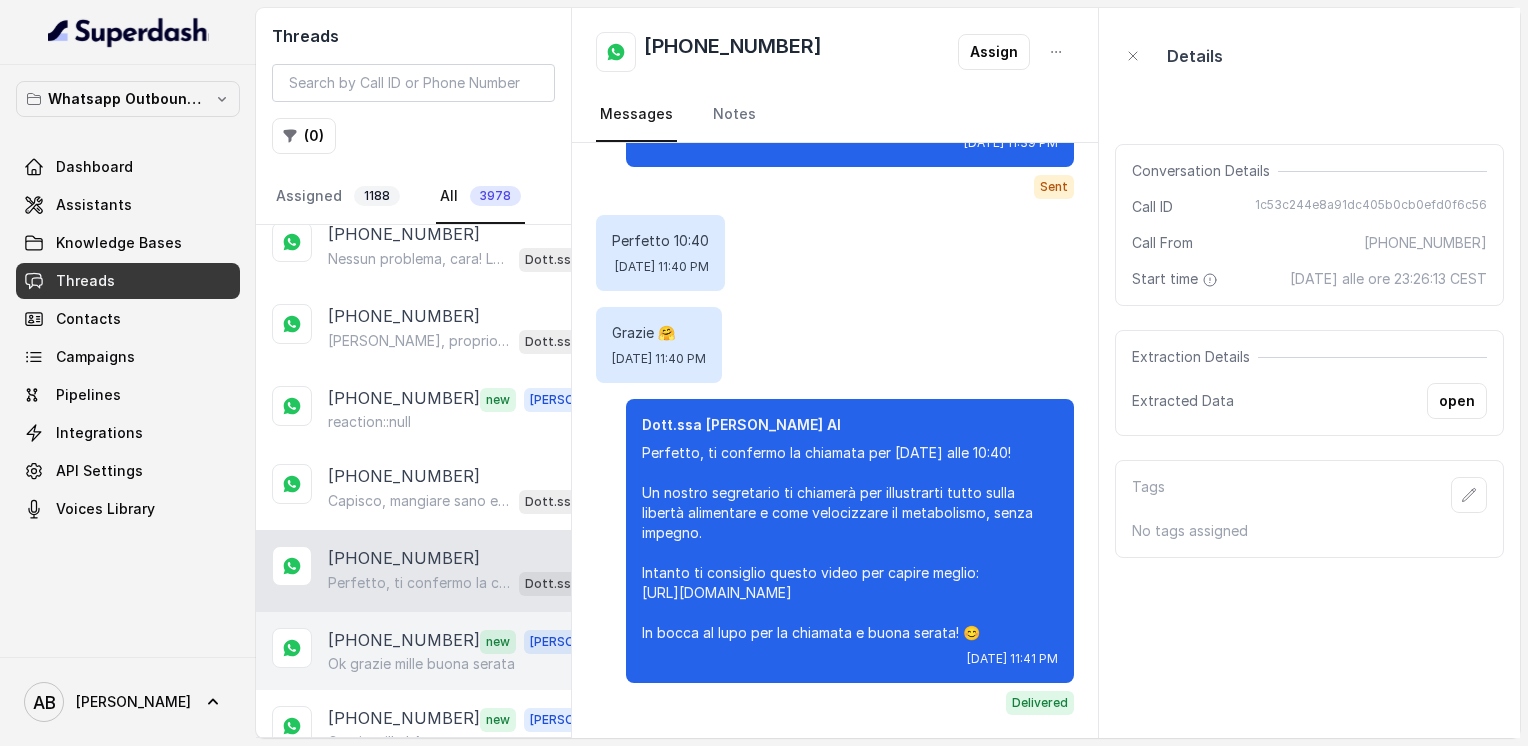 click on "[PHONE_NUMBER]" at bounding box center [404, 641] 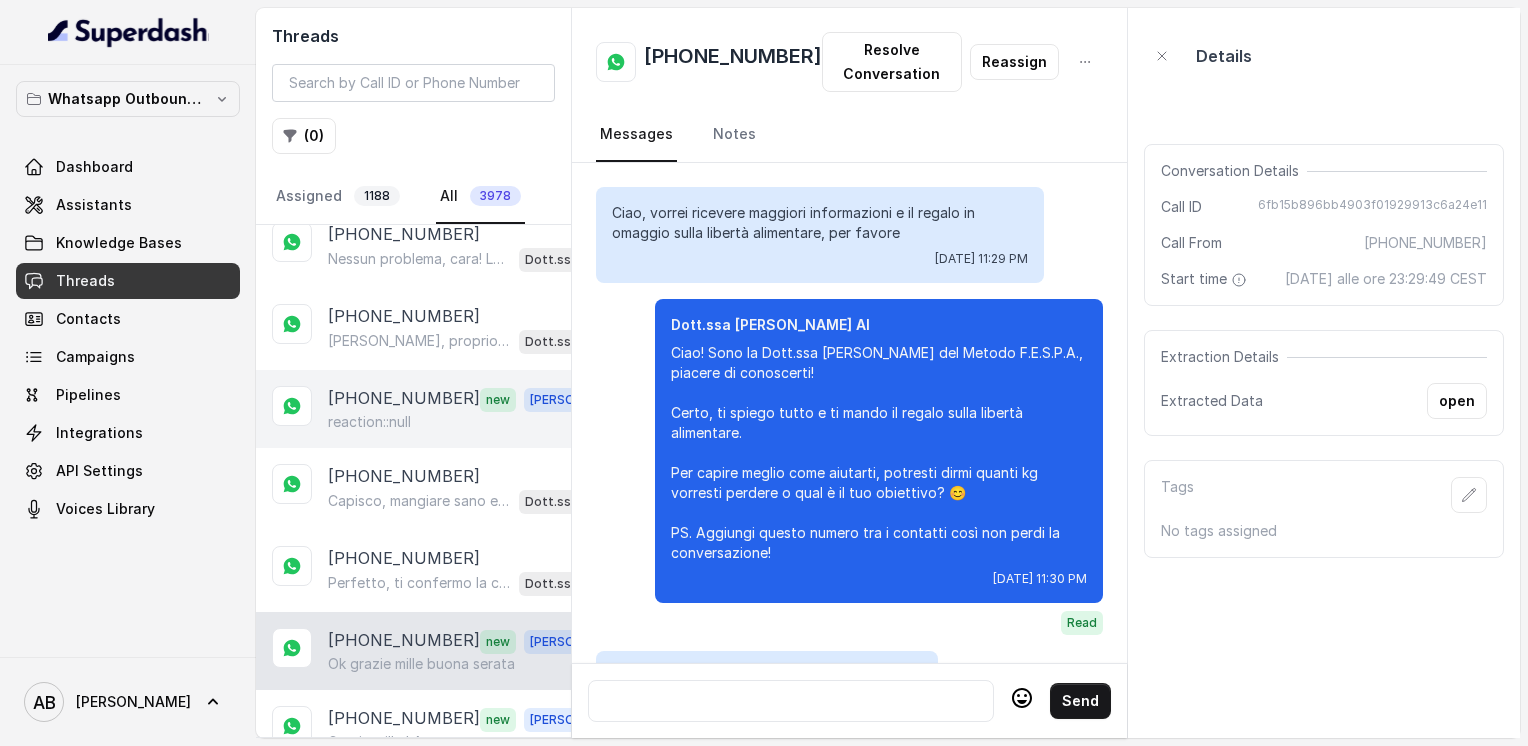 scroll, scrollTop: 1900, scrollLeft: 0, axis: vertical 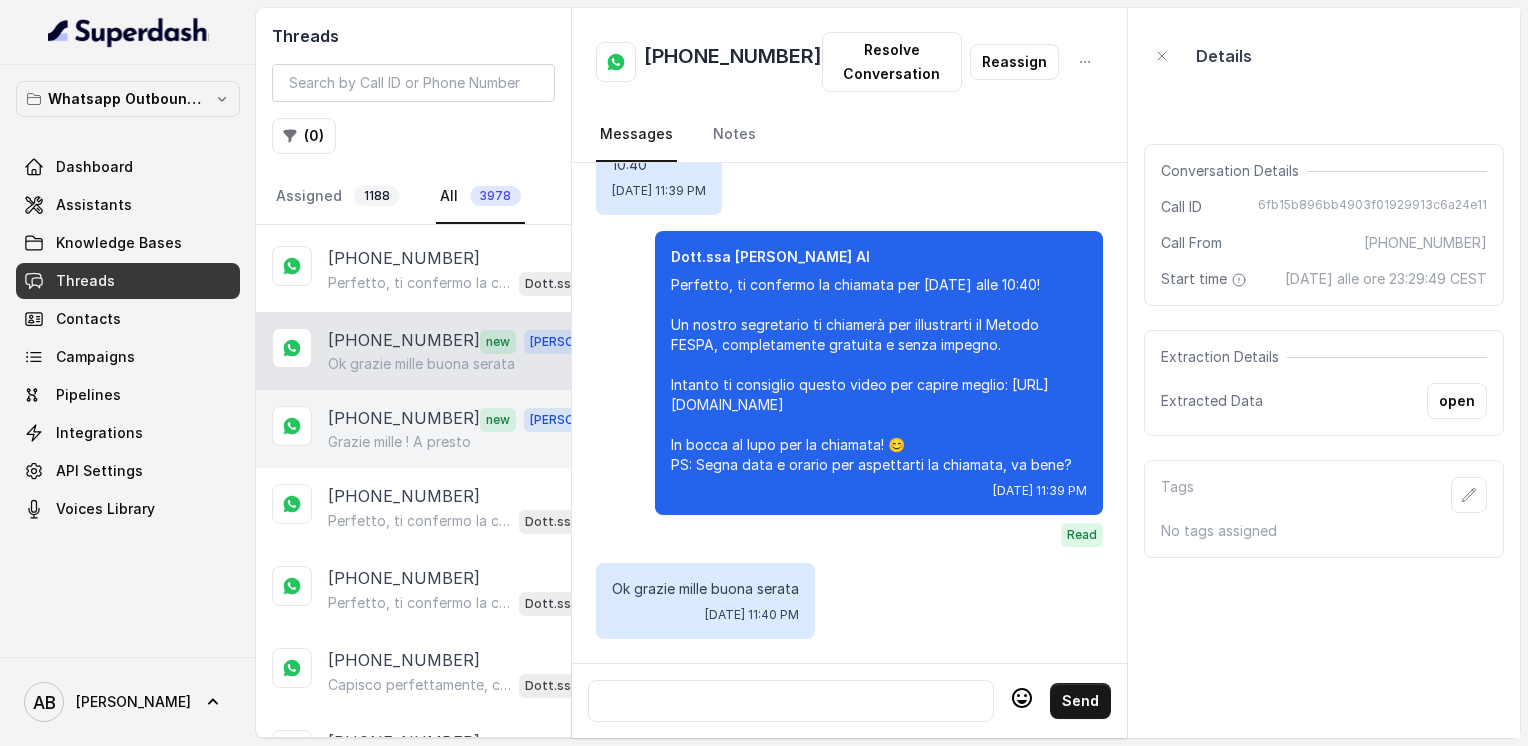 click on "Grazie mille ! A presto" at bounding box center (399, 442) 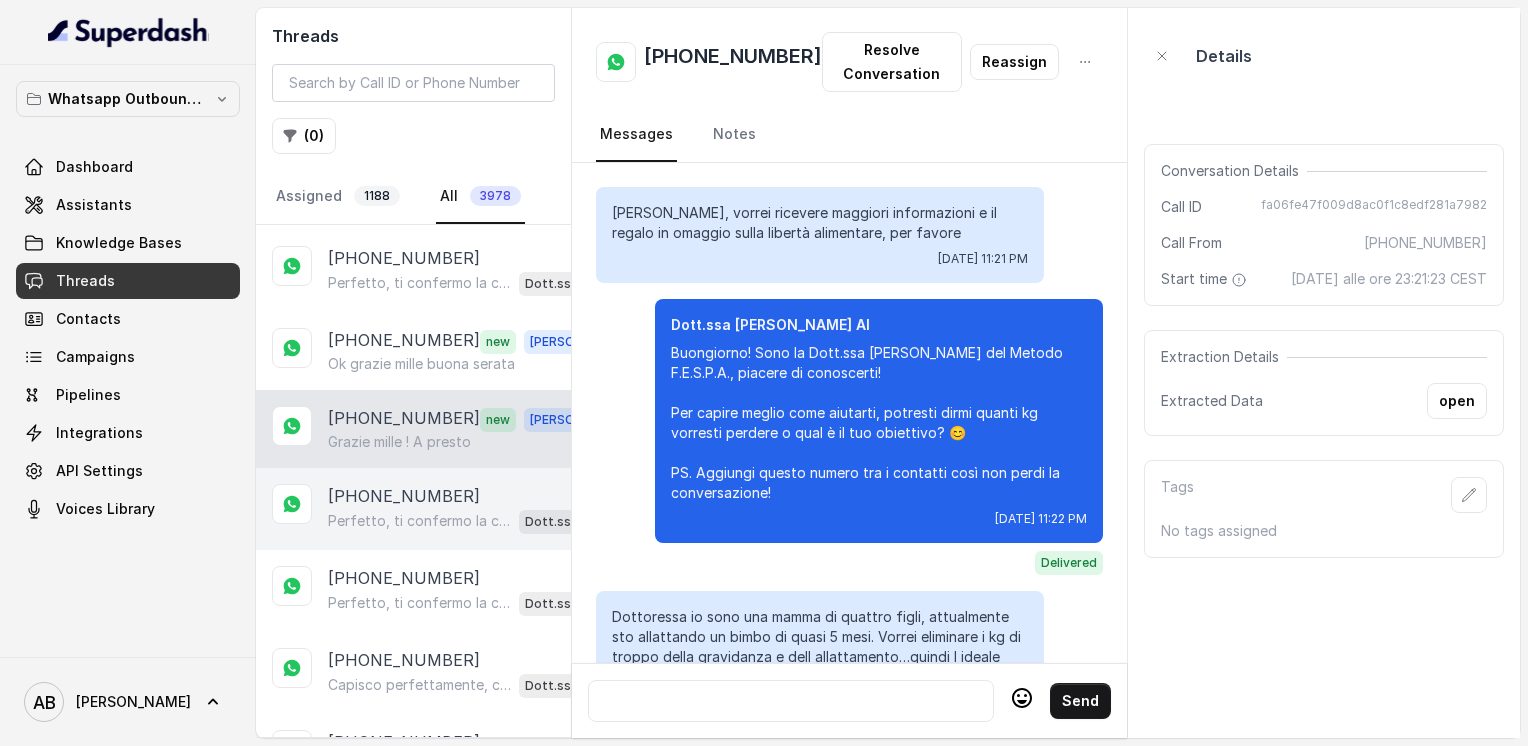 scroll, scrollTop: 2100, scrollLeft: 0, axis: vertical 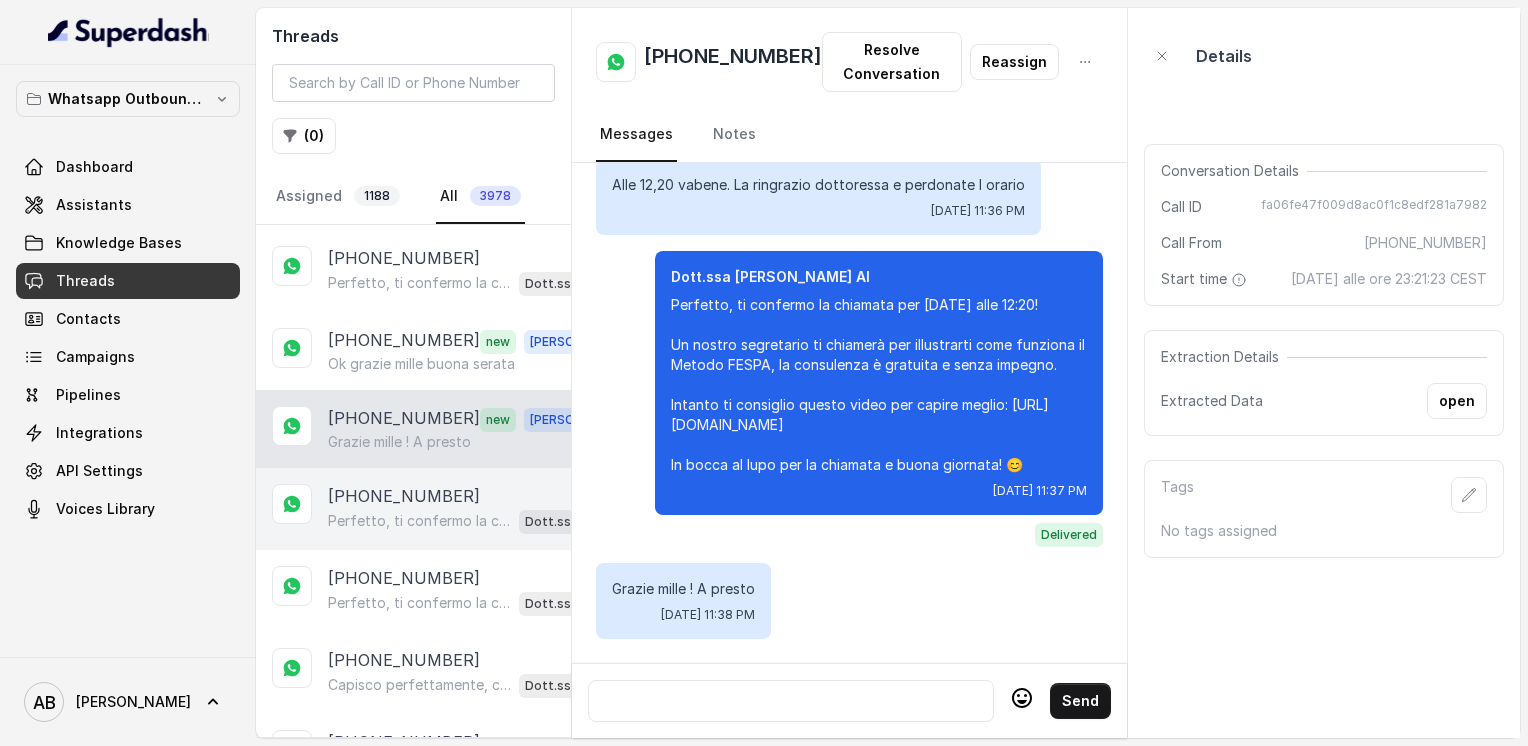 click on "+393497802867   Perfetto, ti confermo la chiamata per domani, martedì 29 luglio, alle 15:20!
Un nostro segretario ti chiamerà per una consulenza gratuita di 5 minuti, senza impegno, per spiegarti come funziona il Metodo FESPA e cosa può fare per te.
Intanto ti consiglio questo video per capire meglio: https://www.youtube.com/watch?v=Jxv2h0j77wk&list=PLp86nNx124CpS-mrAGLVkX-ChxUk04KF3&index=1
In bocca al lupo per la chiamata! PS: Segna data e orario per aspettarti la chiamata, va bene? 😊 Dott.ssa Saccone Federica AI" at bounding box center (413, 509) 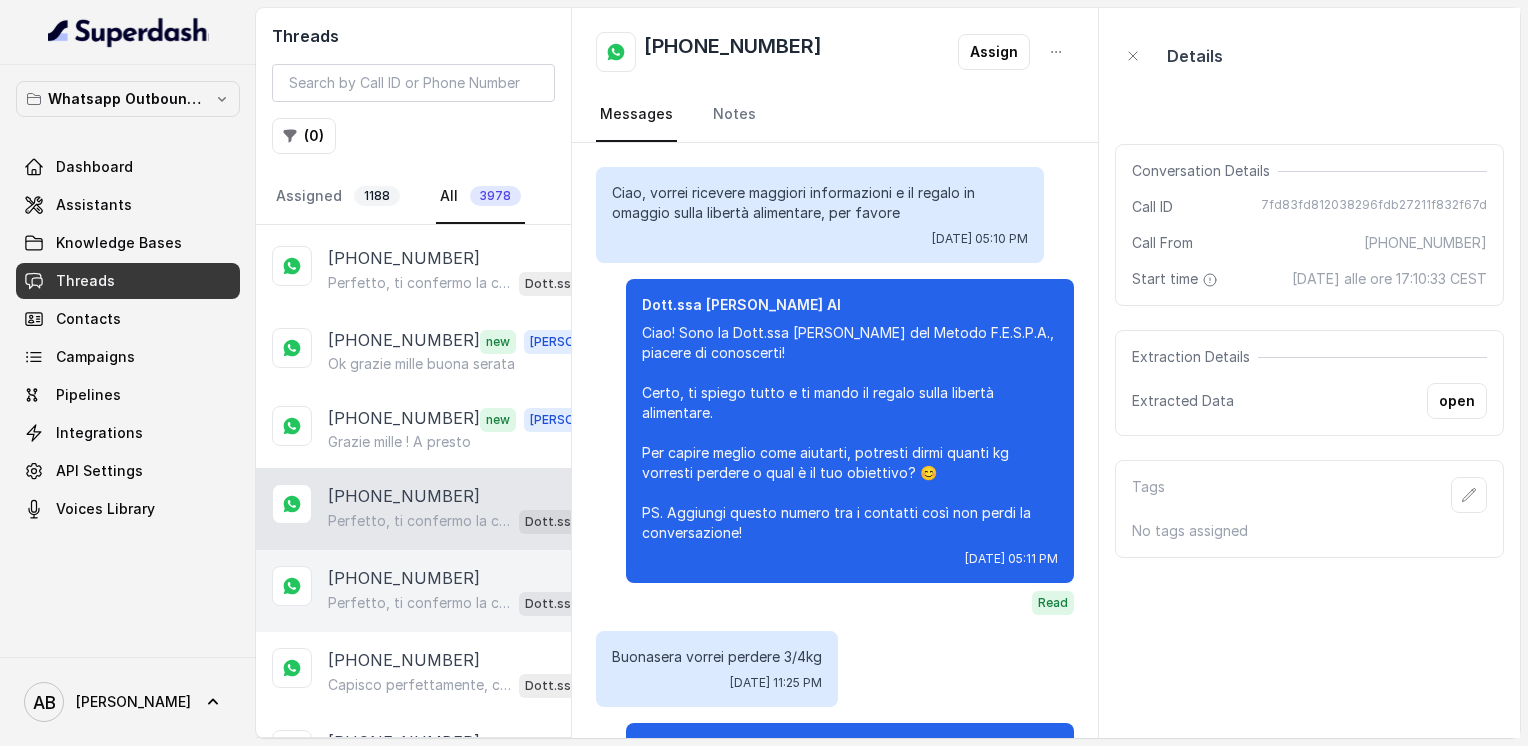 scroll, scrollTop: 2368, scrollLeft: 0, axis: vertical 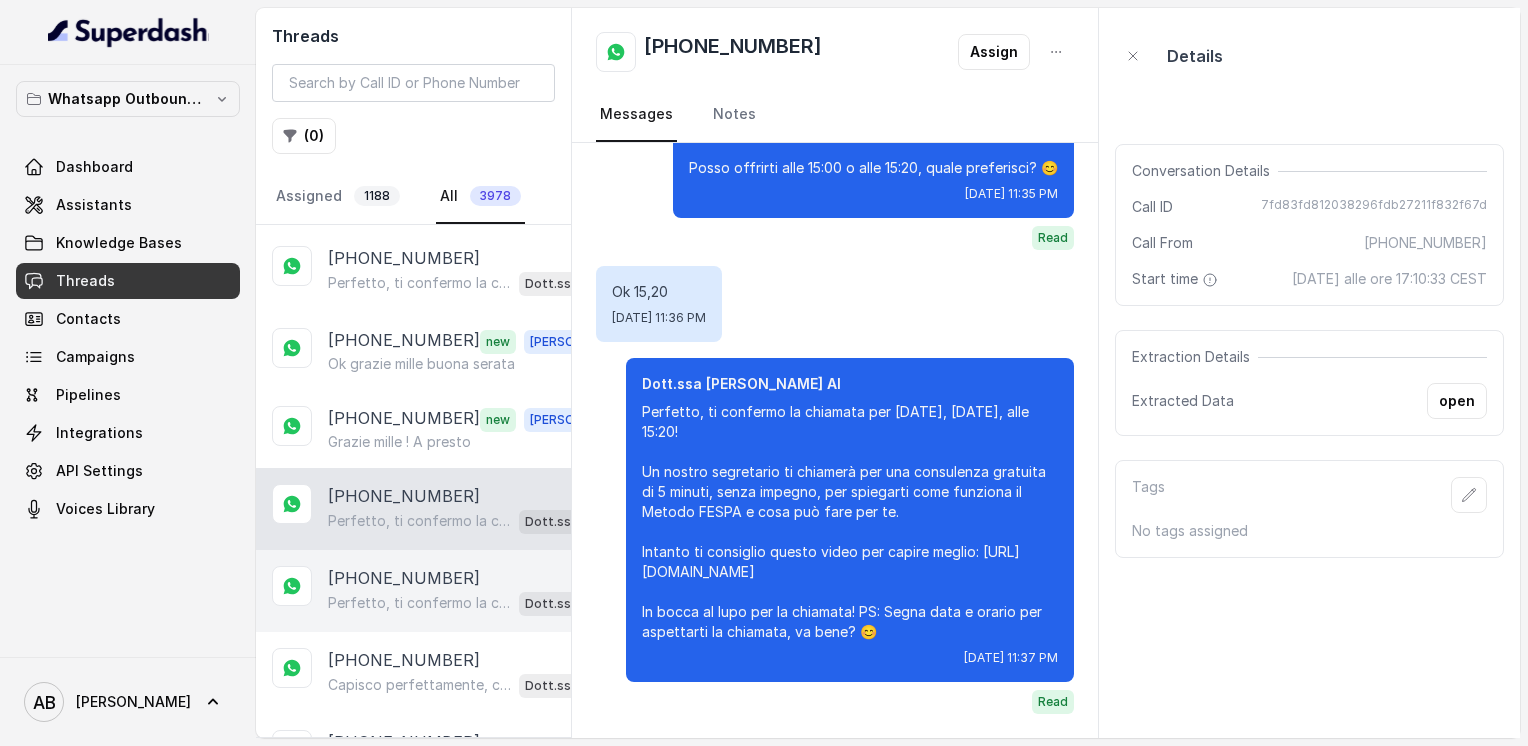 click on "Perfetto, ti confermo la chiamata per giovedì 31 luglio alle 11:00!
Un nostro specialista ti chiamerà per una consulenza gratuita di 5 minuti, senza impegno, per spiegarti come funziona il Metodo FESPA e cosa può fare per te.
Intanto ti consiglio questo video per capire meglio: https://www.youtube.com/watch?v=Jxv2h0j77wk&list=PLp86nNx124CpS-mrAGLVkX-ChxUk04KF3&index=1
In bocca al lupo per la chiamata e buona giornata!
PS: Ricordati di segnare data e orario per aspettarti la chiamata 😊" at bounding box center [419, 603] 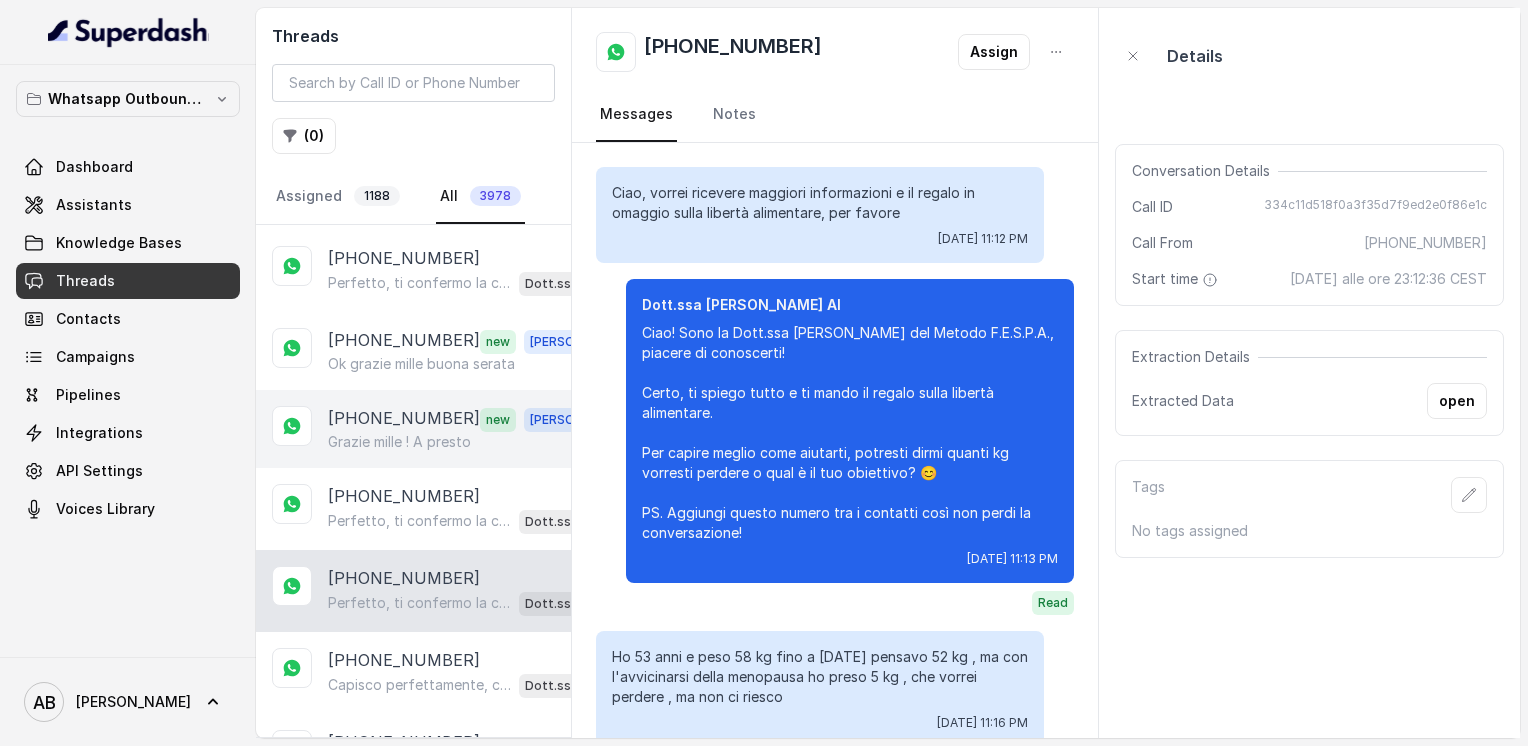 scroll, scrollTop: 1880, scrollLeft: 0, axis: vertical 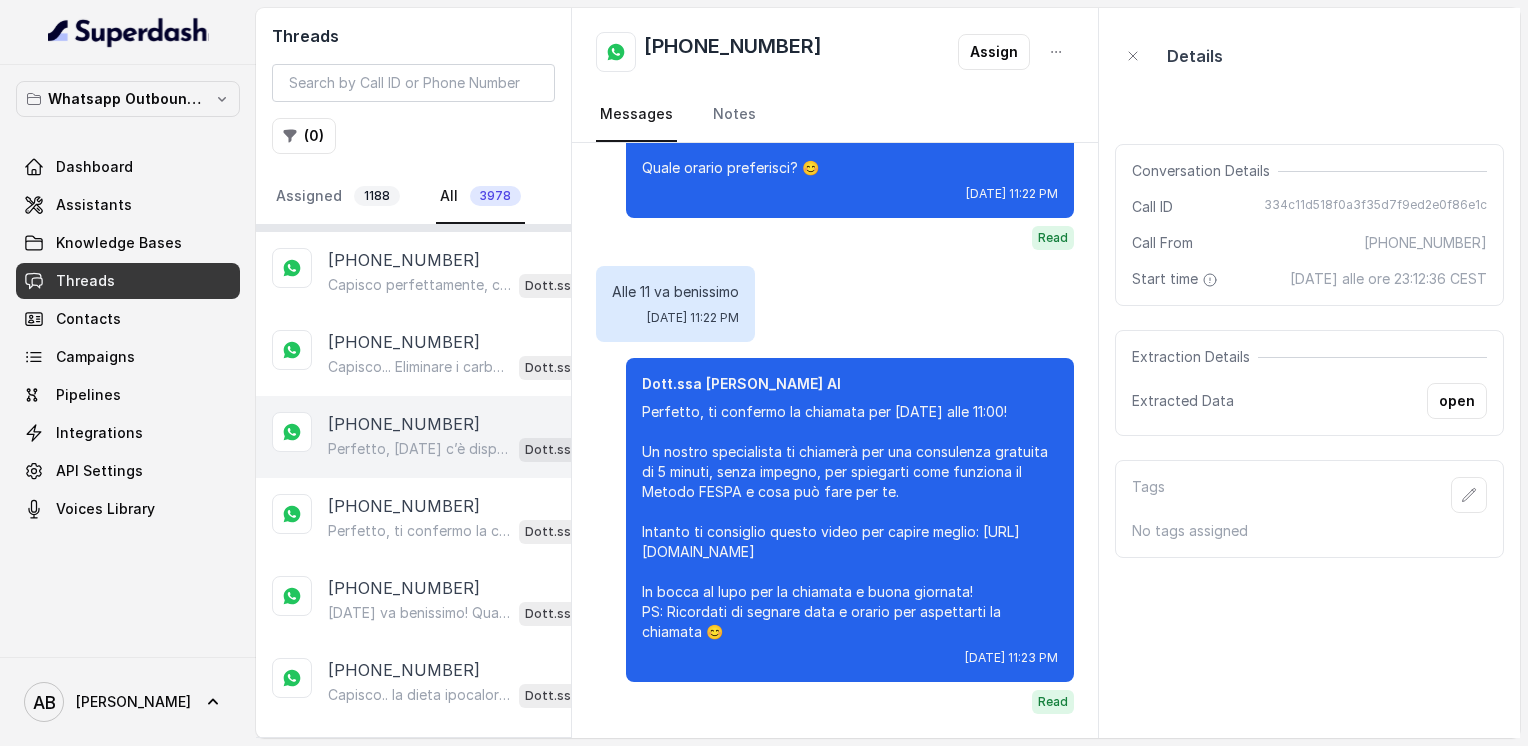 click on "Perfetto, domani c’è disponibilità.
Quale giorno e orario preferisci per la chiamata? 😊" at bounding box center (419, 449) 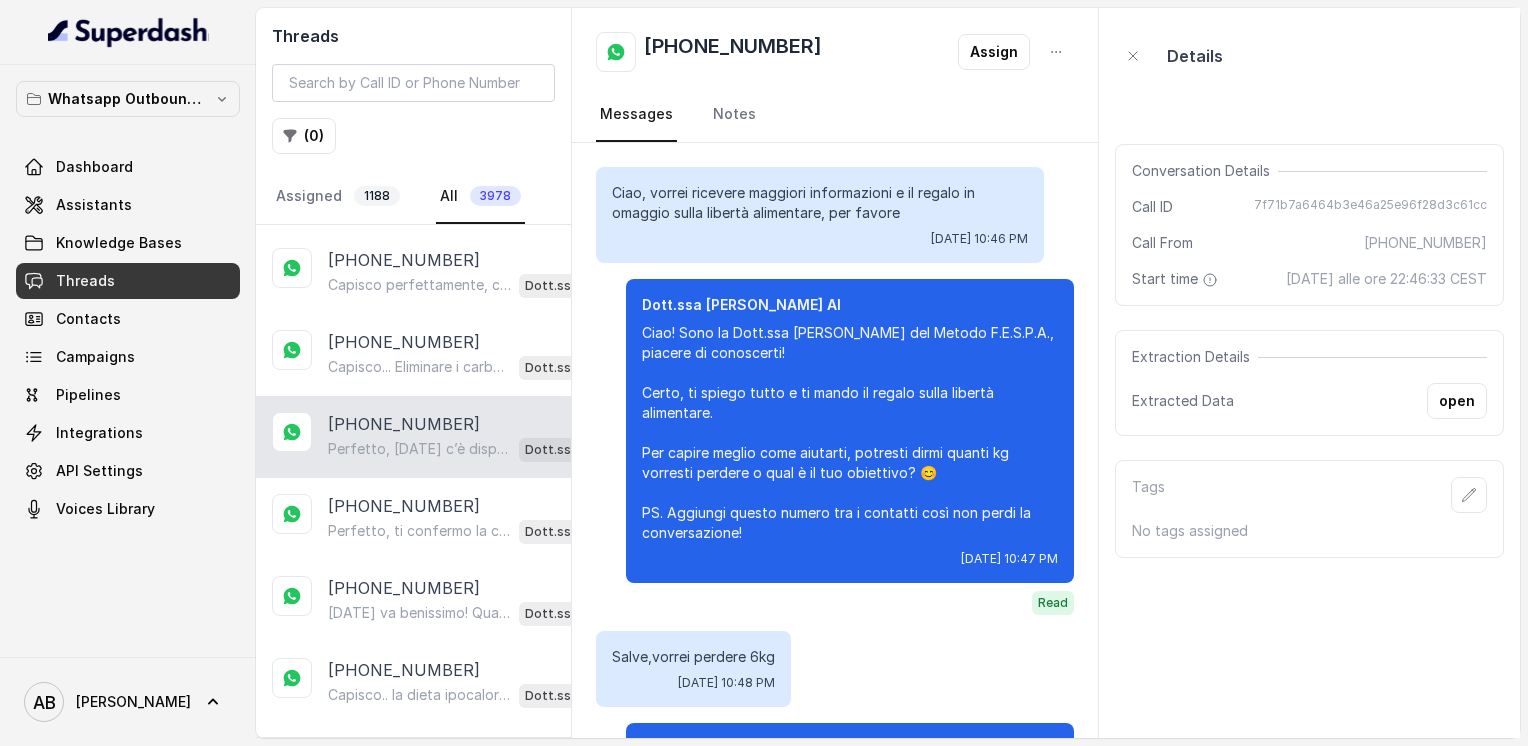 scroll, scrollTop: 1216, scrollLeft: 0, axis: vertical 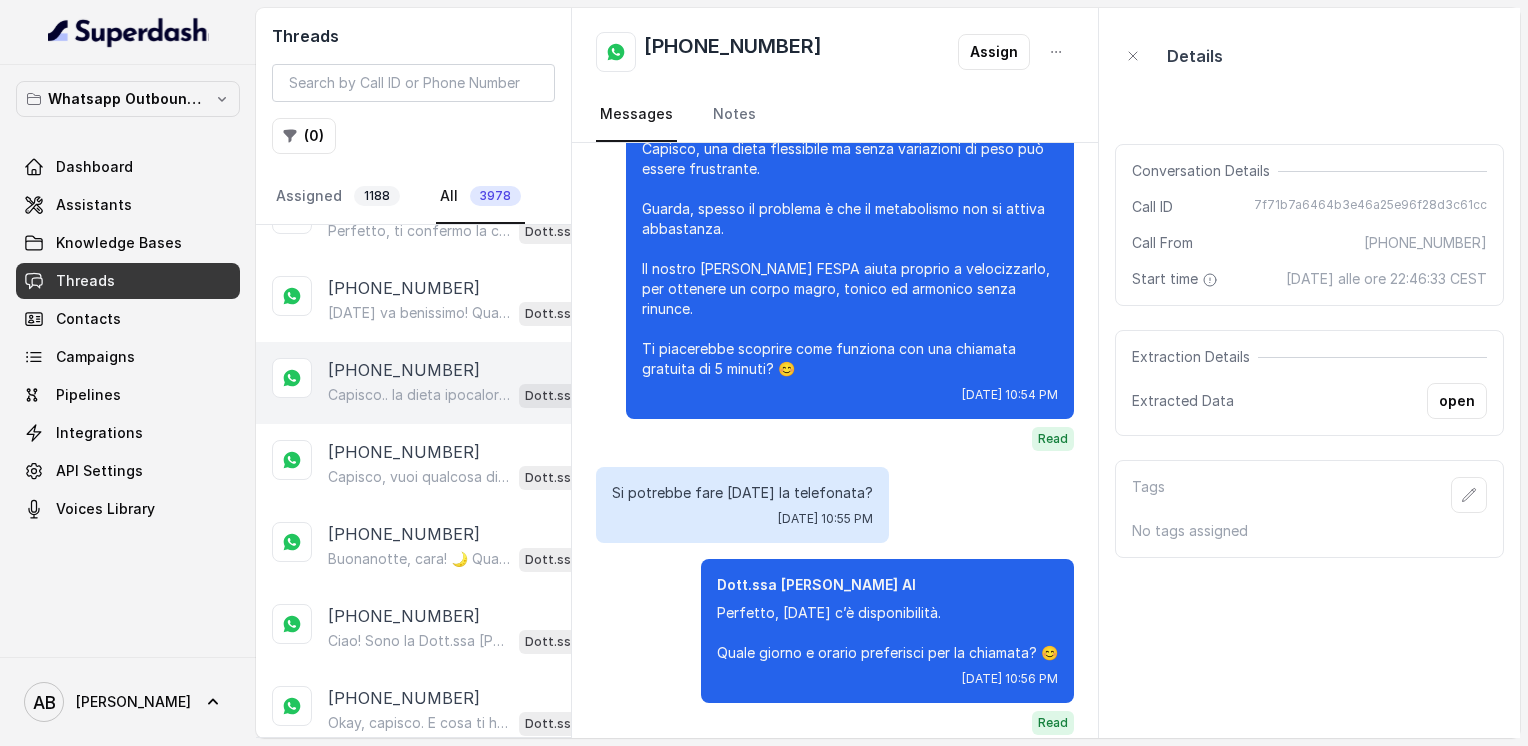 click on "+393338932892" at bounding box center (404, 370) 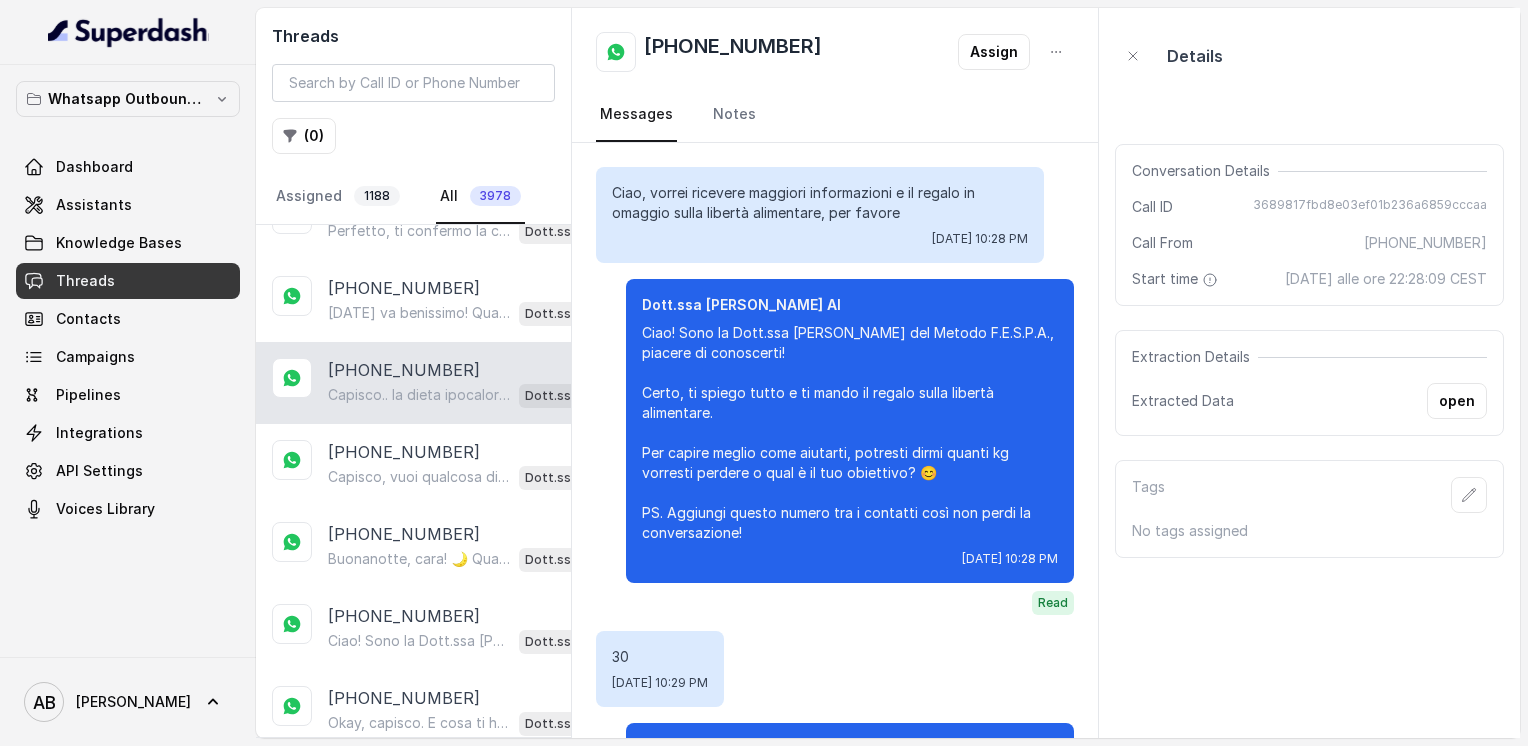 scroll, scrollTop: 608, scrollLeft: 0, axis: vertical 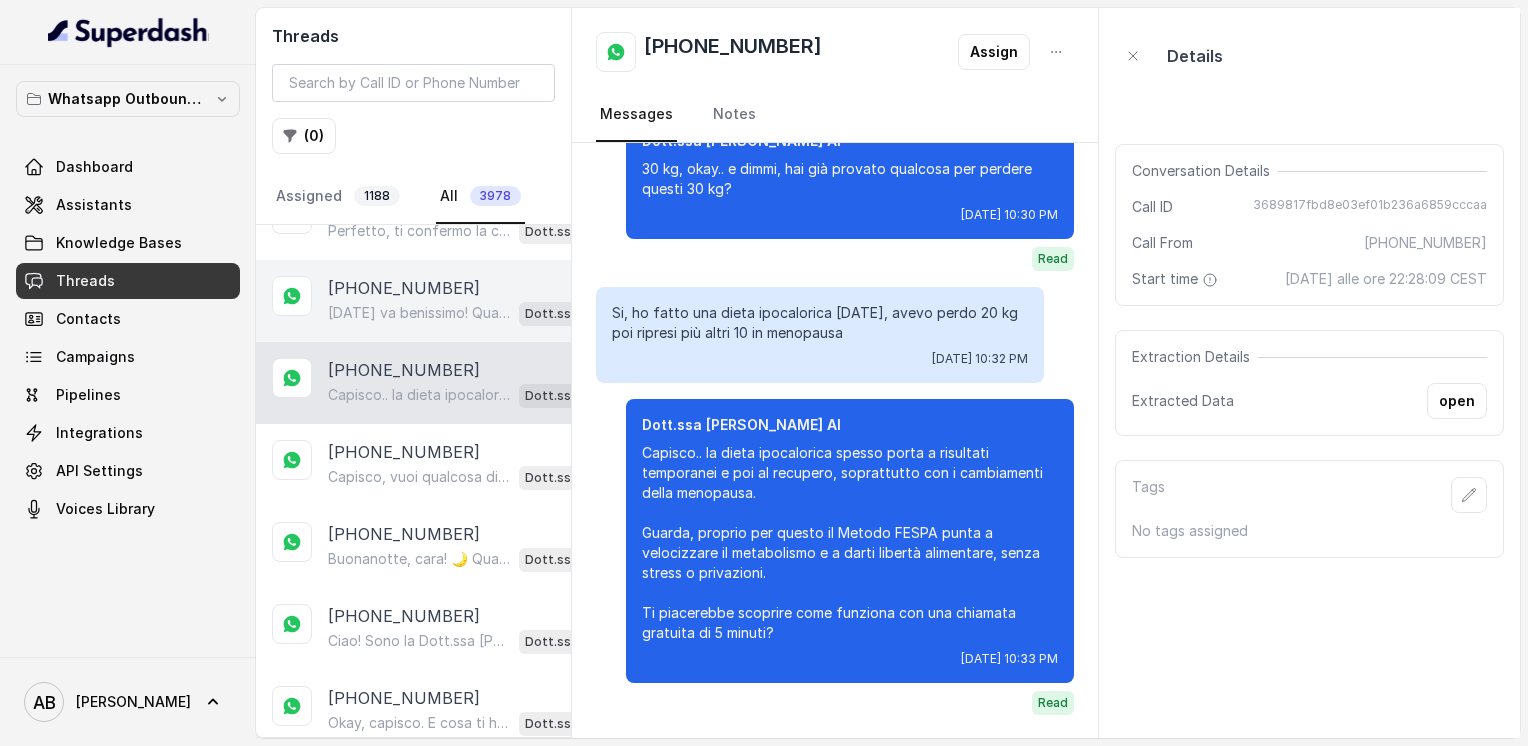 click on "Mercoledì va benissimo!
Quale orario preferisci per la chiamata? Mattina, pomeriggio o sera? 😊" at bounding box center (419, 313) 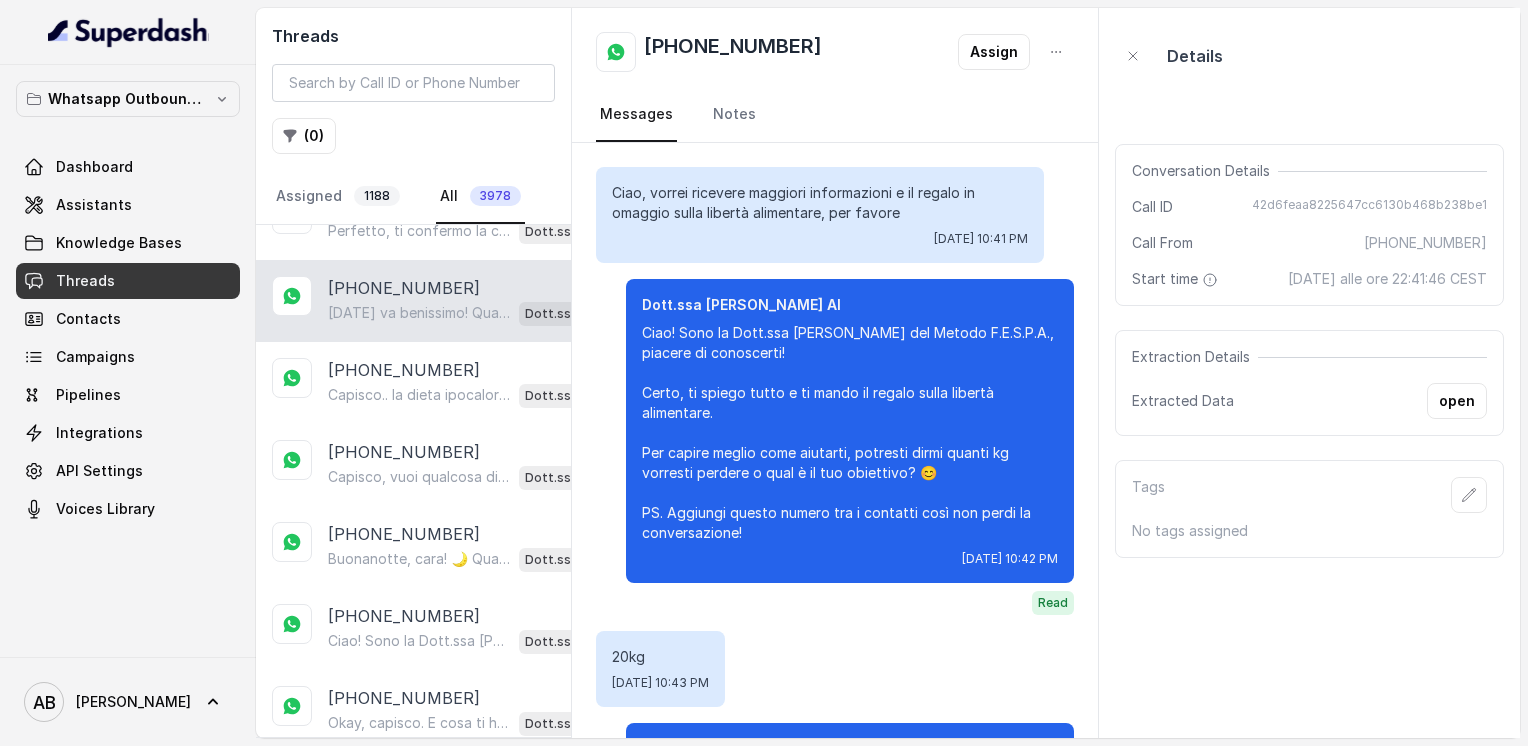 scroll, scrollTop: 1448, scrollLeft: 0, axis: vertical 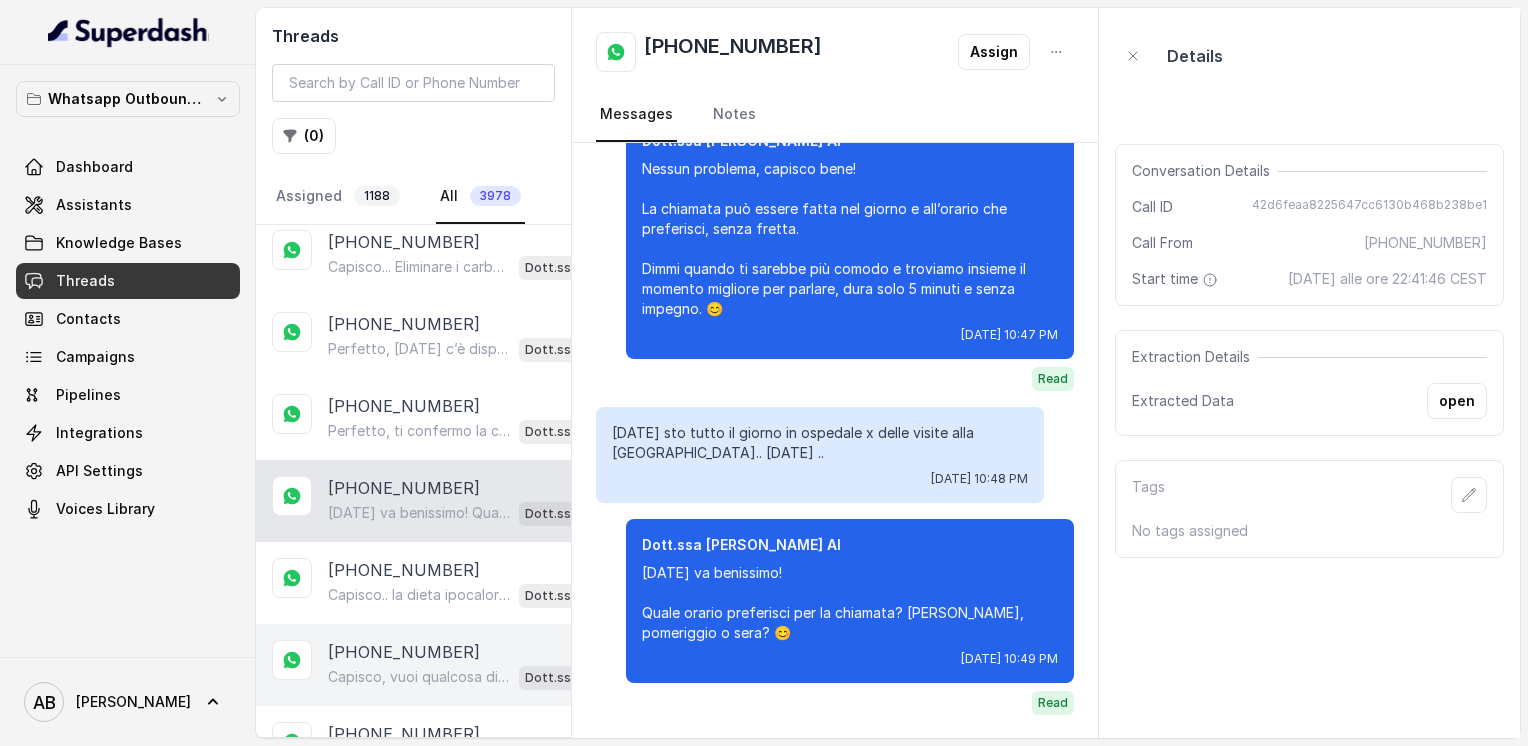 click on "Perfetto, ti confermo la chiamata per domani, martedì 29 luglio, alle 16:00!
Un nostro segretario ti chiamerà per una consulenza gratuita e senza impegno, così potrai scoprire come funziona il Metodo FESPA e cosa è più adatto a te.
Intanto ti consiglio di guardare questo video che ti aiuterà a capire meglio:
https://www.youtube.com/watch?v=Jxv2h0j77wk&list=PLp86nNx124CpS-mrAGLVkX-ChxUk04KF3&index=1
In bocca al lupo per la chiamata e buona serata! 😊
PS: Segna data e orario per aspettarti la chiamata." at bounding box center (419, 431) 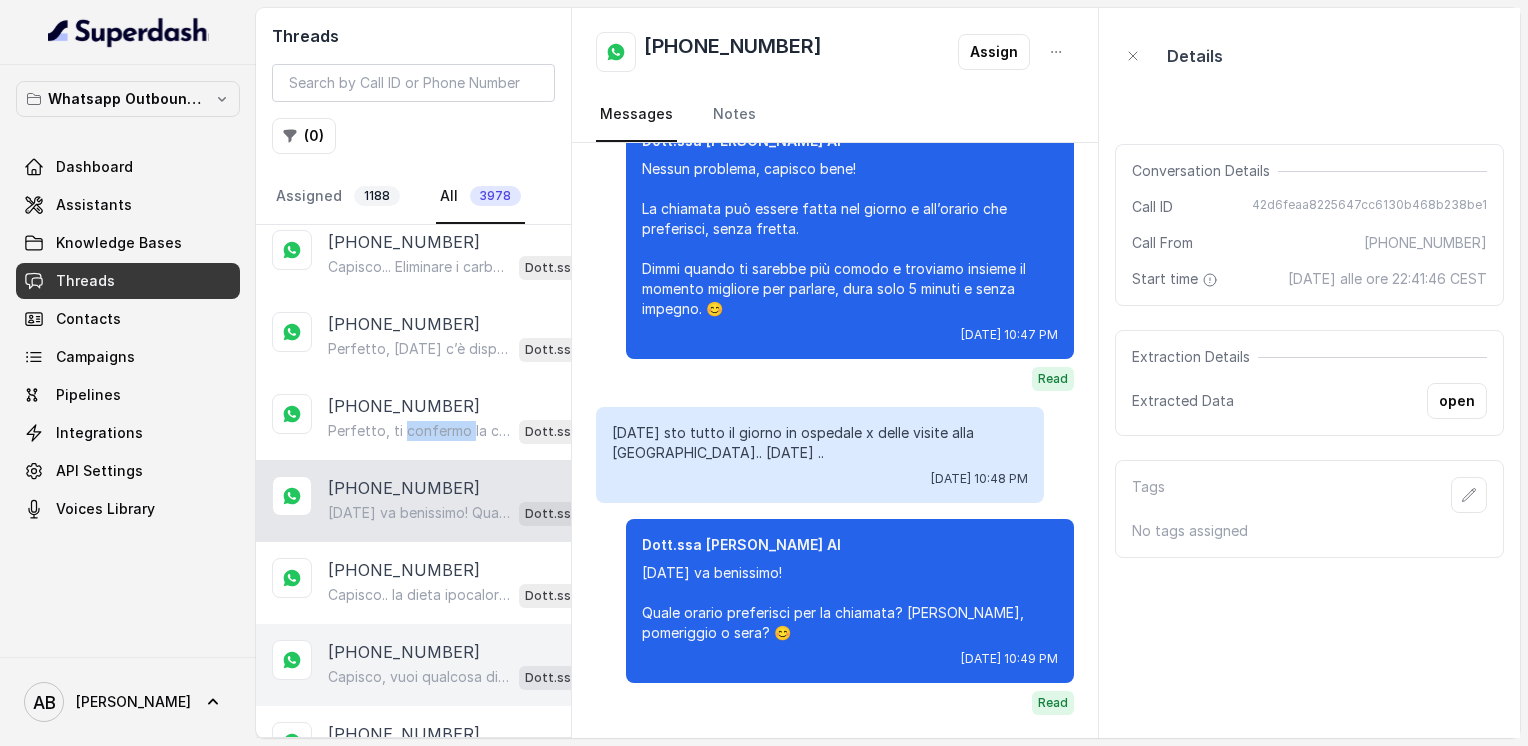 click on "Perfetto, ti confermo la chiamata per domani, martedì 29 luglio, alle 16:00!
Un nostro segretario ti chiamerà per una consulenza gratuita e senza impegno, così potrai scoprire come funziona il Metodo FESPA e cosa è più adatto a te.
Intanto ti consiglio di guardare questo video che ti aiuterà a capire meglio:
https://www.youtube.com/watch?v=Jxv2h0j77wk&list=PLp86nNx124CpS-mrAGLVkX-ChxUk04KF3&index=1
In bocca al lupo per la chiamata e buona serata! 😊
PS: Segna data e orario per aspettarti la chiamata." at bounding box center (419, 431) 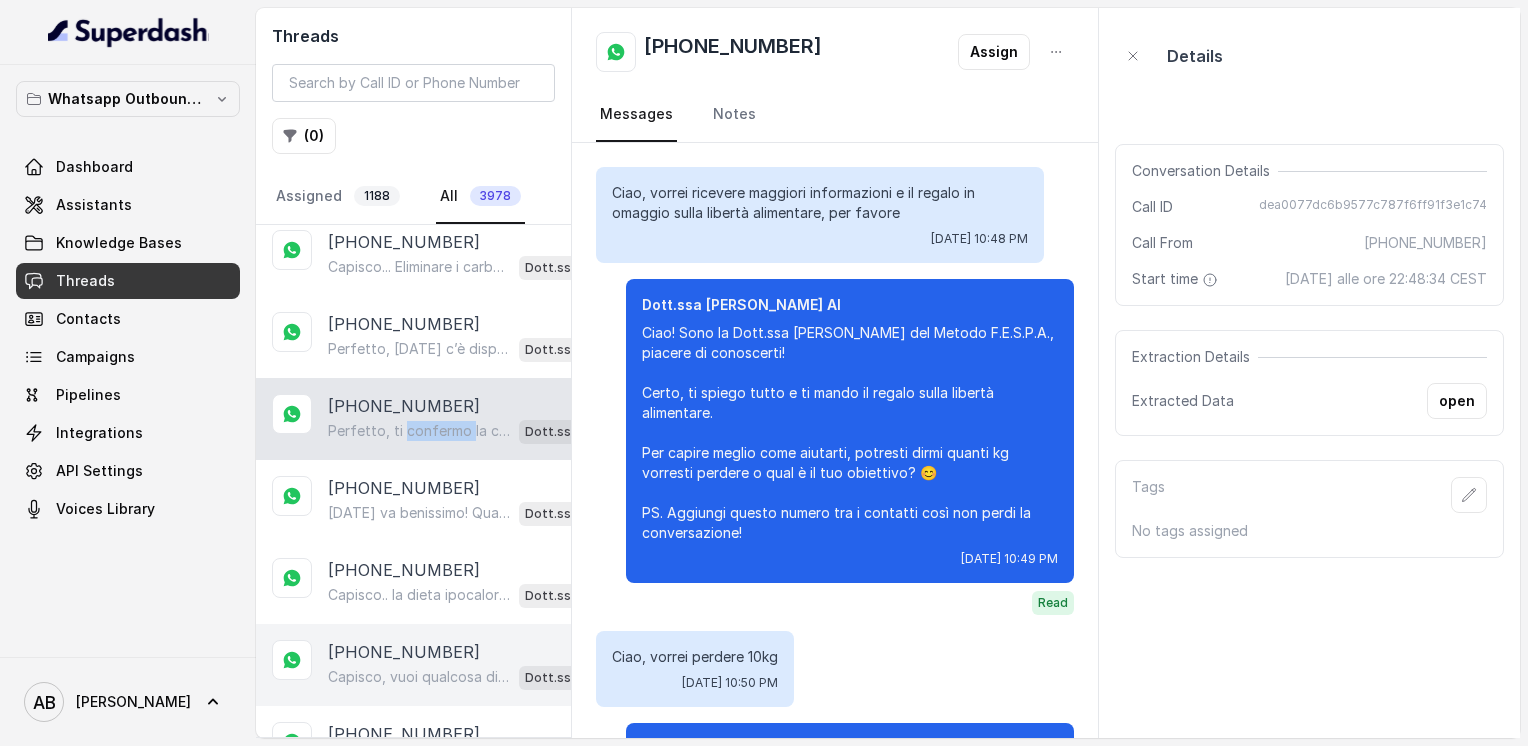 scroll, scrollTop: 1600, scrollLeft: 0, axis: vertical 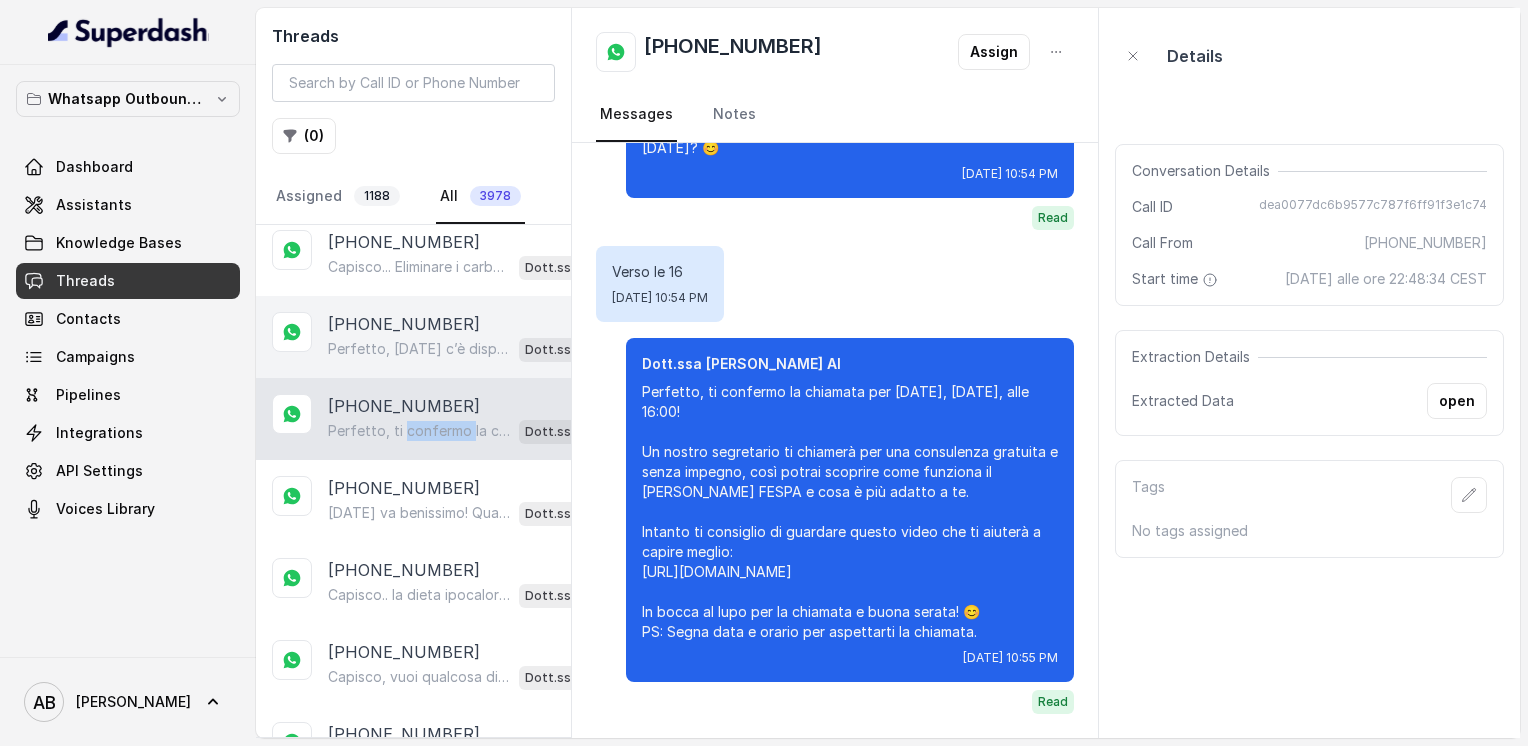 click on "+393208252104   Perfetto, domani c’è disponibilità.
Quale giorno e orario preferisci per la chiamata? 😊 Dott.ssa Saccone Federica AI" at bounding box center [413, 337] 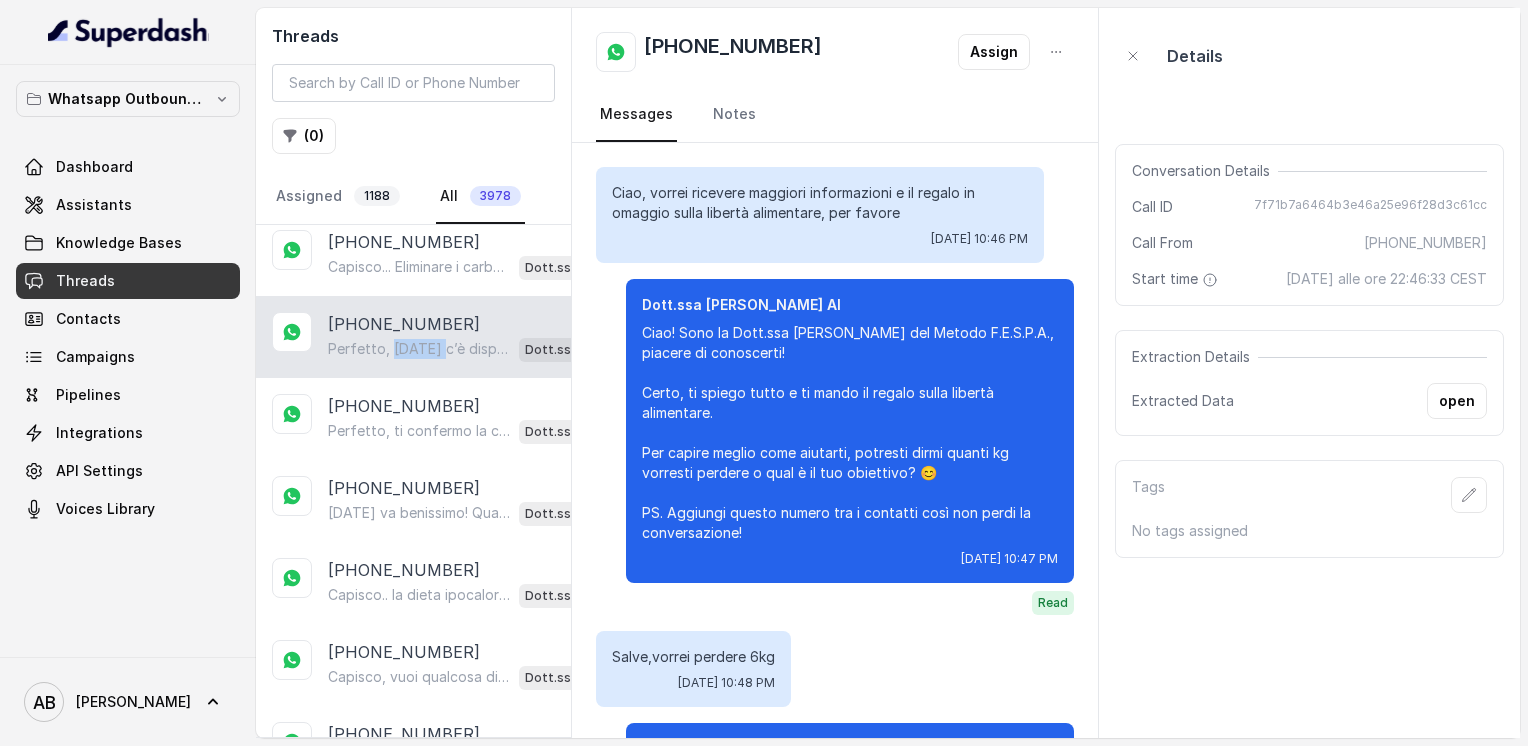 scroll, scrollTop: 1216, scrollLeft: 0, axis: vertical 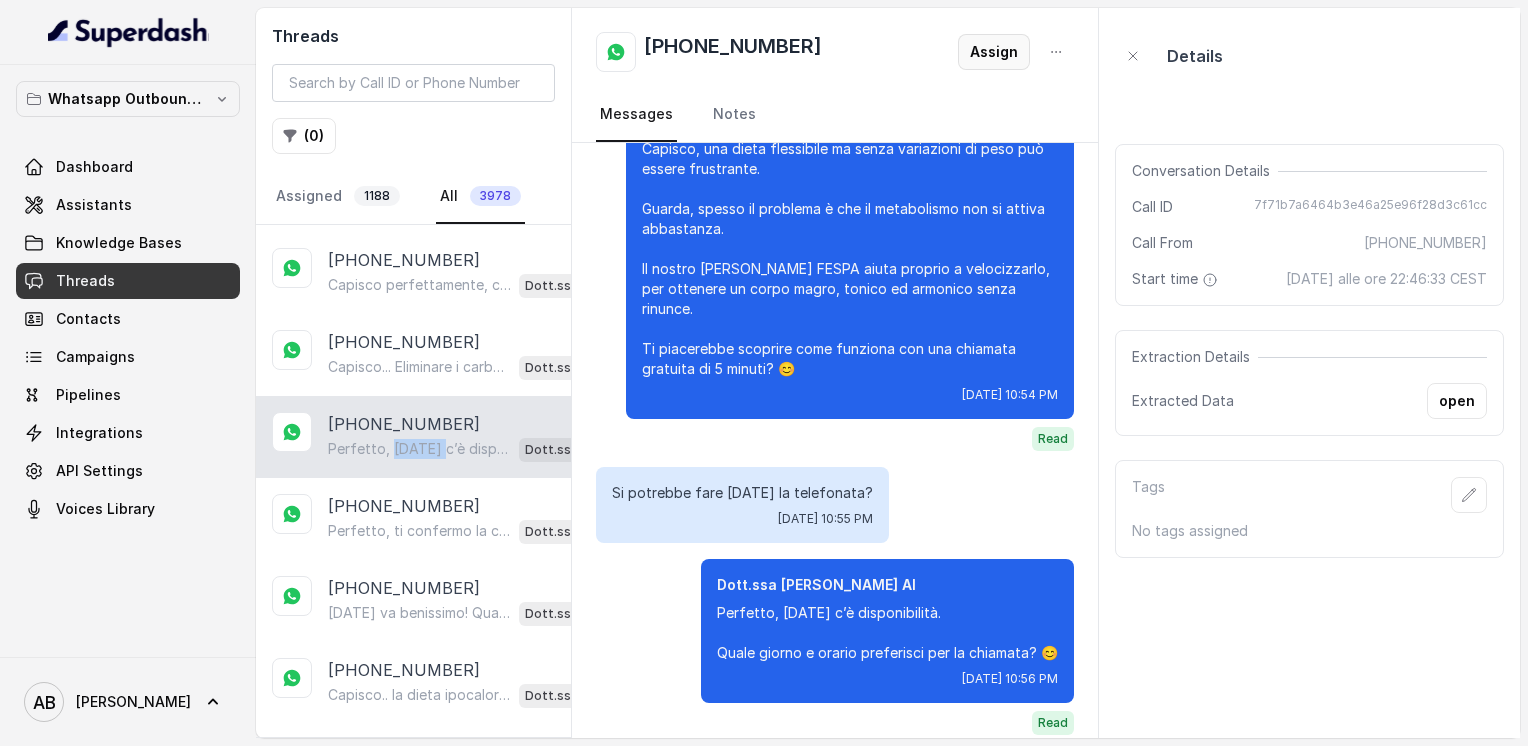 click on "Assign" at bounding box center (994, 52) 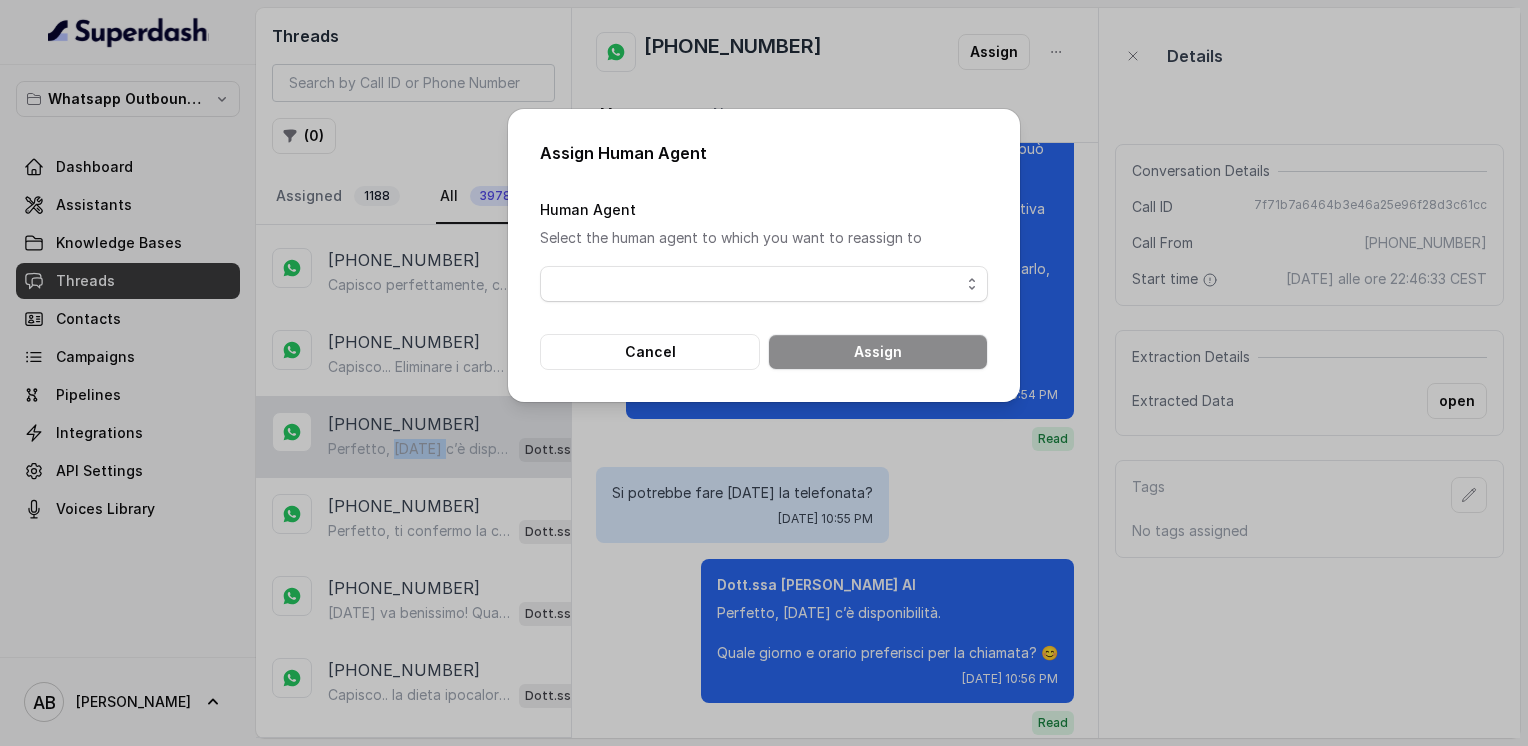 click on "Assign Human Agent Human Agent Select the human agent to which you want to reassign to Cancel Assign" at bounding box center (764, 373) 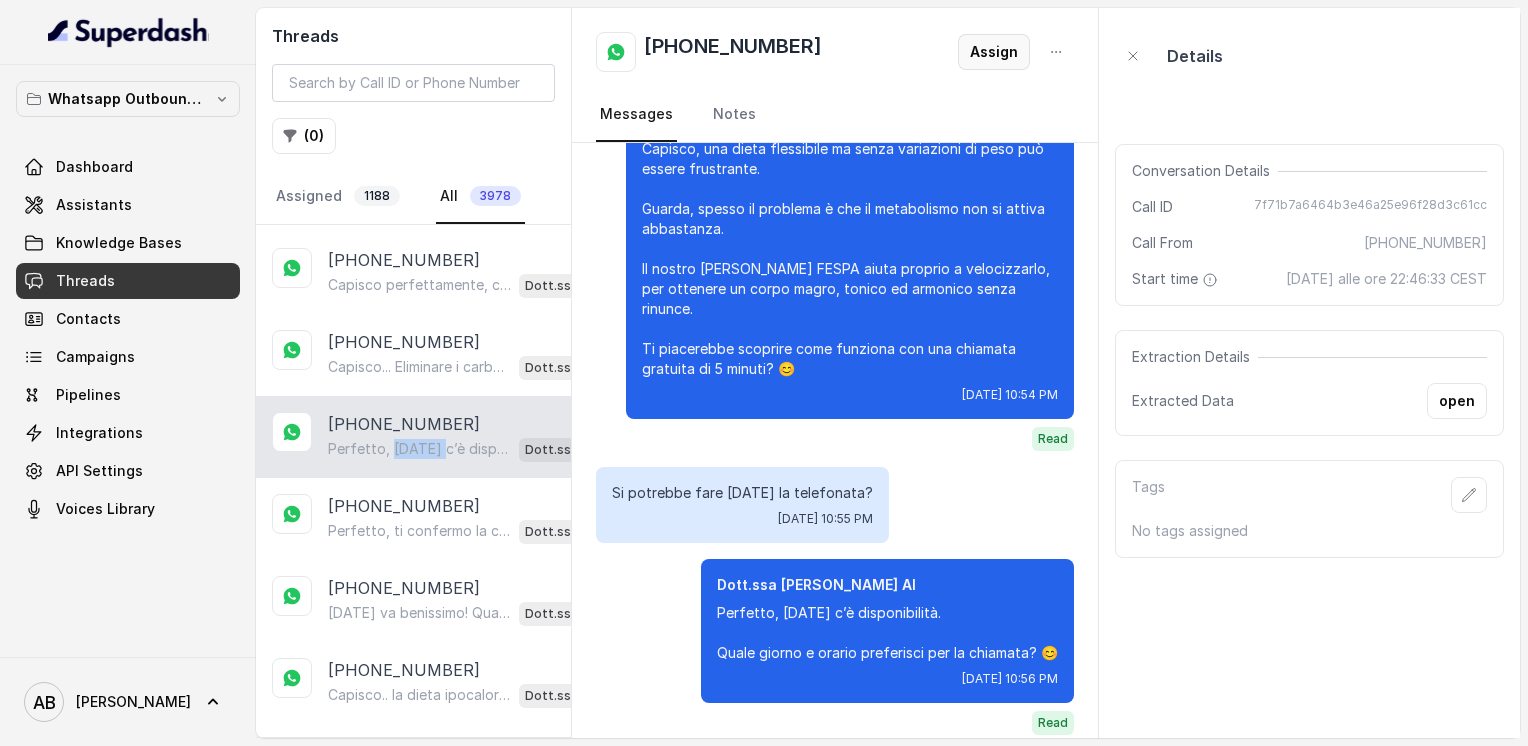 click on "Assign" at bounding box center (994, 52) 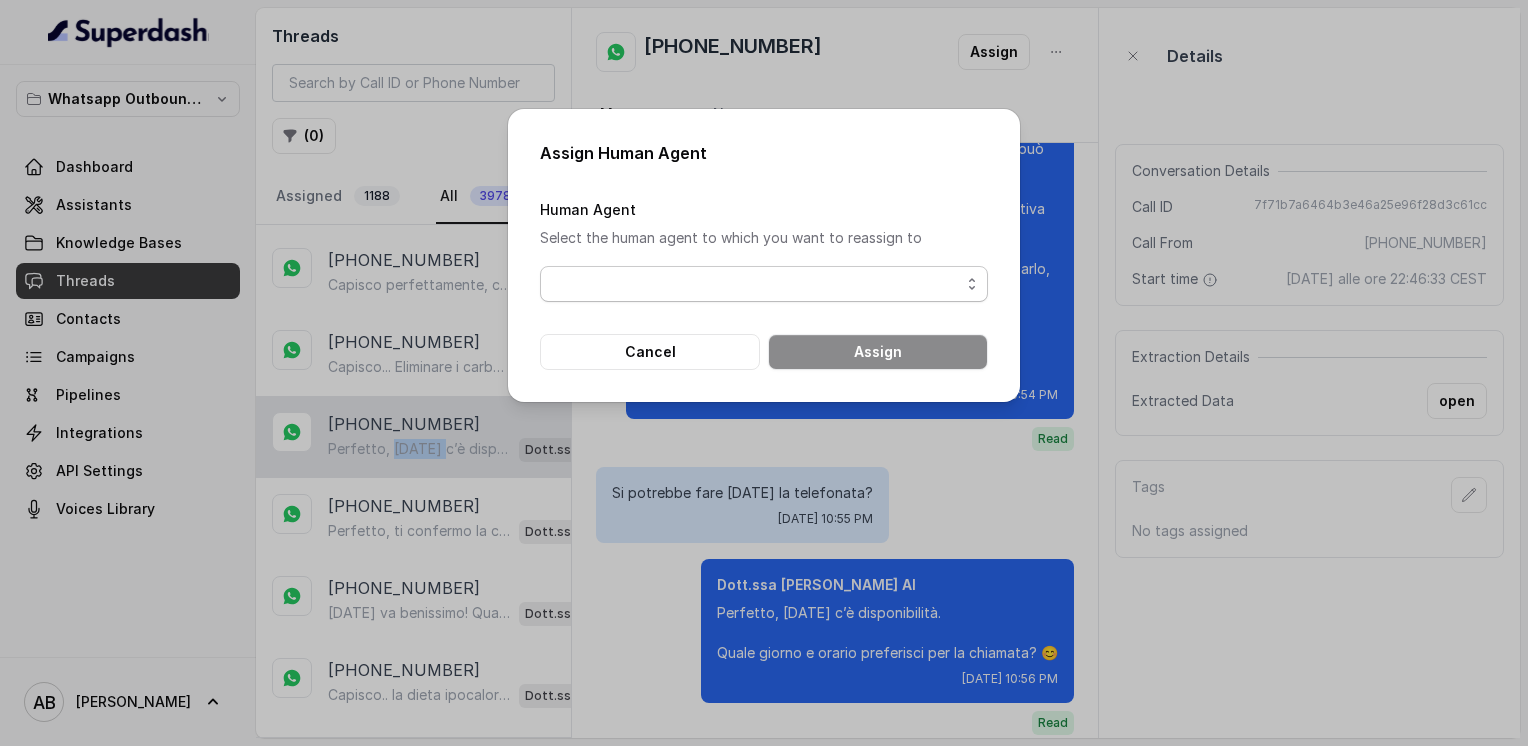 click at bounding box center (764, 284) 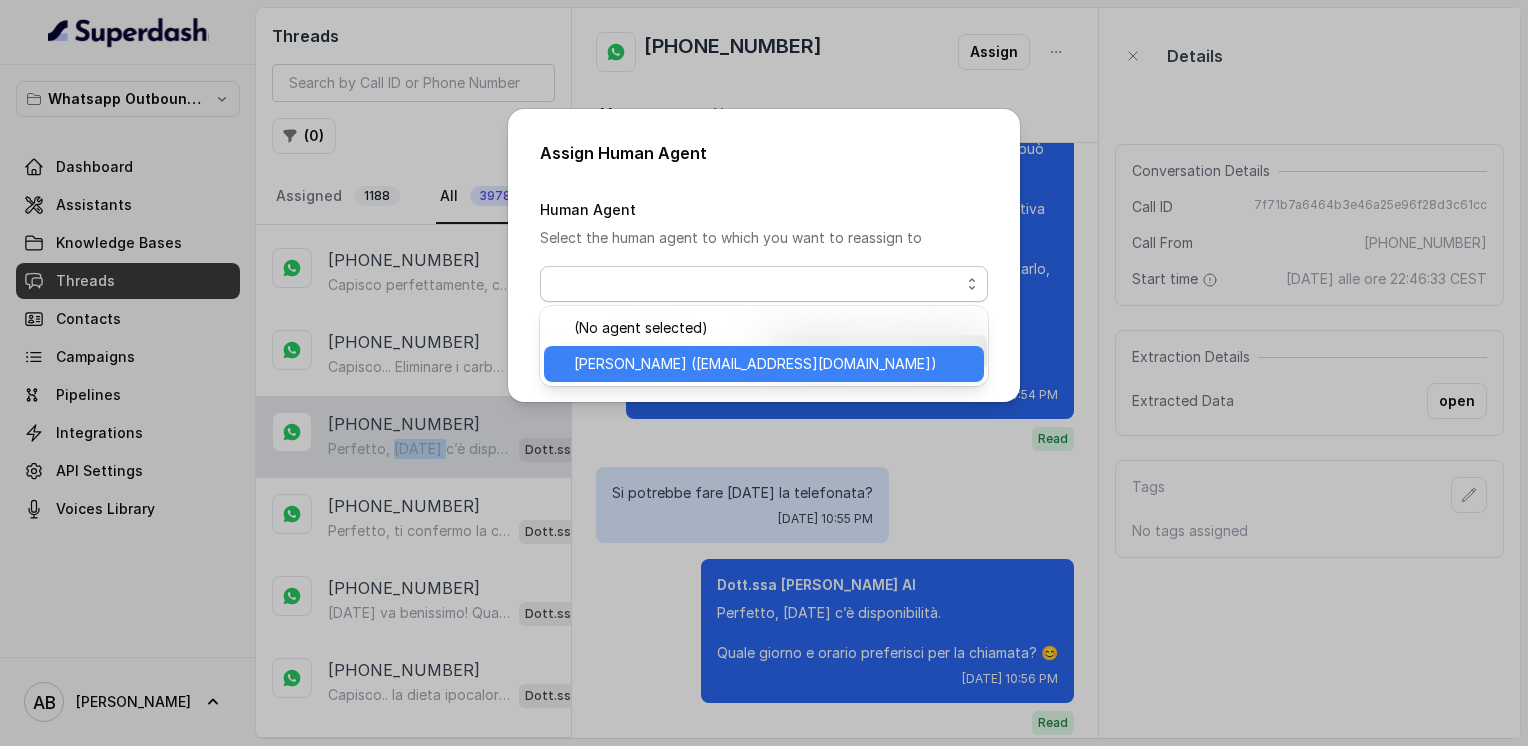 click on "Alessandro (metodofespa@gmail.com)" at bounding box center (755, 364) 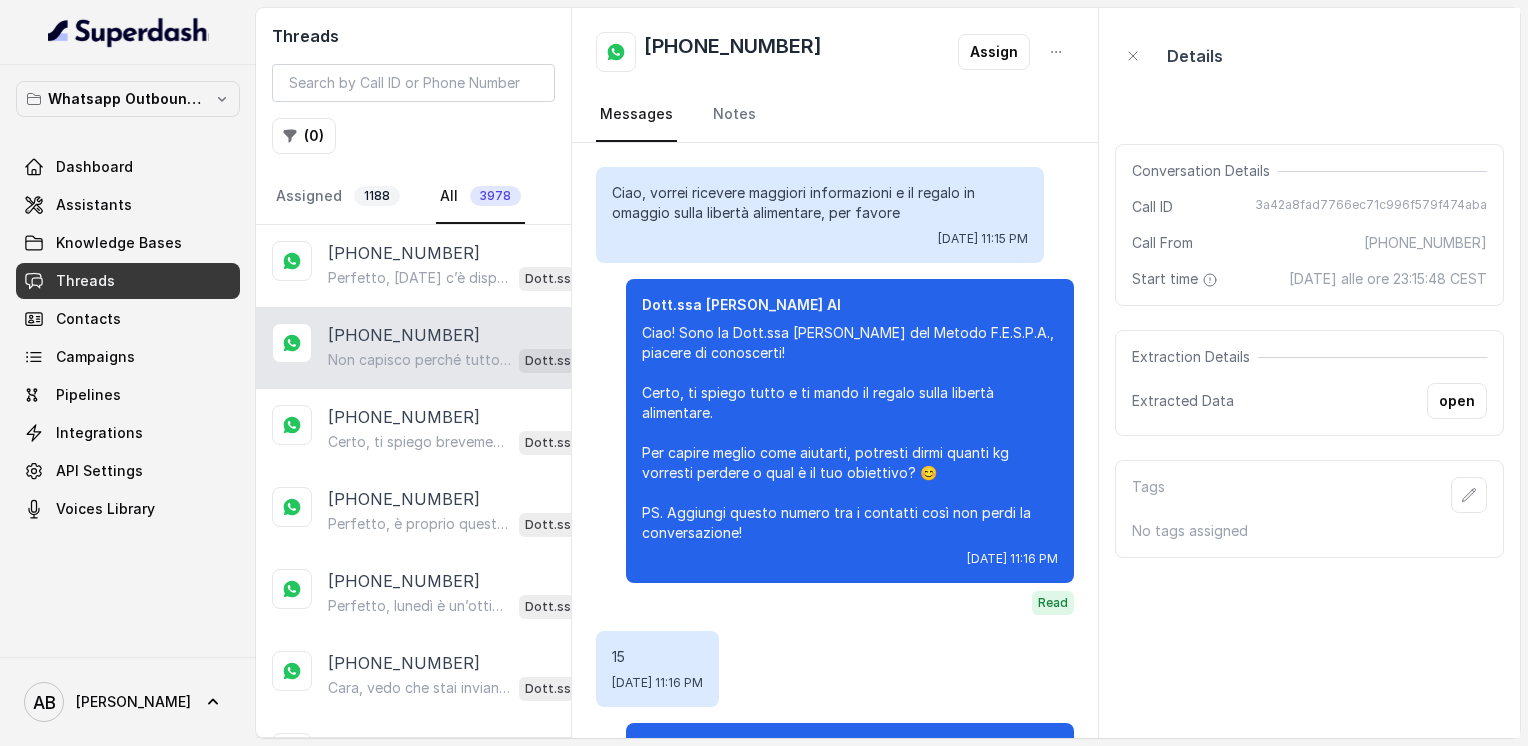 scroll, scrollTop: 0, scrollLeft: 0, axis: both 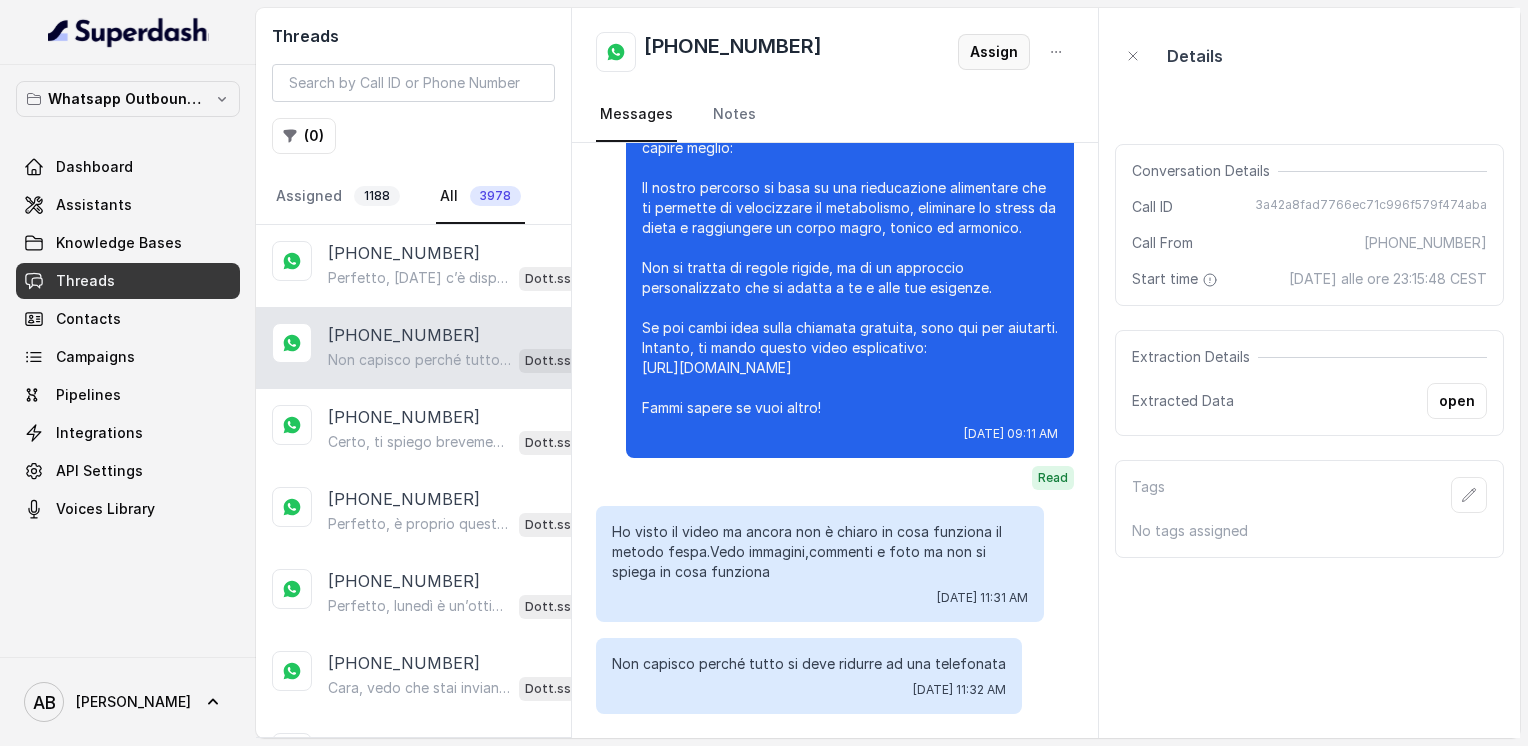 click on "Assign" at bounding box center [994, 52] 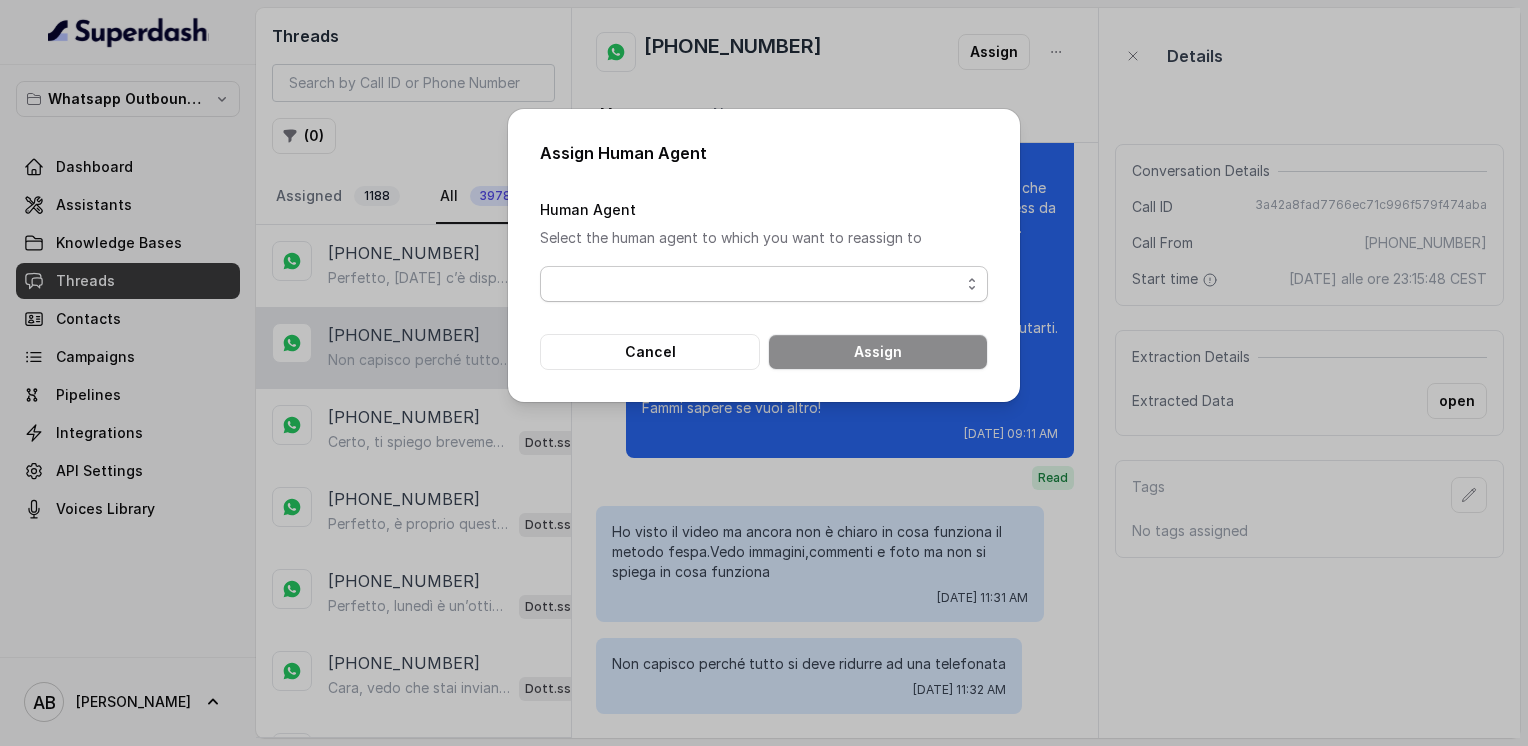 click at bounding box center (764, 284) 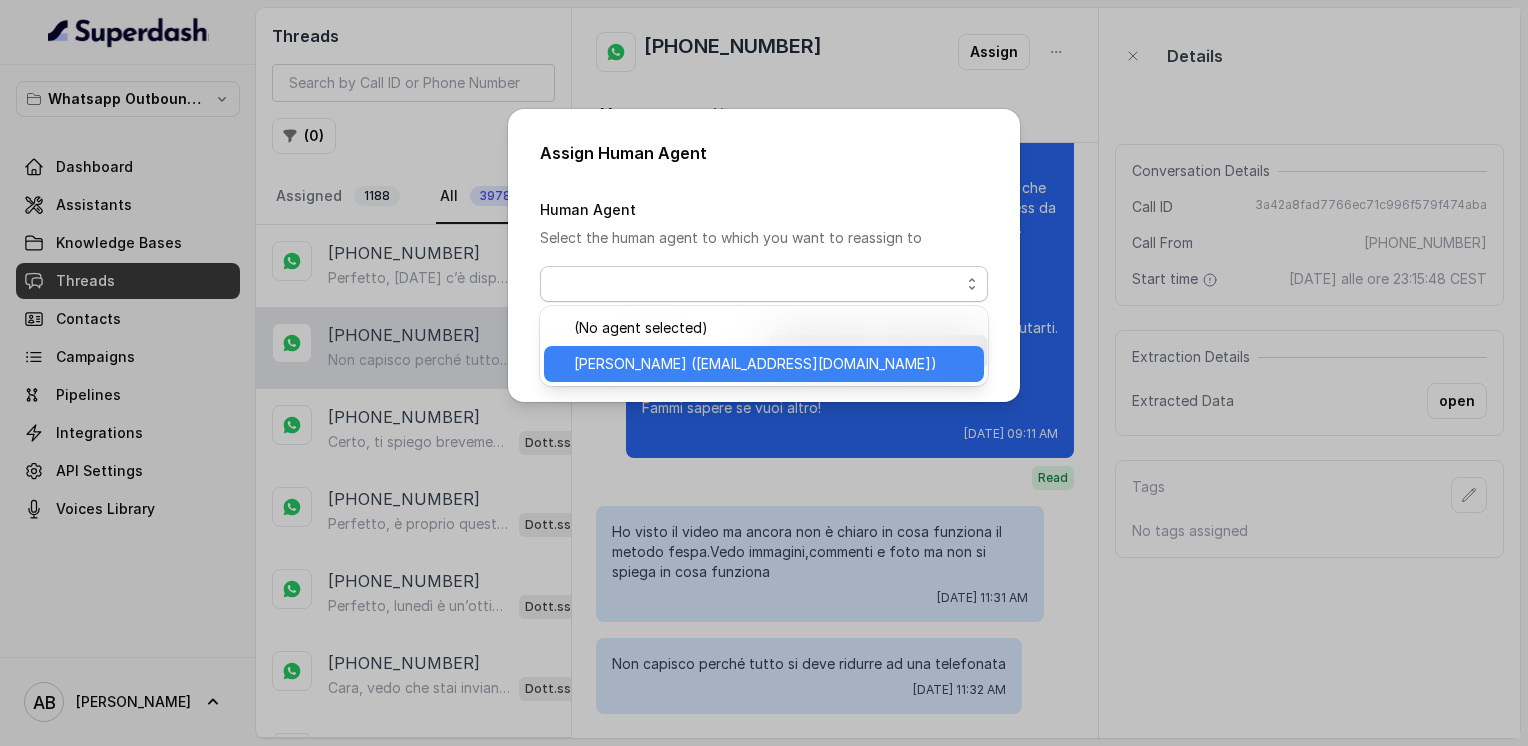 click on "Alessandro (metodofespa@gmail.com)" at bounding box center [755, 364] 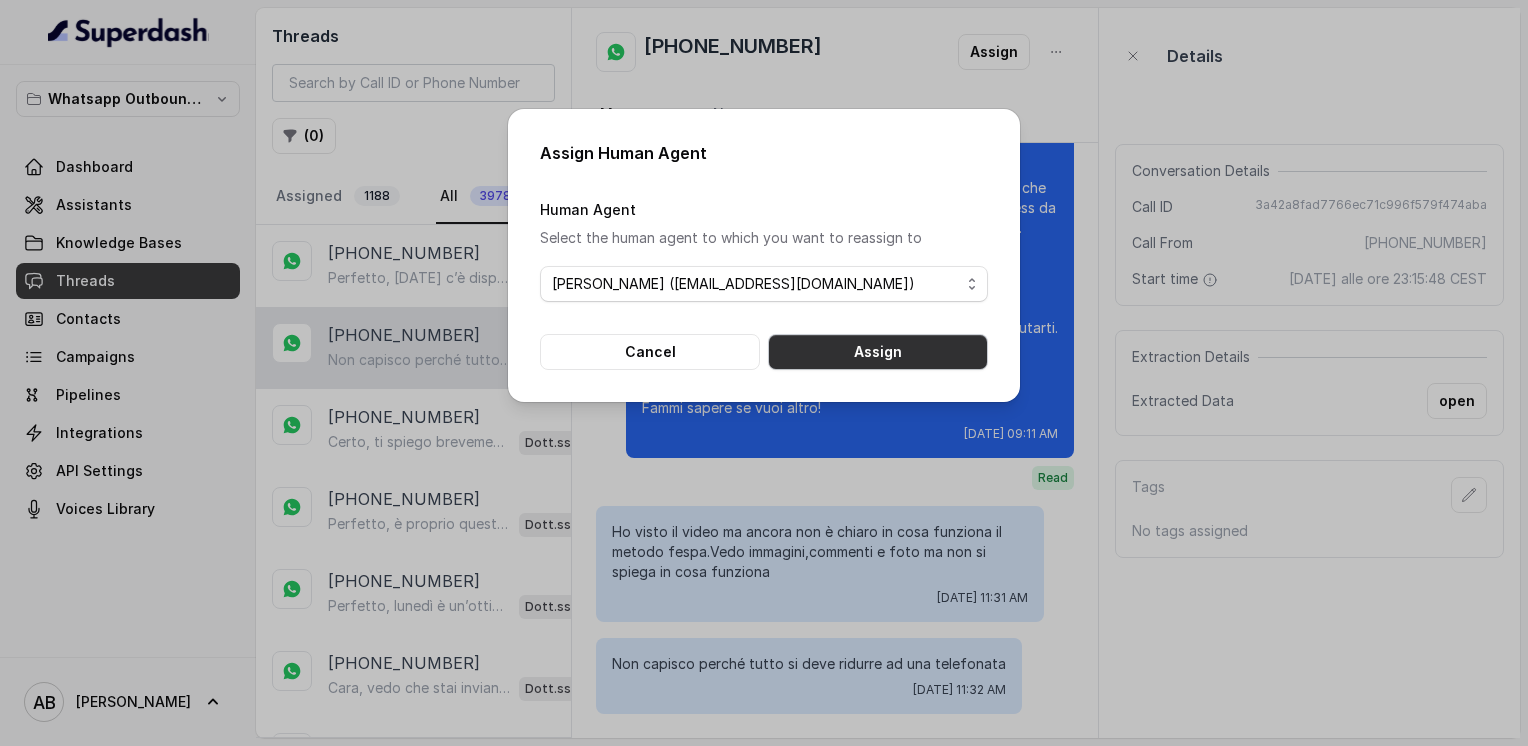 click on "Assign" at bounding box center [878, 352] 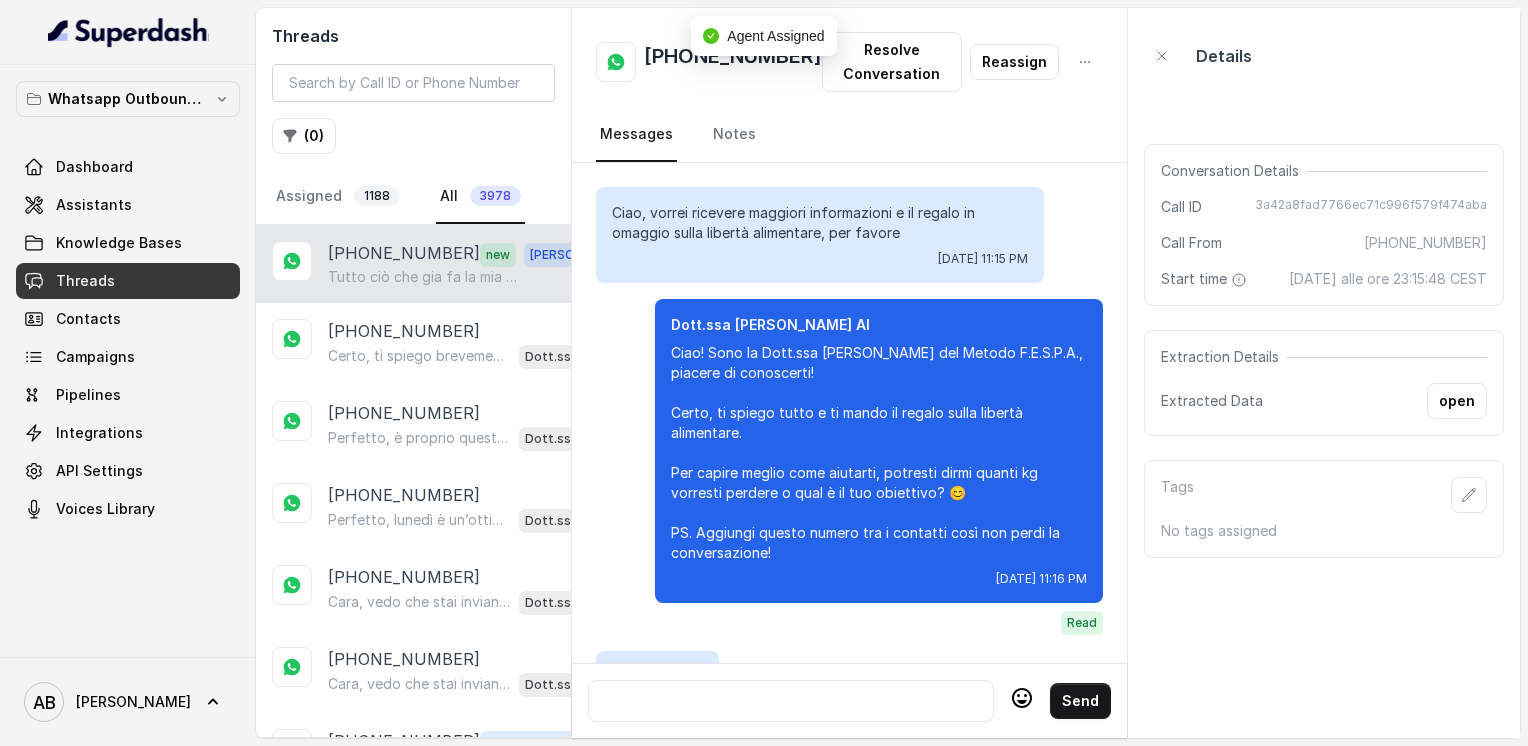 scroll, scrollTop: 3812, scrollLeft: 0, axis: vertical 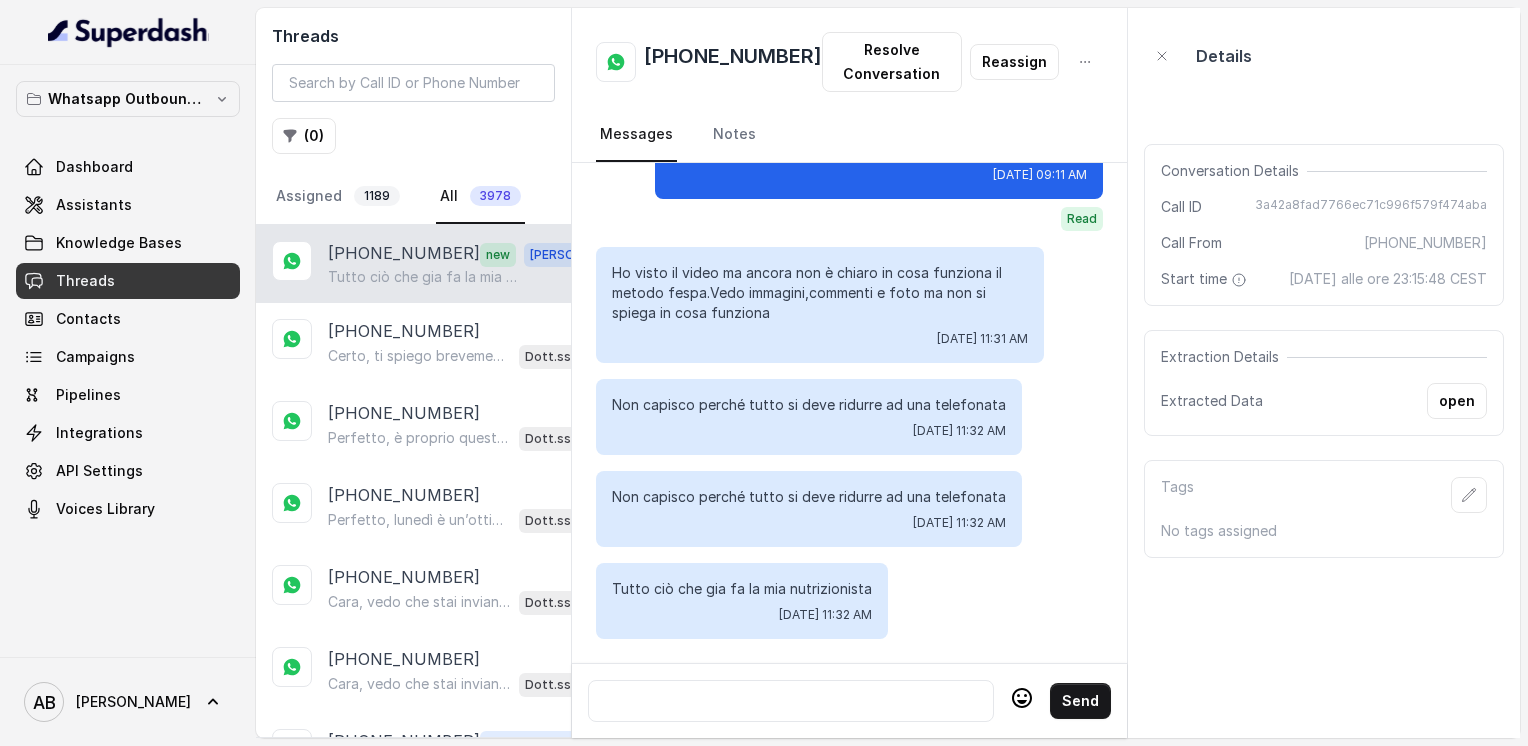 click at bounding box center [791, 701] 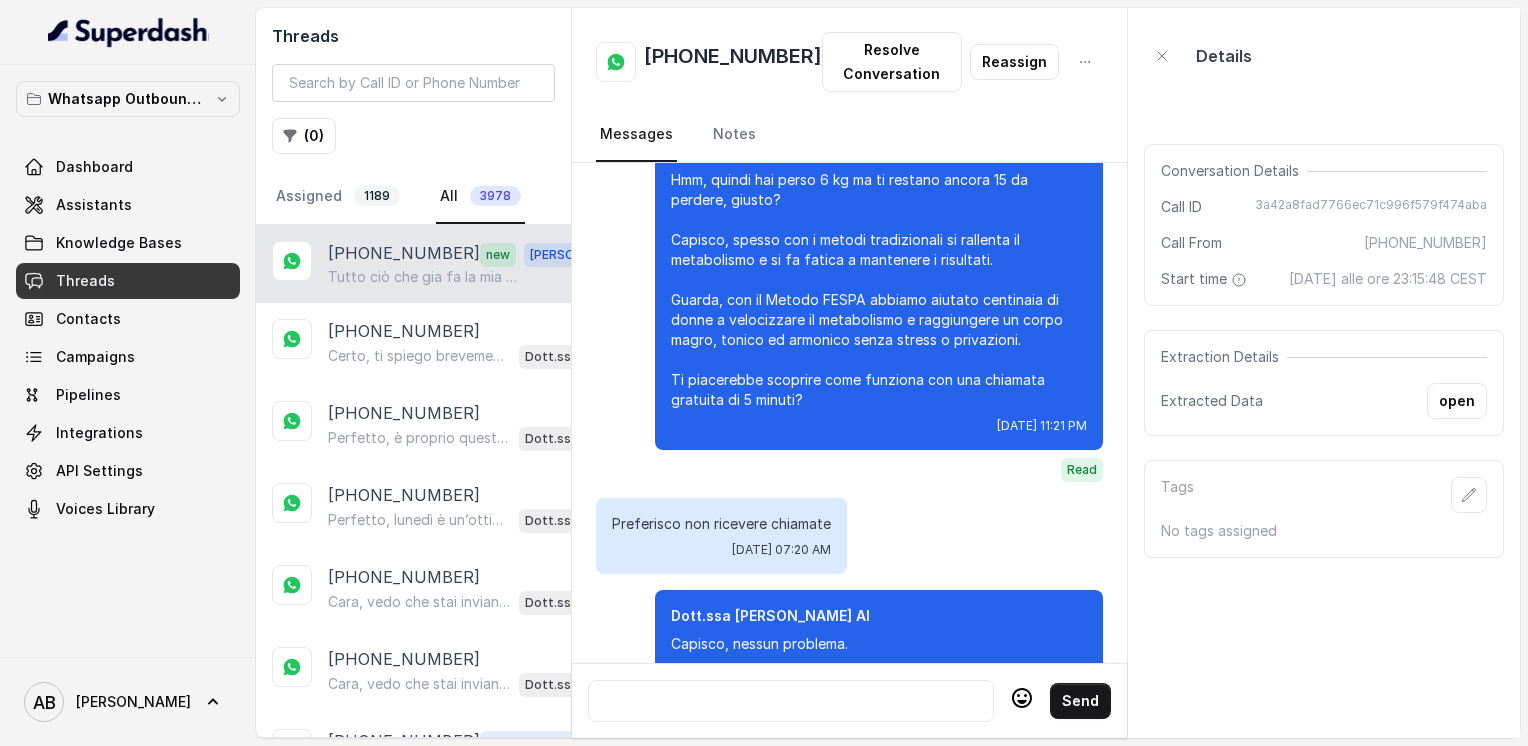 scroll, scrollTop: 1312, scrollLeft: 0, axis: vertical 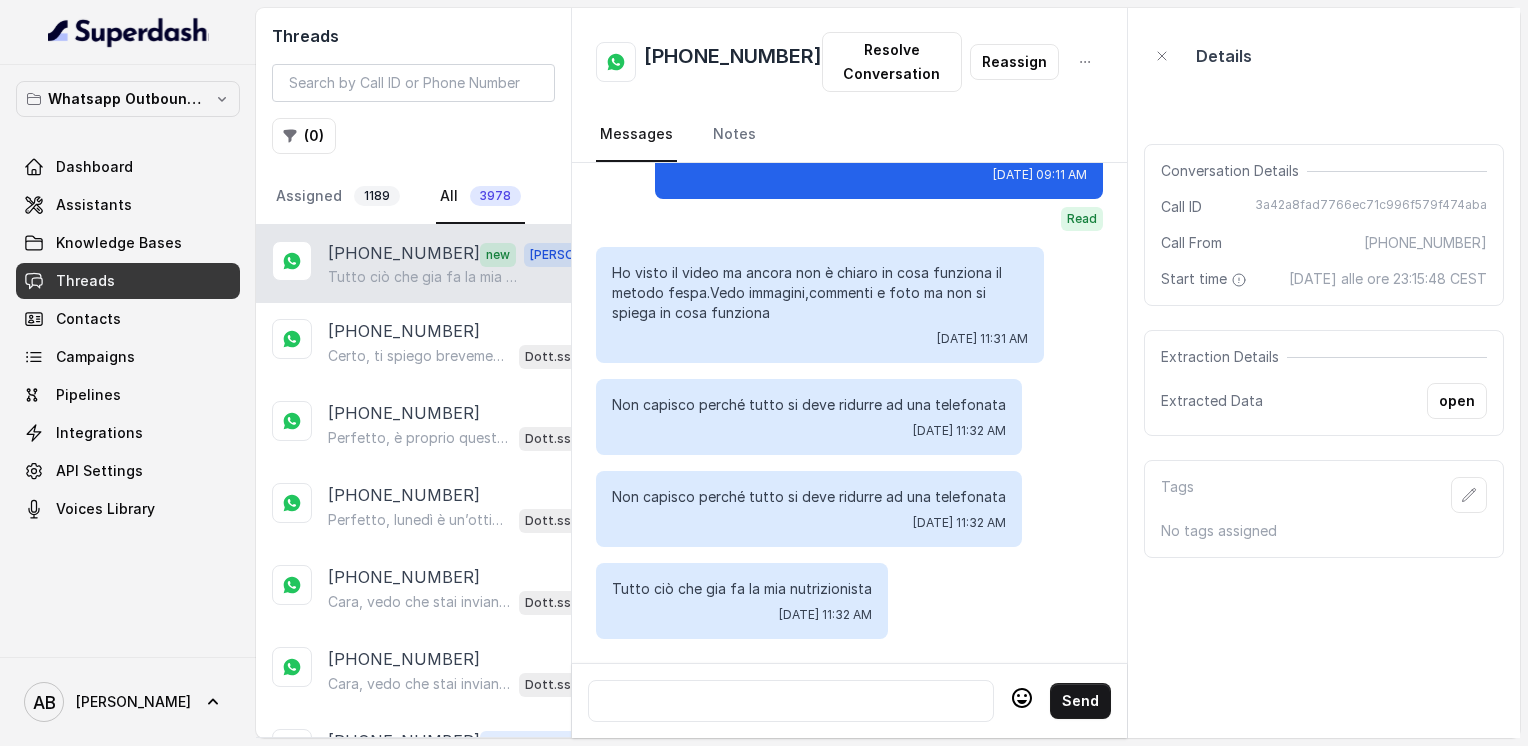 click at bounding box center [791, 701] 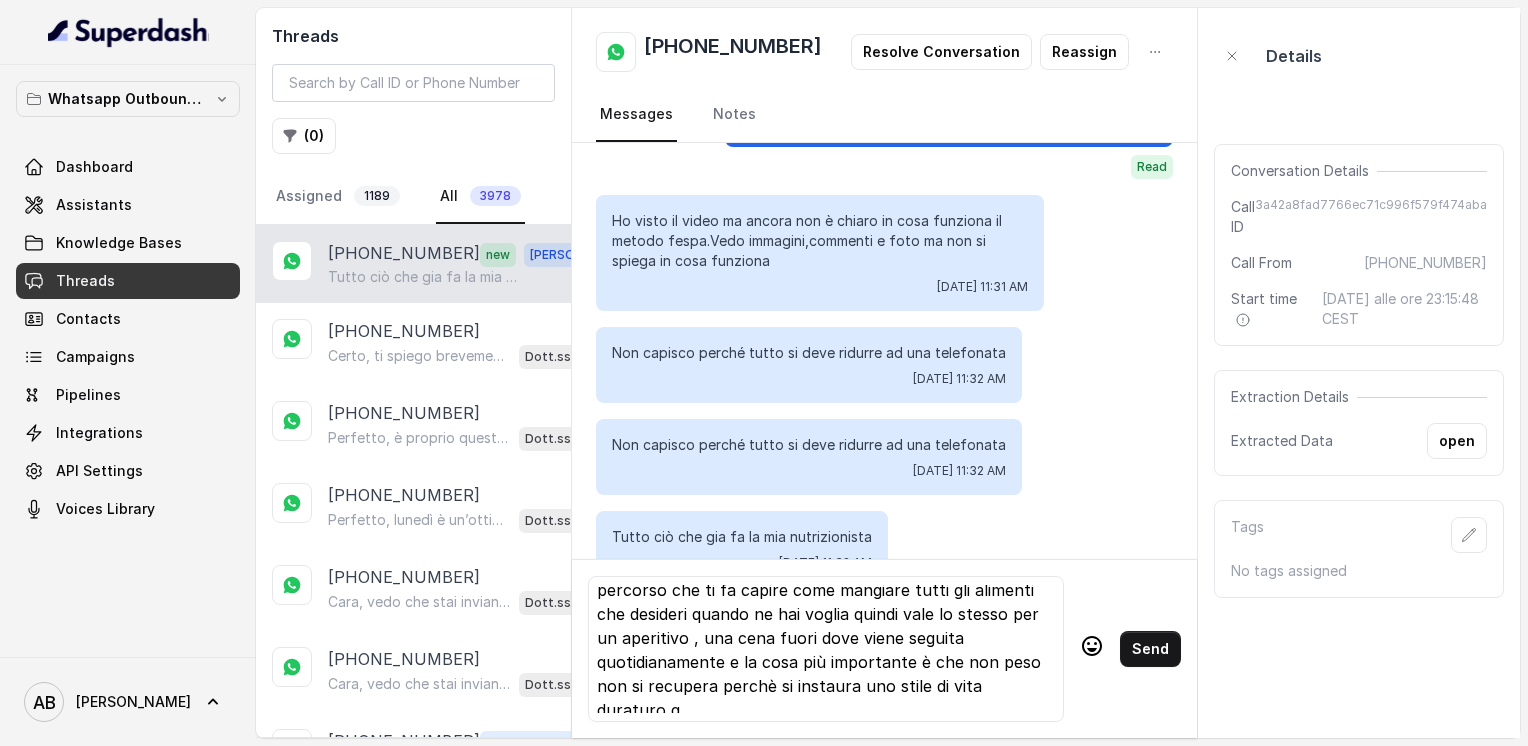scroll, scrollTop: 124, scrollLeft: 0, axis: vertical 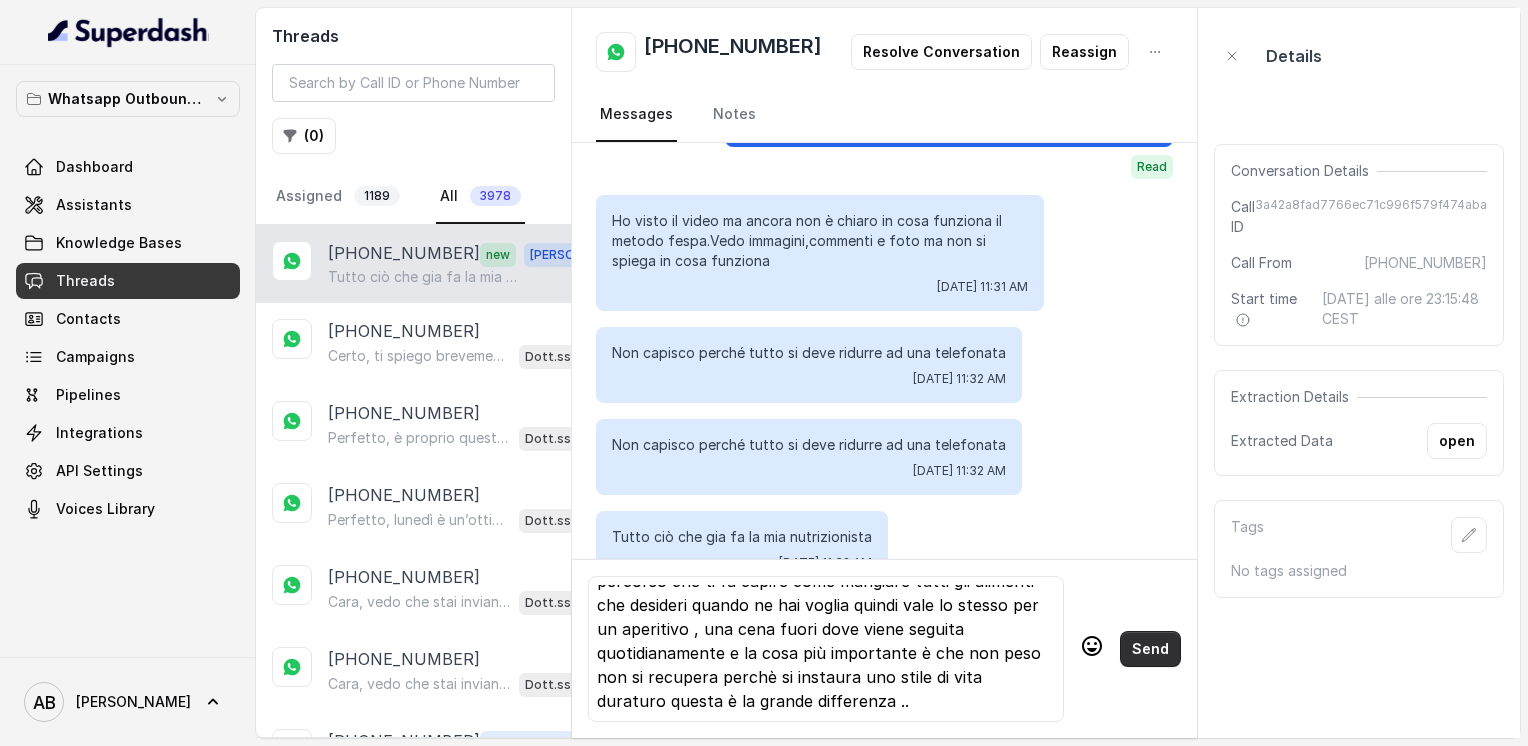 click on "Send" at bounding box center [1150, 649] 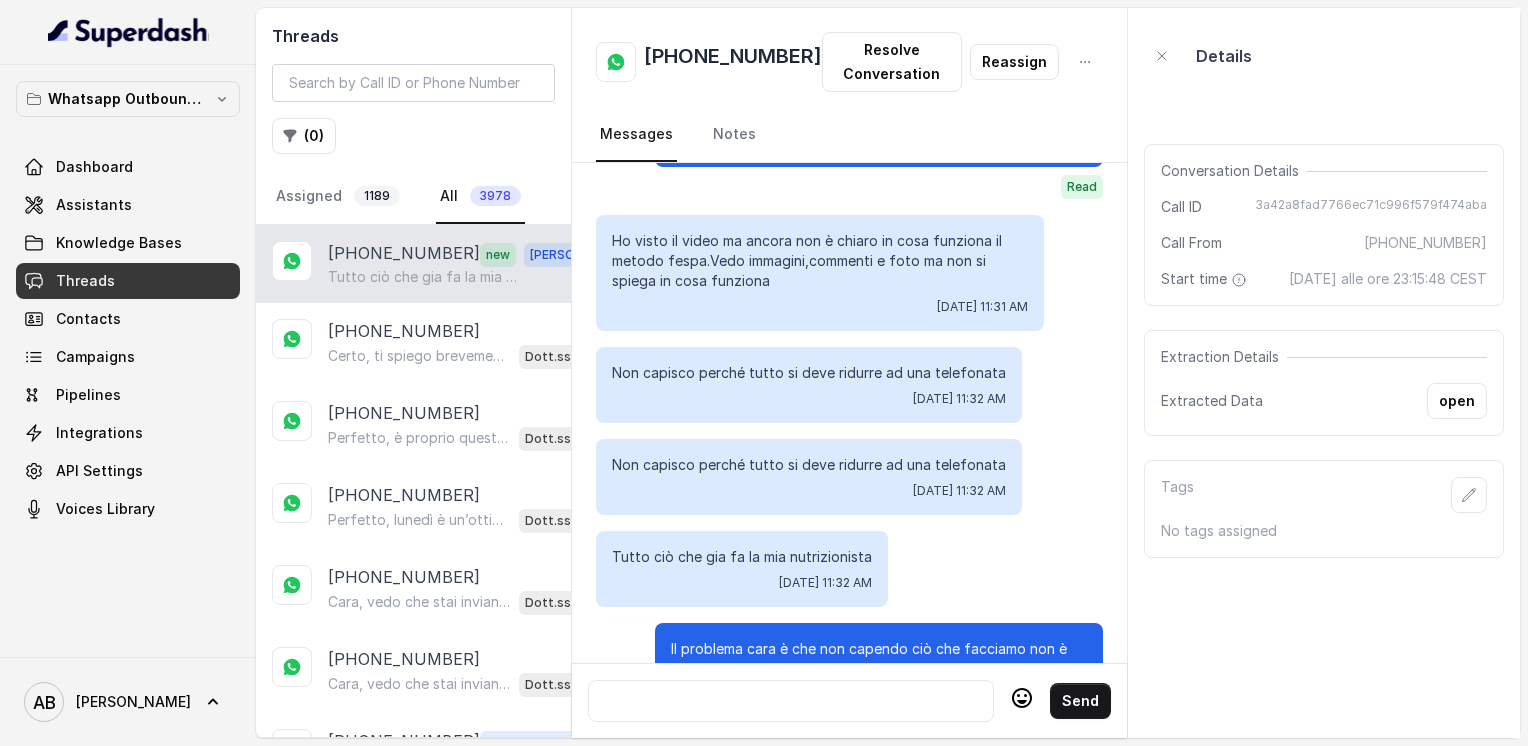 scroll, scrollTop: 0, scrollLeft: 0, axis: both 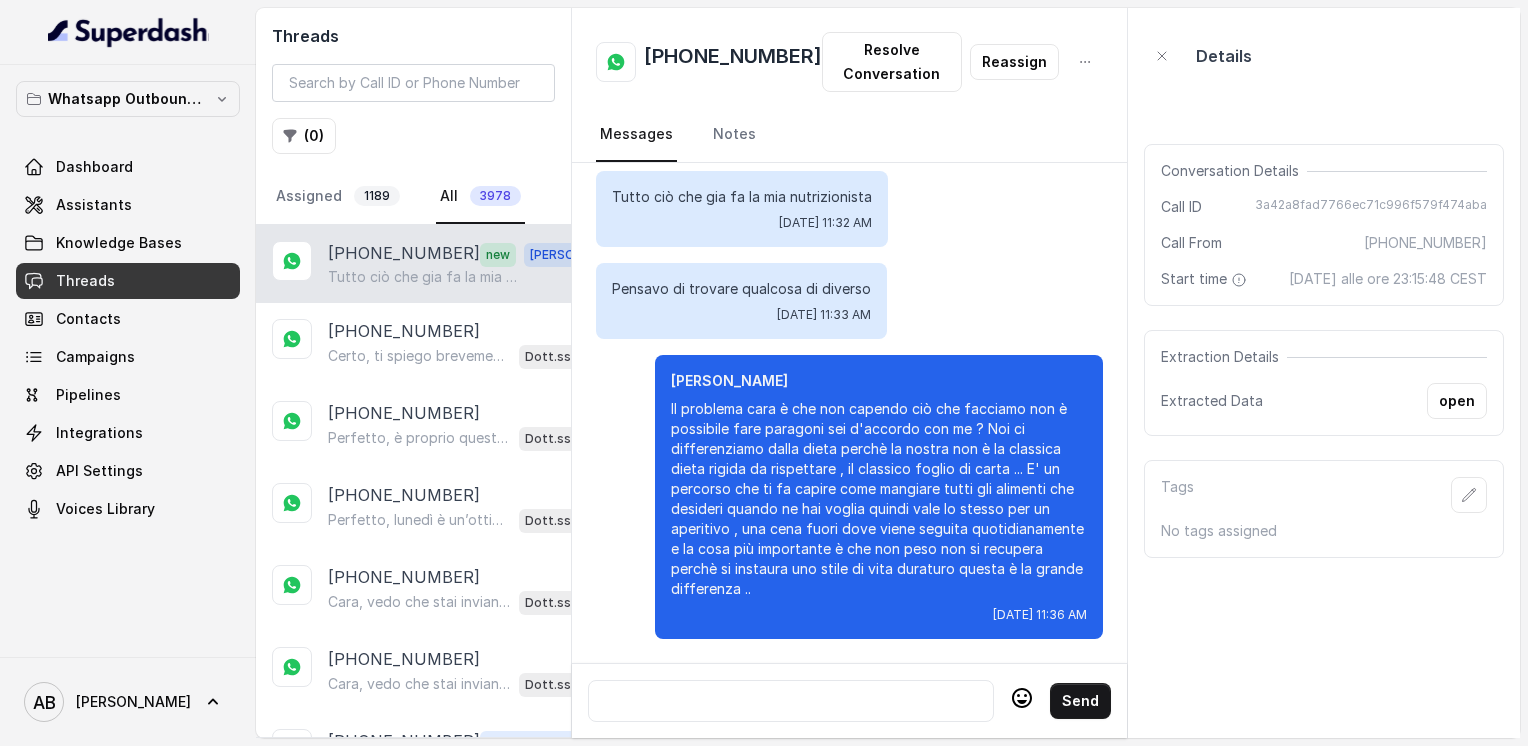 click at bounding box center (791, 701) 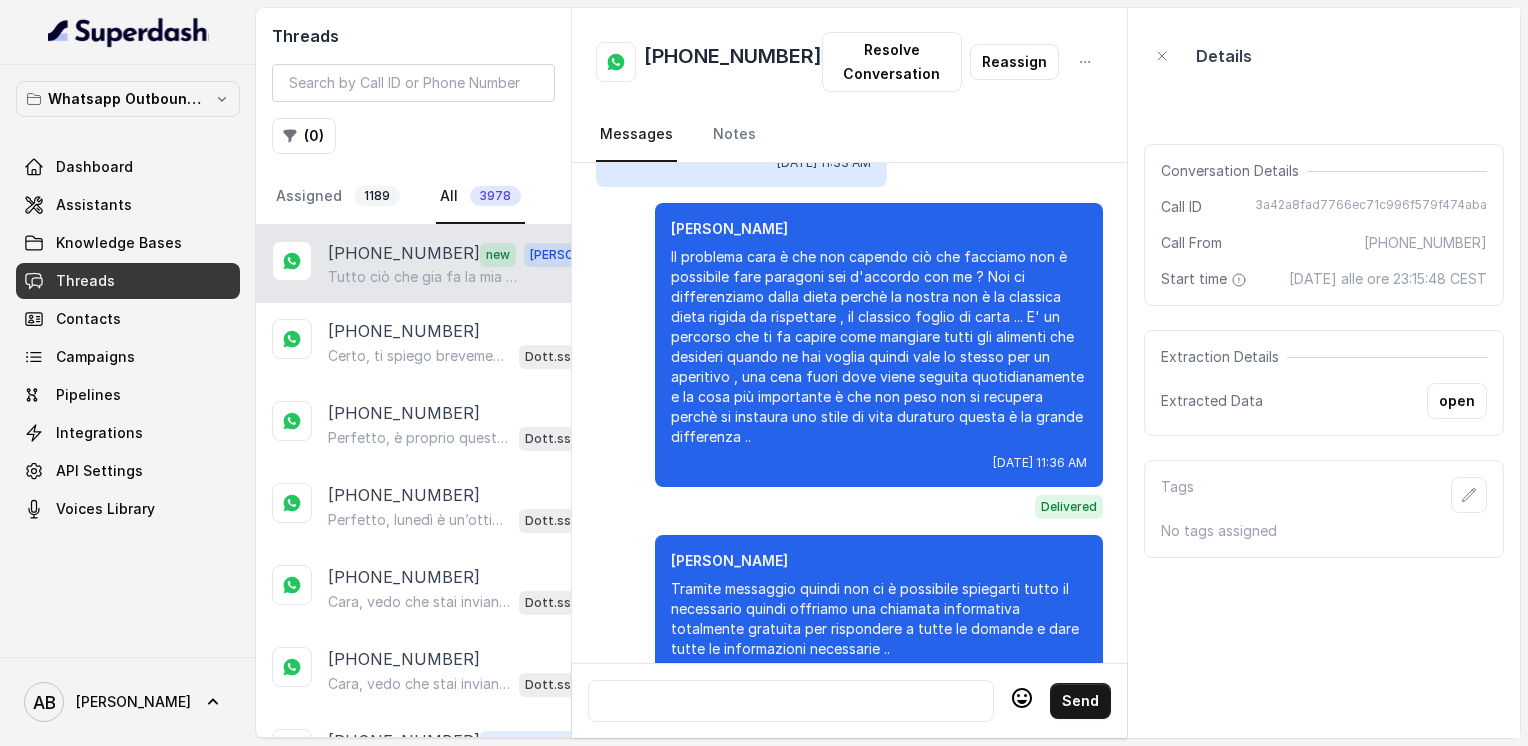scroll, scrollTop: 4316, scrollLeft: 0, axis: vertical 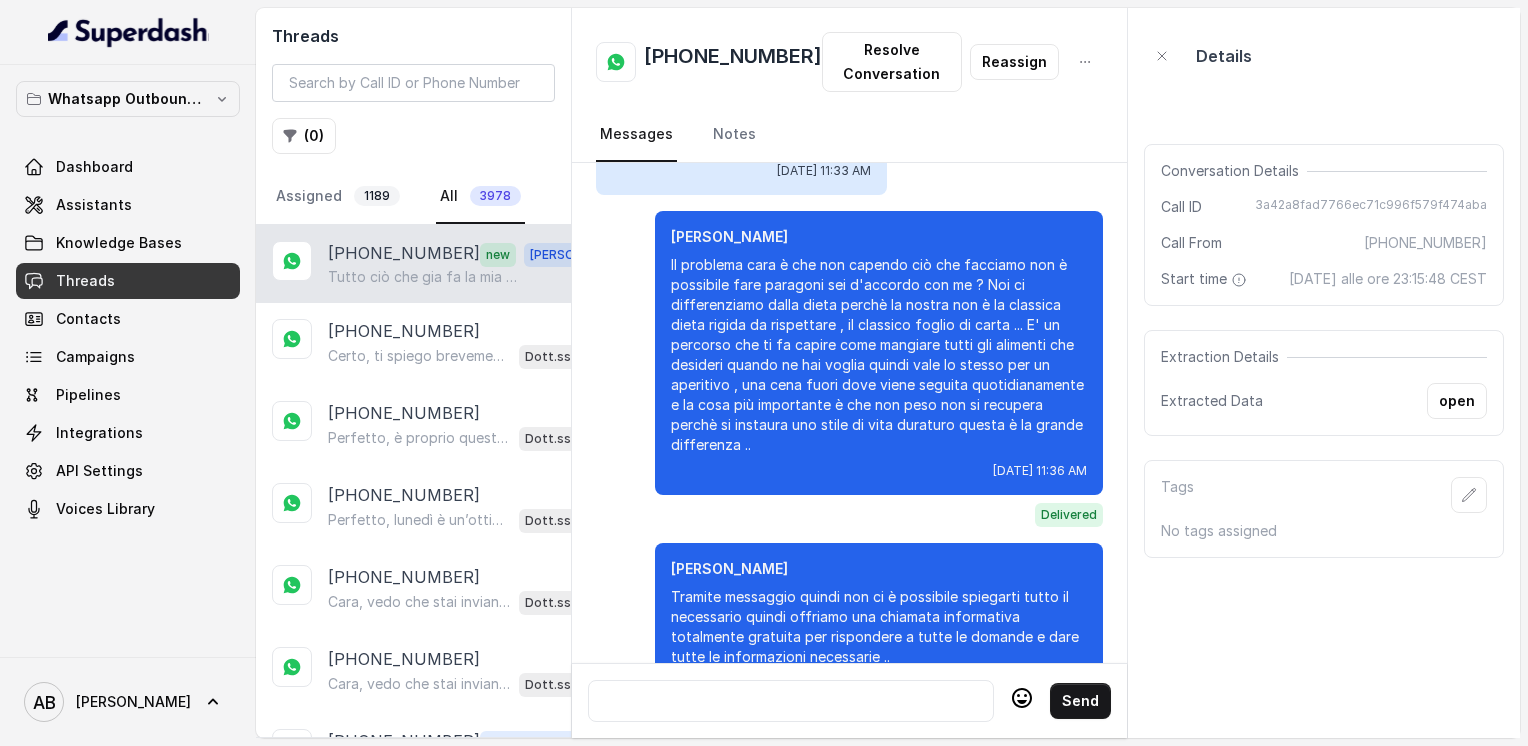 click on "Il problema cara è che non capendo ciò che facciamo non è possibile fare paragoni sei d'accordo con me ? Noi ci differenziamo dalla dieta perchè la nostra non è la classica dieta rigida da rispettare , il classico foglio di carta ... E' un percorso che ti fa capire come mangiare tutti gli alimenti che desideri quando ne hai voglia quindi vale lo stesso per un aperitivo , una cena fuori dove viene seguita quotidianamente e la cosa più importante è che non peso non si recupera perchè si instaura uno stile di vita duraturo questa è la grande differenza .." at bounding box center (879, 355) 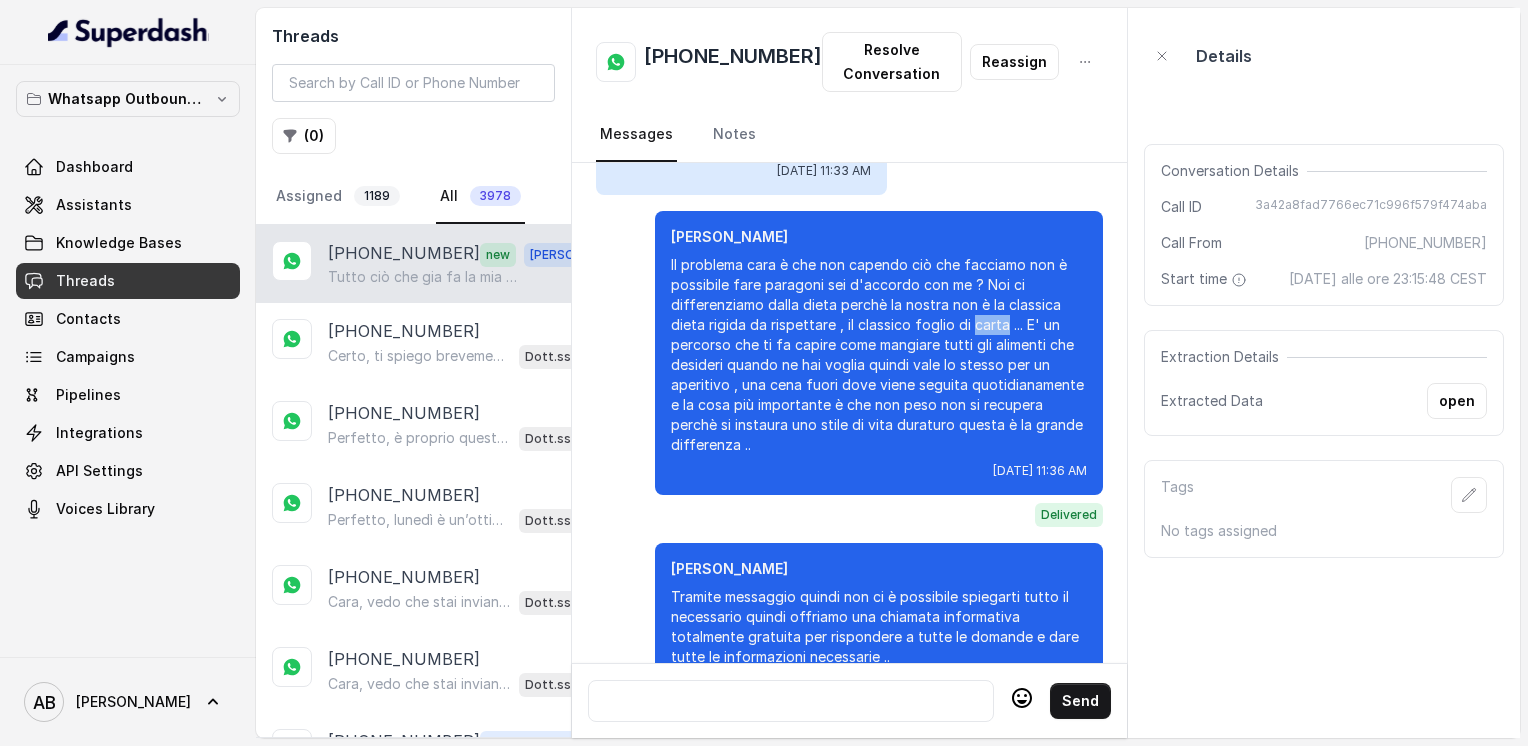 click on "Il problema cara è che non capendo ciò che facciamo non è possibile fare paragoni sei d'accordo con me ? Noi ci differenziamo dalla dieta perchè la nostra non è la classica dieta rigida da rispettare , il classico foglio di carta ... E' un percorso che ti fa capire come mangiare tutti gli alimenti che desideri quando ne hai voglia quindi vale lo stesso per un aperitivo , una cena fuori dove viene seguita quotidianamente e la cosa più importante è che non peso non si recupera perchè si instaura uno stile di vita duraturo questa è la grande differenza .." at bounding box center [879, 355] 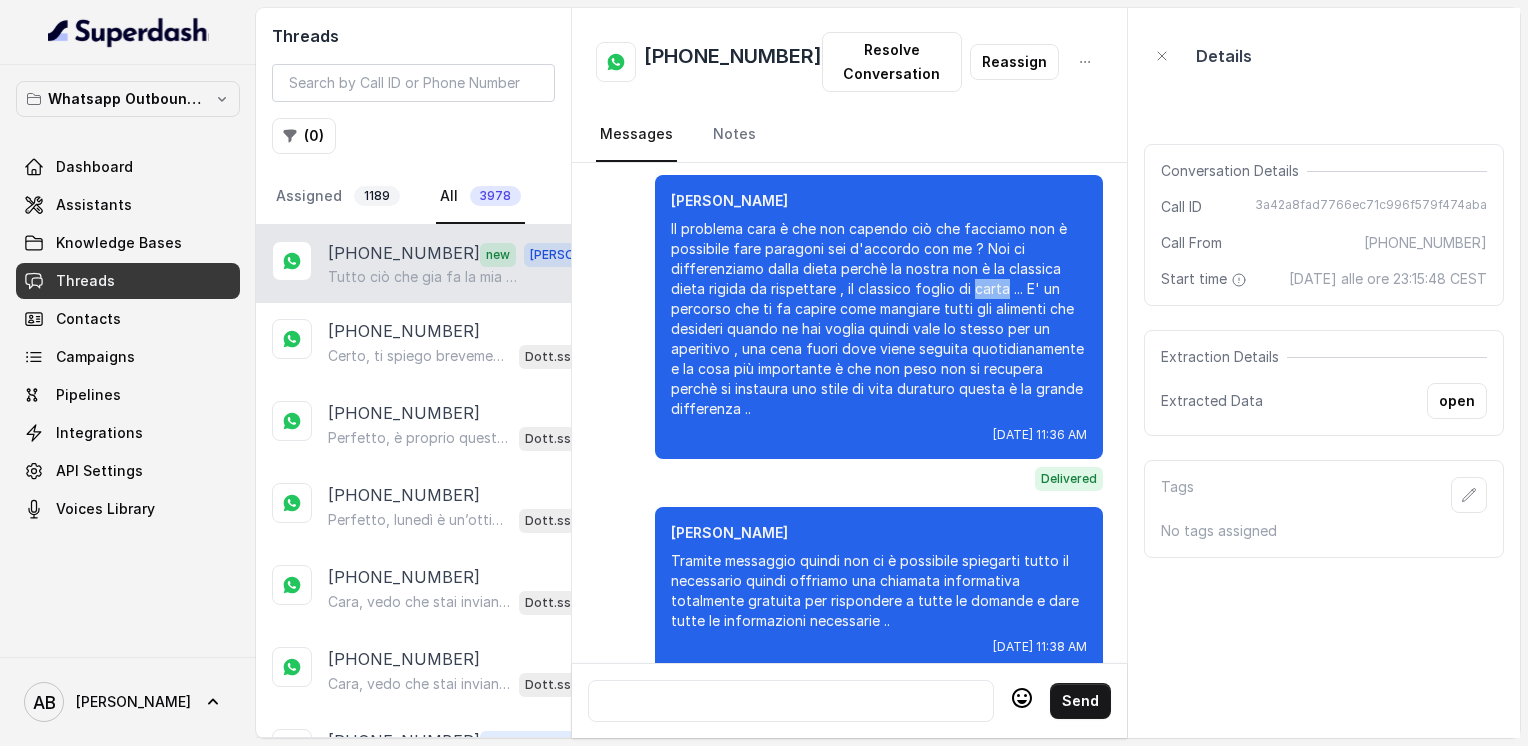 scroll, scrollTop: 4416, scrollLeft: 0, axis: vertical 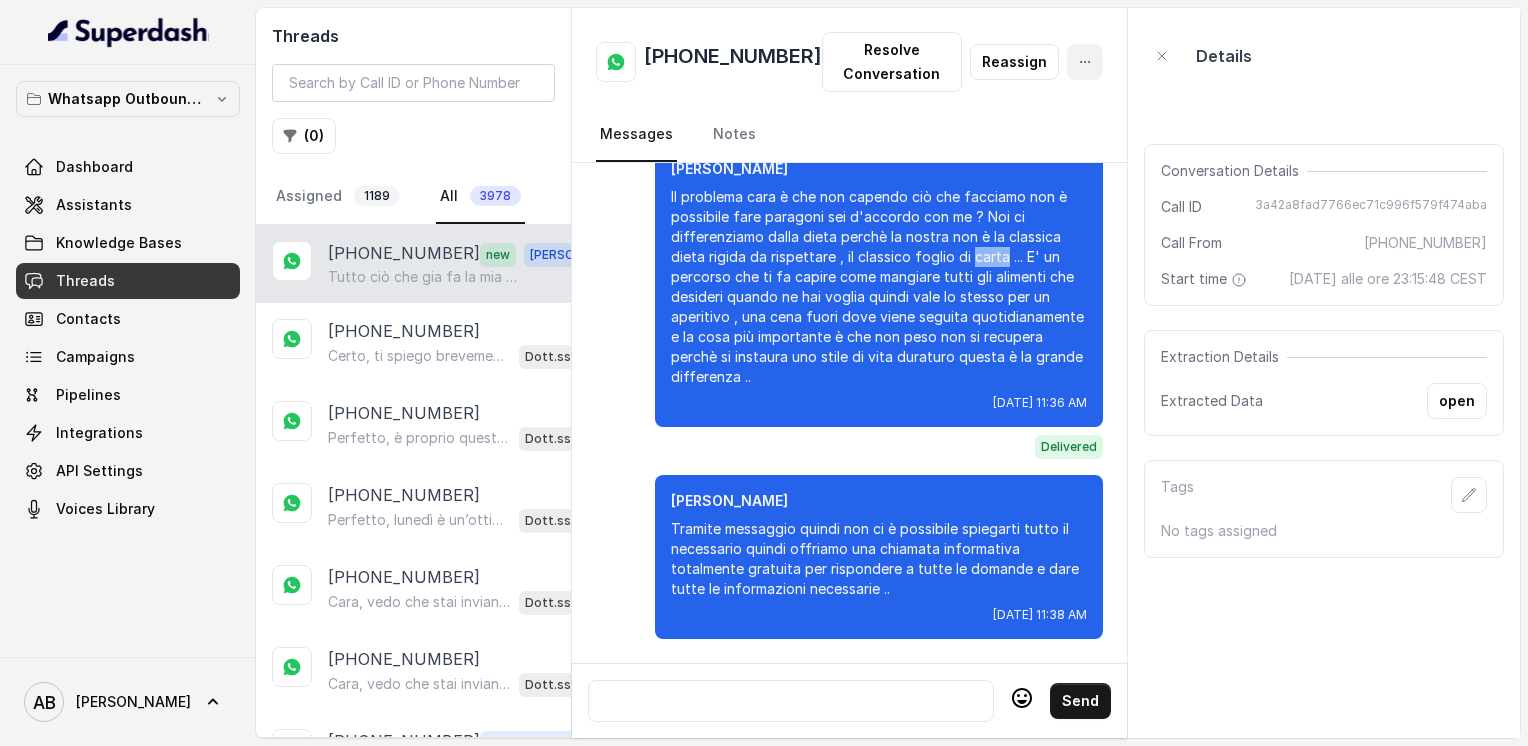 click at bounding box center (1085, 62) 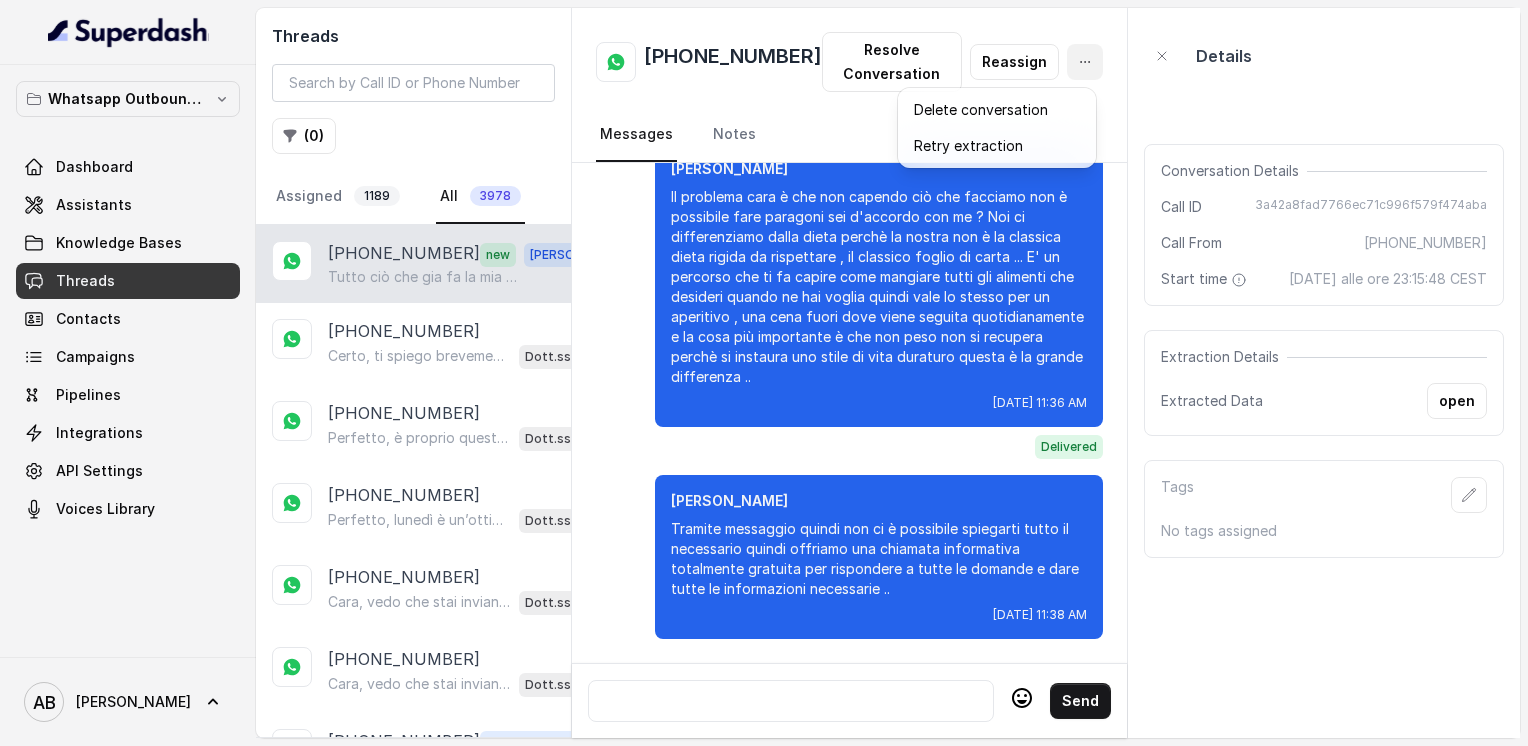 click on "+393208061861 Resolve Conversation Reassign Messages Notes Ciao, vorrei ricevere maggiori informazioni e il regalo in omaggio sulla libertà alimentare, per favore Sat, Jul 26, 2025, 11:15 PM Dott.ssa Saccone Federica AI Ciao! Sono la Dott.ssa Federica Saccone del Metodo F.E.S.P.A., piacere di conoscerti!
Certo, ti spiego tutto e ti mando il regalo sulla libertà alimentare.
Per capire meglio come aiutarti, potresti dirmi quanti kg vorresti perdere o qual è il tuo obiettivo? 😊
PS. Aggiungi questo numero tra i contatti così non perdi la conversazione! Sat, Jul 26, 2025, 11:16 PM Read 15 Sat, Jul 26, 2025, 11:16 PM Dott.ssa Saccone Federica AI Okay, 15 kg da perdere.. e dimmi, hai già provato qualcosa in passato per raggiungere questo obiettivo? Sat, Jul 26, 2025, 11:17 PM Sent Nutrizionista Sat, Jul 26, 2025, 11:17 PM Dott.ssa Saccone Federica AI Capisco, e com’è andata con il percorso dal nutrizionista? Hai riscontrato difficoltà o risultati non duraturi? Sat, Jul 26, 2025, 11:18 PM Read Read" at bounding box center (850, 373) 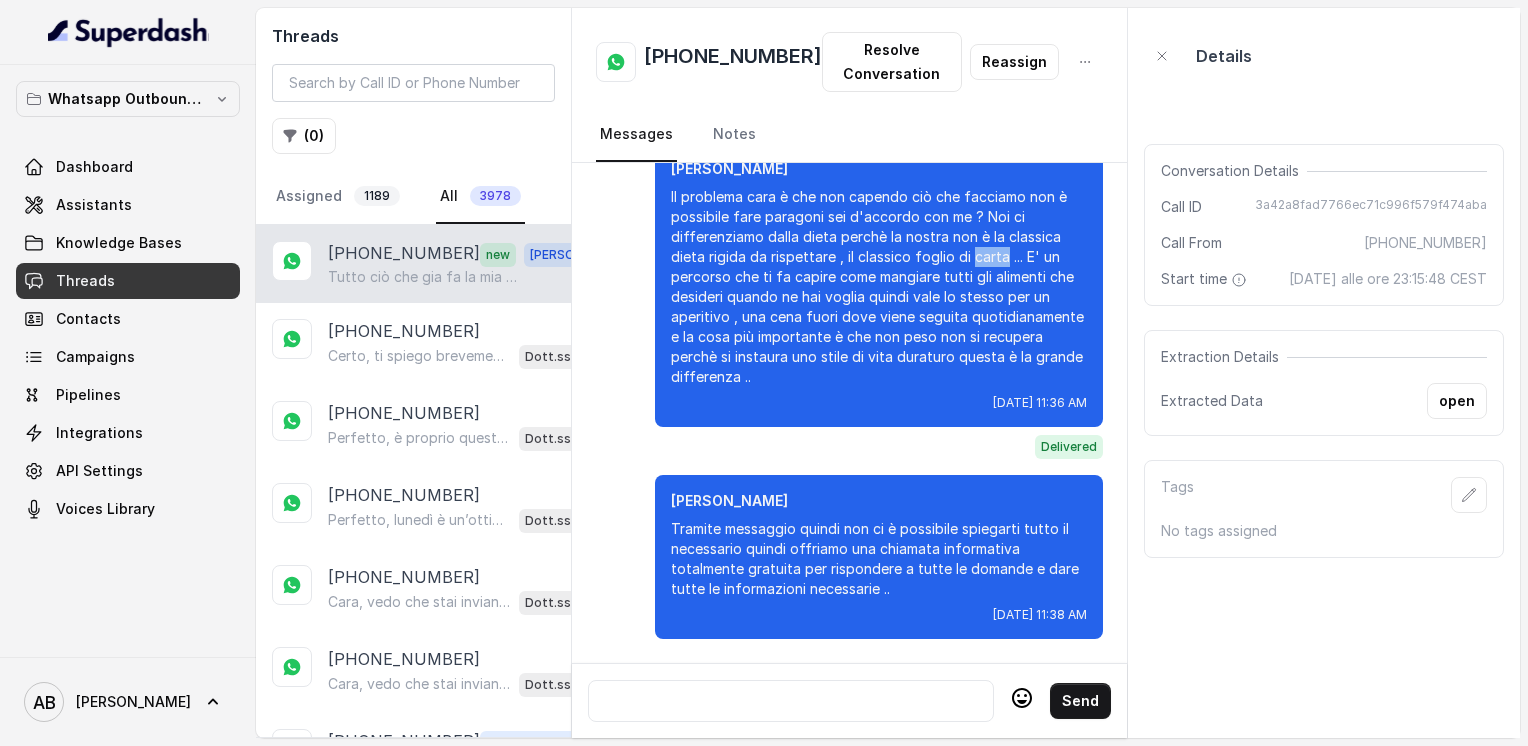 click at bounding box center (791, 701) 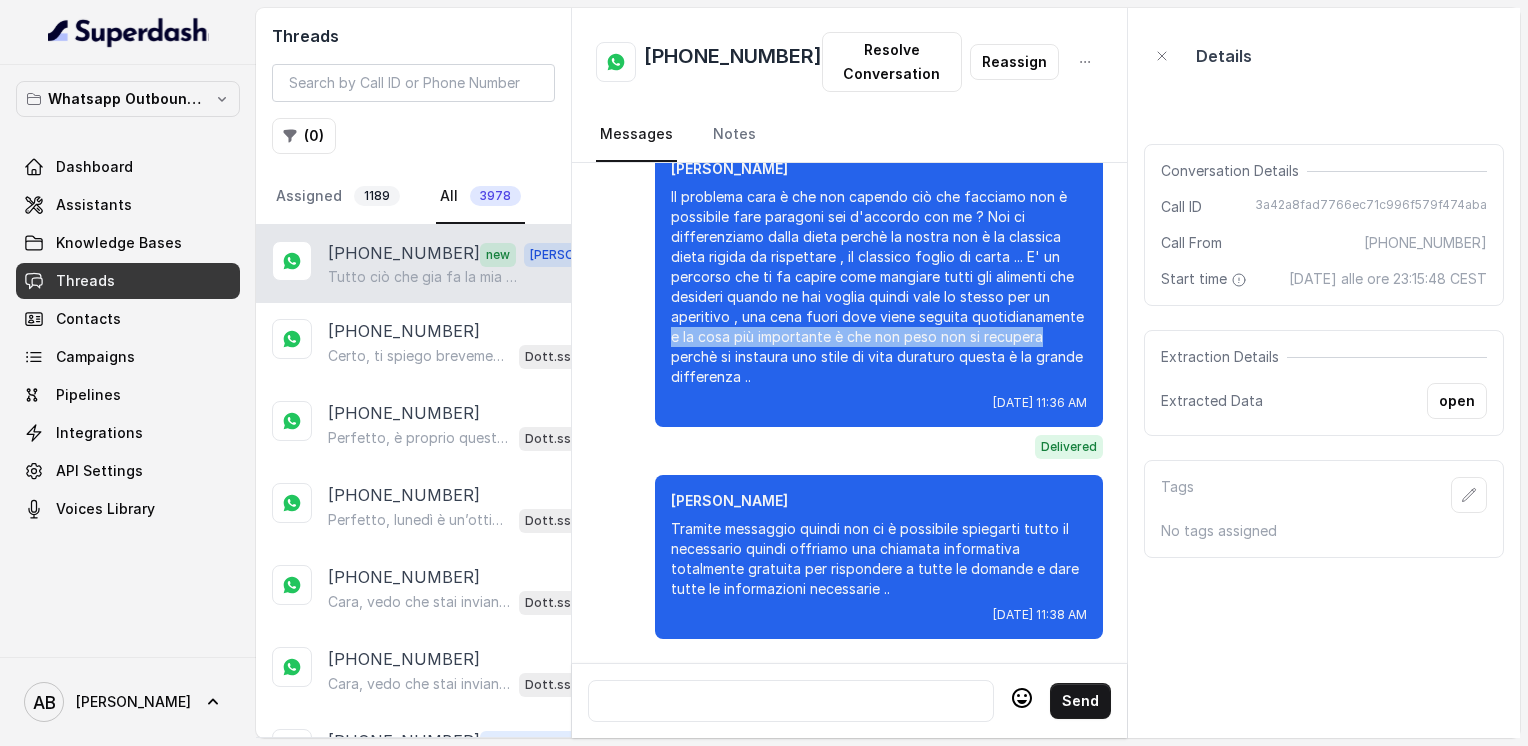 drag, startPoint x: 641, startPoint y: 324, endPoint x: 978, endPoint y: 330, distance: 337.0534 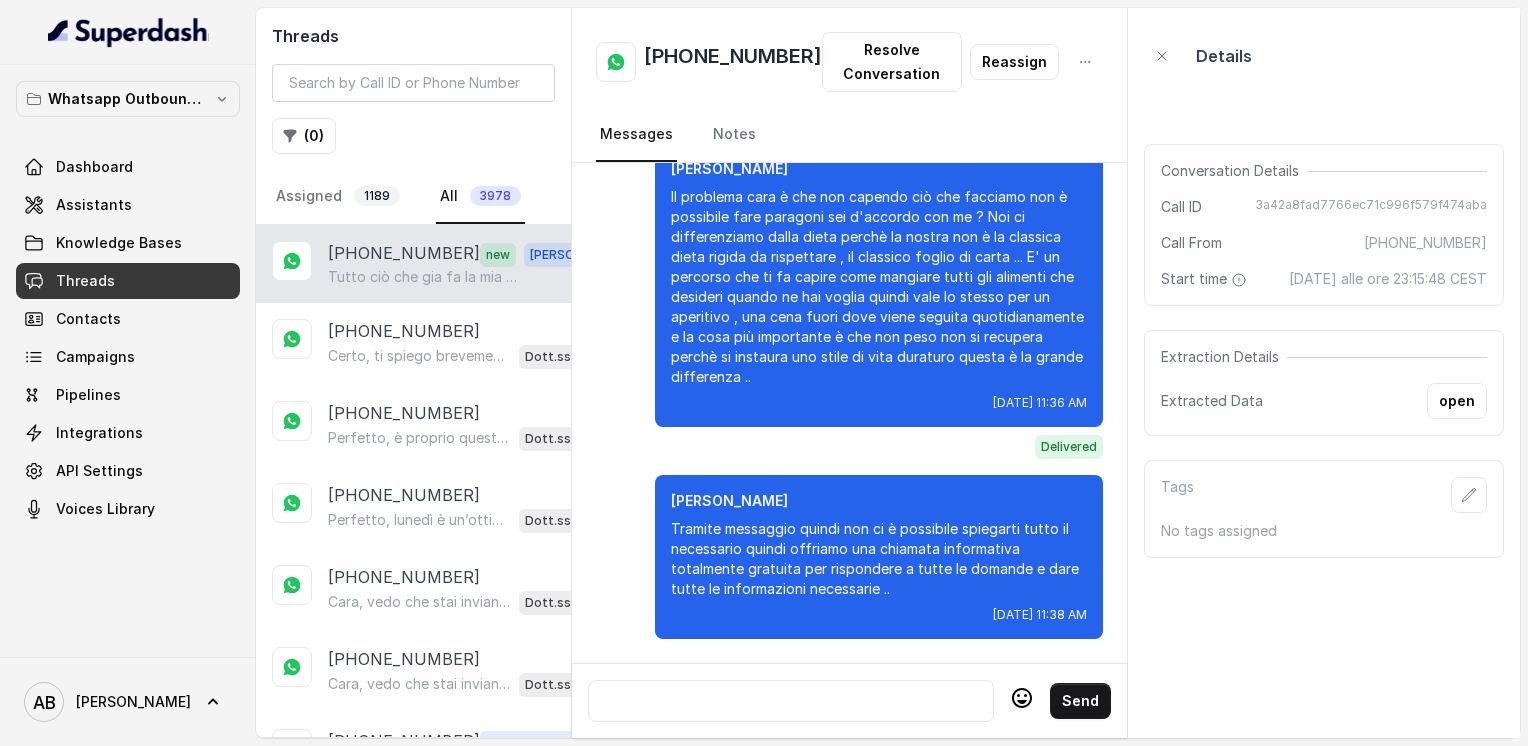 click on "Il problema cara è che non capendo ciò che facciamo non è possibile fare paragoni sei d'accordo con me ? Noi ci differenziamo dalla dieta perchè la nostra non è la classica dieta rigida da rispettare , il classico foglio di carta ... E' un percorso che ti fa capire come mangiare tutti gli alimenti che desideri quando ne hai voglia quindi vale lo stesso per un aperitivo , una cena fuori dove viene seguita quotidianamente e la cosa più importante è che non peso non si recupera perchè si instaura uno stile di vita duraturo questa è la grande differenza .." at bounding box center [879, 287] 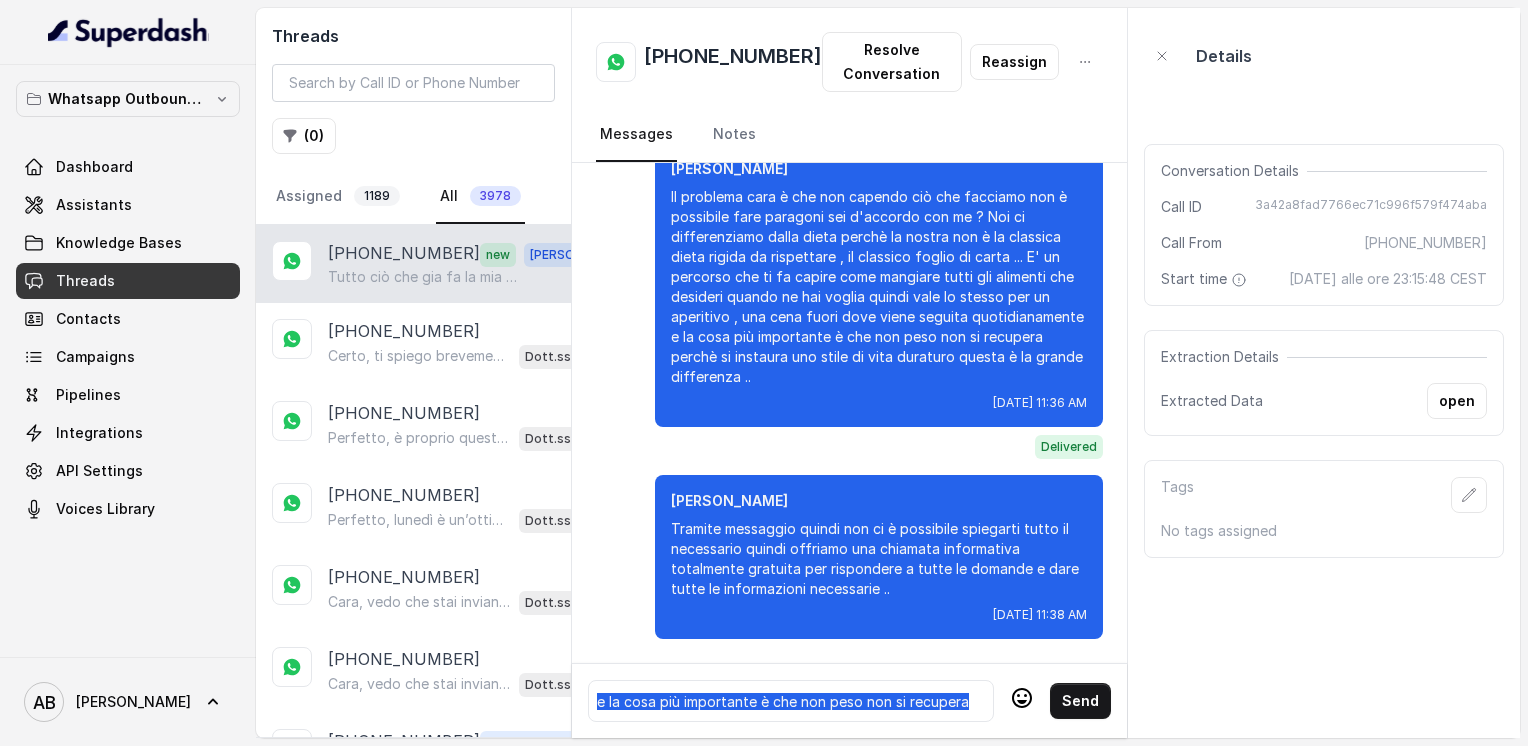 click on "[PERSON_NAME]" at bounding box center (879, 501) 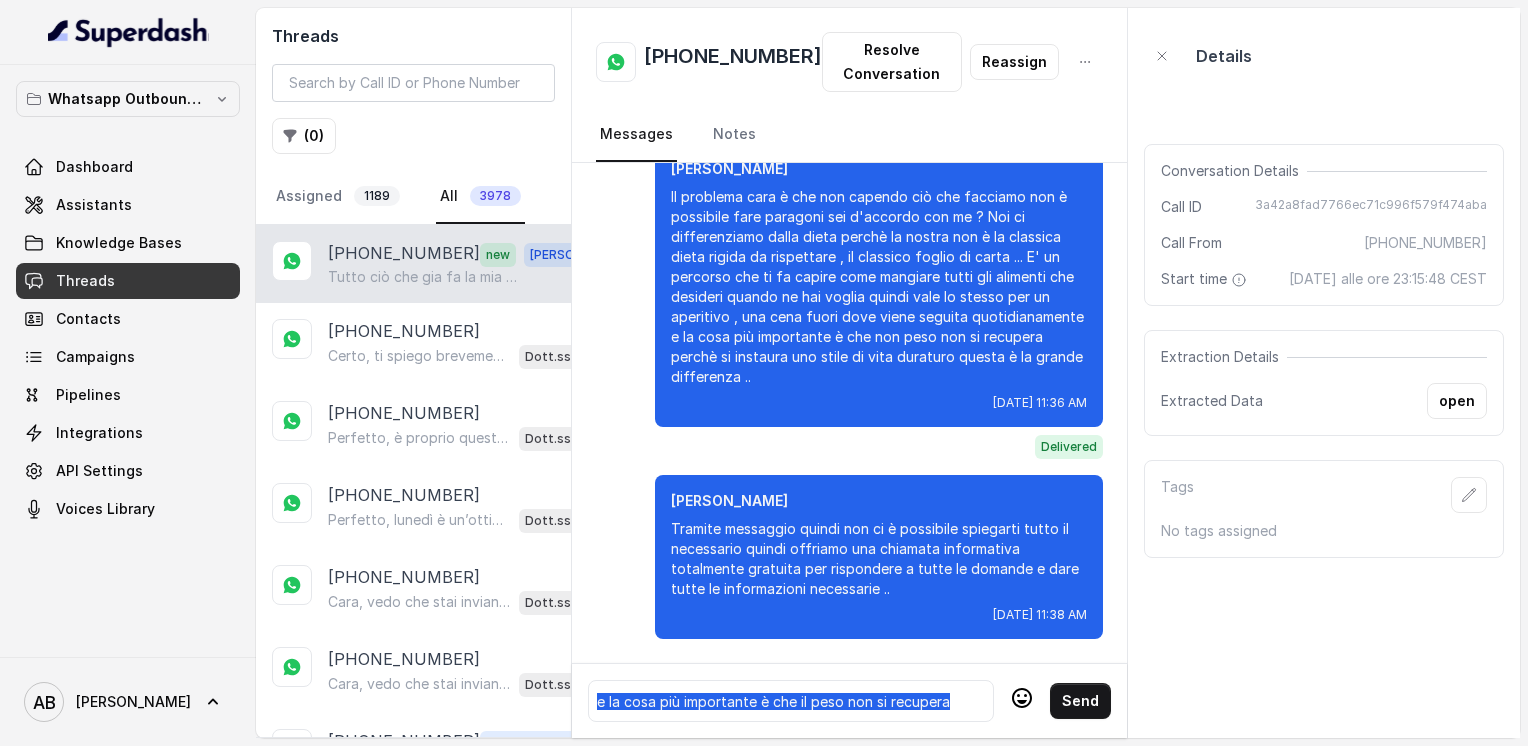 click on "e la cosa più importante è che il peso non si recupera" at bounding box center (791, 701) 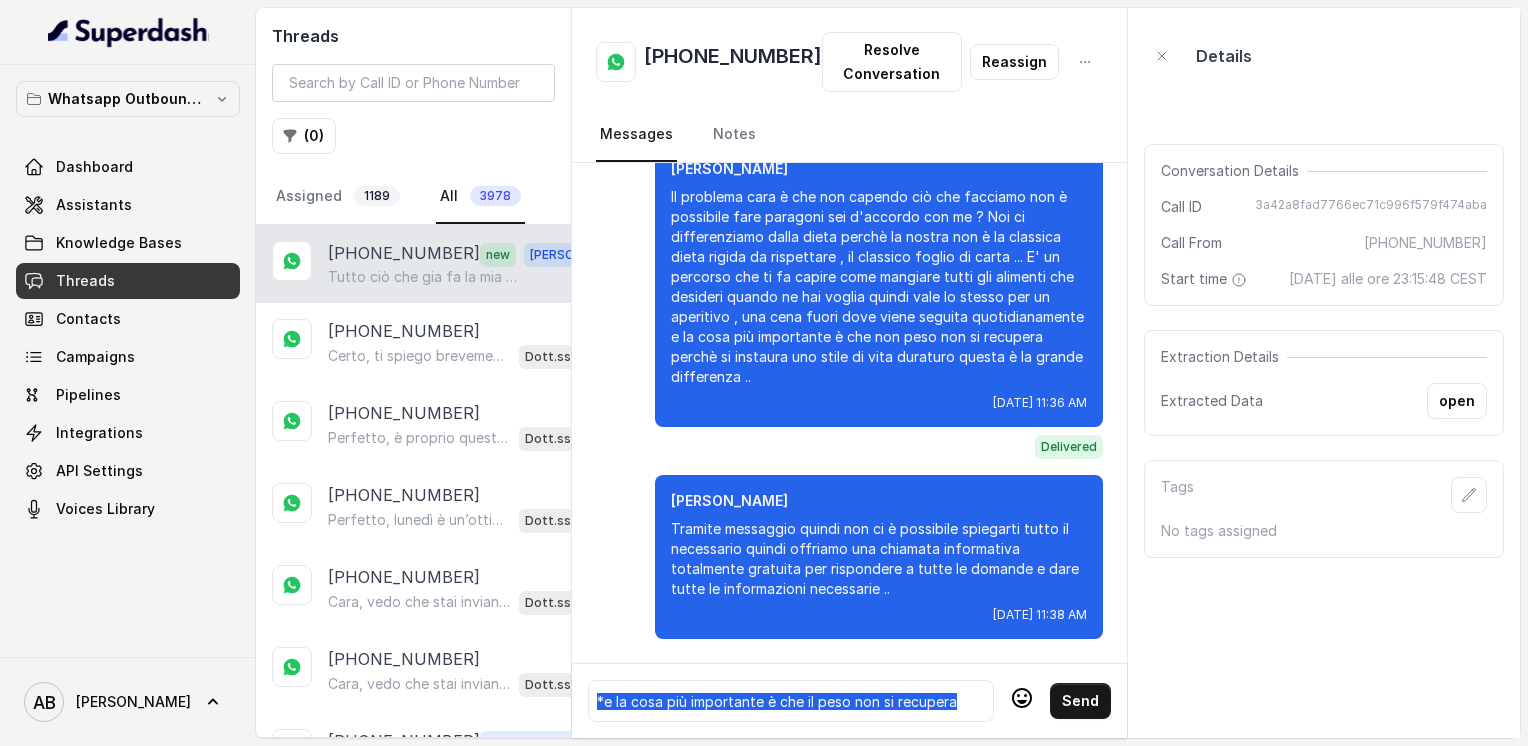 click on "*e la cosa più importante è che il peso non si recupera" at bounding box center [777, 701] 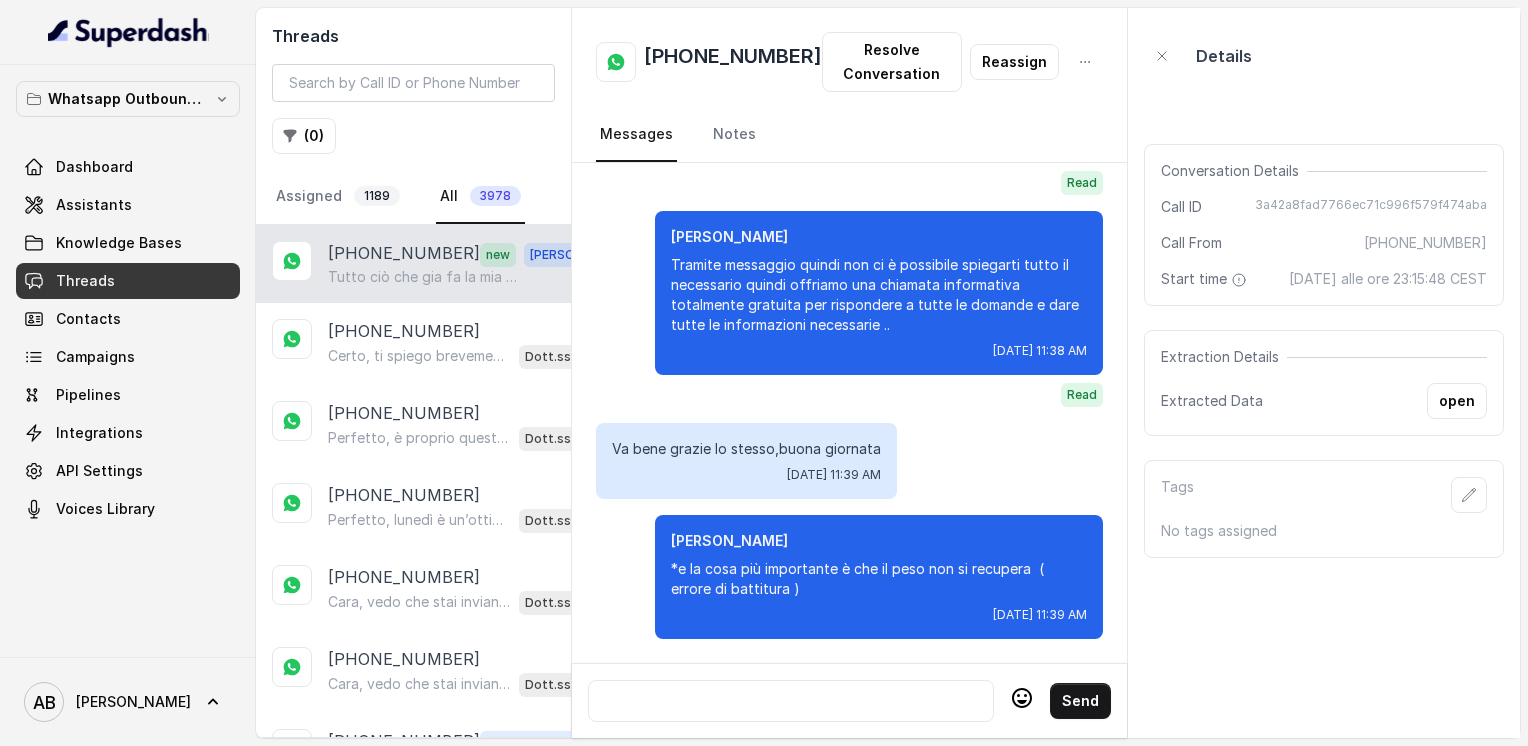 scroll, scrollTop: 4680, scrollLeft: 0, axis: vertical 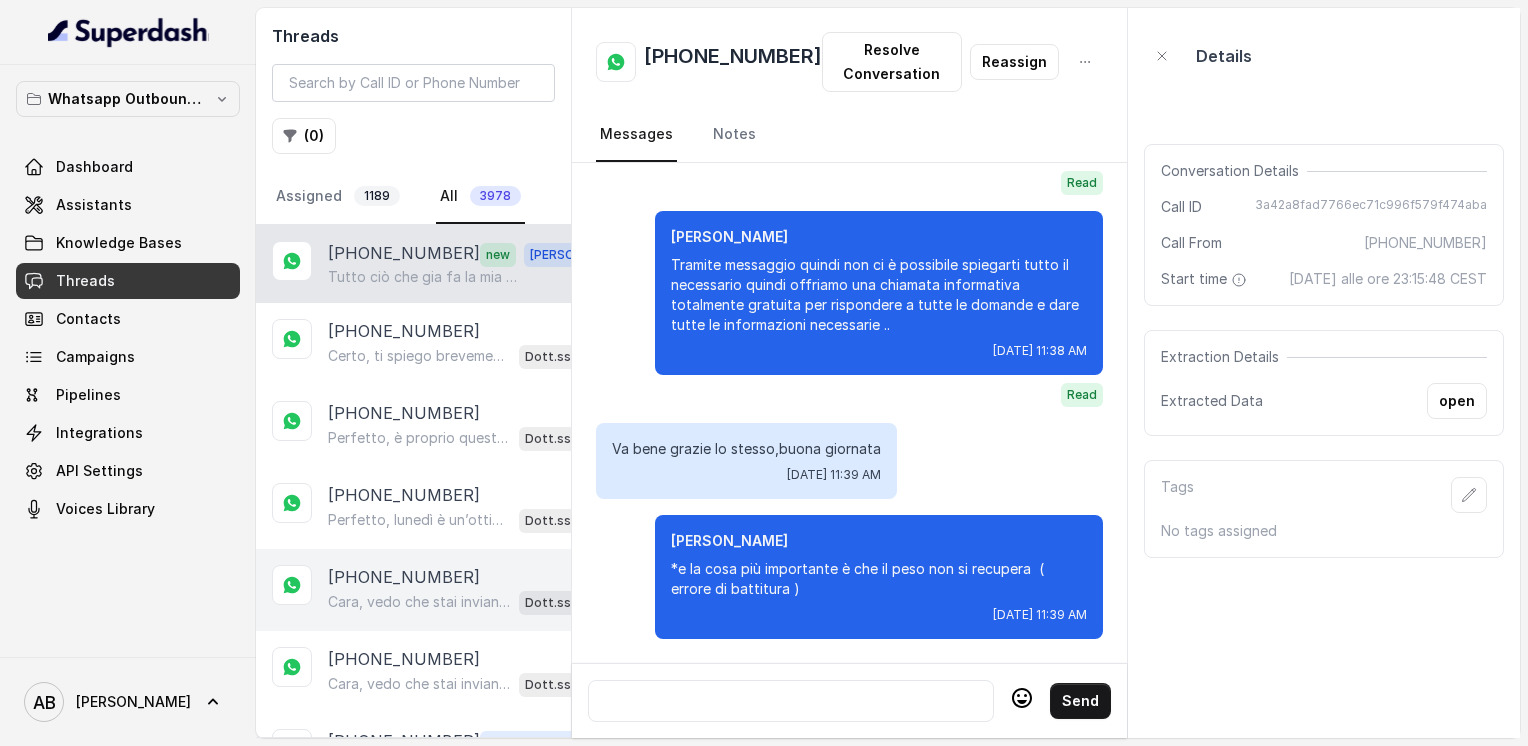 click on "[PHONE_NUMBER]" at bounding box center (469, 577) 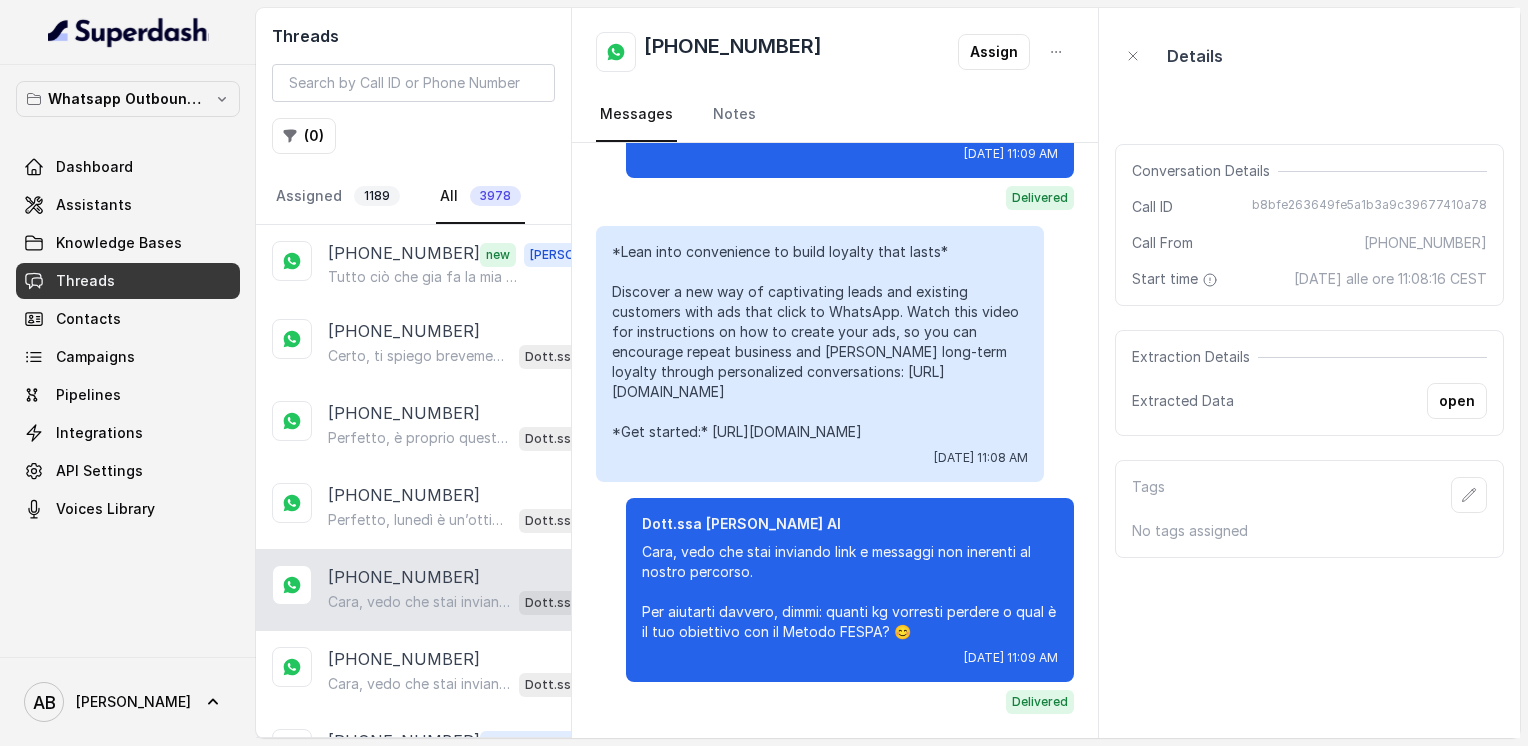 scroll, scrollTop: 1088, scrollLeft: 0, axis: vertical 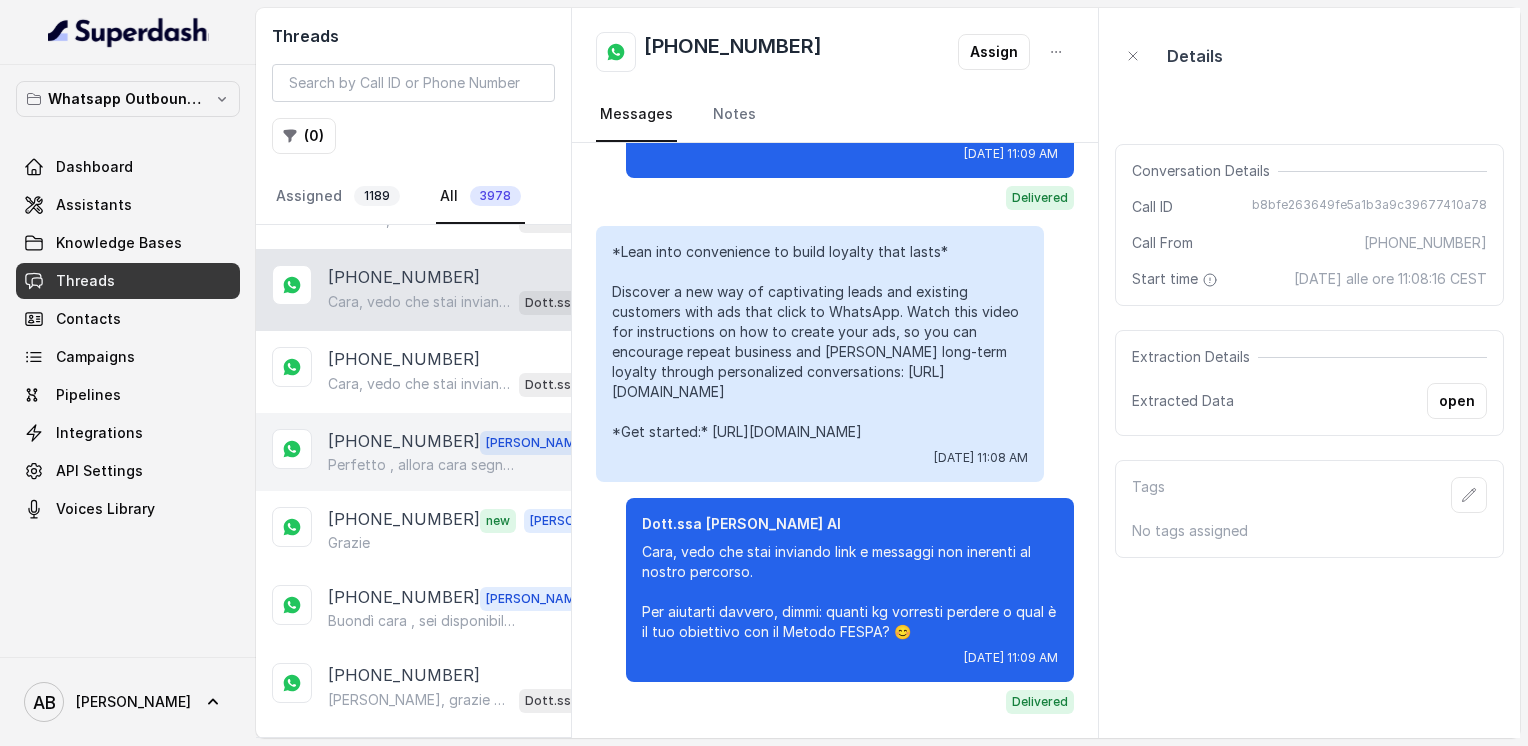 click on "[PHONE_NUMBER]" at bounding box center [404, 442] 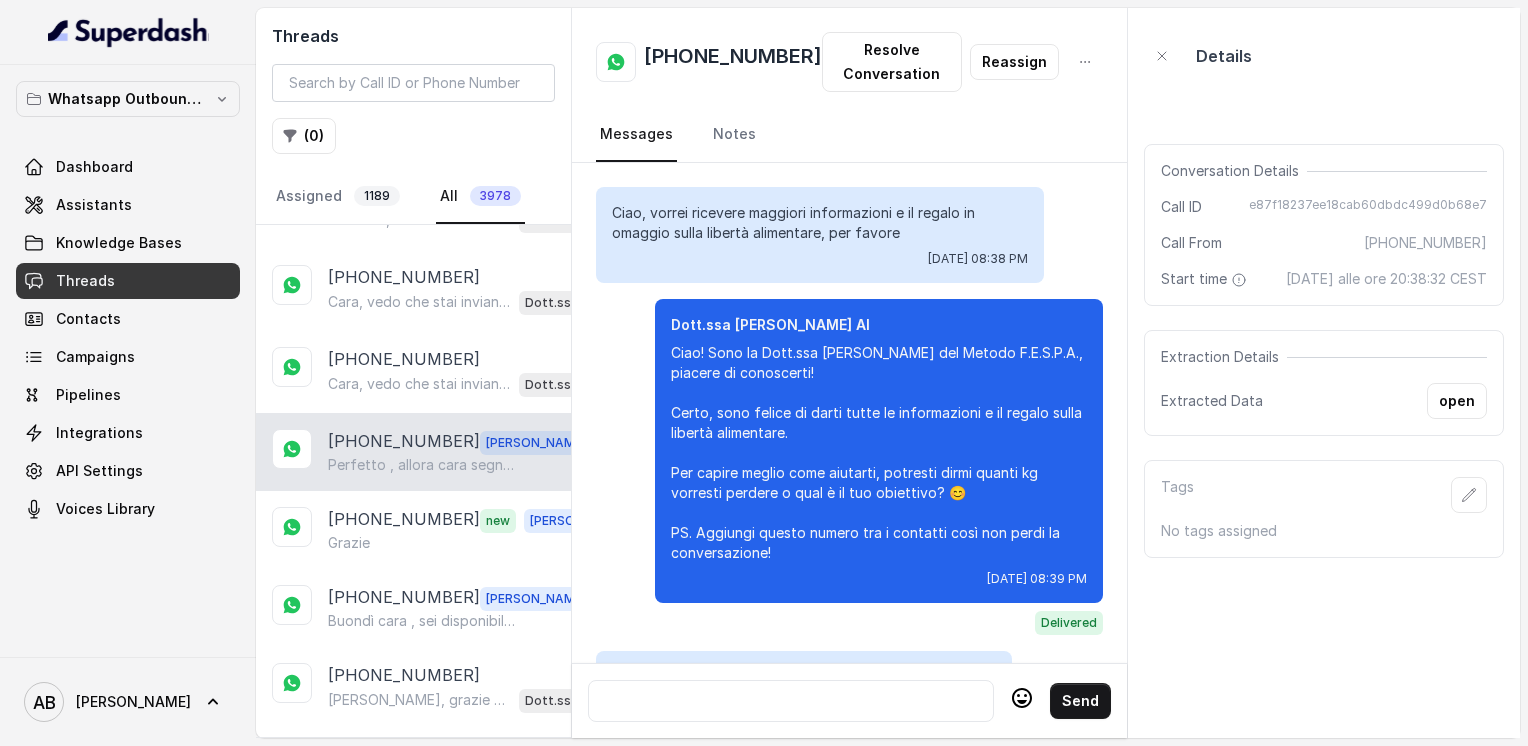 scroll, scrollTop: 2792, scrollLeft: 0, axis: vertical 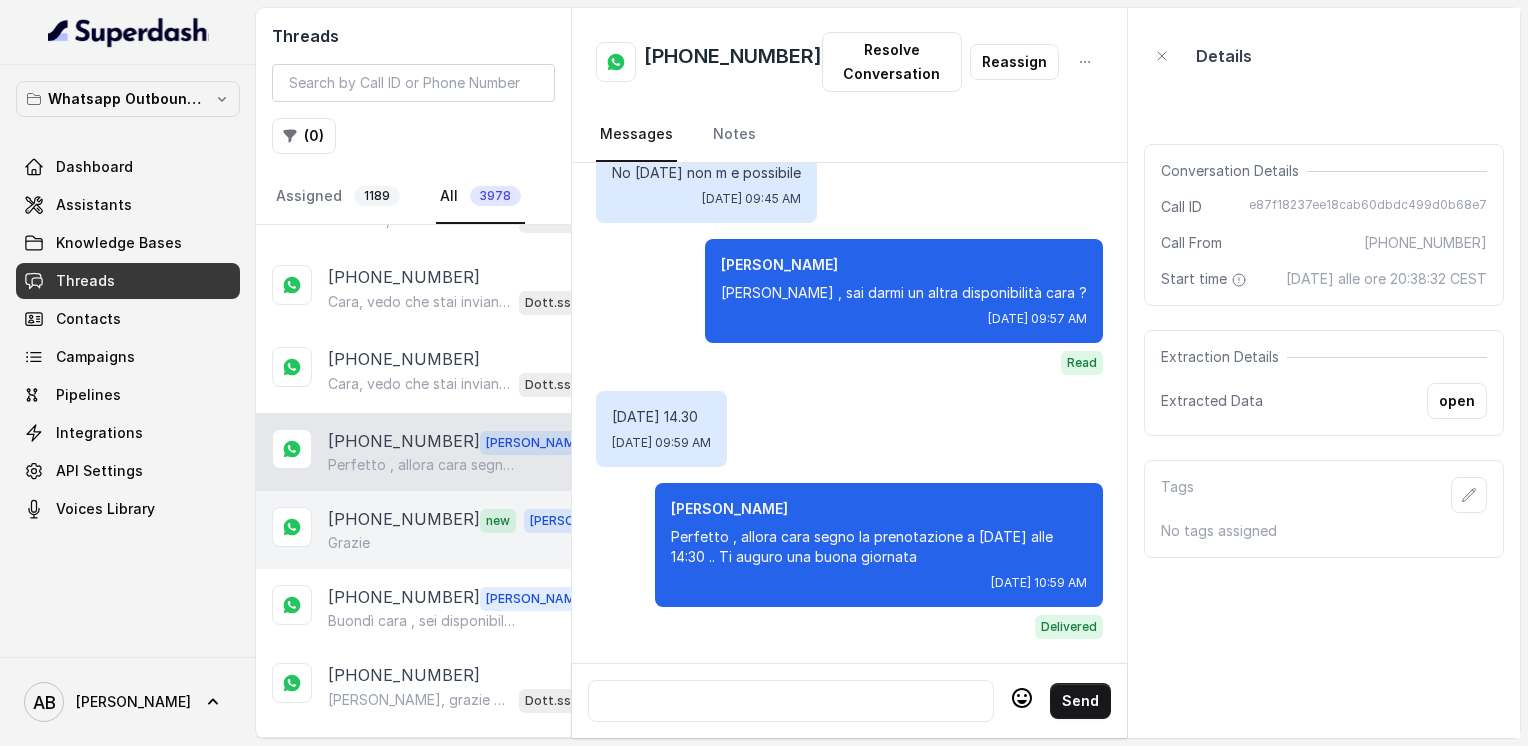 click on "[PHONE_NUMBER]" at bounding box center [404, 520] 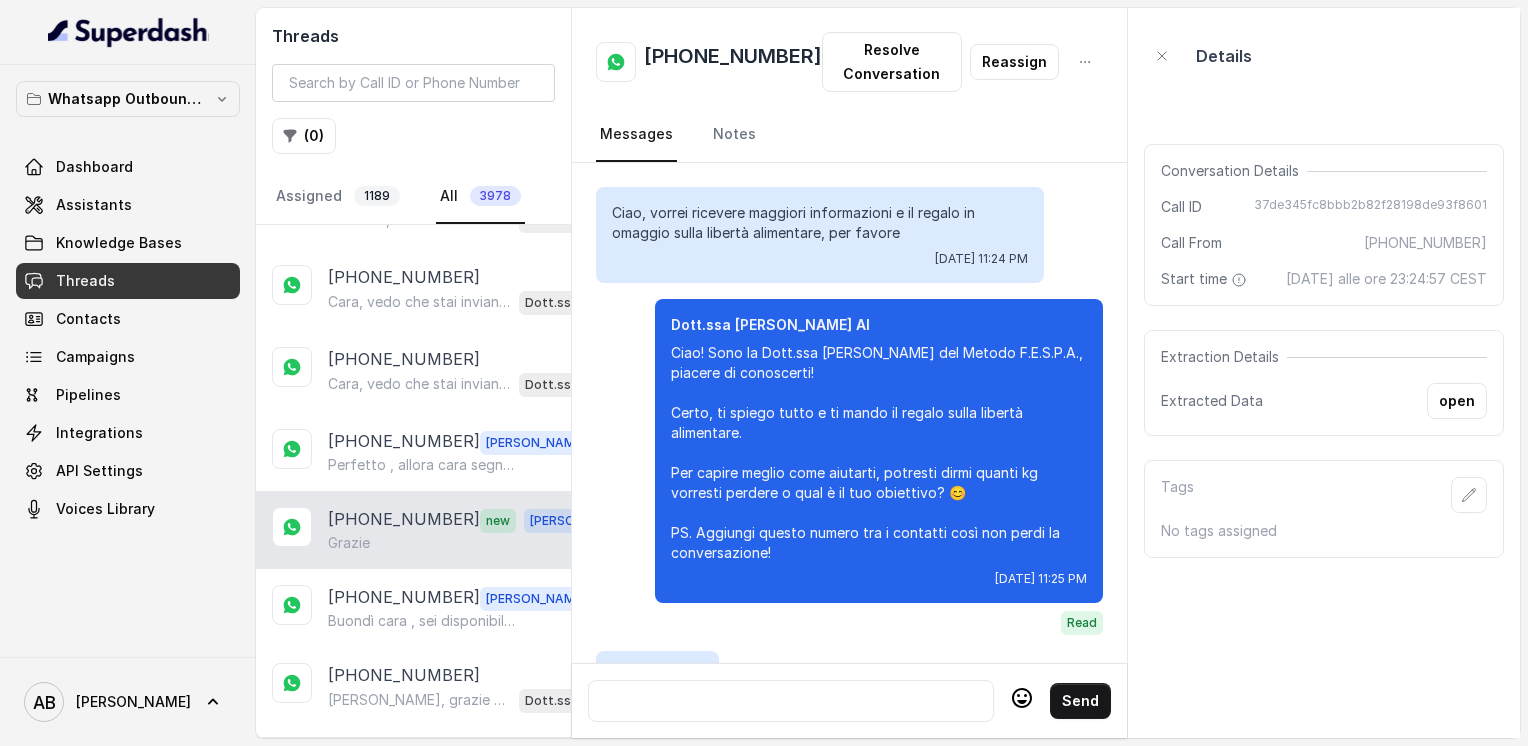 click on "[PHONE_NUMBER]" at bounding box center (404, 520) 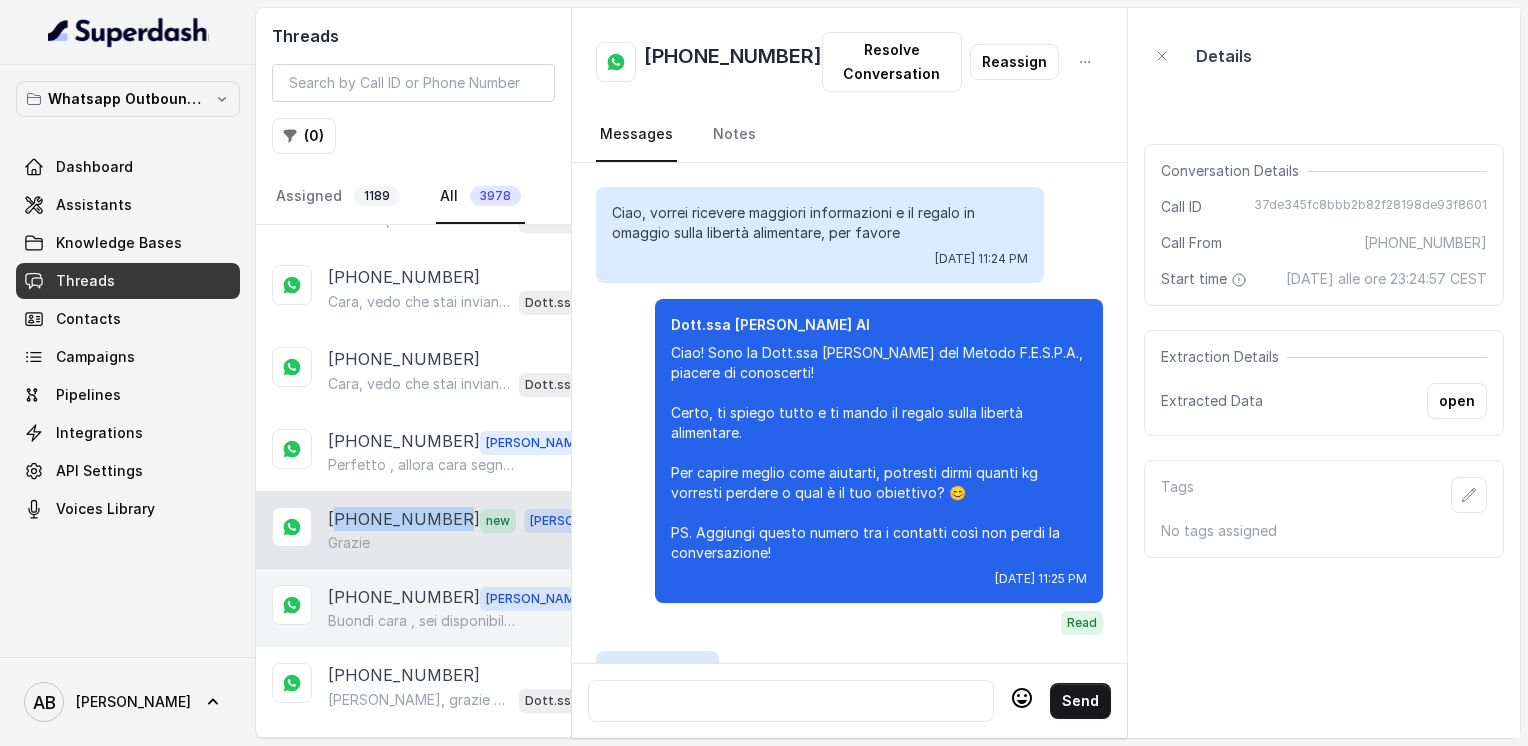 scroll, scrollTop: 2964, scrollLeft: 0, axis: vertical 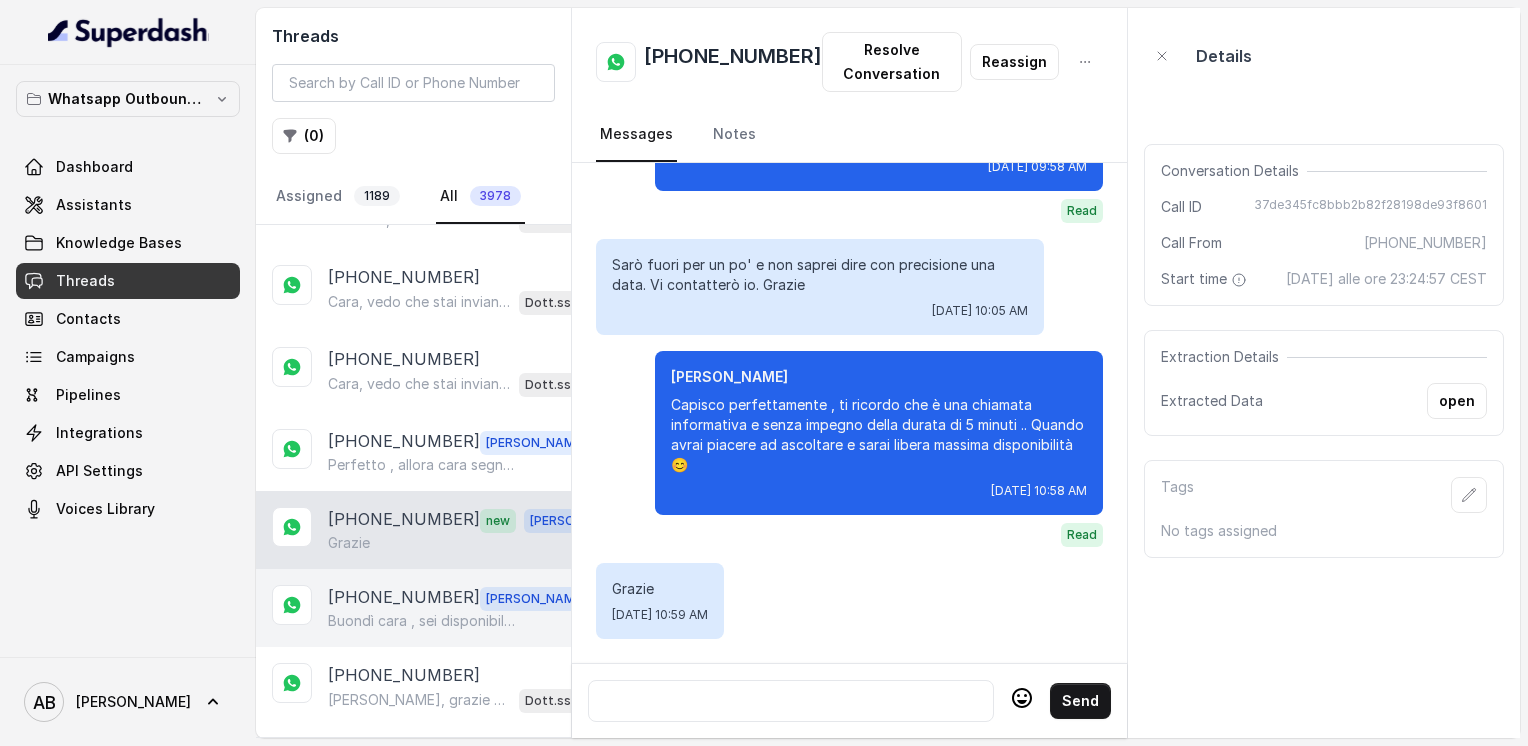 click on "[PHONE_NUMBER]" at bounding box center (404, 598) 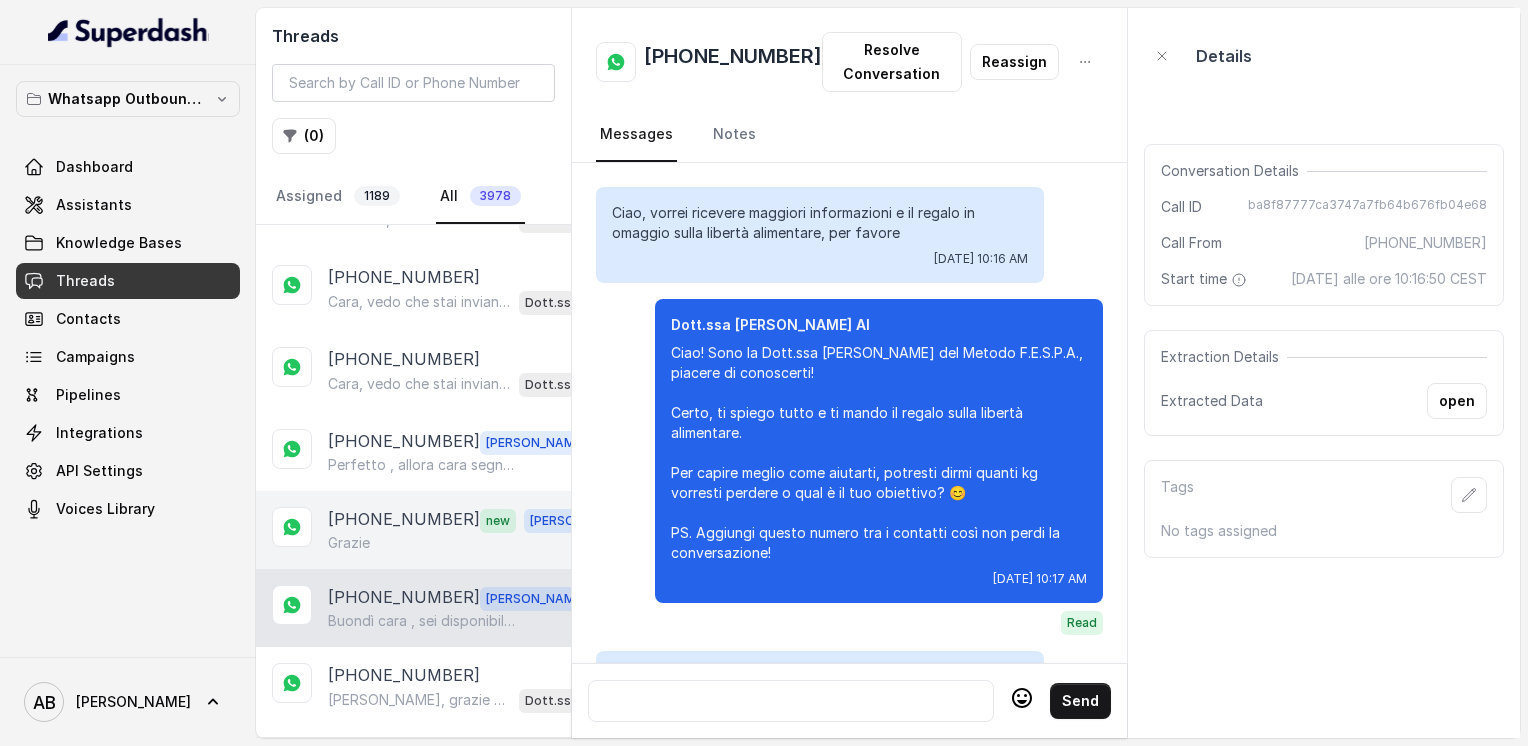 scroll, scrollTop: 2608, scrollLeft: 0, axis: vertical 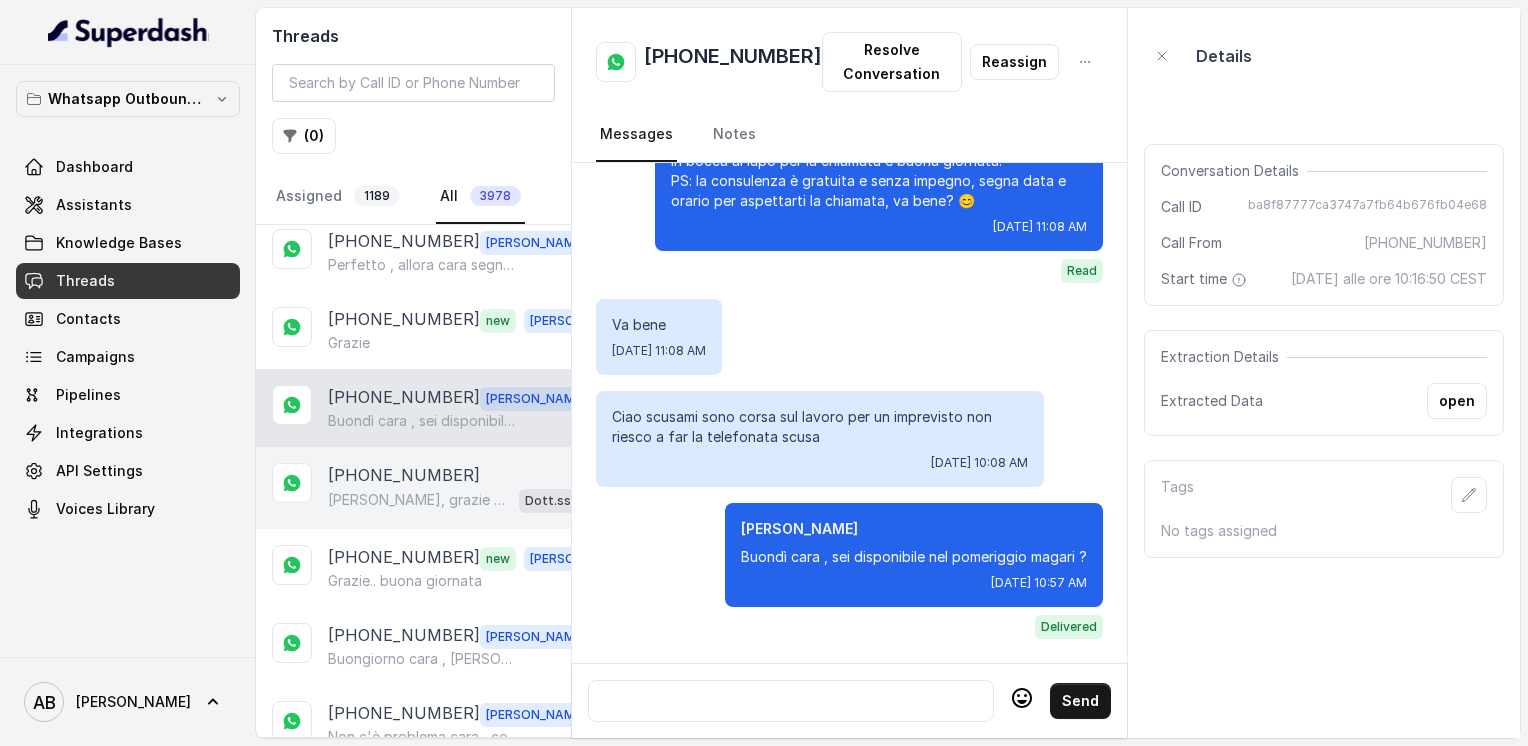 click on "[PHONE_NUMBER]" at bounding box center [404, 475] 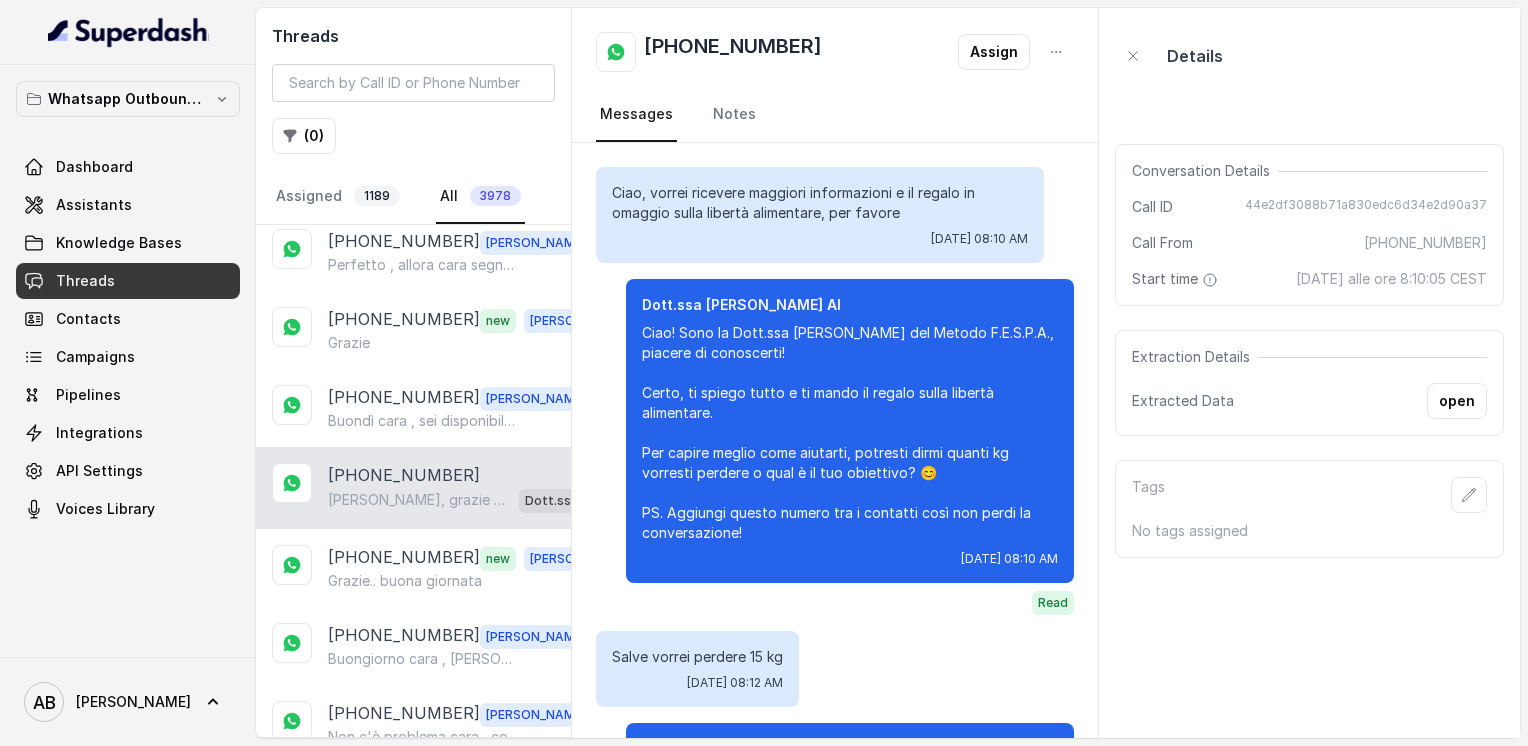 scroll, scrollTop: 3164, scrollLeft: 0, axis: vertical 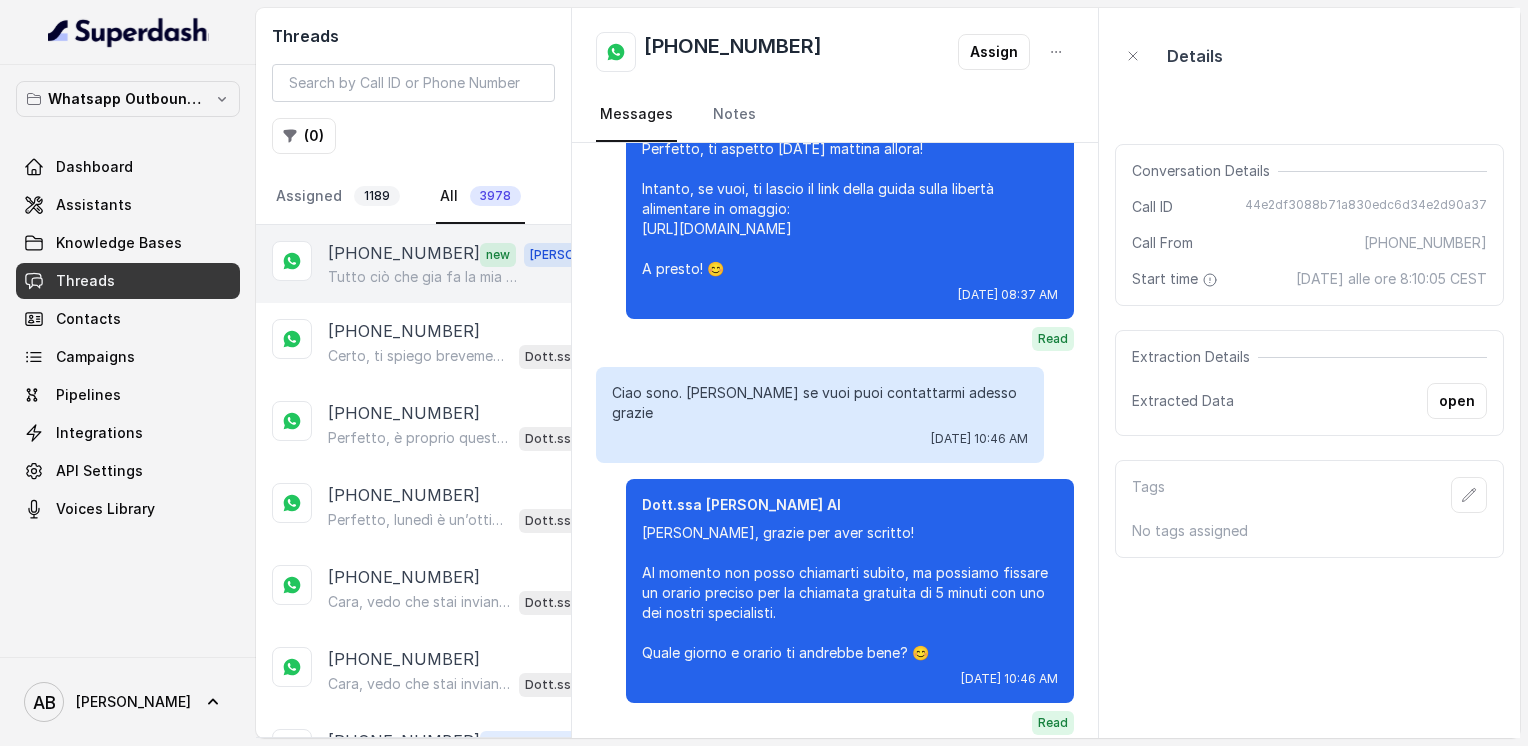 click on "Tutto ciò che gia fa la mia nutrizionista" at bounding box center [424, 277] 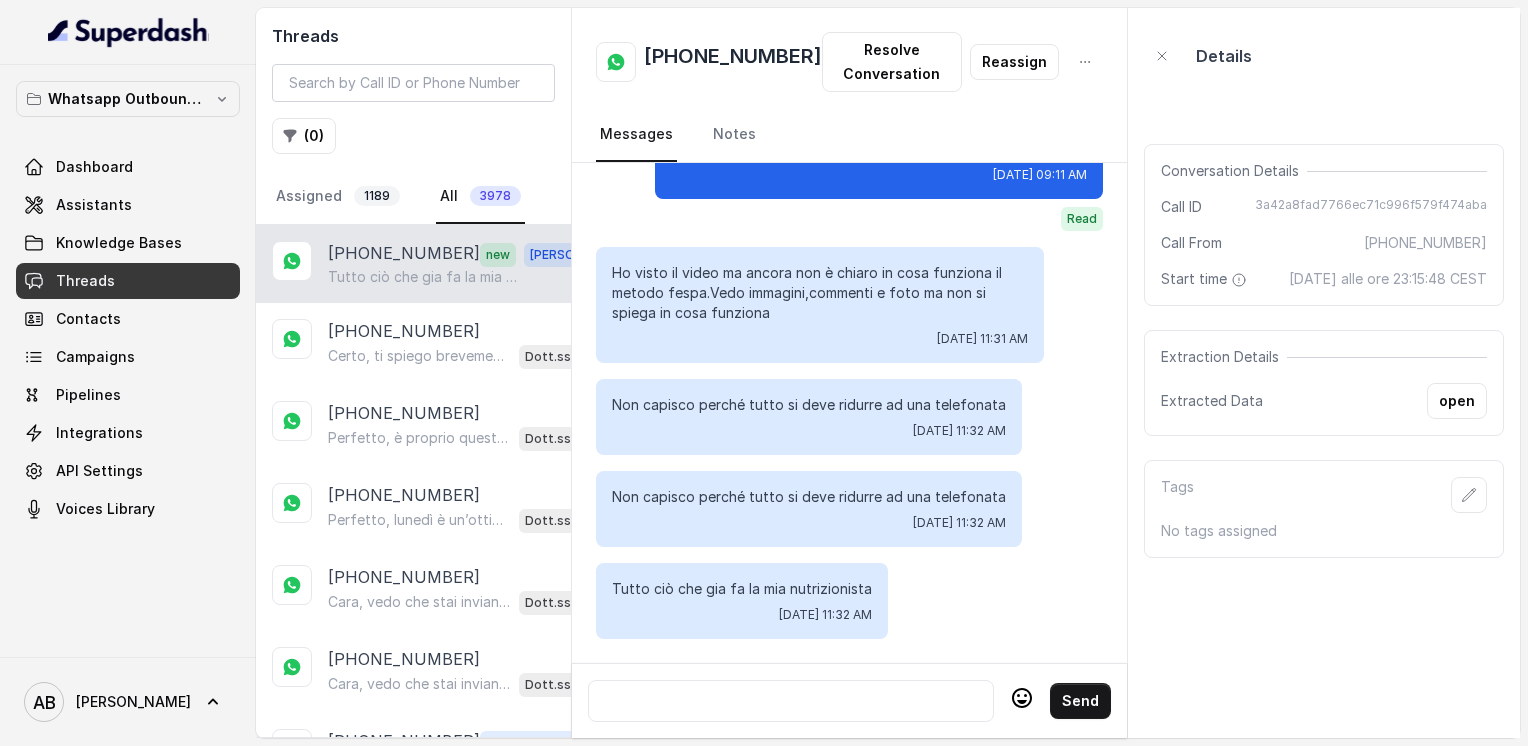 scroll, scrollTop: 3812, scrollLeft: 0, axis: vertical 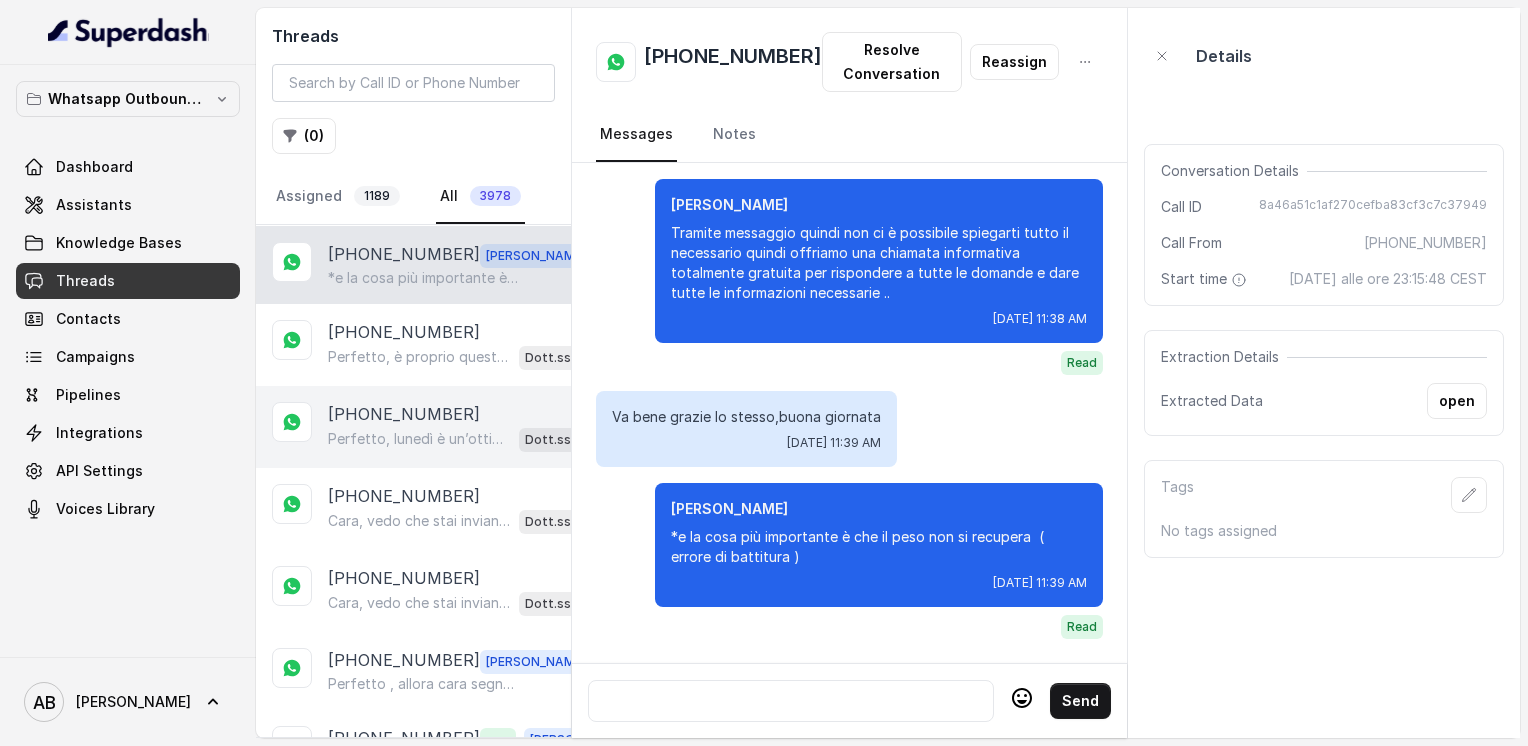 click on "Perfetto, lunedì è un’ottima scelta!
A che ora esattamente ti andrebbe bene essere chiamata quel giorno? 😊" at bounding box center [419, 439] 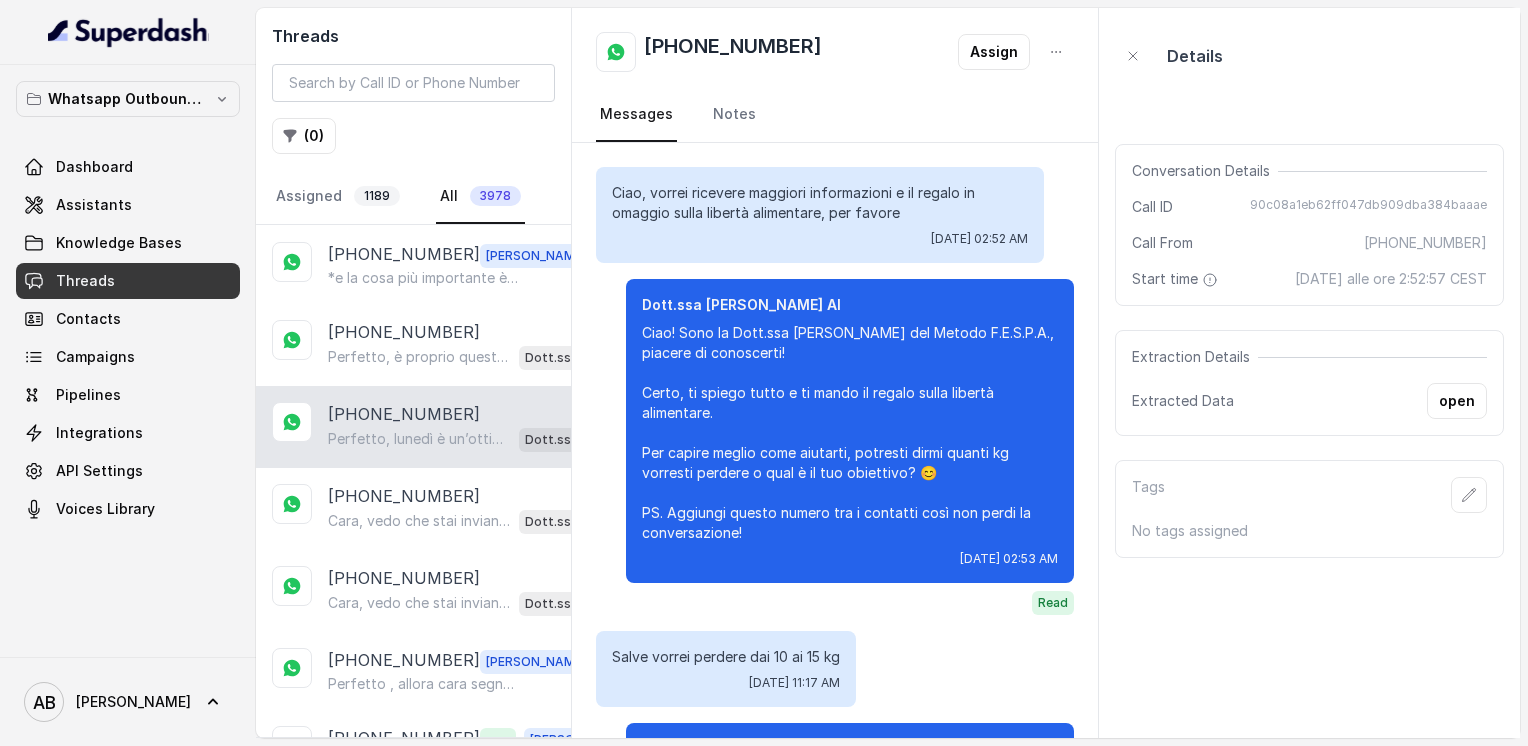scroll, scrollTop: 2004, scrollLeft: 0, axis: vertical 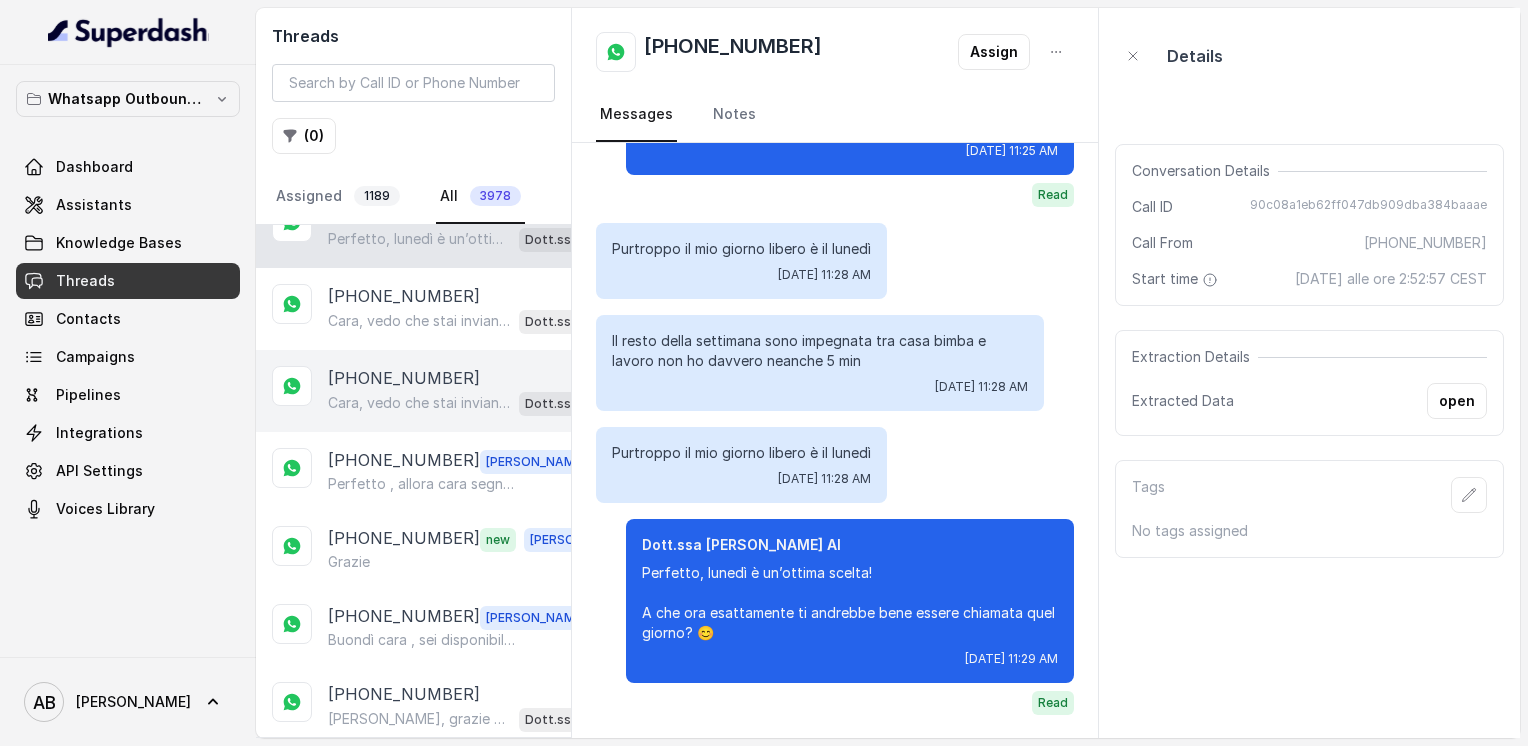 click on "Cara, vedo che stai inviando link e messaggi non inerenti al nostro percorso.
Per aiutarti davvero, dimmi: quanti kg vorresti perdere o qual è il tuo obiettivo con il Metodo FESPA? 😊" at bounding box center (419, 403) 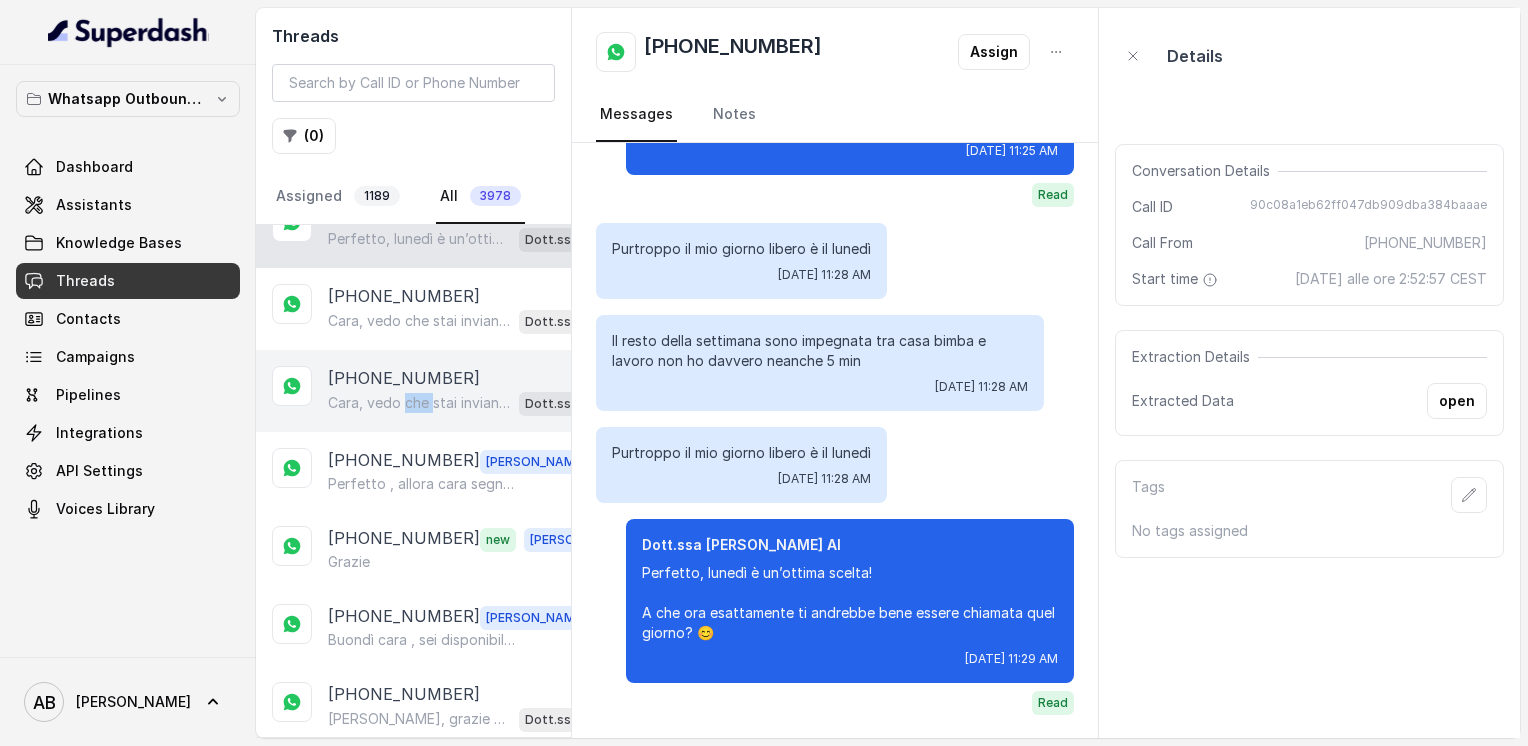 click on "Cara, vedo che stai inviando link e messaggi non inerenti al nostro percorso.
Per aiutarti davvero, dimmi: quanti kg vorresti perdere o qual è il tuo obiettivo con il Metodo FESPA? 😊" at bounding box center (419, 403) 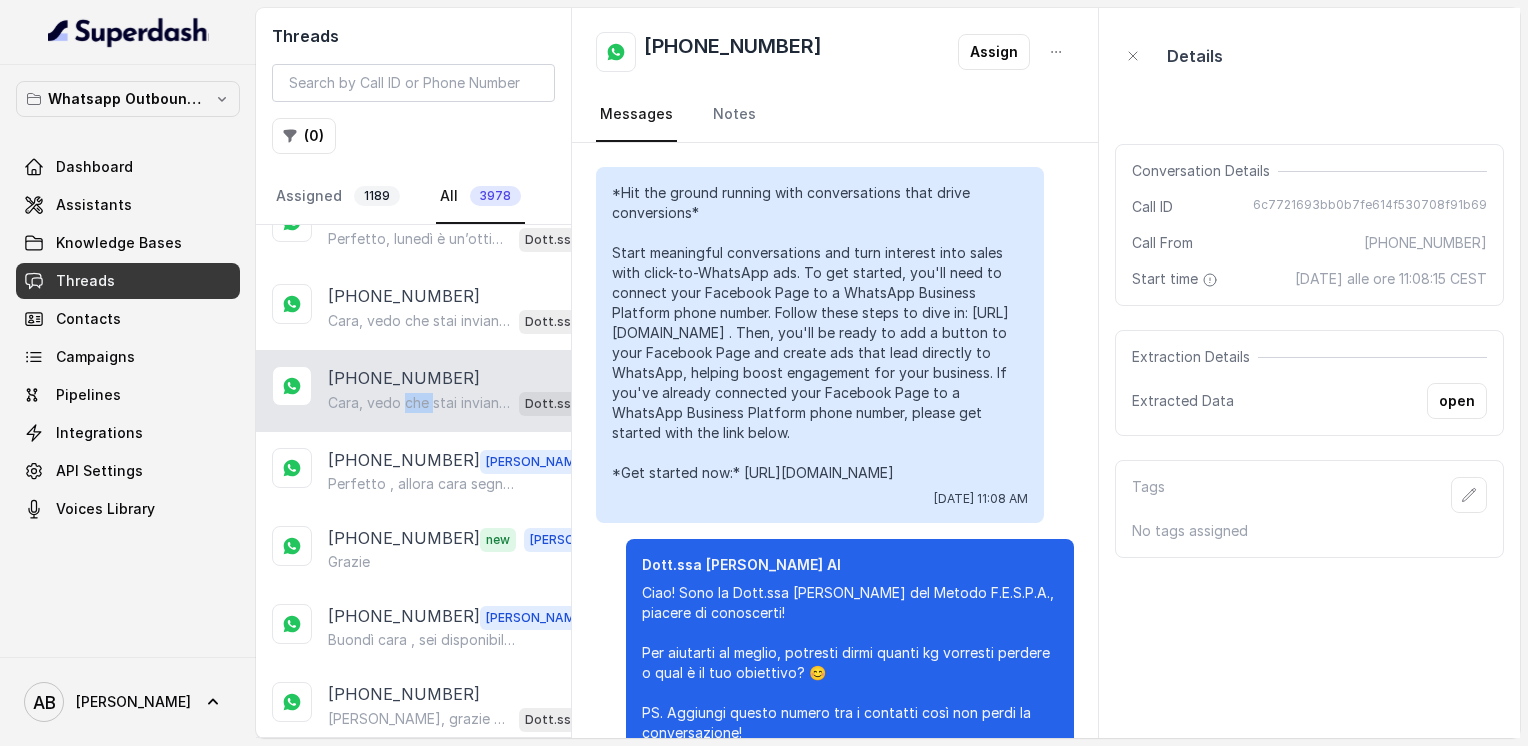 scroll, scrollTop: 1088, scrollLeft: 0, axis: vertical 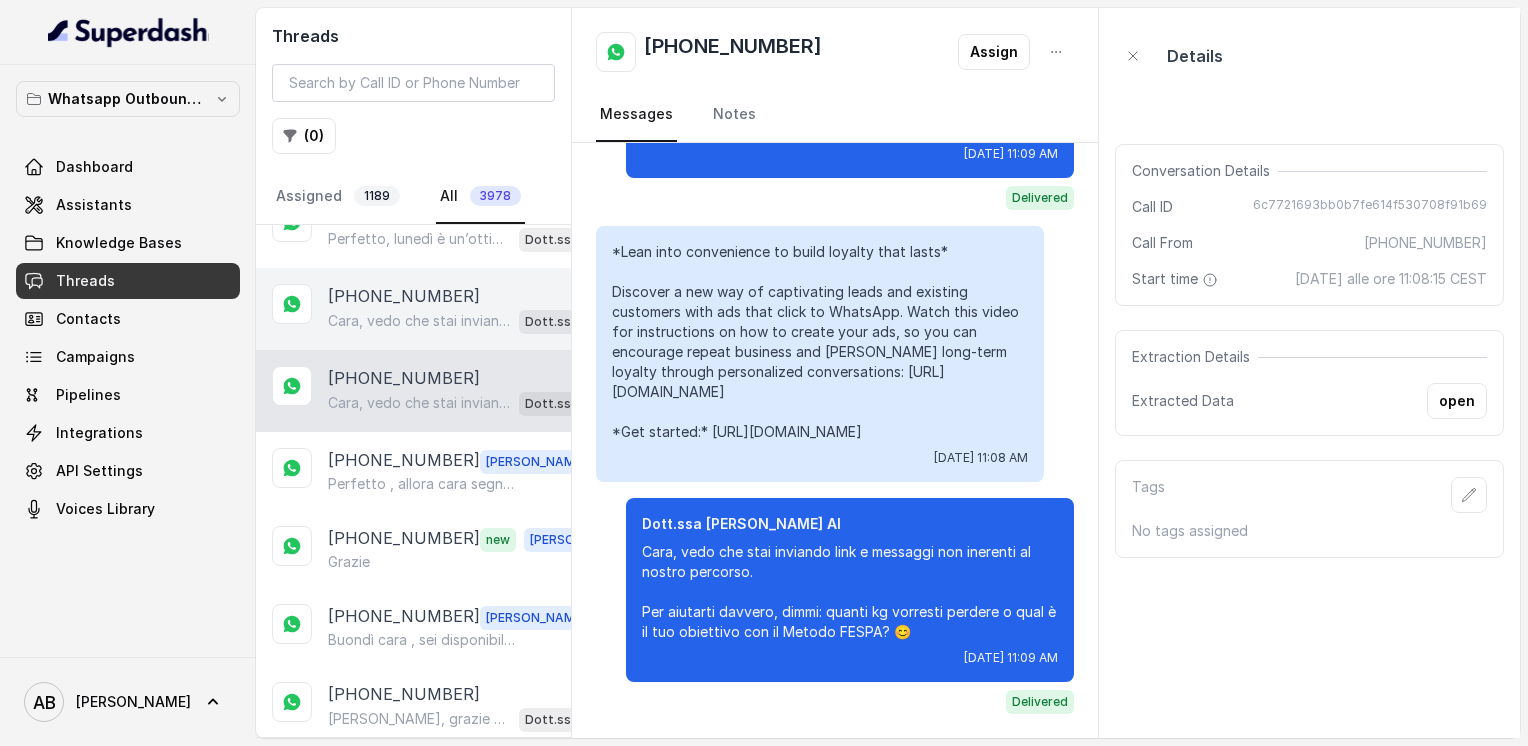 click on "Cara, vedo che stai inviando link e messaggi non inerenti al nostro percorso.
Per aiutarti davvero, dimmi: quanti kg vorresti perdere o qual è il tuo obiettivo con il Metodo FESPA? 😊" at bounding box center (419, 321) 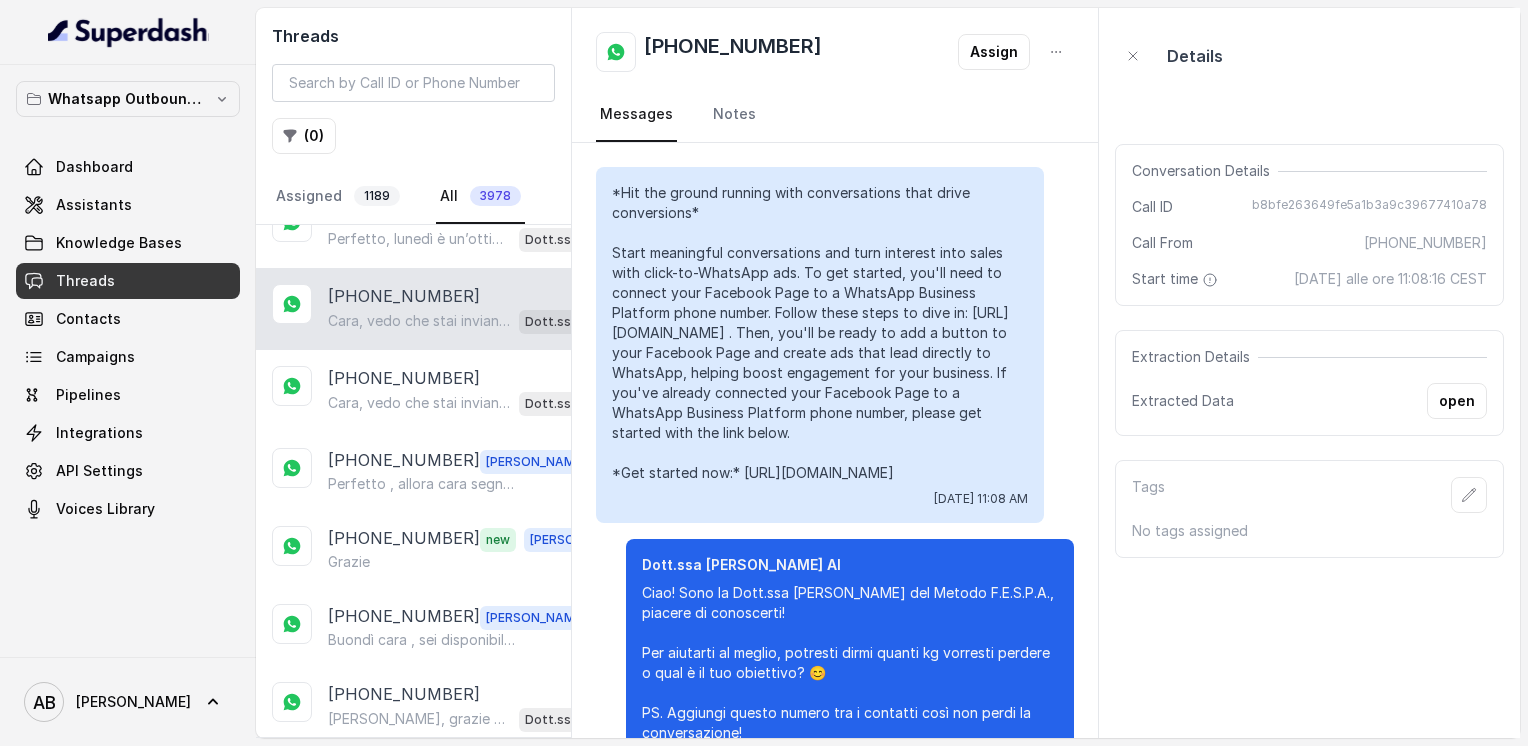 scroll, scrollTop: 1088, scrollLeft: 0, axis: vertical 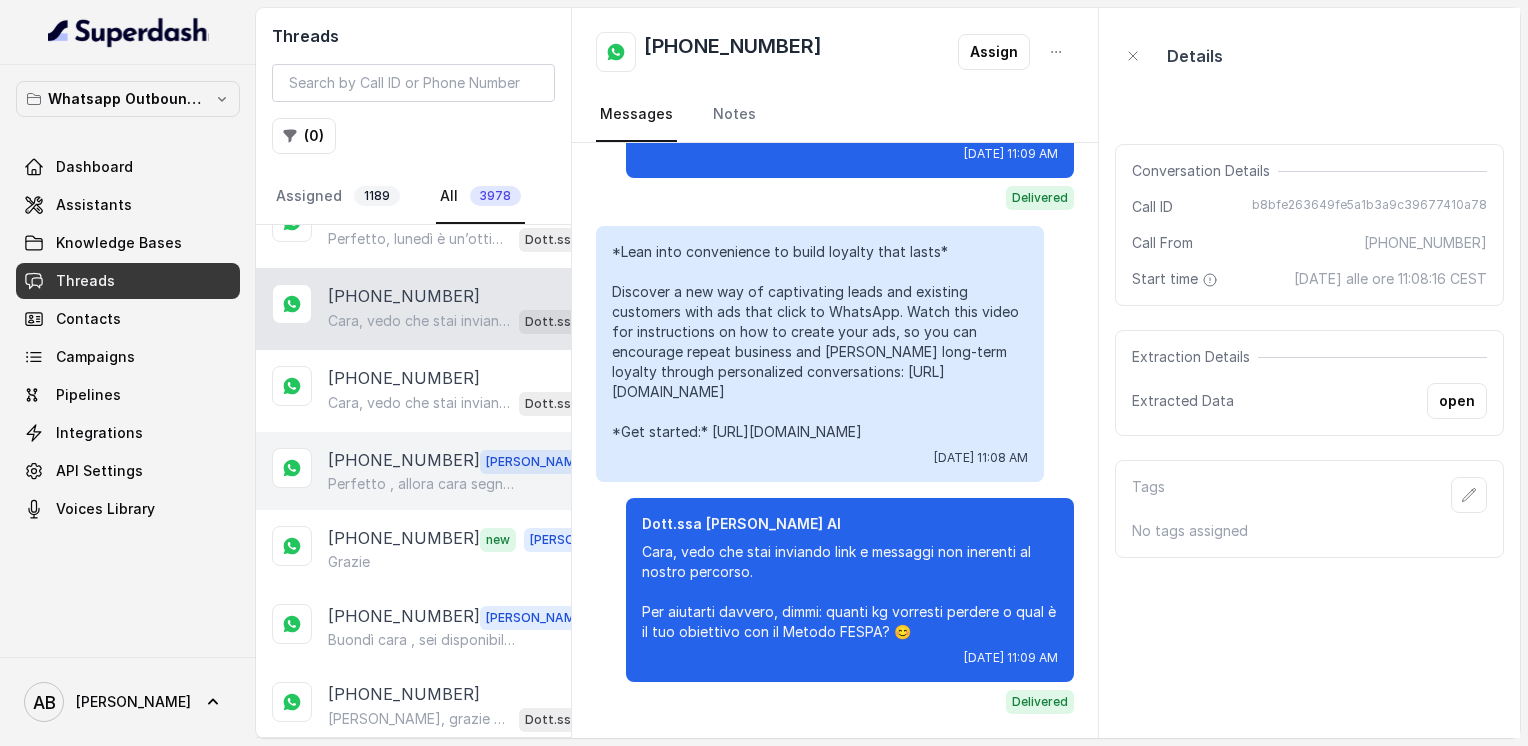 click on "[PHONE_NUMBER]" at bounding box center [404, 461] 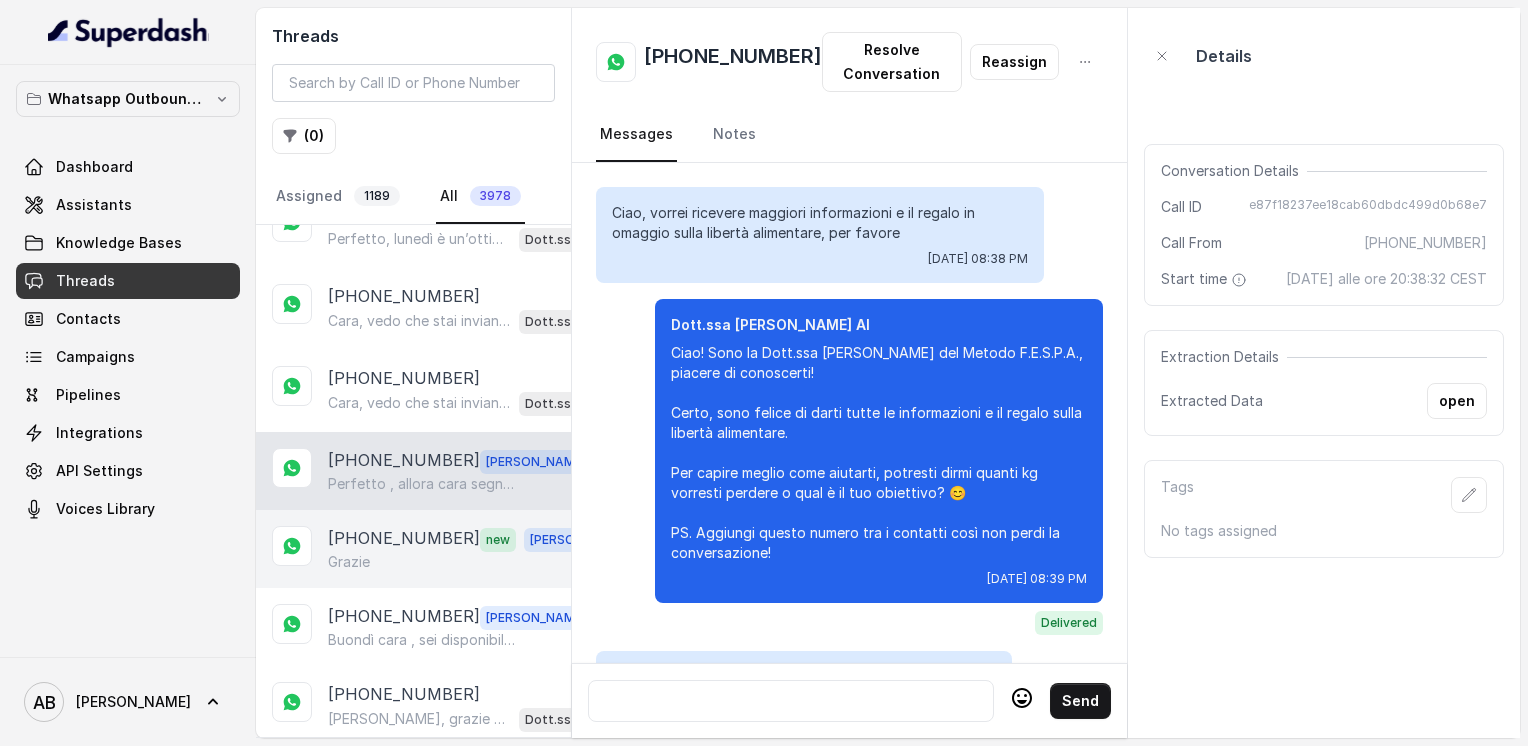 scroll, scrollTop: 2792, scrollLeft: 0, axis: vertical 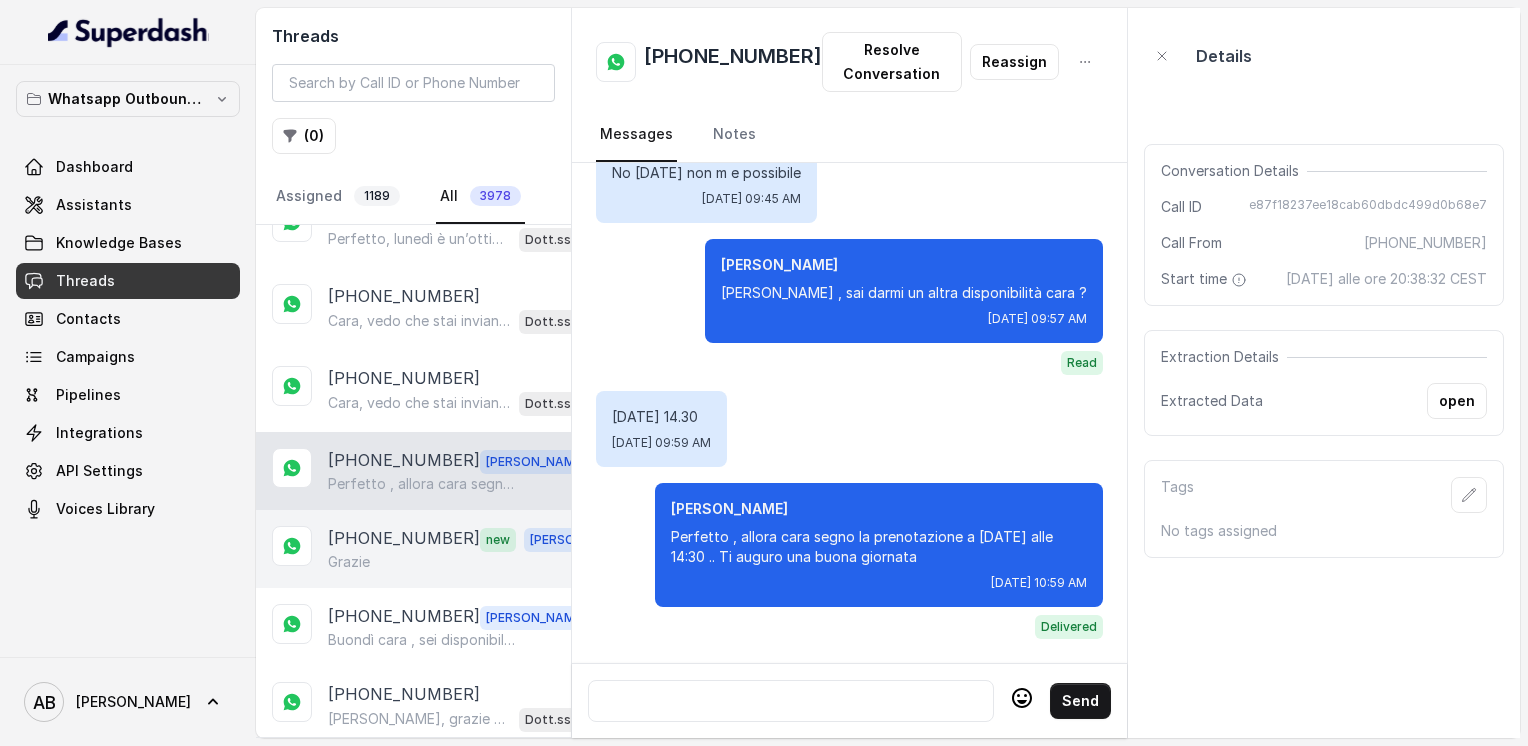 click on "[PHONE_NUMBER]" at bounding box center (404, 539) 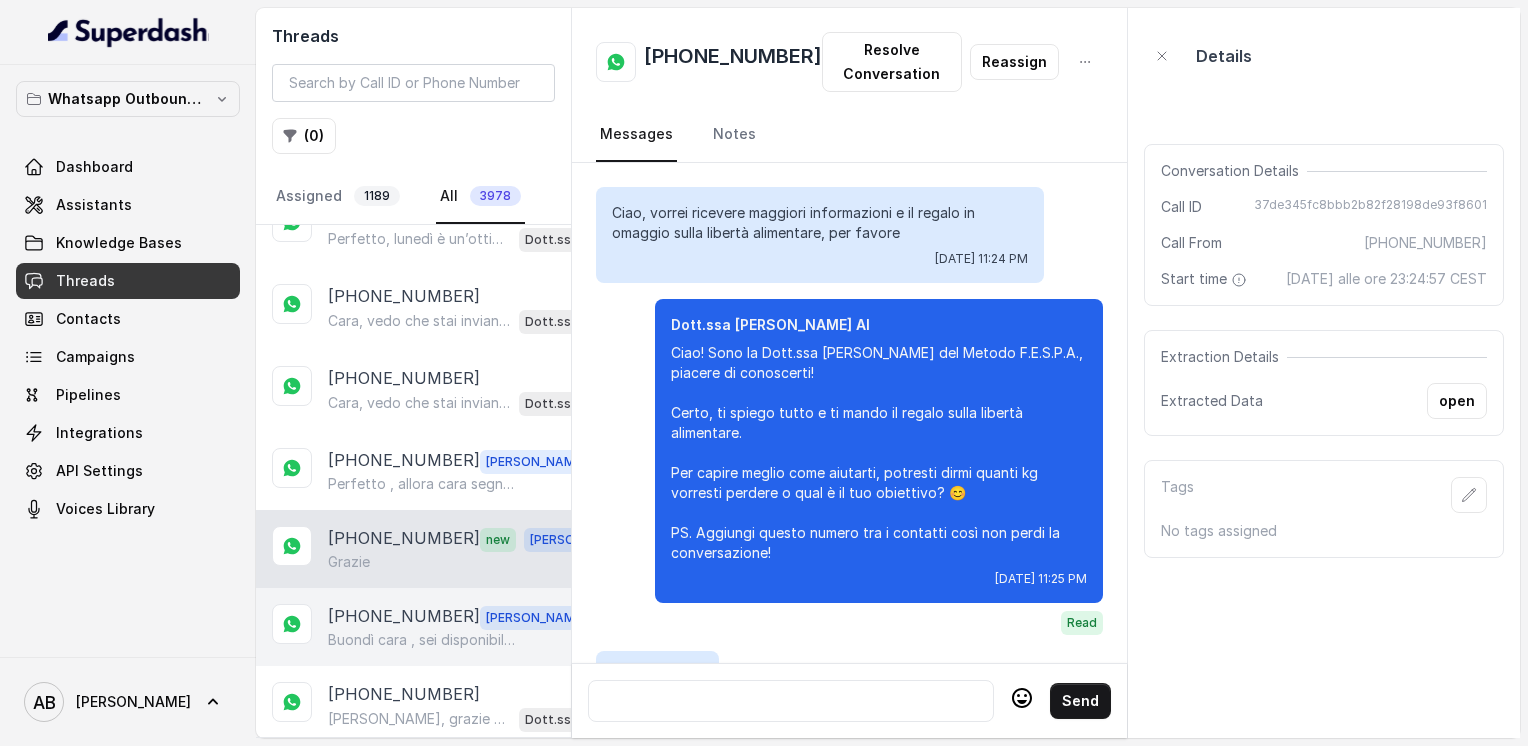 scroll, scrollTop: 2964, scrollLeft: 0, axis: vertical 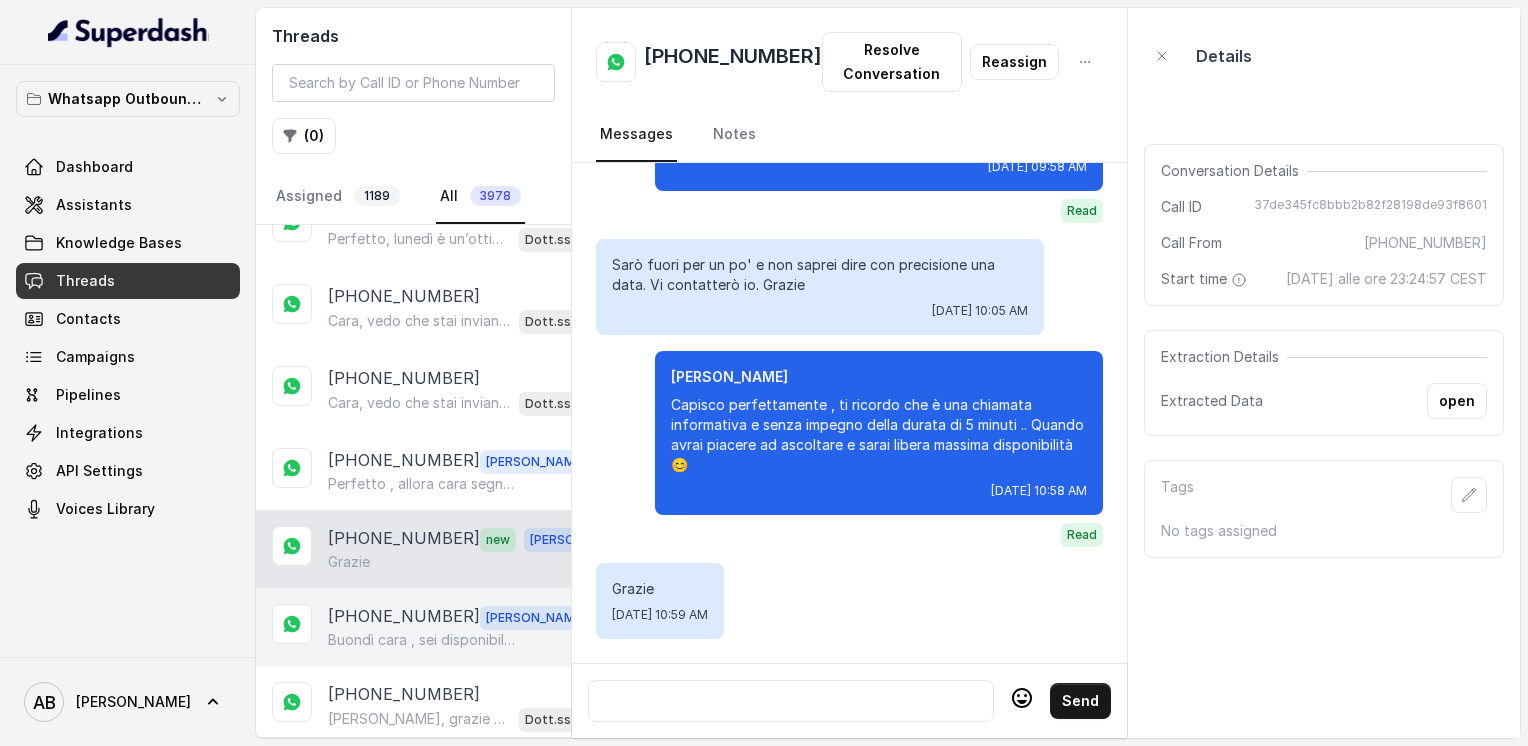 click on "Buondì cara , sei disponibile nel pomeriggio magari ?" at bounding box center [424, 640] 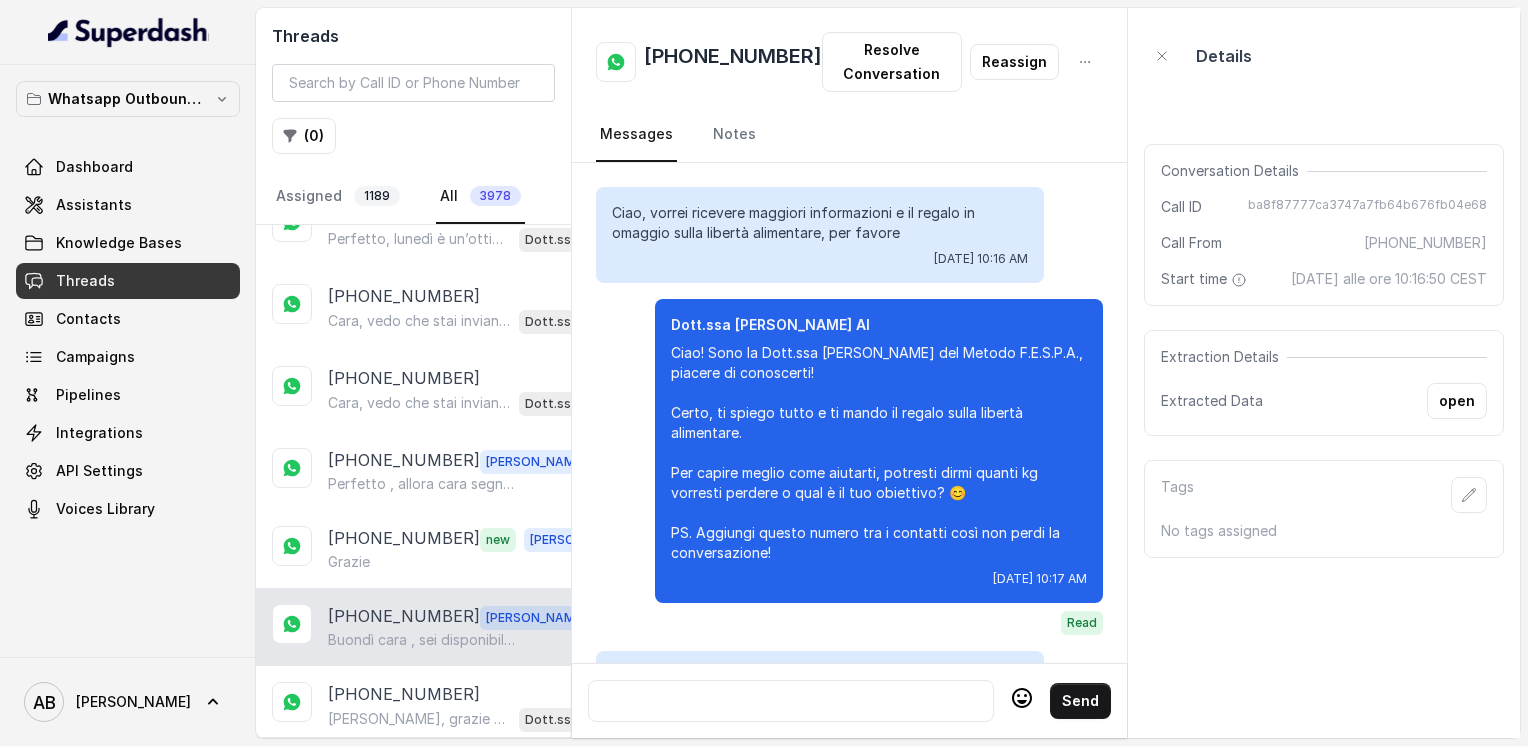 scroll, scrollTop: 2608, scrollLeft: 0, axis: vertical 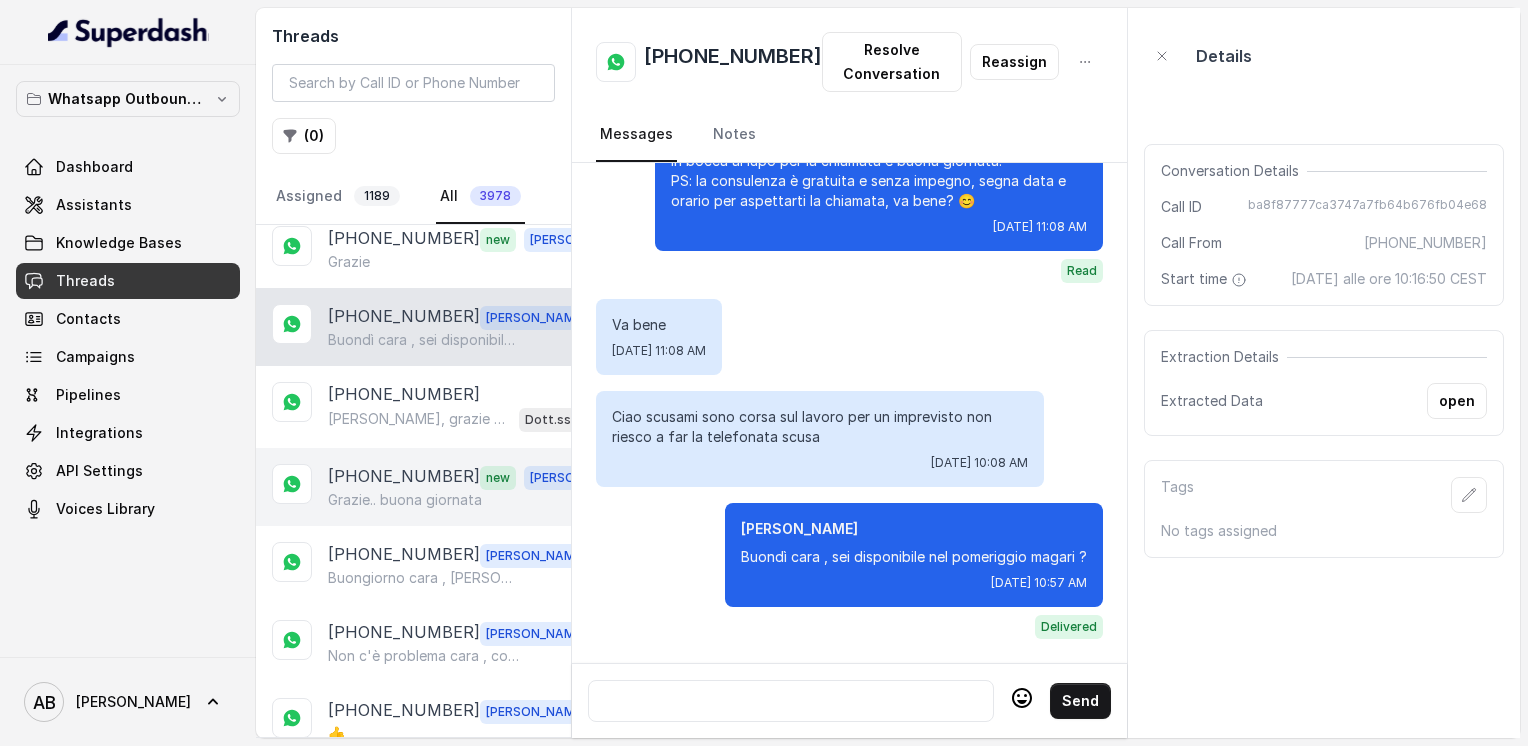 click on "[PHONE_NUMBER]   new [PERSON_NAME].. buona giornata" at bounding box center [413, 487] 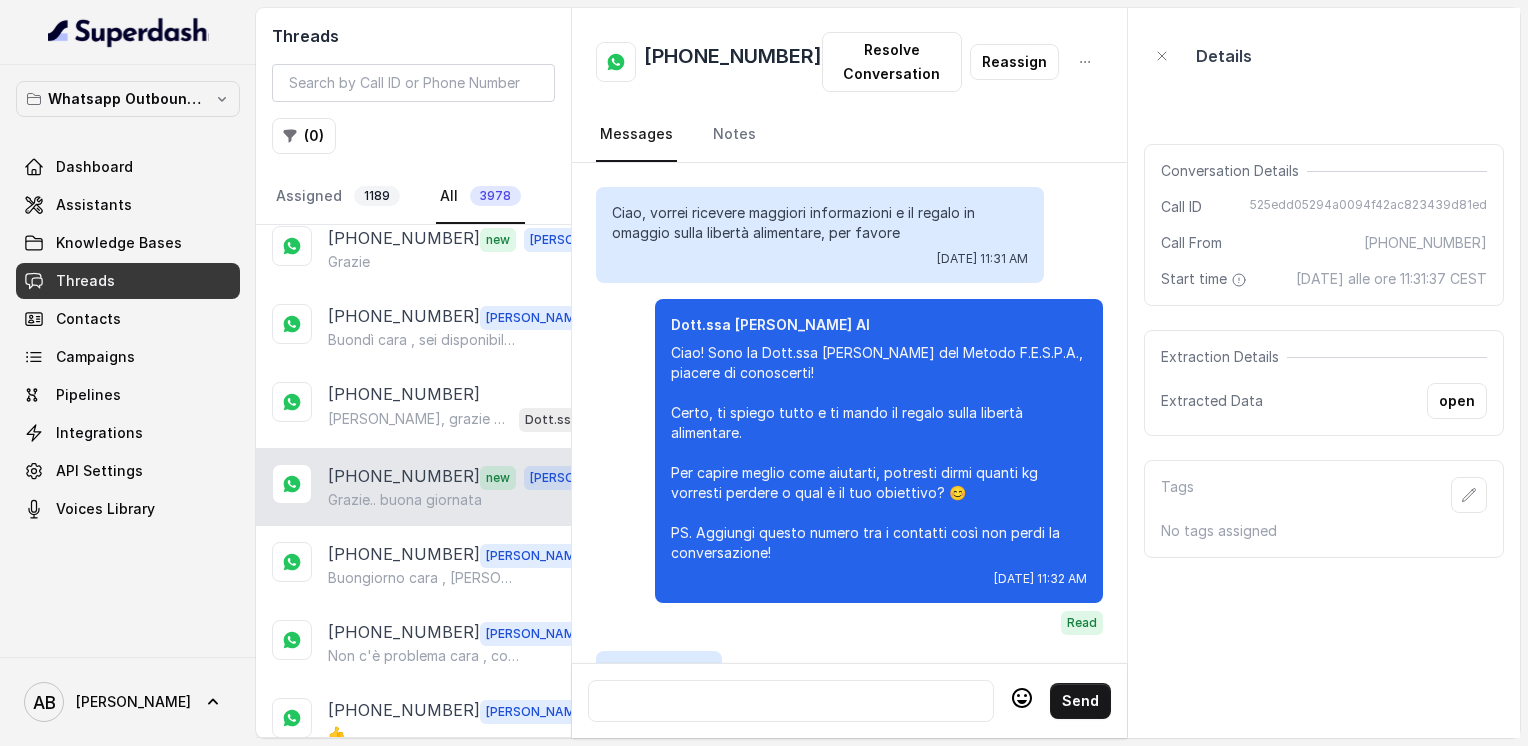scroll, scrollTop: 3224, scrollLeft: 0, axis: vertical 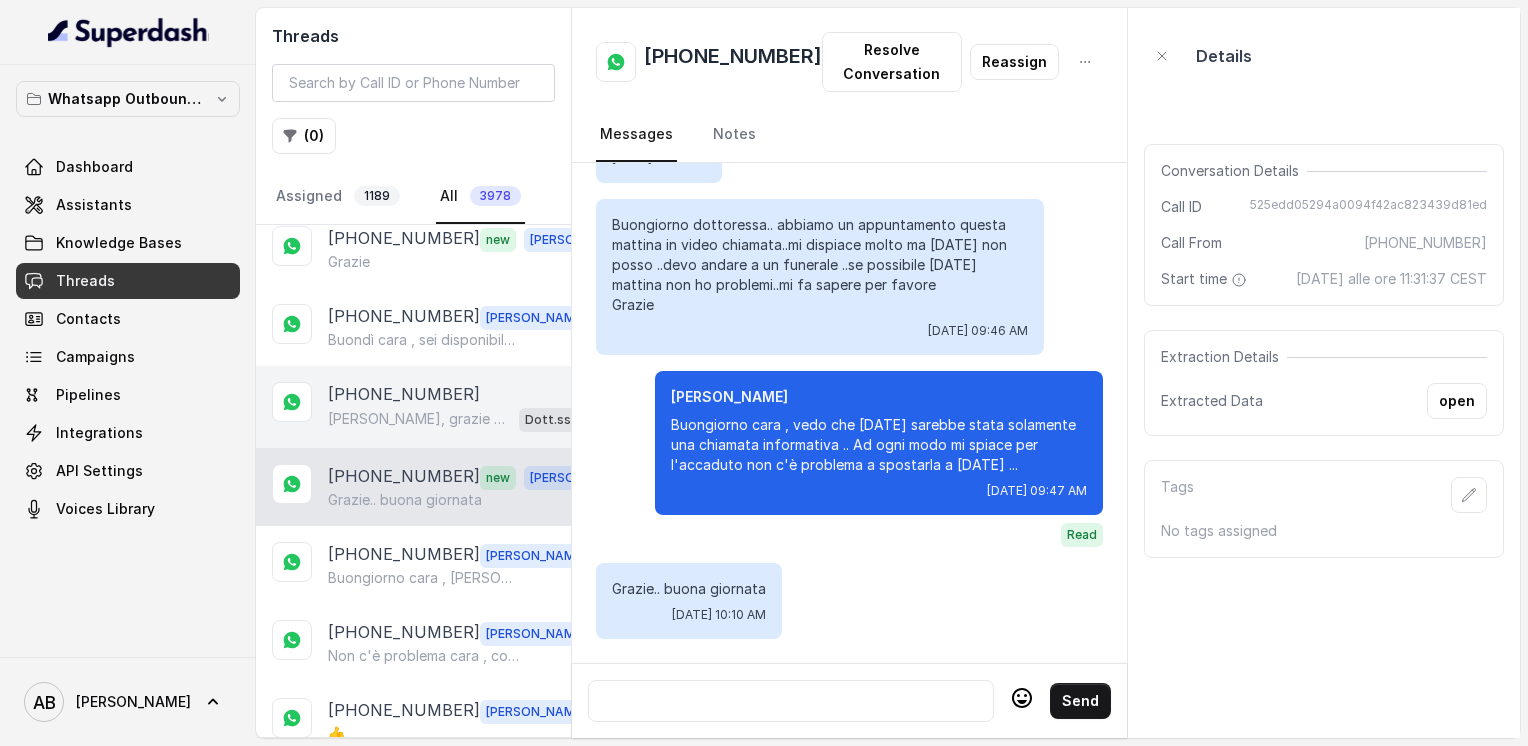 click on "[PHONE_NUMBER]" at bounding box center (404, 394) 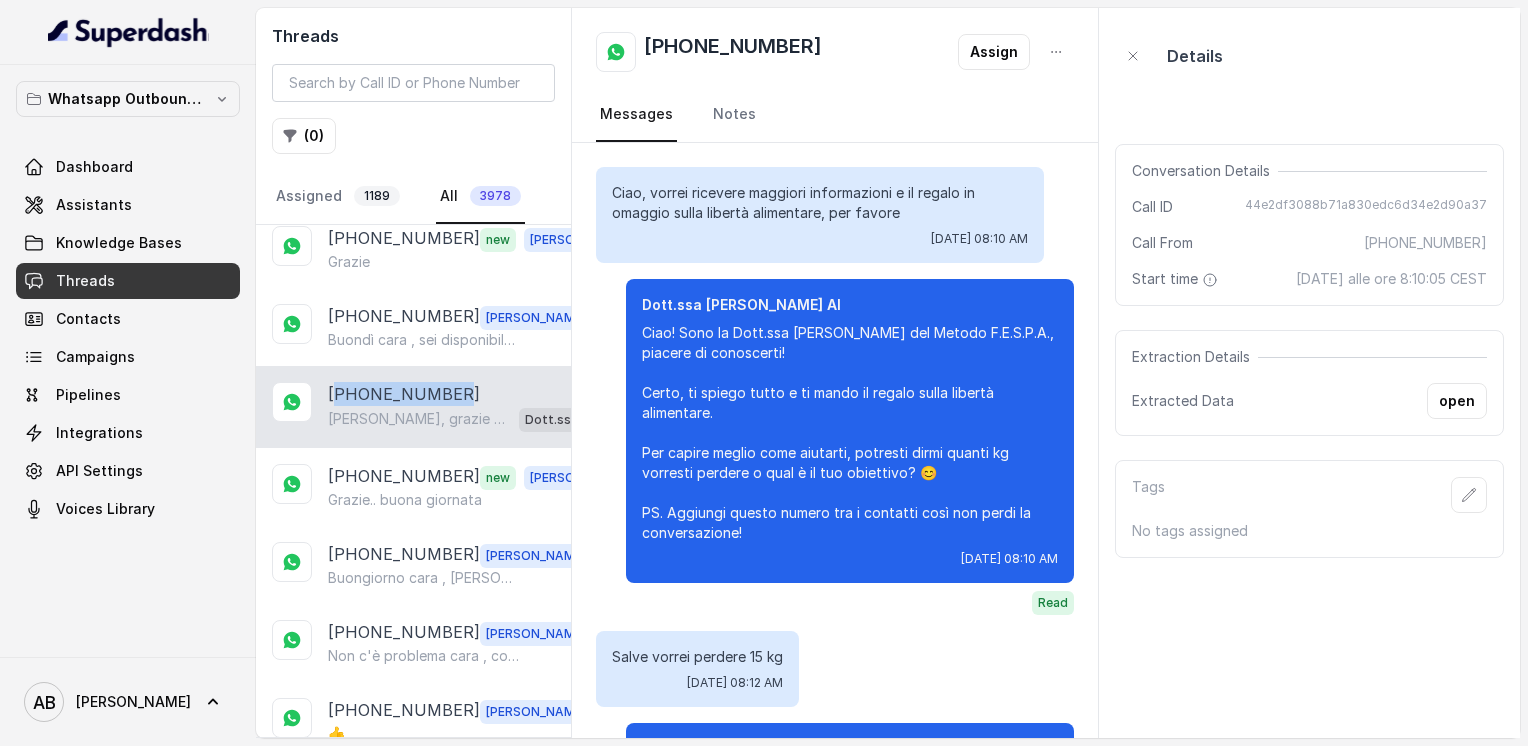 click on "[PHONE_NUMBER]" at bounding box center (404, 394) 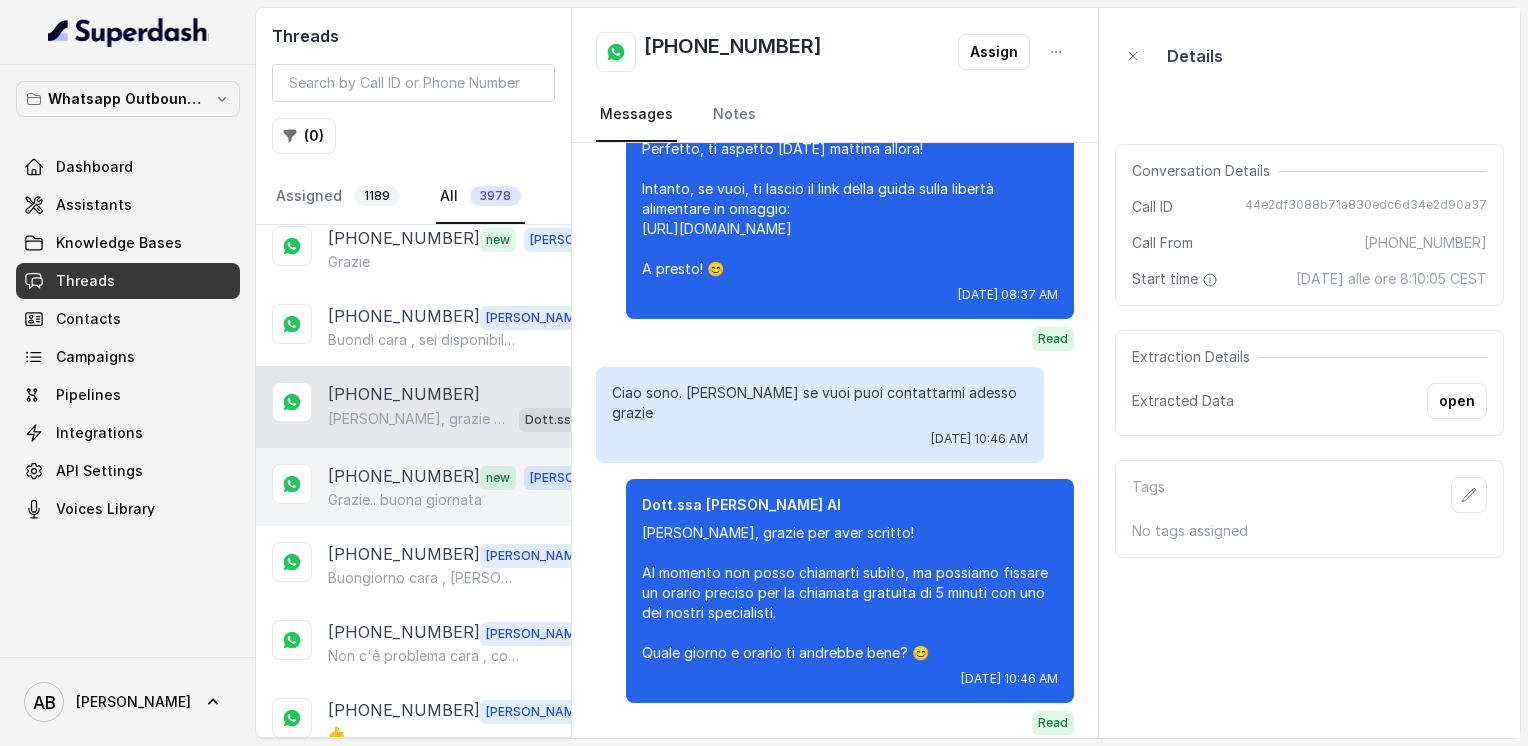 click on "Grazie.. buona giornata" at bounding box center (405, 500) 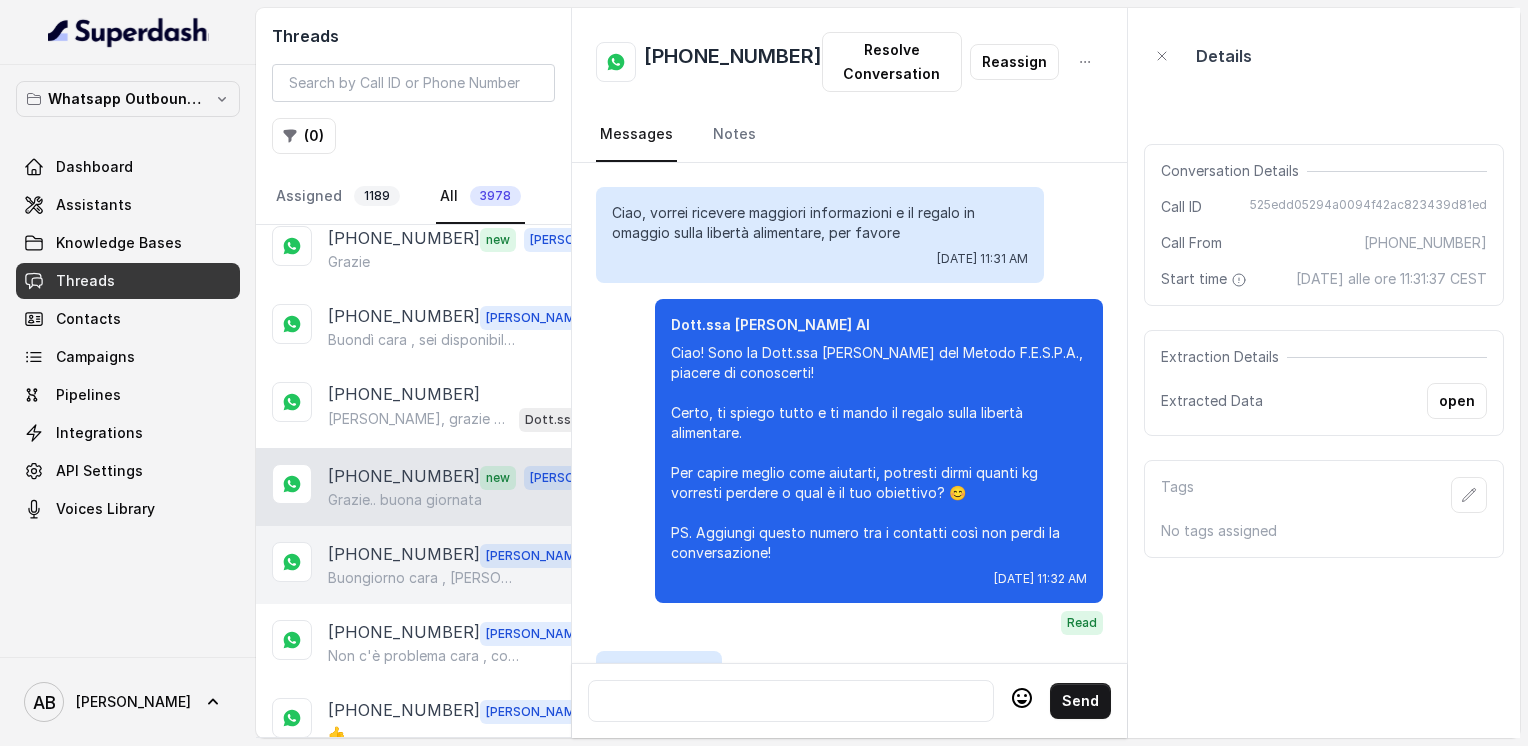 scroll, scrollTop: 3224, scrollLeft: 0, axis: vertical 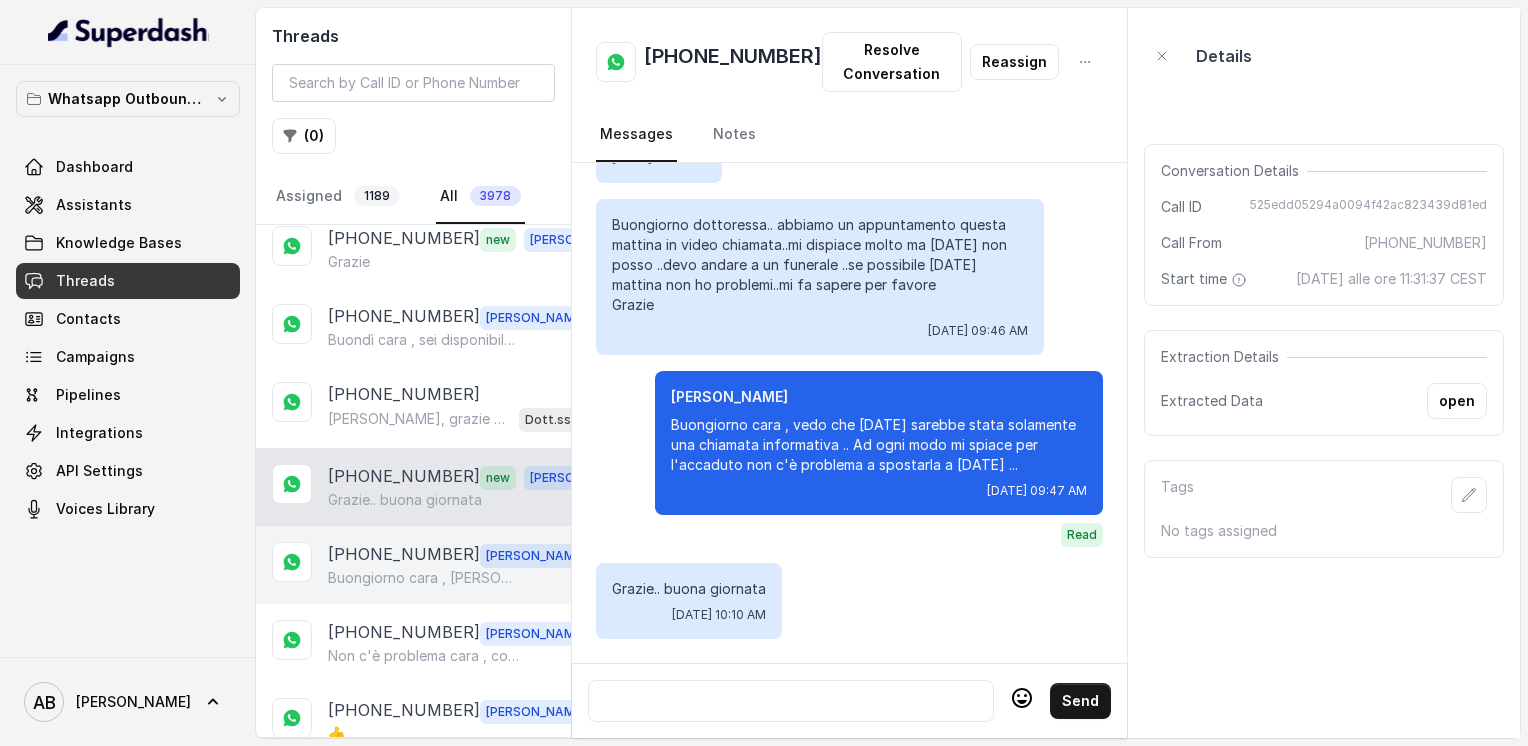 click on "Buongiorno cara , [PERSON_NAME] chiederti come mai" at bounding box center (424, 578) 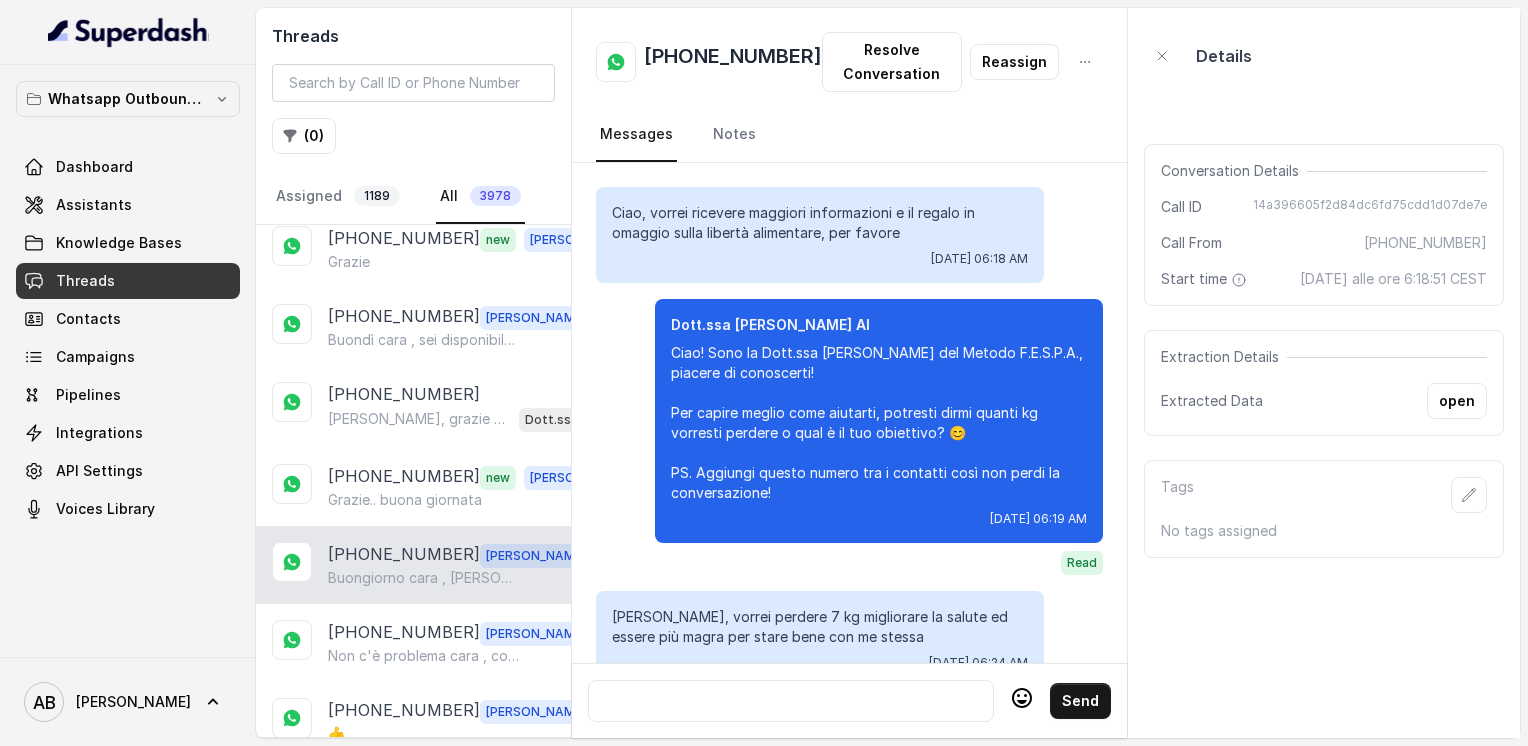 scroll, scrollTop: 3296, scrollLeft: 0, axis: vertical 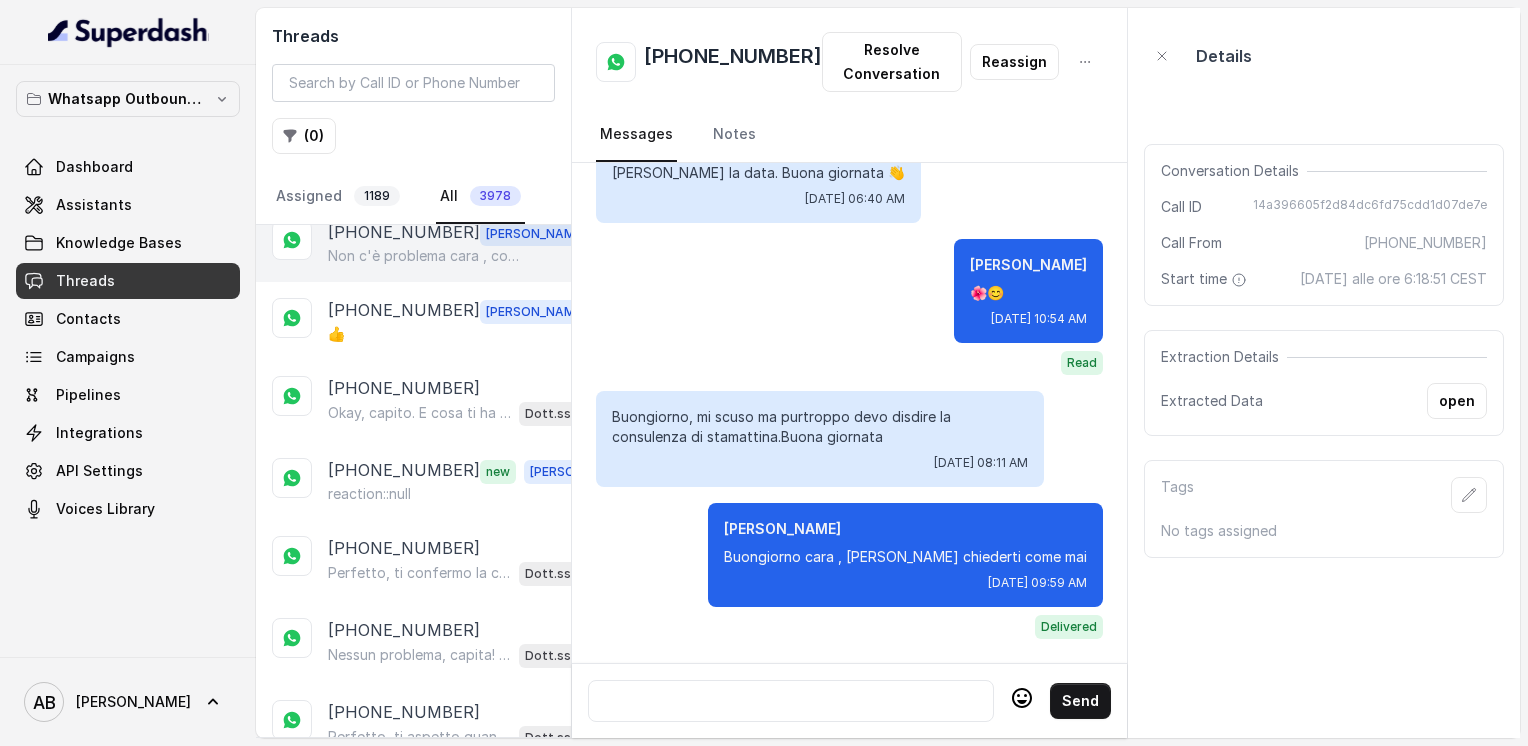 click on "+393398978582   Alessandro Non c'è problema cara , cosa avverti dimmi pure 🌺" at bounding box center [413, 243] 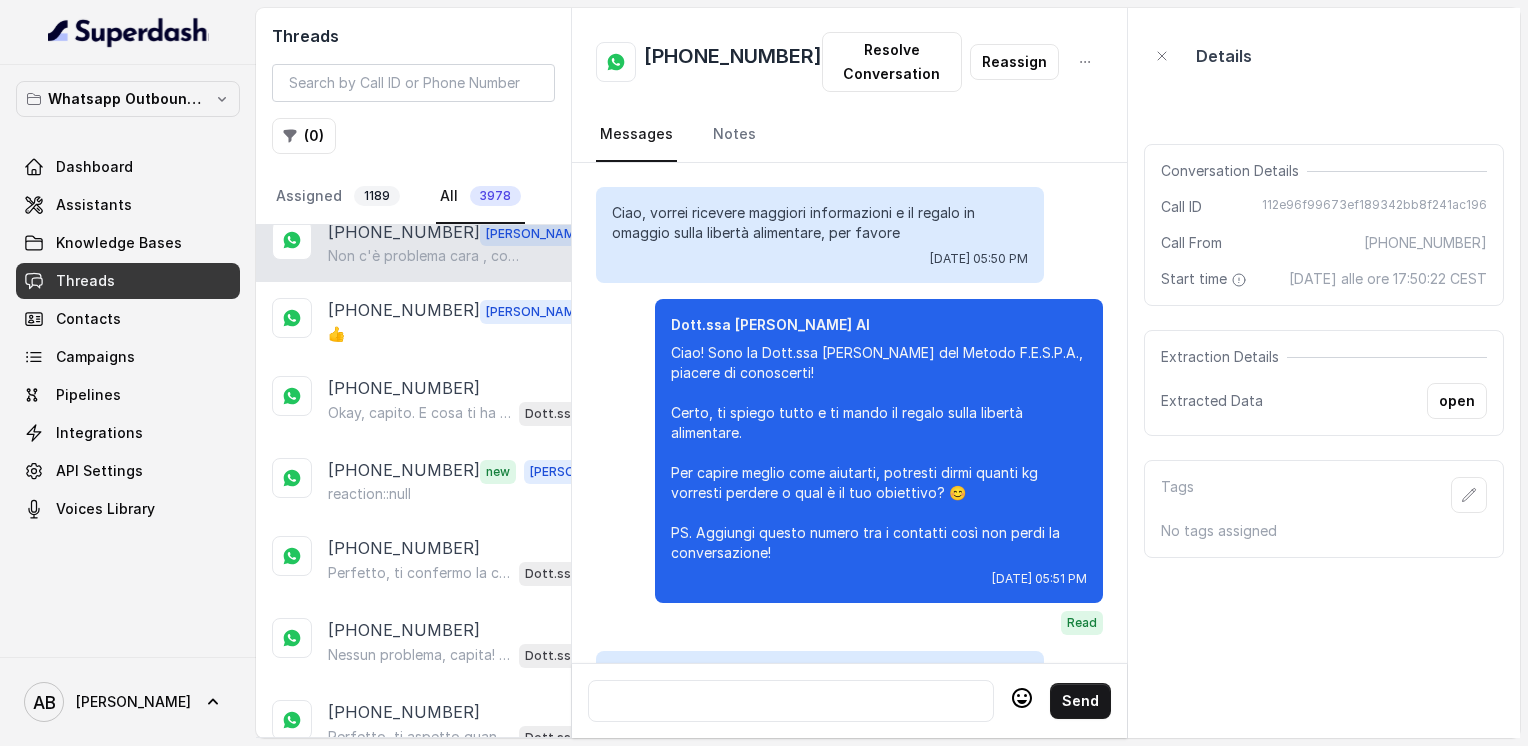 scroll, scrollTop: 1940, scrollLeft: 0, axis: vertical 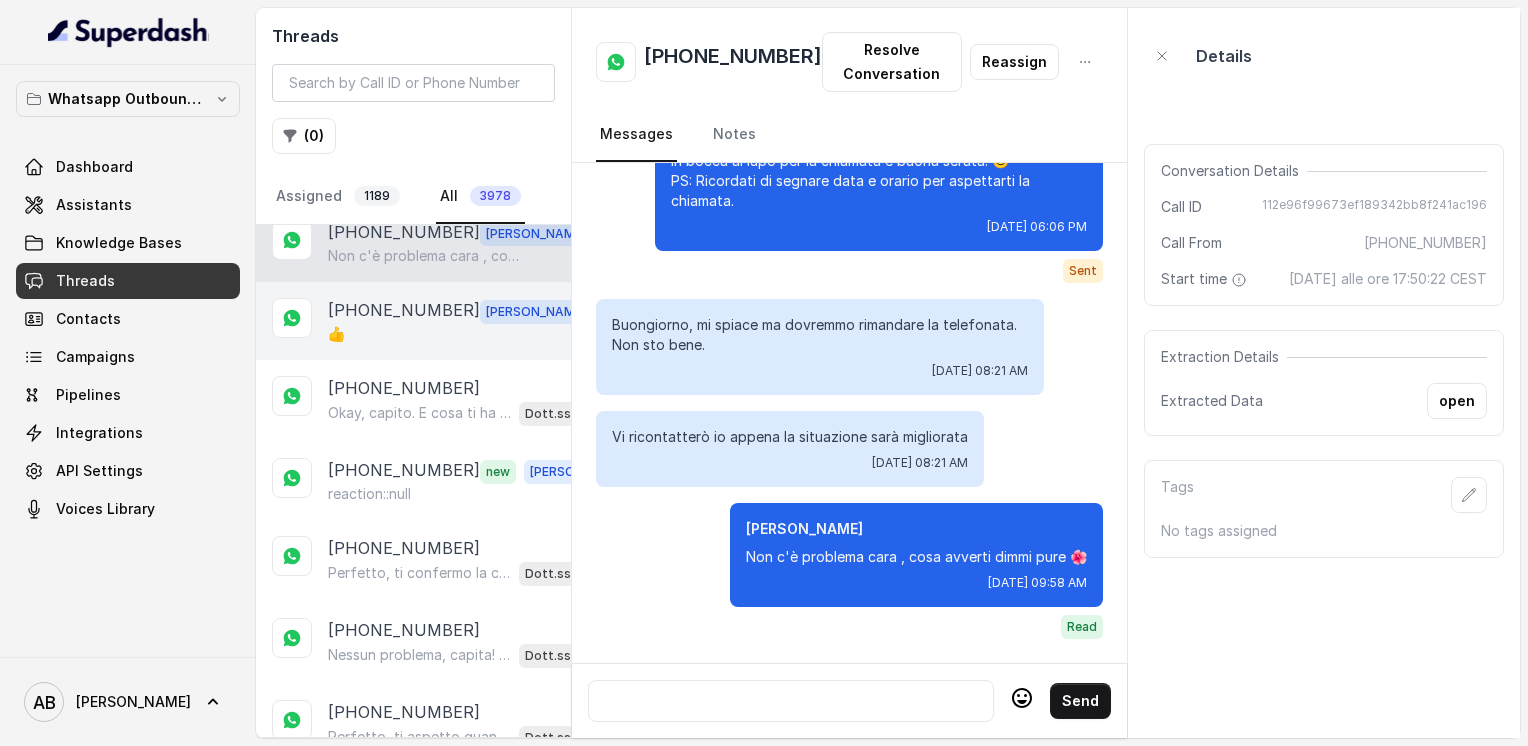 click on "[PHONE_NUMBER]" at bounding box center [404, 311] 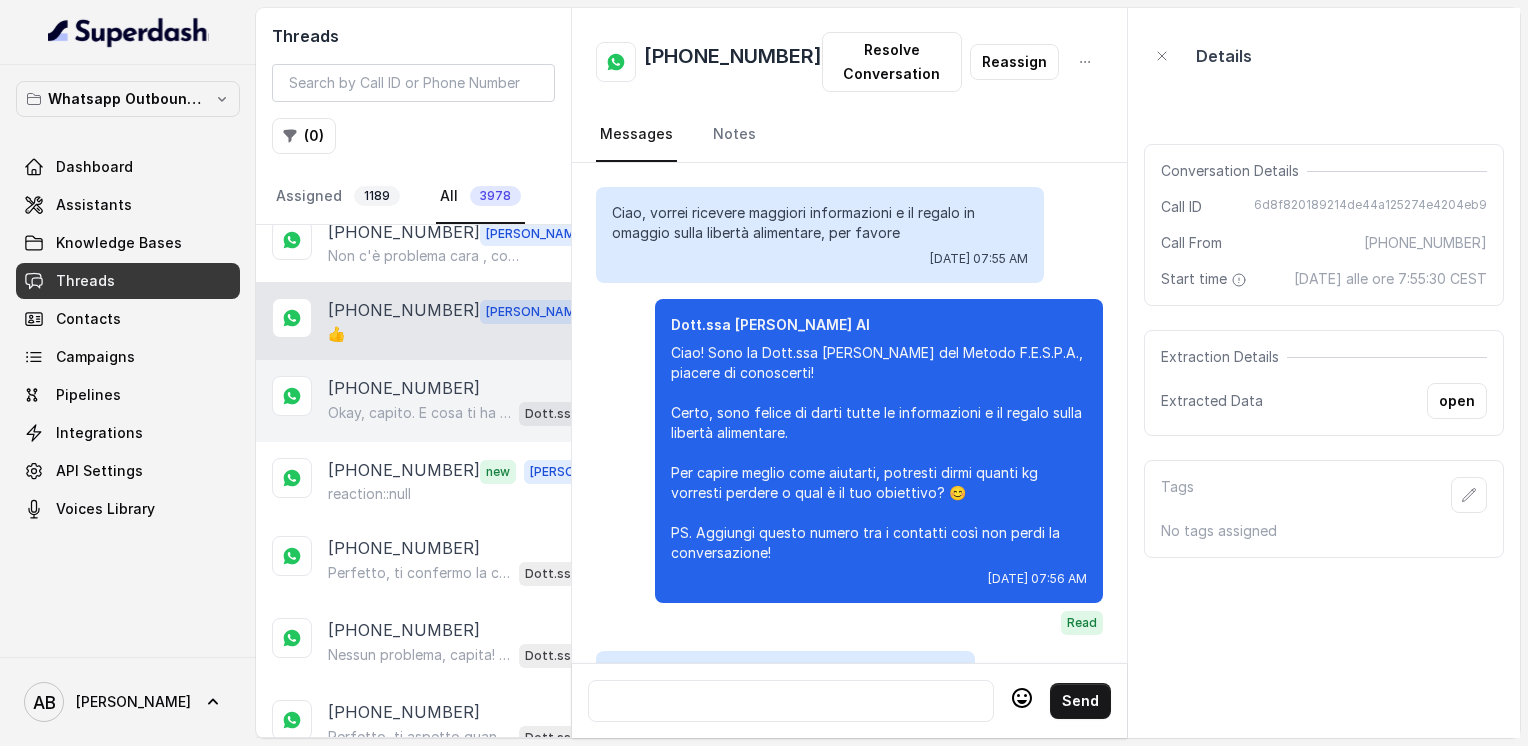 scroll, scrollTop: 3772, scrollLeft: 0, axis: vertical 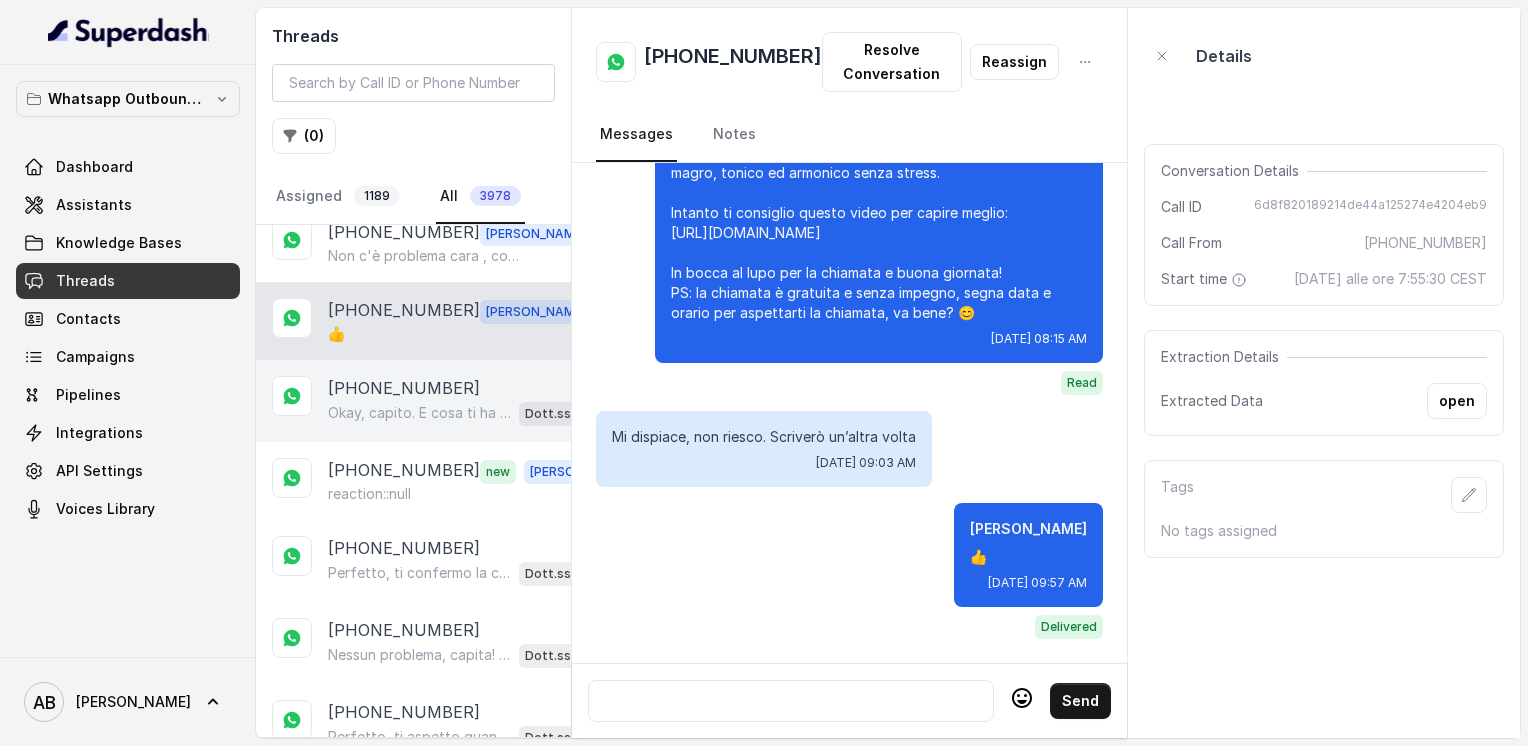 click on "Okay, capito.
E cosa ti ha spinto a cercare informazioni proprio ora sul Metodo FESPA? Cosa ti ha incuriosita? 😊" at bounding box center [419, 413] 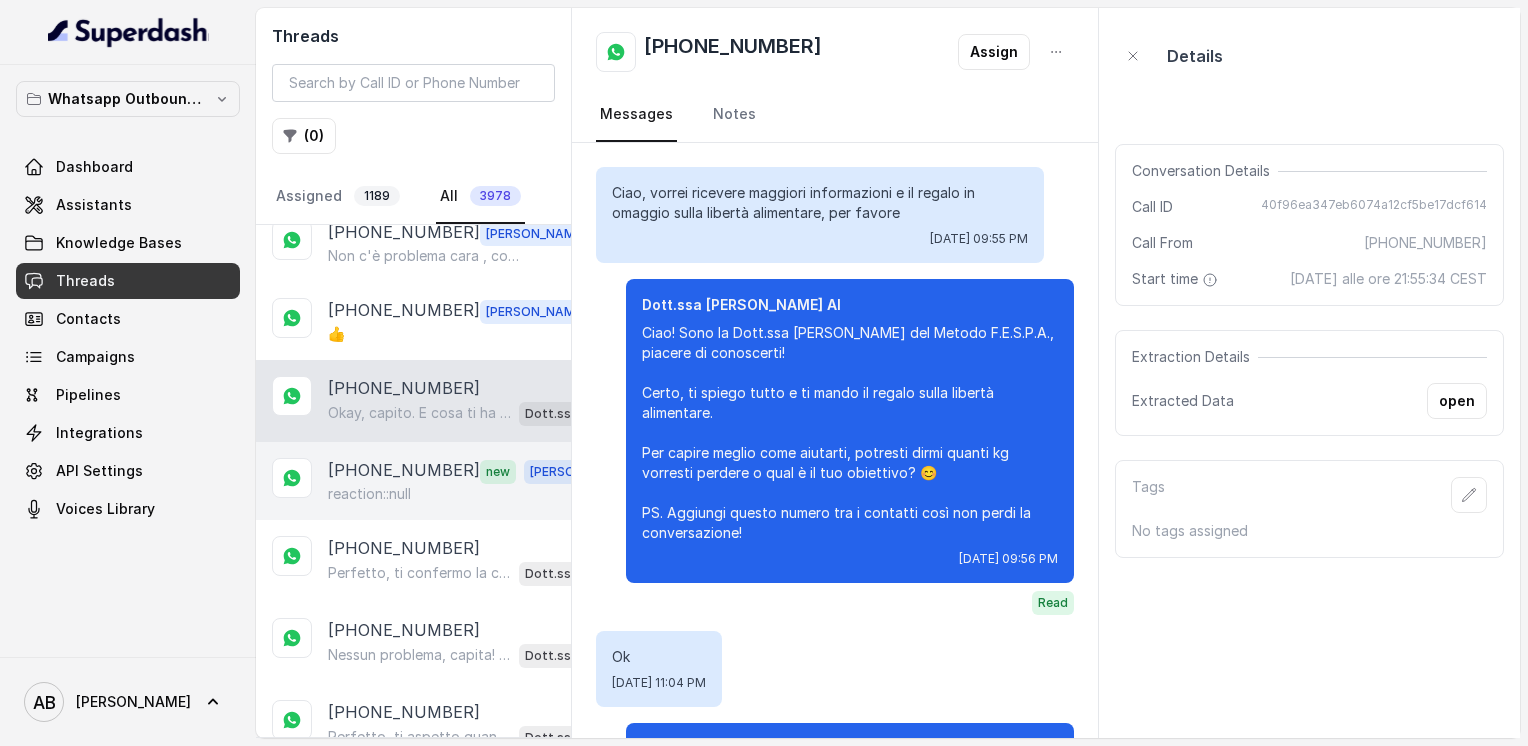 scroll, scrollTop: 832, scrollLeft: 0, axis: vertical 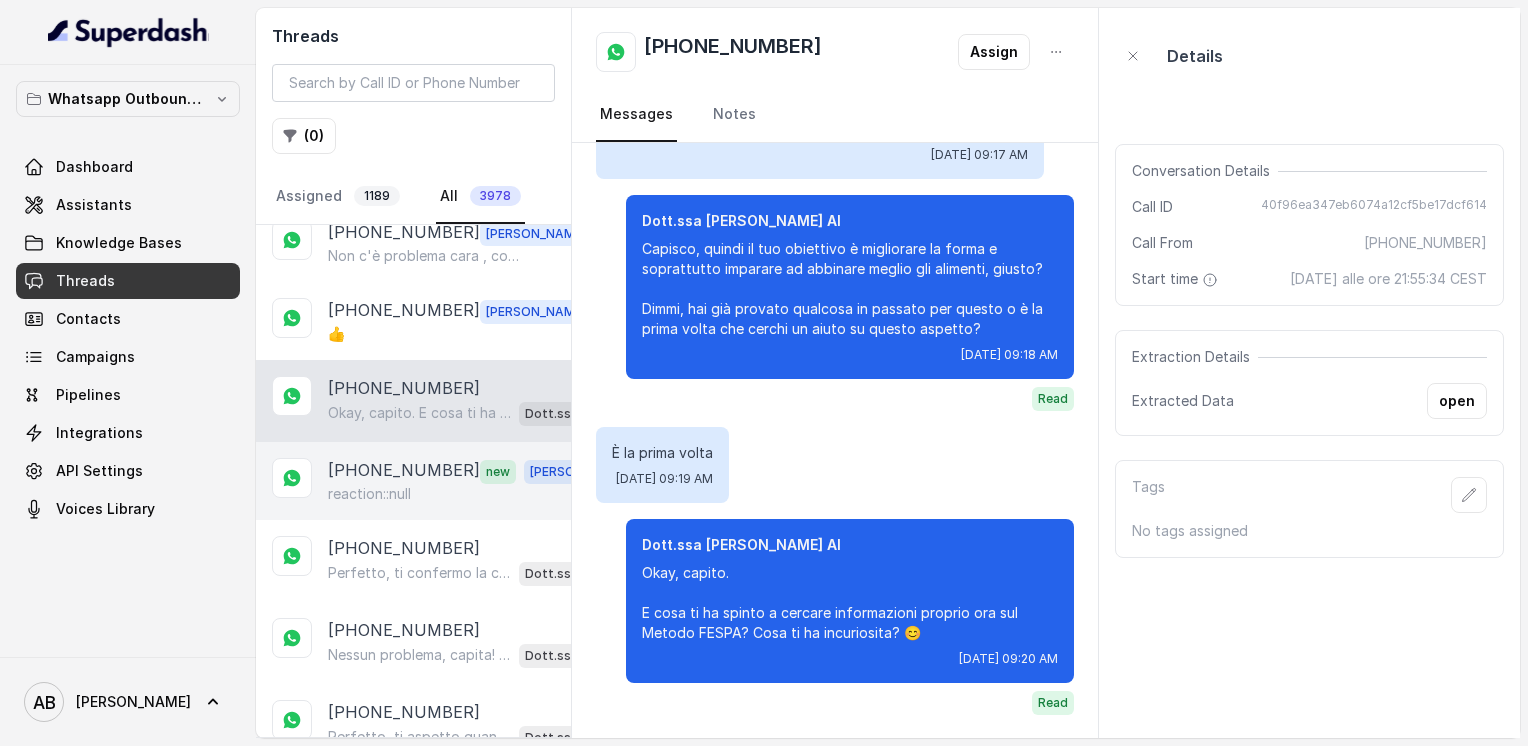 click on "reaction::null" at bounding box center (469, 494) 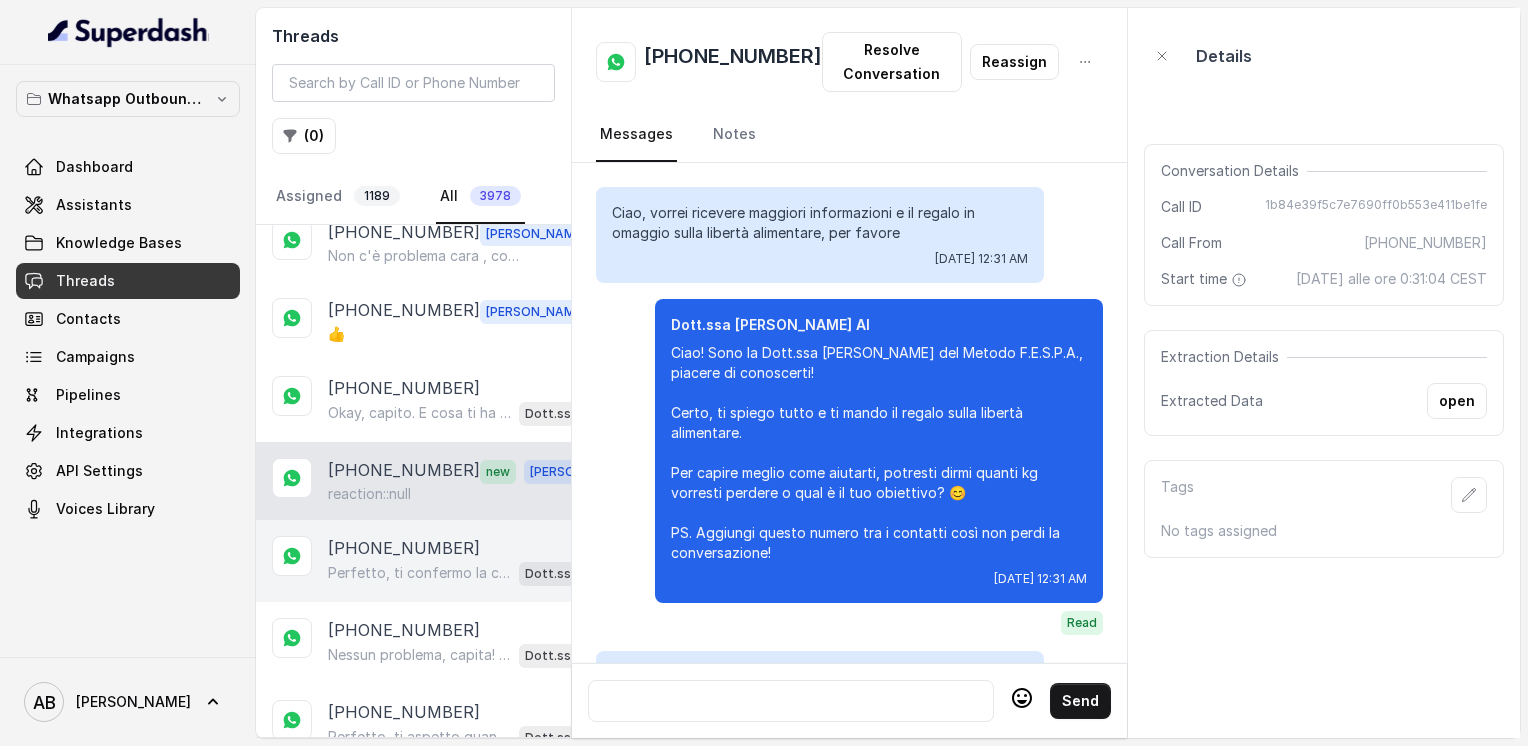 scroll, scrollTop: 1112, scrollLeft: 0, axis: vertical 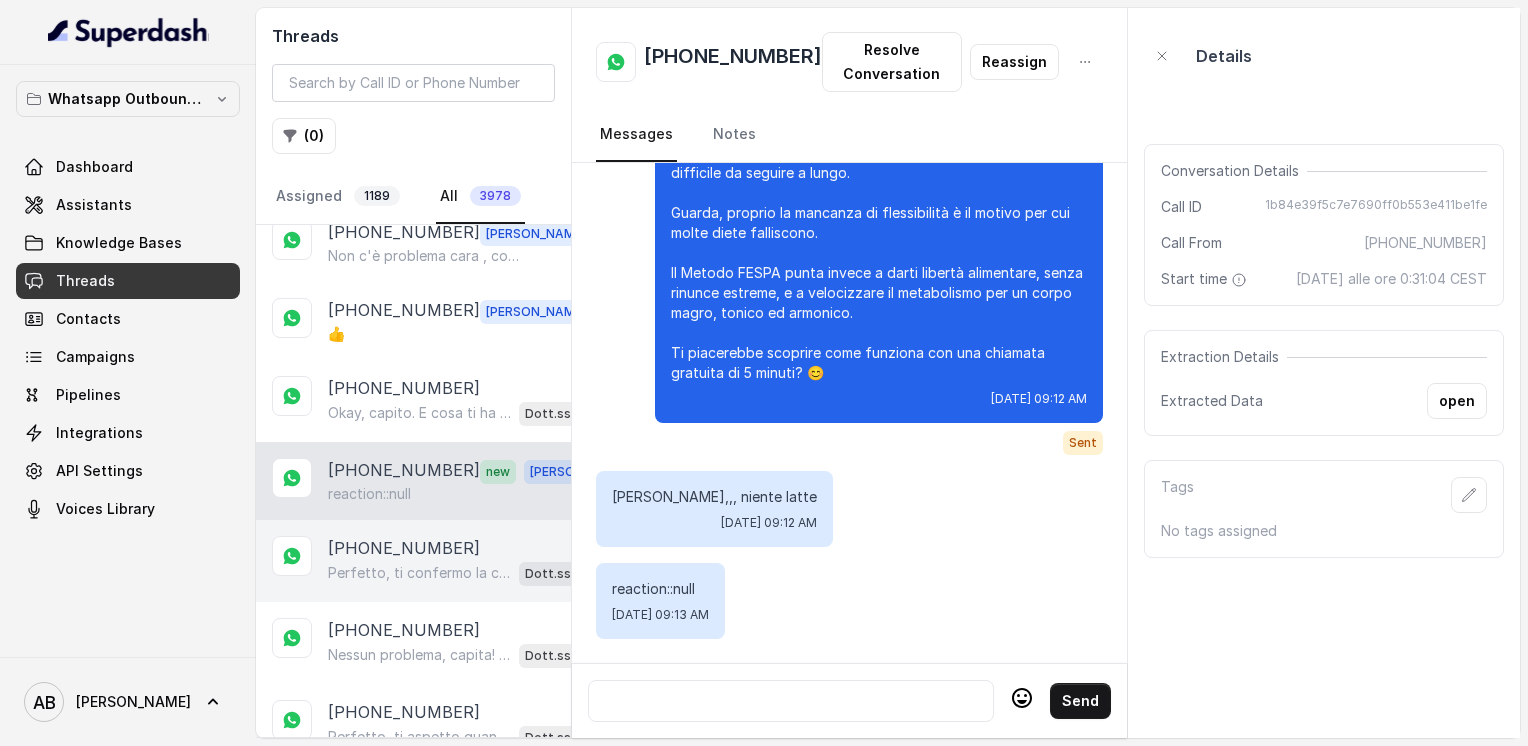 click on "Perfetto, ti confermo la chiamata per oggi alle 11:00!
Abbiamo centinaia di richieste al giorno, quindi potrebbe slittare un po’ l’orario, ma faremo il possibile. Un nostro segretario ti chiamerà per elaborare la tua richiesta di appuntamento completamente gratuita.
Intanto ti consiglio di guardare questo video che ti aiuterà a capire meglio il tutto:
https://www.youtube.com/watch?v=Jxv2h0j77wk&list=PLp86nNx124CpS-mrAGLVkX-ChxUk04KF3&index=1
In bocca al lupo per la chiamata e buona giornata!
PS: Ti ricordo che la chiamata sarà completamente gratuita e senza impegno, segna data e orario se non l'hai fatto per aspettarti la chiamata, va bene? 😊 Dott.ssa Saccone Federica AI" at bounding box center [469, 573] 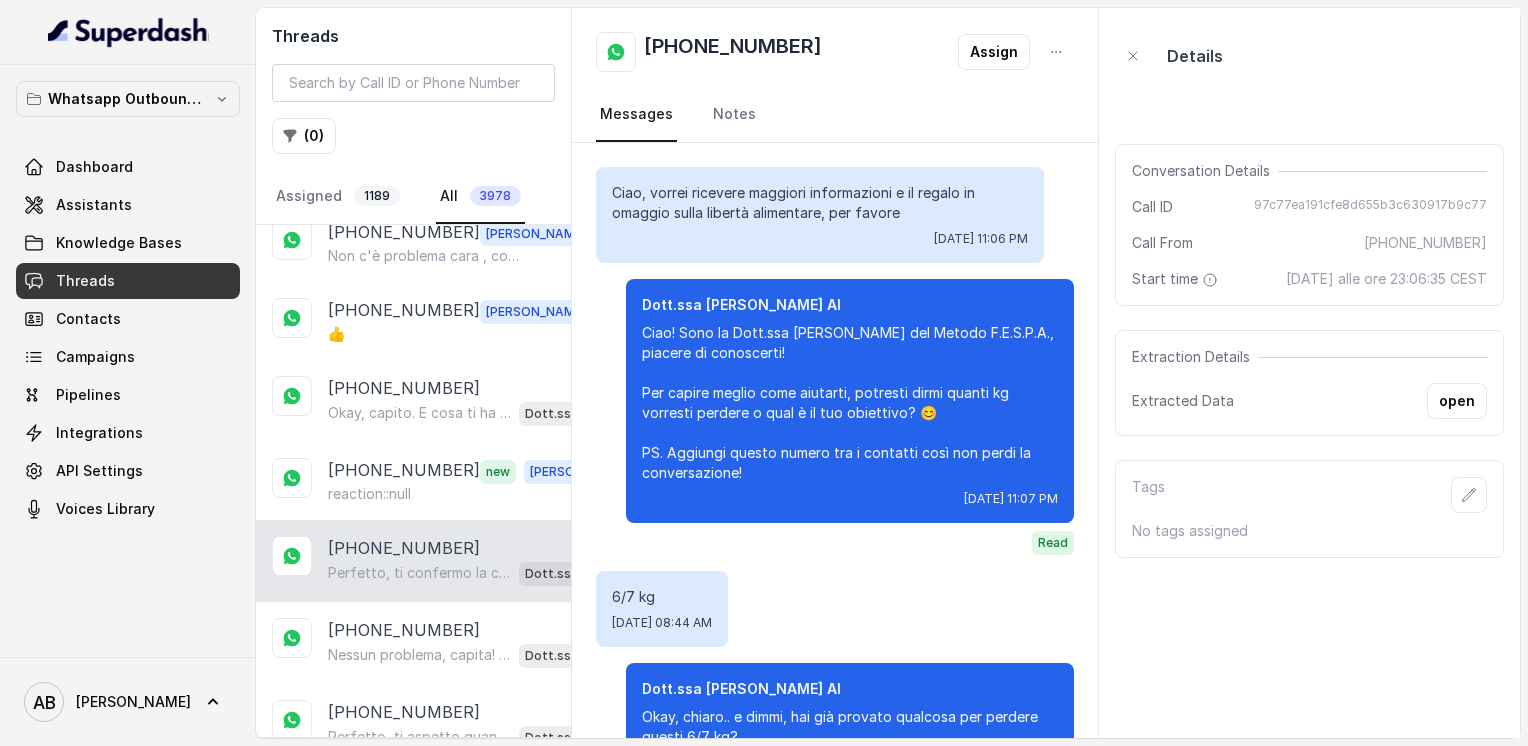 scroll, scrollTop: 2276, scrollLeft: 0, axis: vertical 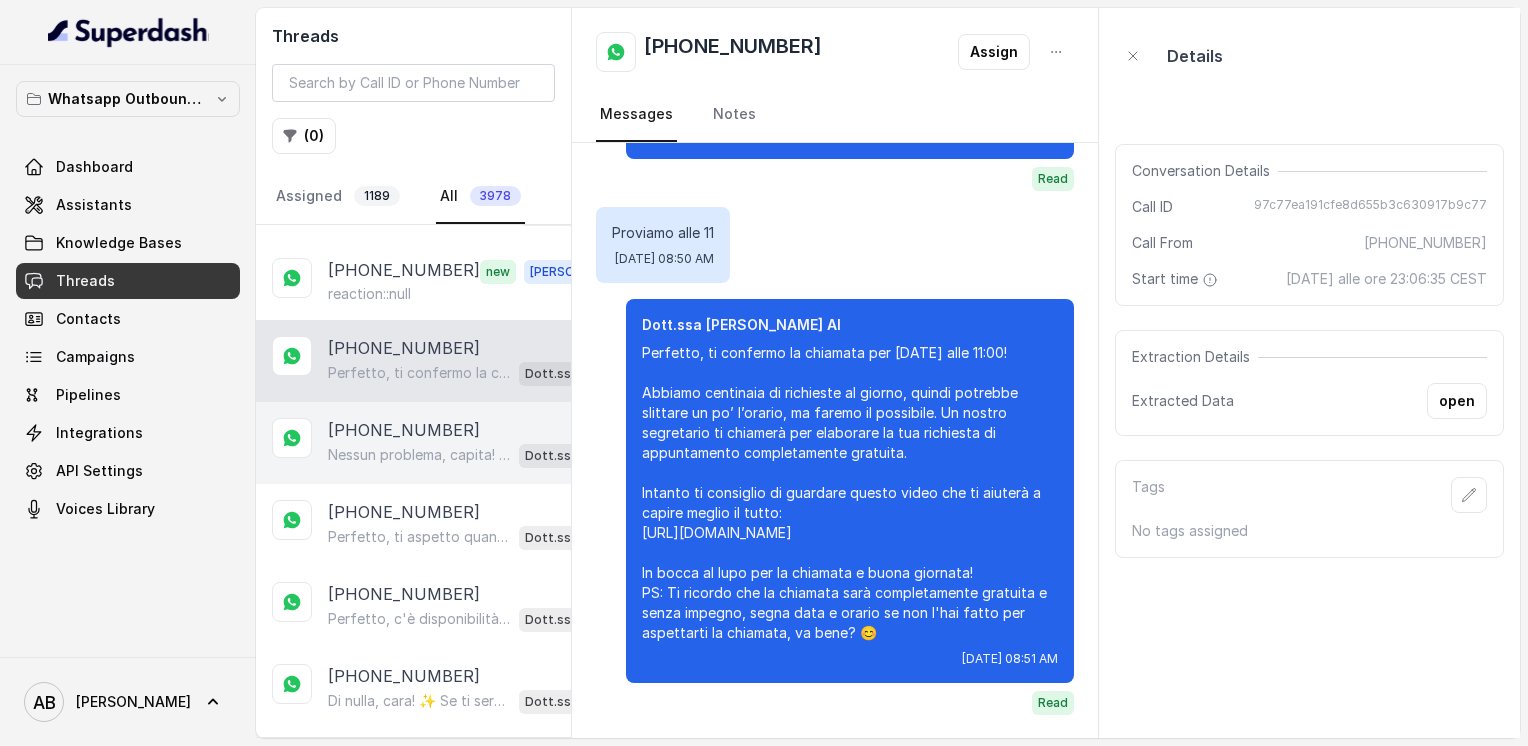 click on "+393248327796" at bounding box center (404, 430) 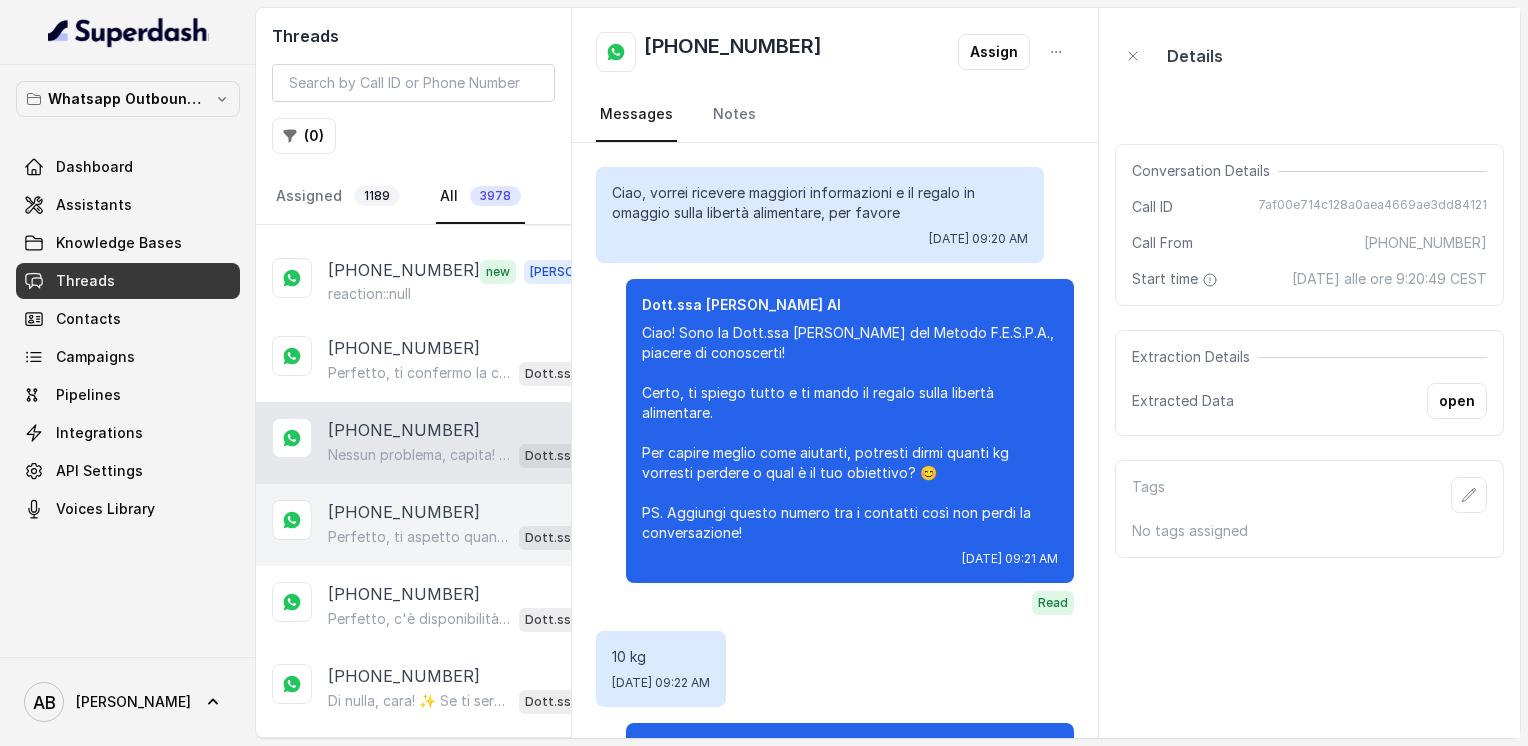 scroll, scrollTop: 1772, scrollLeft: 0, axis: vertical 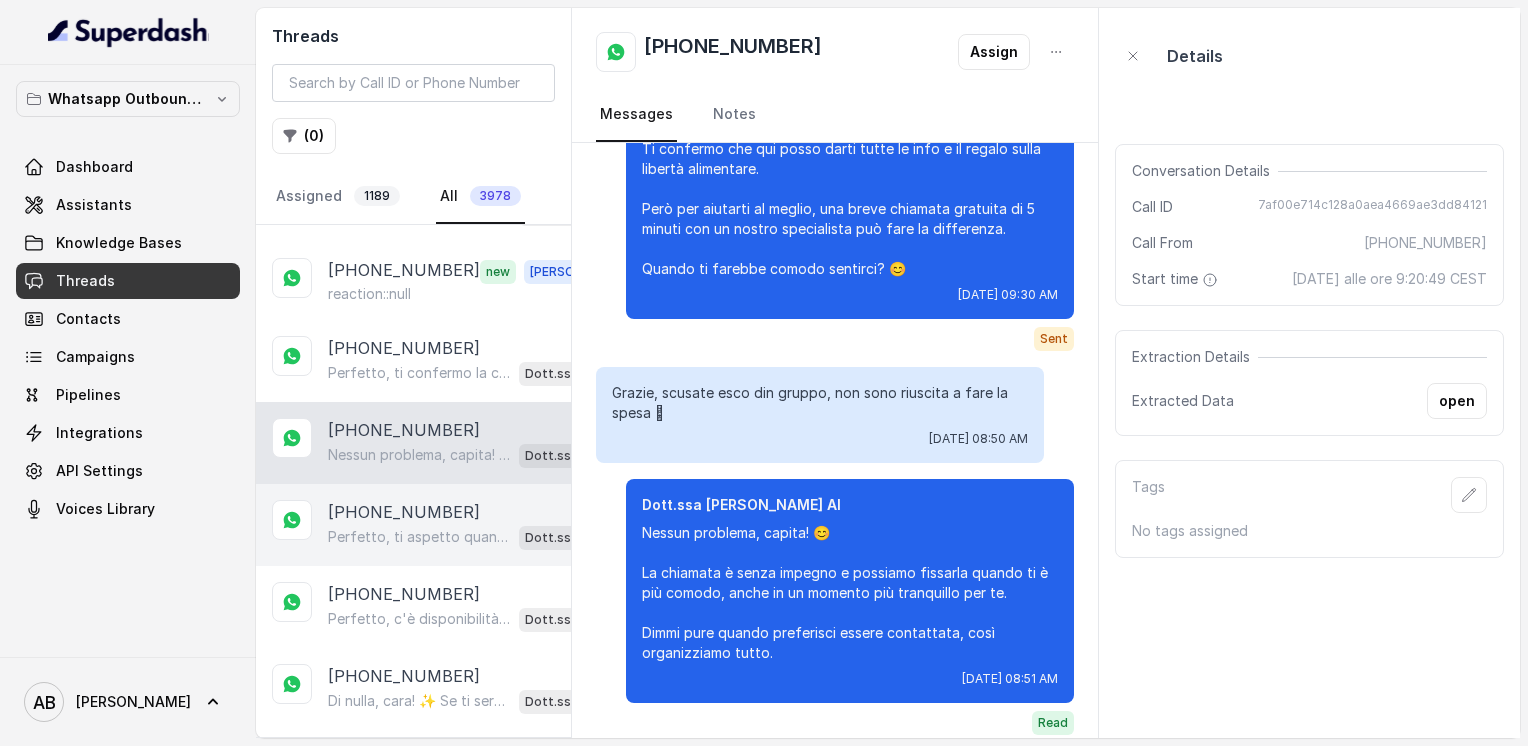 click on "Perfetto, ti aspetto quando vuoi!
Ricorda che la chiamata è gratuita e senza impegno, ti aiuterà a capire come raggiungere la libertà alimentare e un corpo magro, tonico ed armonico.
A presto! 😊" at bounding box center (419, 537) 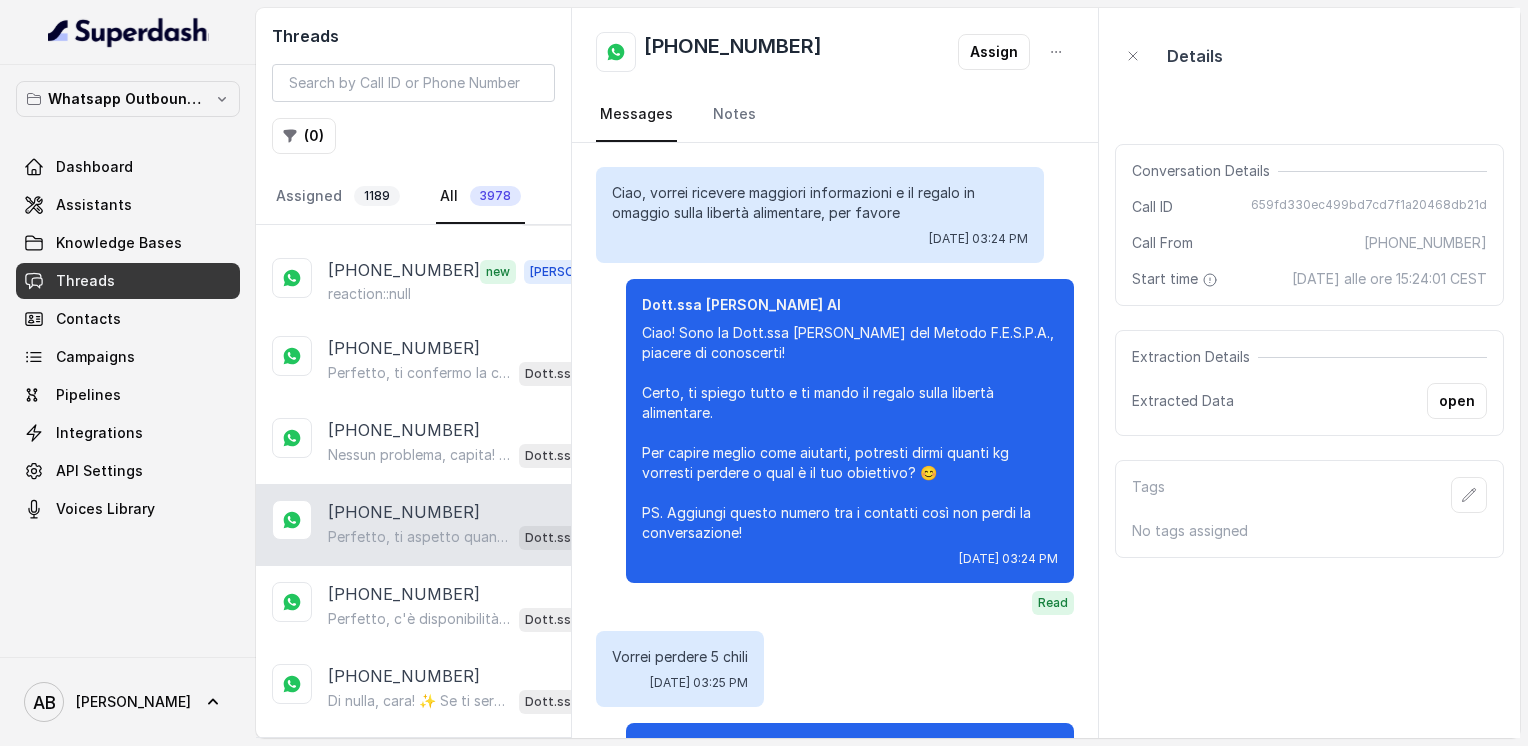 scroll, scrollTop: 1652, scrollLeft: 0, axis: vertical 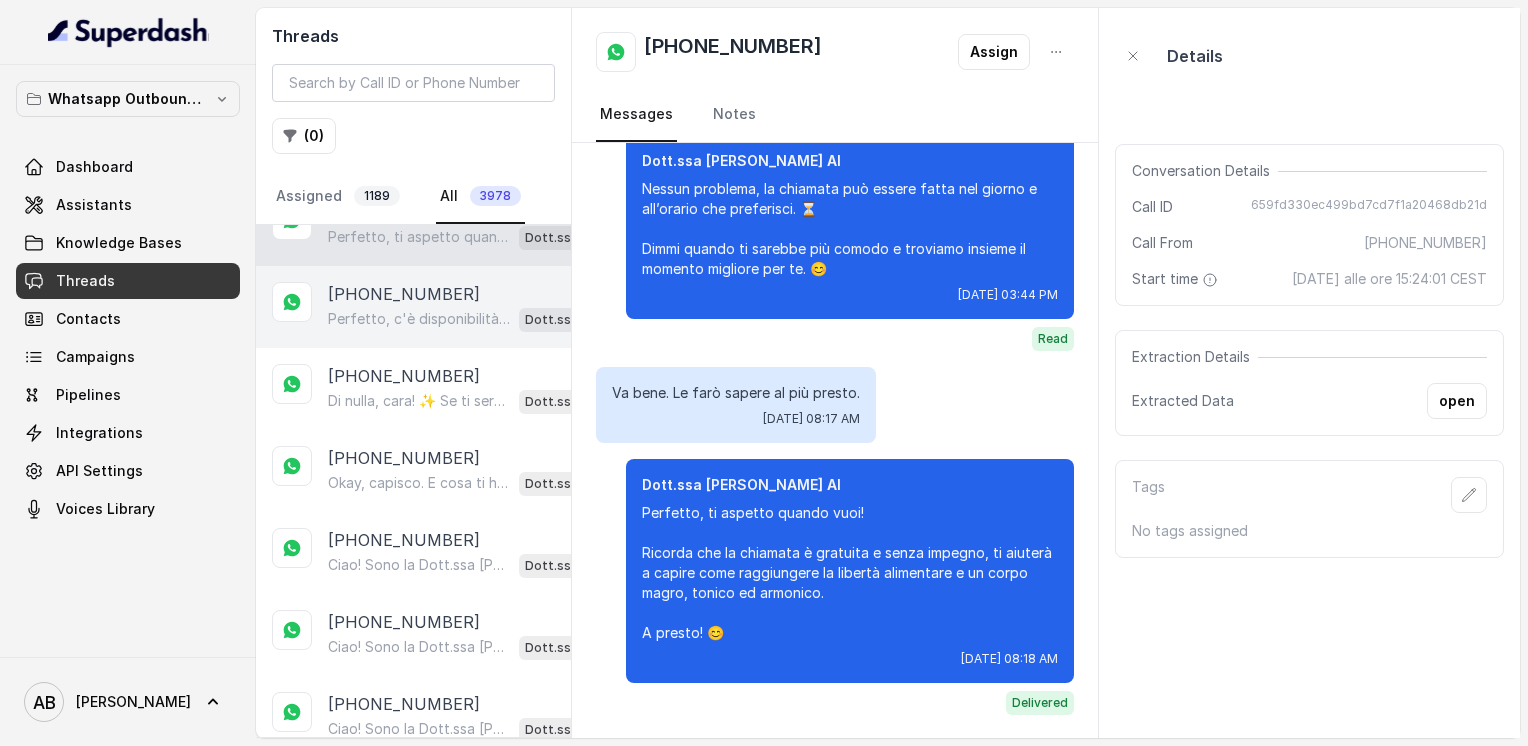 click on "+393286457738   Perfetto, c'è disponibilità oggi alle 17:00.
Ti confermo la chiamata per oggi alle 17:00!
Un nostro segretario ti chiamerà per illustrarti il Metodo FESPA, la consulenza è gratuita e senza impegno.
Intanto ti consiglio di guardare questo video per capire meglio:
https://www.youtube.com/watch?v=Jxv2h0j77wk&list=PLp86nNx124CpS-mrAGLVkX-ChxUk04KF3&index=1
In bocca al lupo per la chiamata! 😊
PS: Segna data e orario per aspettarti la chiamata. Dott.ssa Saccone Federica AI" at bounding box center (413, 307) 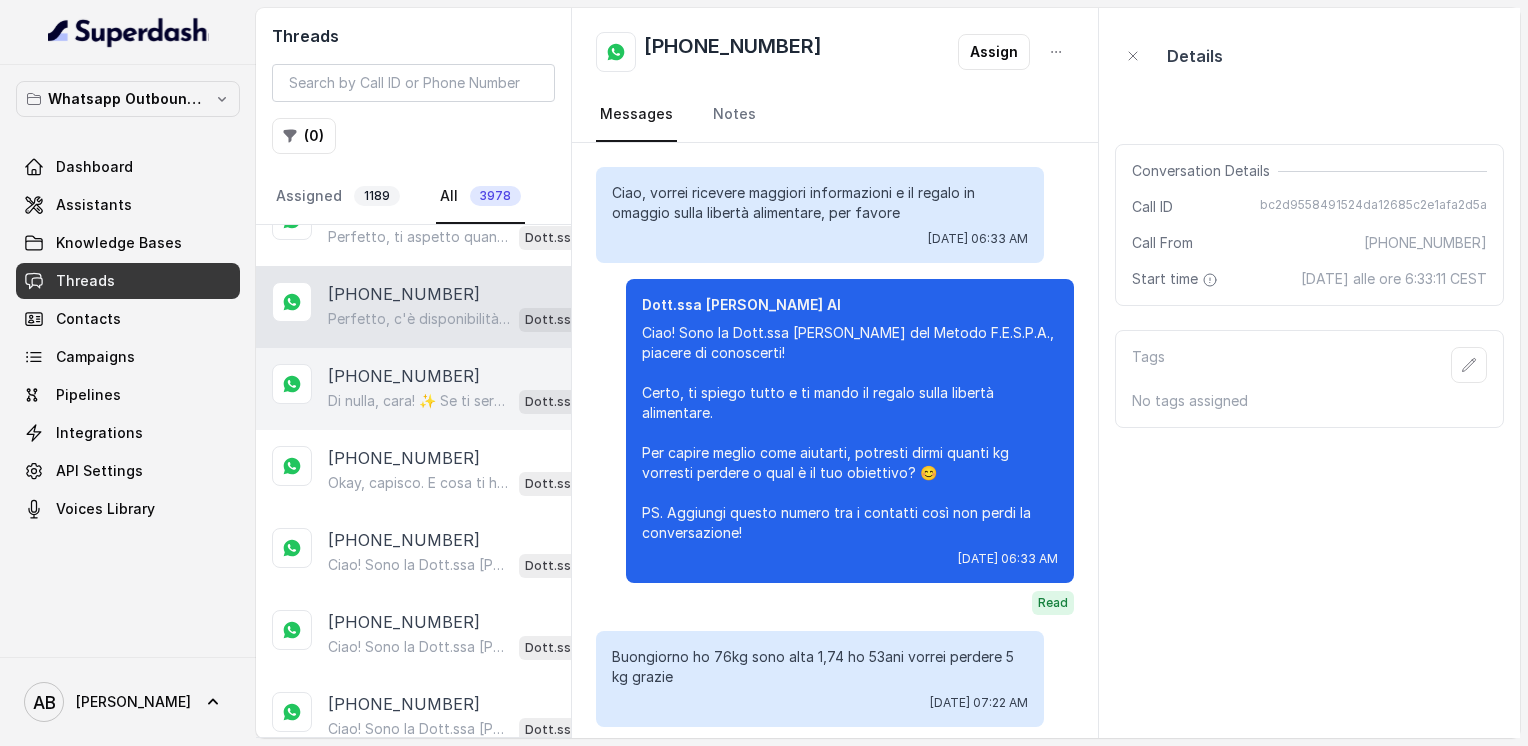 scroll, scrollTop: 1760, scrollLeft: 0, axis: vertical 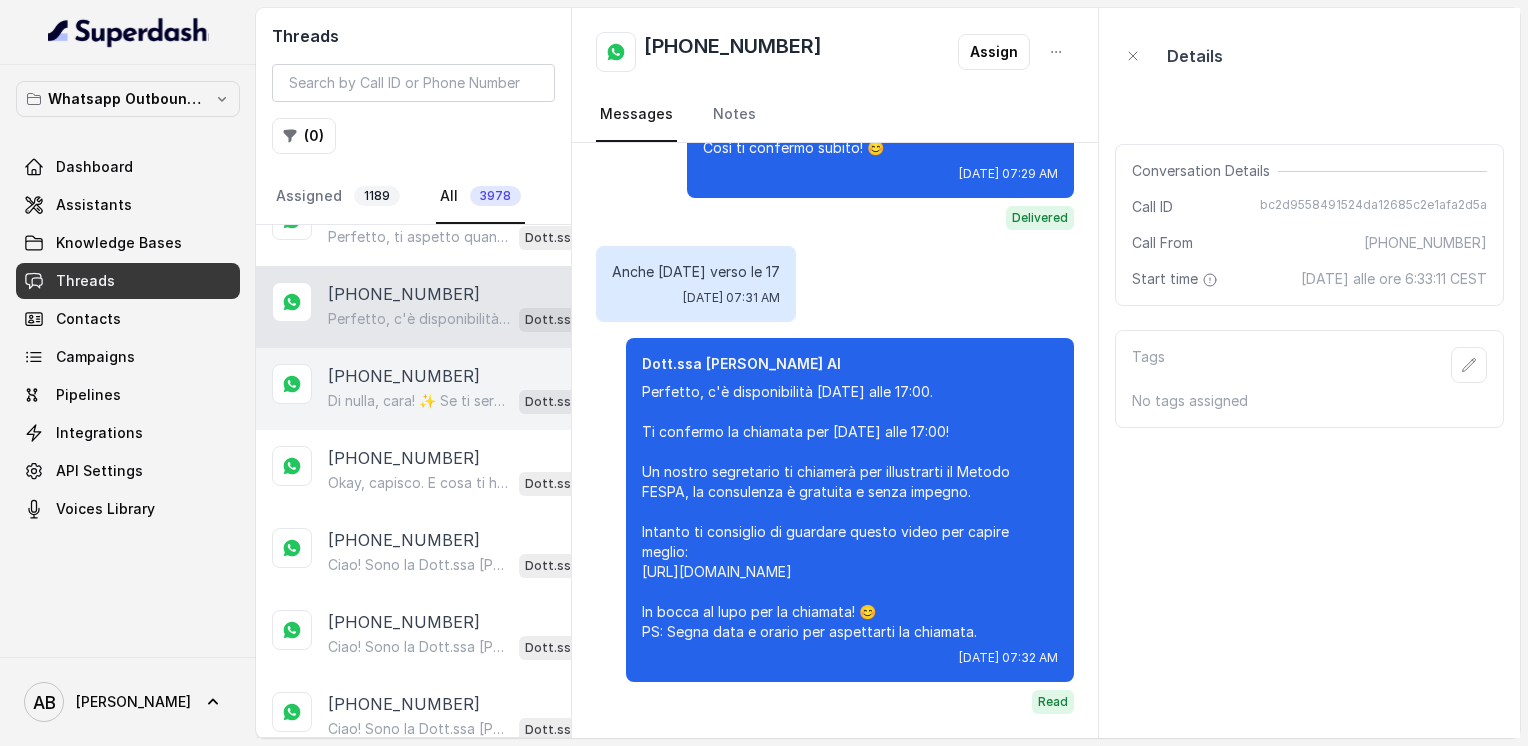 click on "Di nulla, cara! ✨
Se ti servirà qualcosa, sai dove trovarmi. Buona giornata e in bocca al lupo per il tuo percorso! 😊" at bounding box center (419, 401) 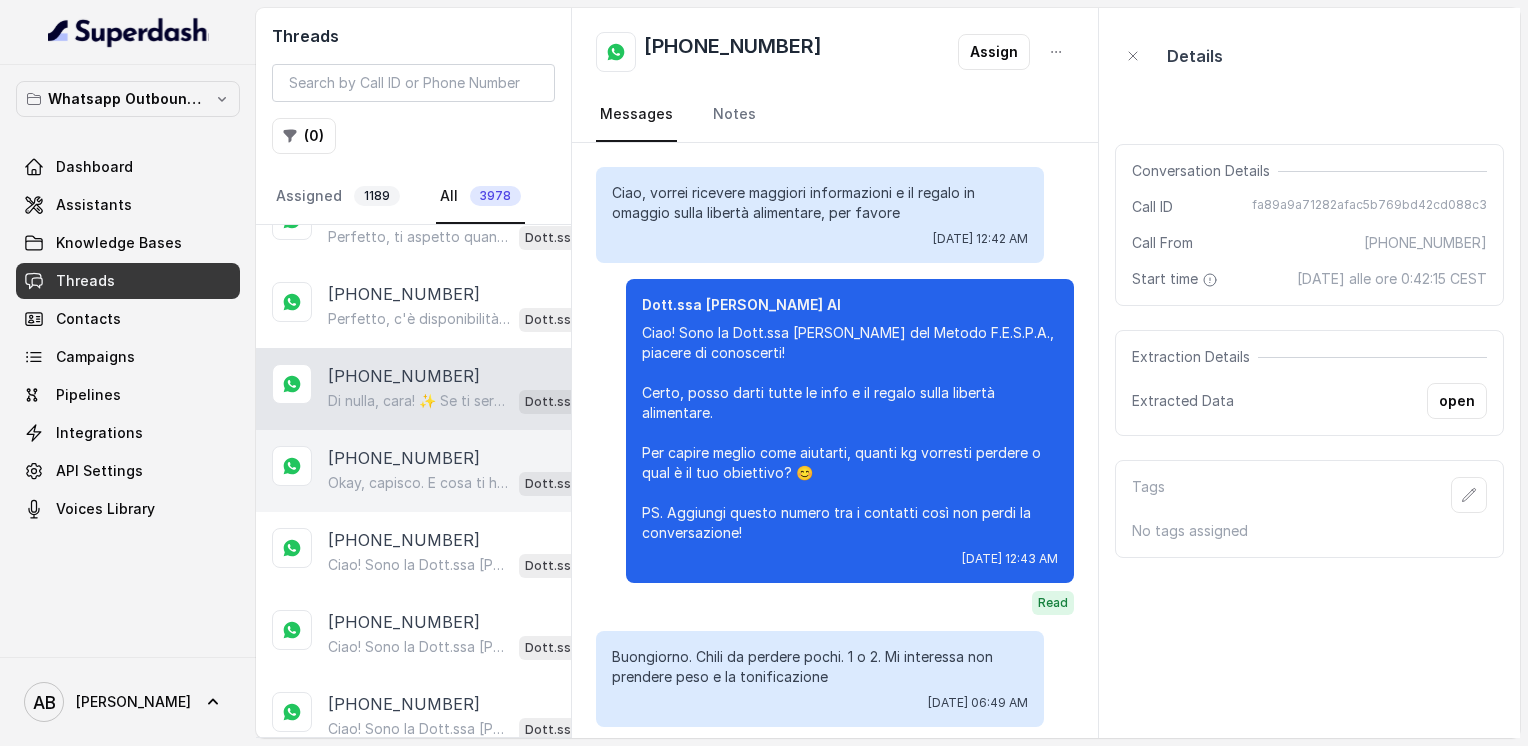 scroll, scrollTop: 2932, scrollLeft: 0, axis: vertical 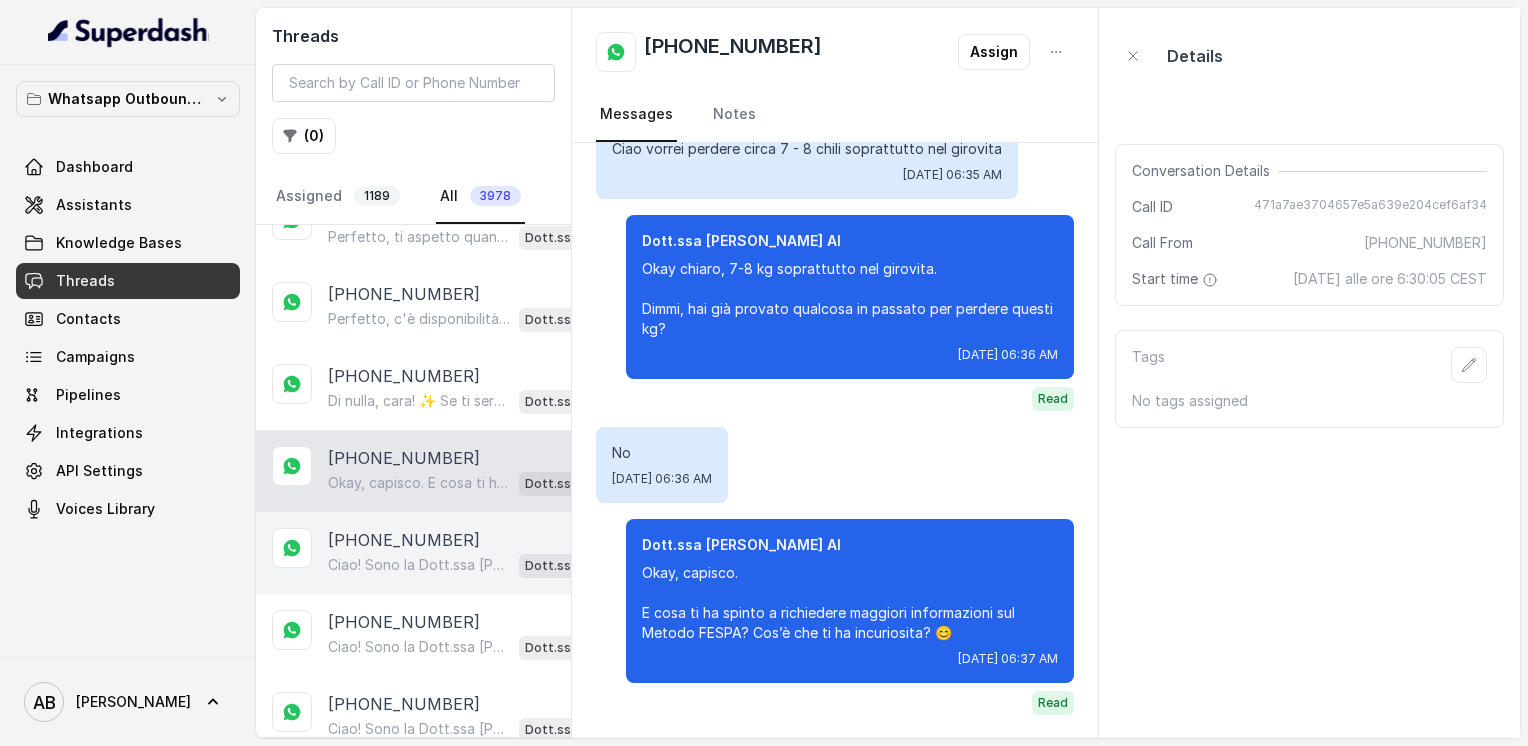 click on "+393482460840" at bounding box center (404, 540) 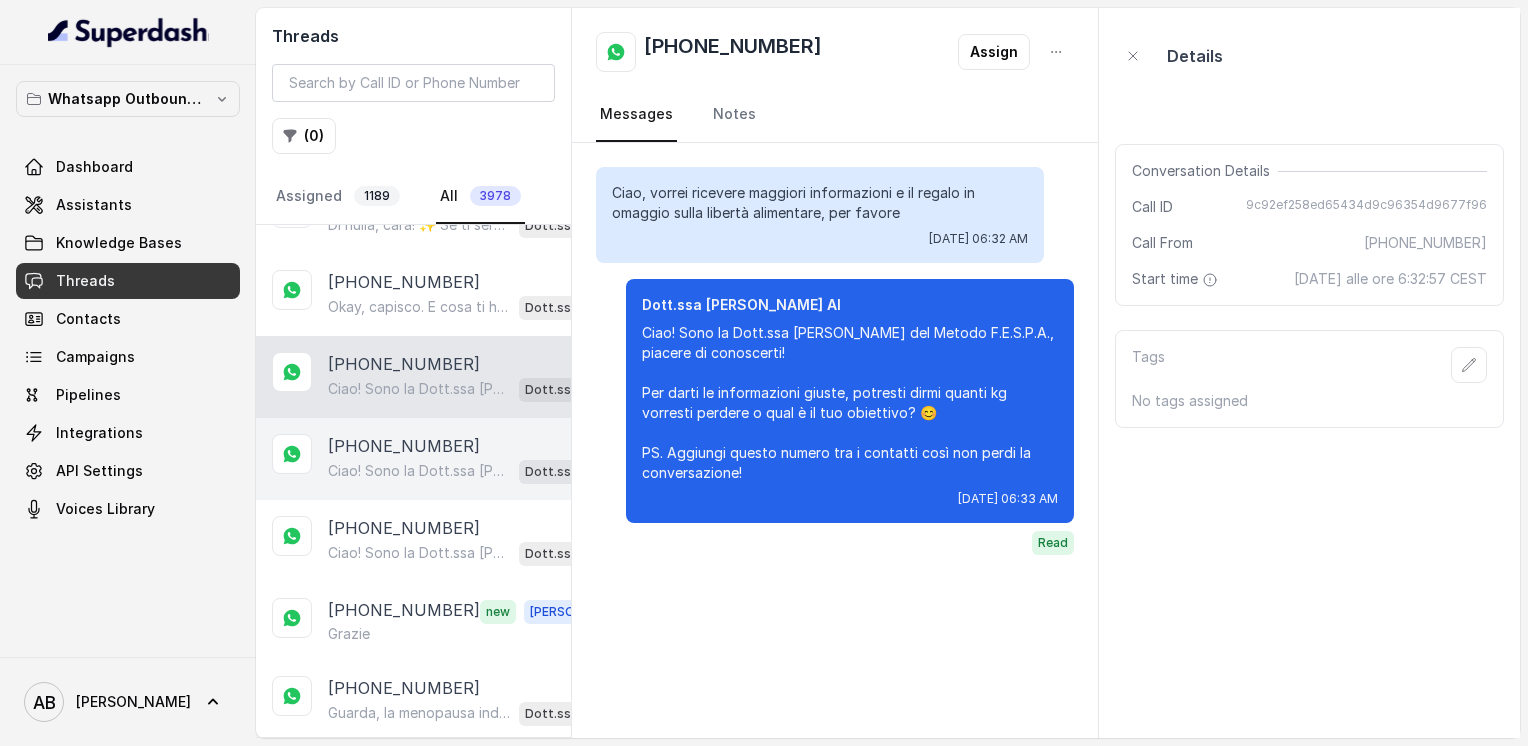 scroll, scrollTop: 1681, scrollLeft: 0, axis: vertical 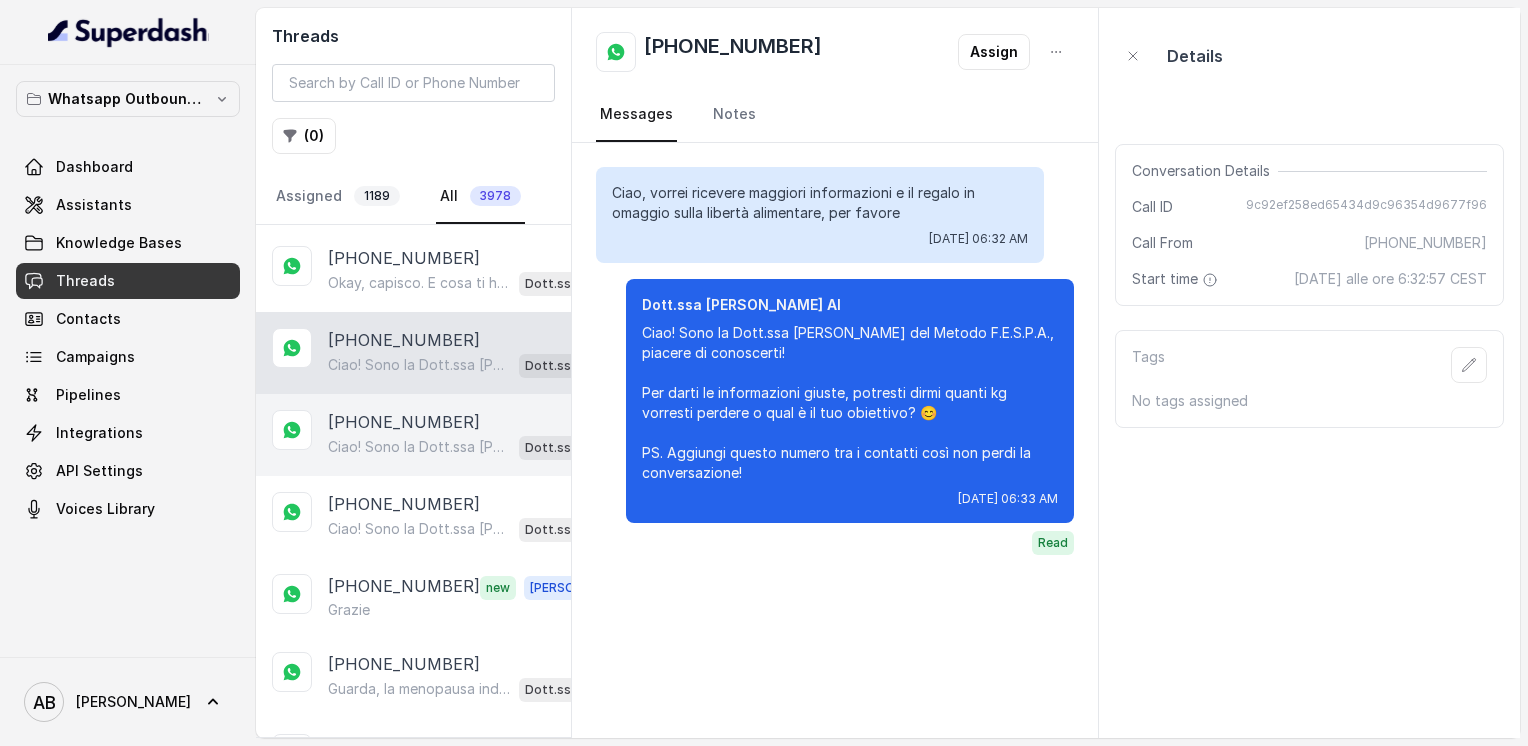 click on "+393482460840   Ciao! Sono la Dott.ssa Federica Saccone del Metodo F.E.S.P.A., piacere di conoscerti!
Certo, ti spiego tutto e ti mando il regalo sulla libertà alimentare.
Per capire meglio come aiutarti, potresti dirmi quanti kg vorresti perdere o qual è il tuo obiettivo? 😊
PS. Aggiungi questo numero tra i contatti così non perdi la conversazione! Dott.ssa Saccone Federica AI" at bounding box center [413, 435] 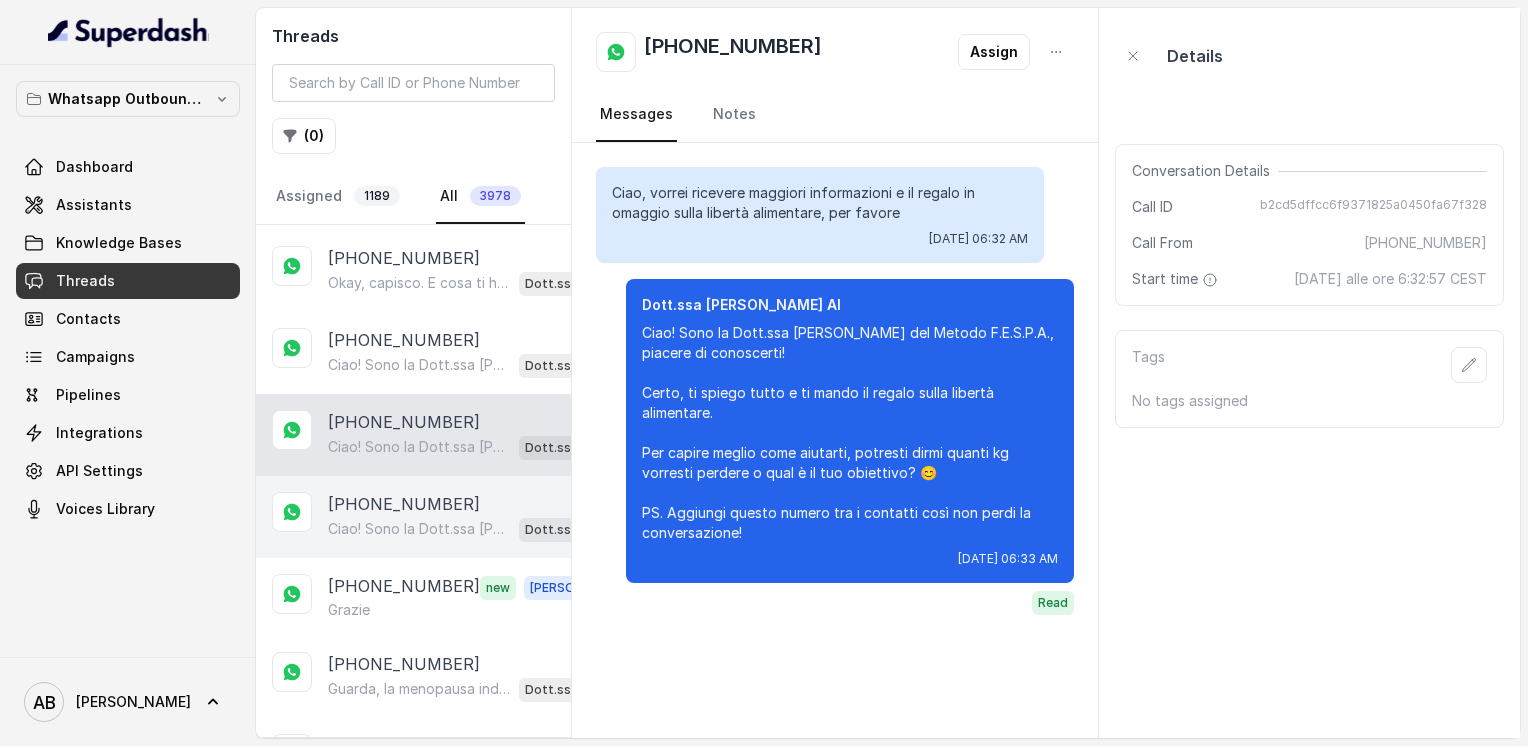 click on "+393357154269   Ciao! Sono la Dott.ssa Federica Saccone del Metodo F.E.S.P.A., piacere di conoscerti!
Certo, ti spiego tutto e ti mando il regalo sulla libertà alimentare.
Per capire meglio come aiutarti, potresti dirmi quanti kg vorresti perdere o qual è il tuo obiettivo? 😊
PS. Aggiungi questo numero tra i contatti così non perdi la conversazione! Dott.ssa Saccone Federica AI" at bounding box center (413, 517) 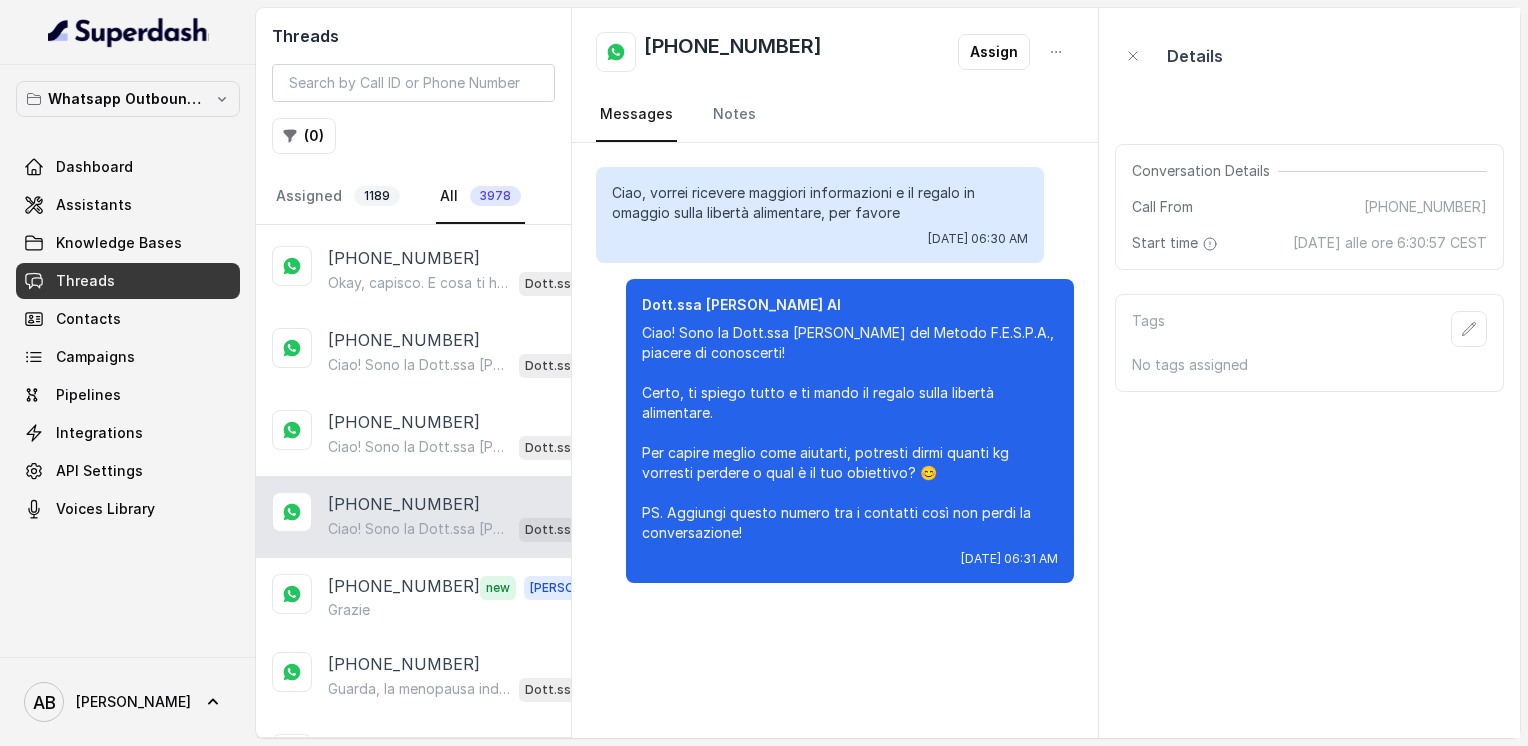 click on "+393357154269   Ciao! Sono la Dott.ssa Federica Saccone del Metodo F.E.S.P.A., piacere di conoscerti!
Certo, ti spiego tutto e ti mando il regalo sulla libertà alimentare.
Per capire meglio come aiutarti, potresti dirmi quanti kg vorresti perdere o qual è il tuo obiettivo? 😊
PS. Aggiungi questo numero tra i contatti così non perdi la conversazione! Dott.ssa Saccone Federica AI" at bounding box center [413, 517] 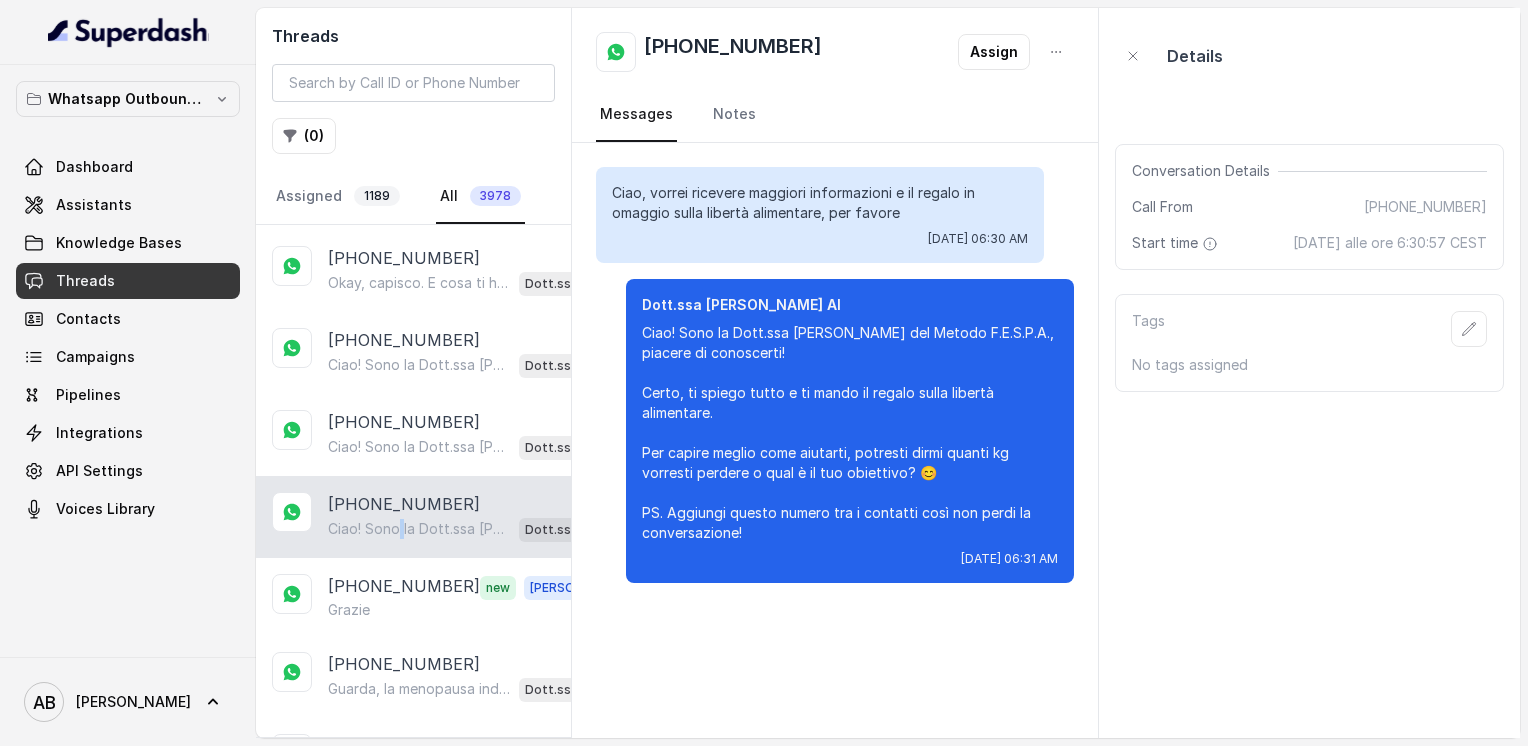 click on "+393357154269   Ciao! Sono la Dott.ssa Federica Saccone del Metodo F.E.S.P.A., piacere di conoscerti!
Certo, ti spiego tutto e ti mando il regalo sulla libertà alimentare.
Per capire meglio come aiutarti, potresti dirmi quanti kg vorresti perdere o qual è il tuo obiettivo? 😊
PS. Aggiungi questo numero tra i contatti così non perdi la conversazione! Dott.ssa Saccone Federica AI" at bounding box center [413, 517] 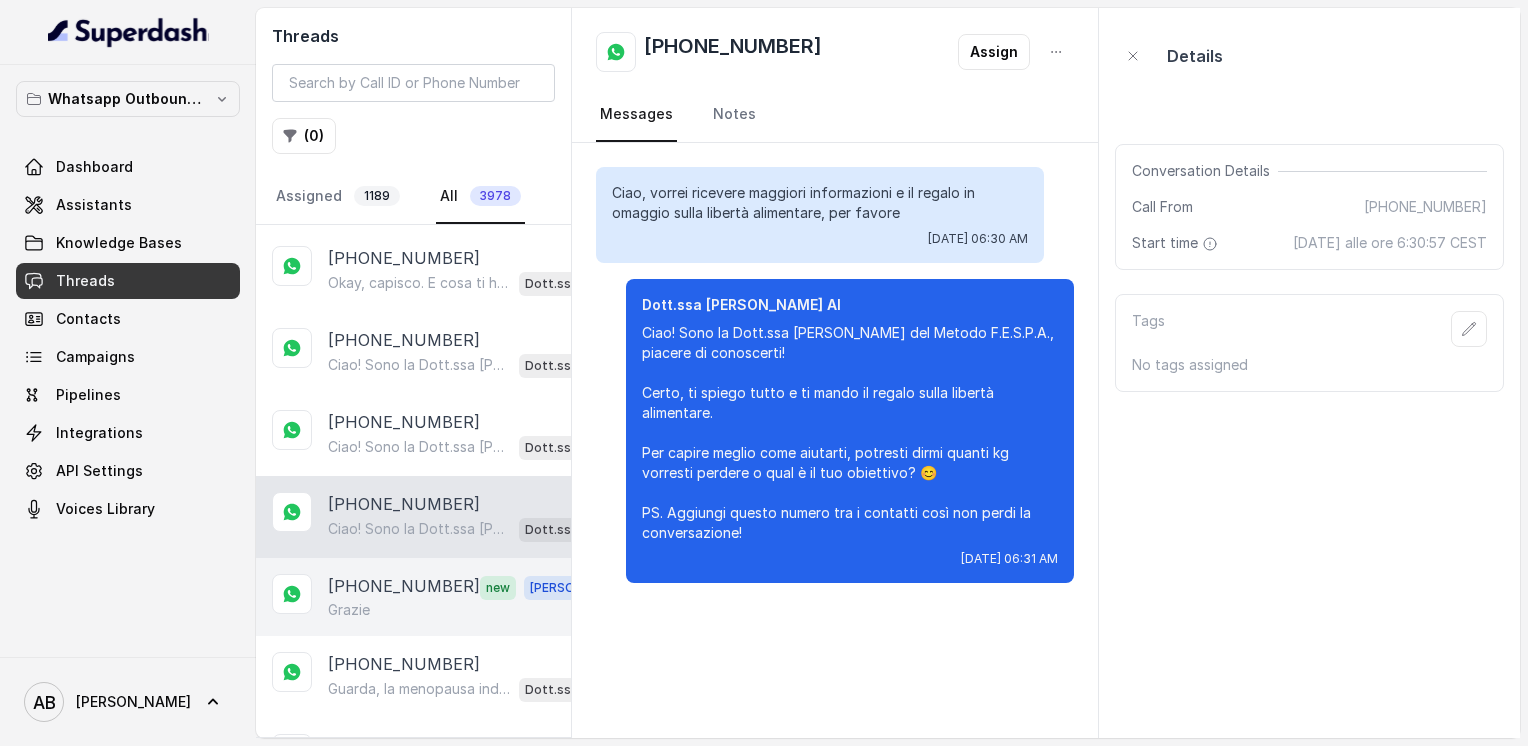 click on "+393349057759   new Alessandro Grazie" at bounding box center (413, 597) 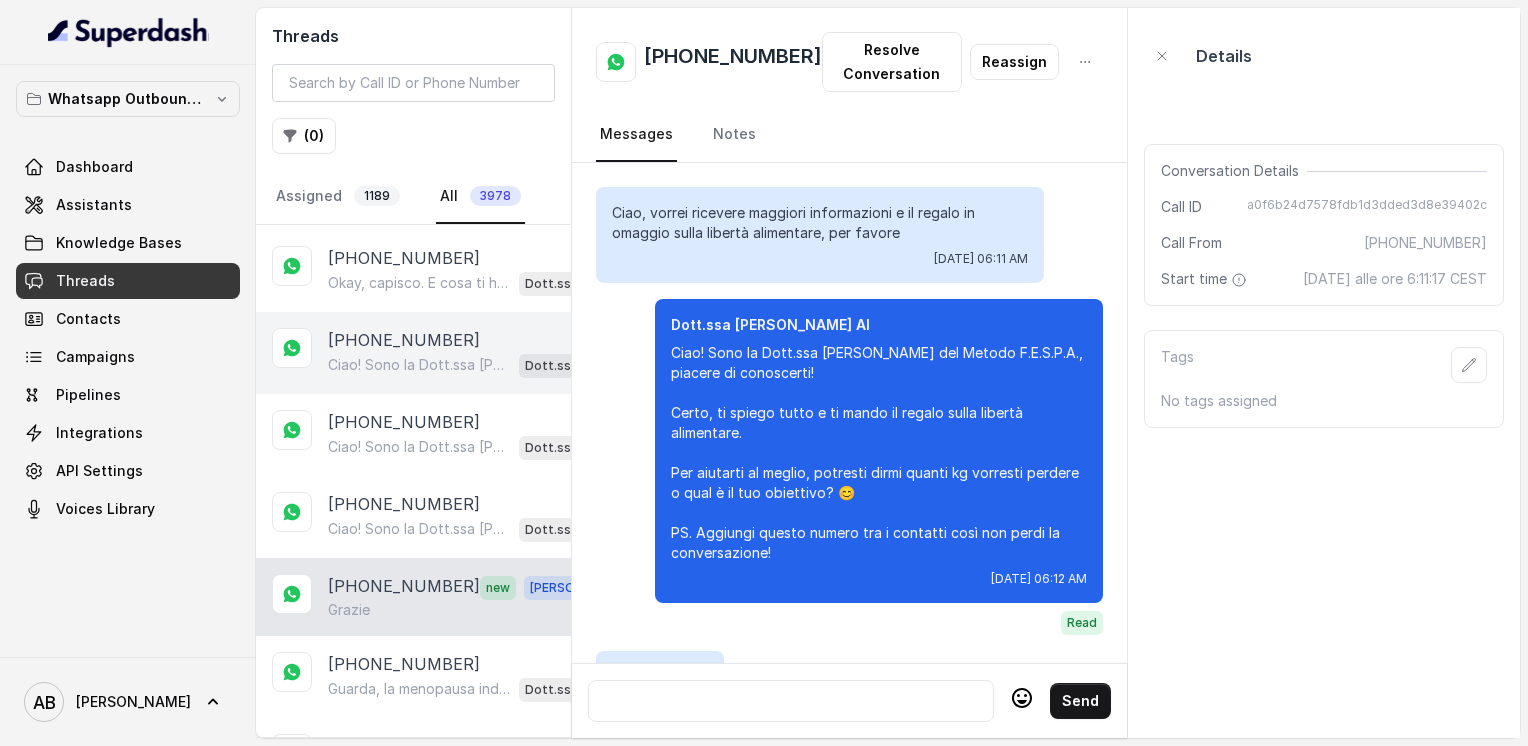 scroll, scrollTop: 2396, scrollLeft: 0, axis: vertical 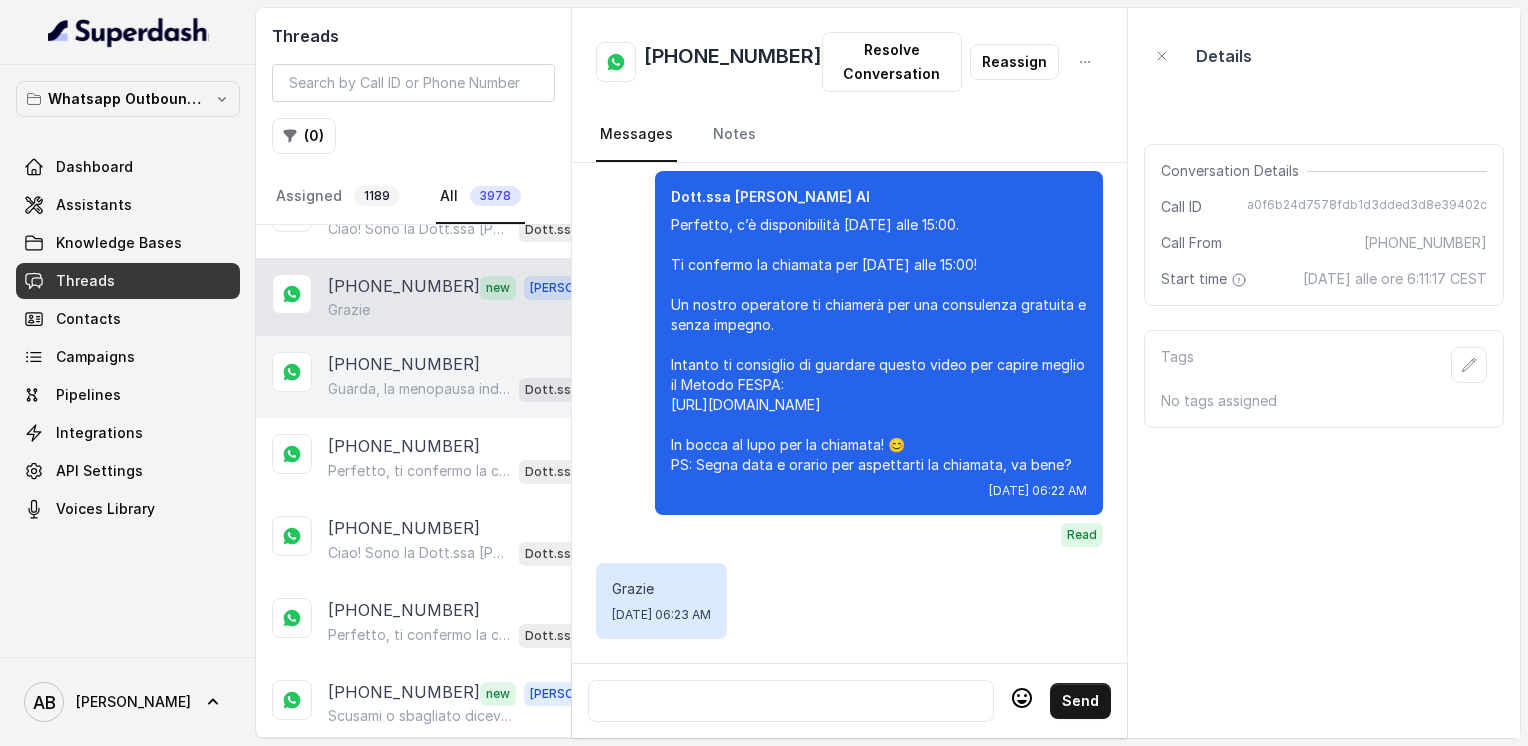 click on "Guarda, la menopausa indotta non è affatto un ostacolo per raggiungere il corpo magro, tonico ed armonico che desideri.
Infatti, abbiamo aiutato molte donne in menopausa a velocizzare il metabolismo e ottenere la libertà alimentare senza stress.
Ti va di fare una breve chiamata gratuita di 5 minuti per capire come possiamo aiutarti?" at bounding box center [419, 389] 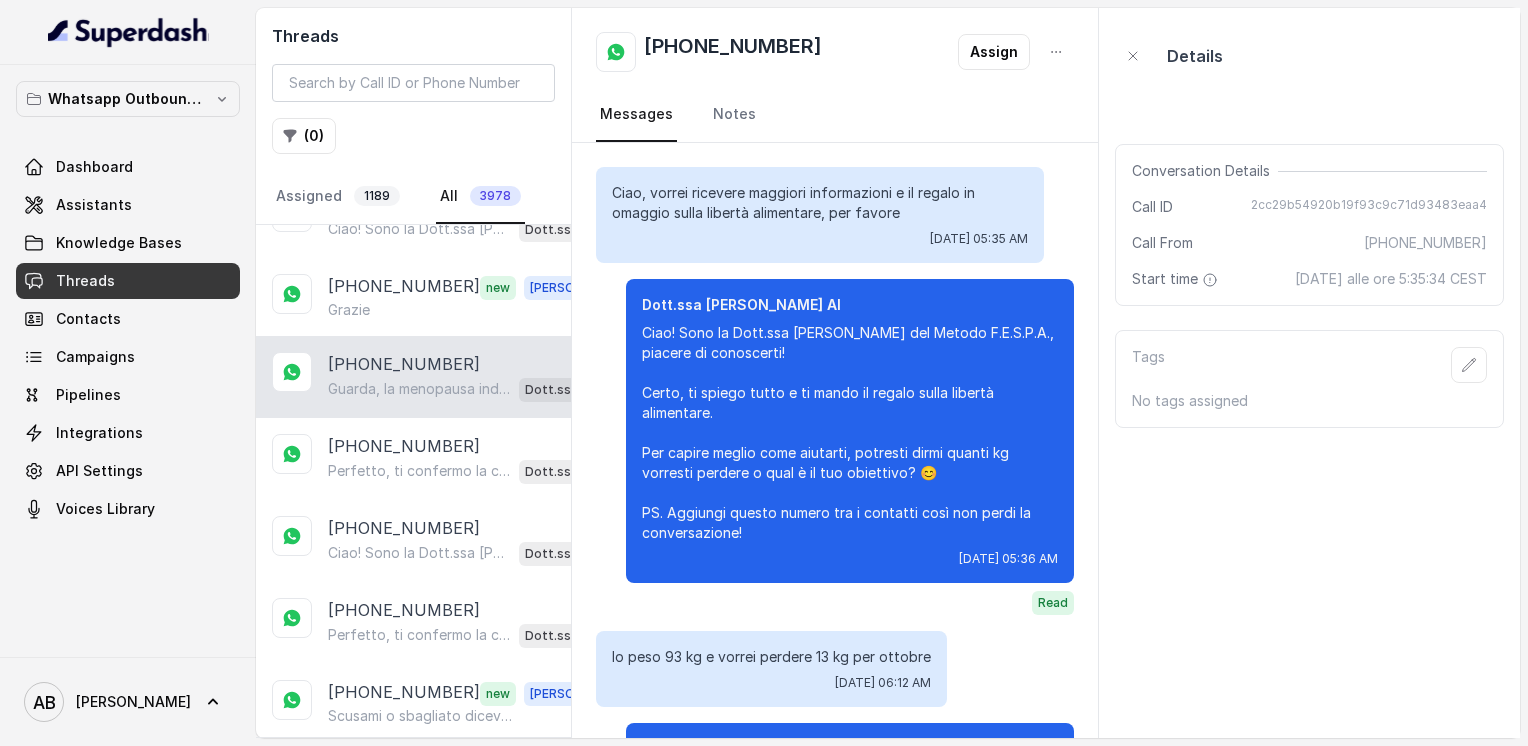 scroll 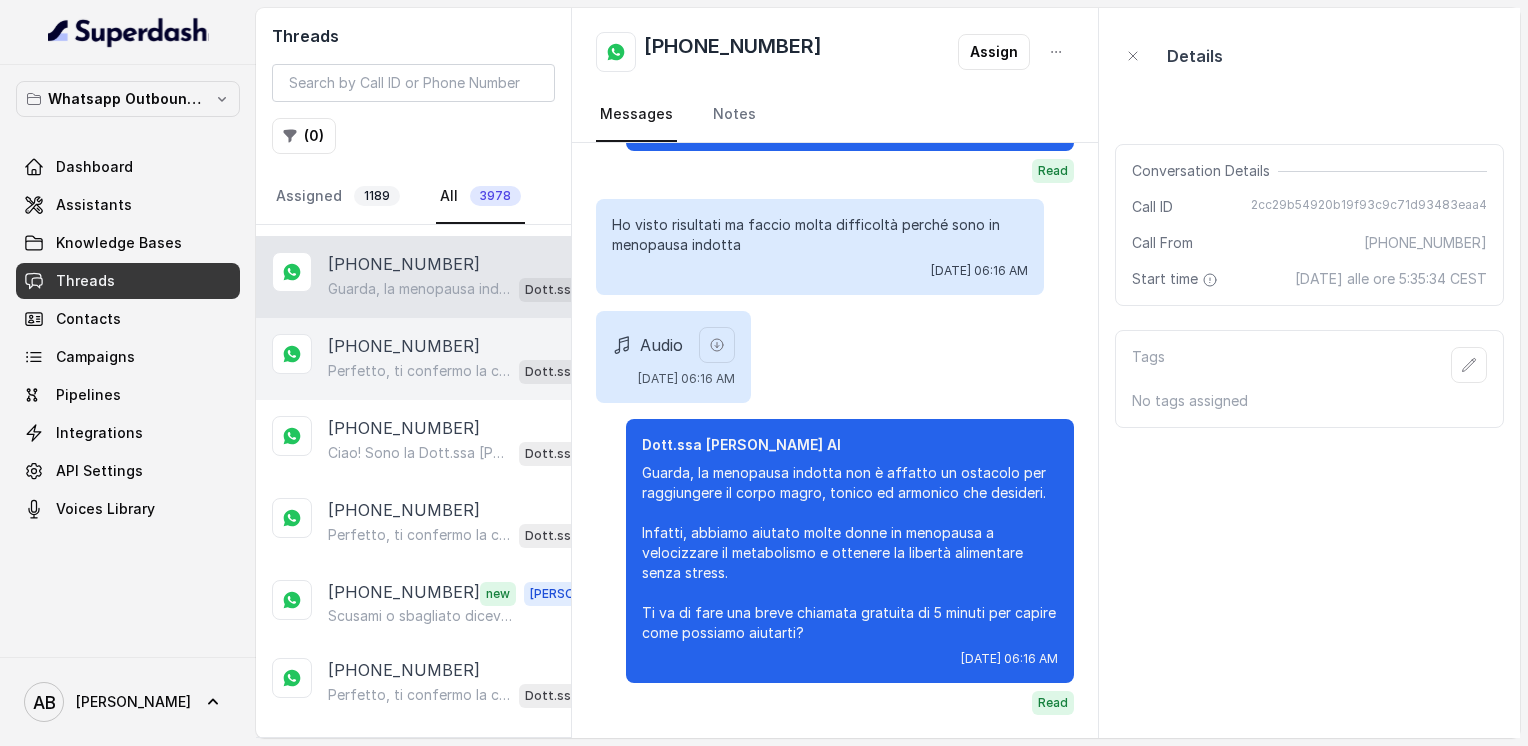 click on "Perfetto, ti confermo la chiamata per mercoledì 30 luglio alle 11:00!
Un nostro segretario ti chiamerà per una consulenza gratuita e senza impegno, così potrai scoprire come funziona il Metodo FESPA per raggiungere la libertà alimentare e un corpo magro, tonico ed armonico.
Intanto ti consiglio di guardare questo video che ti aiuterà a capire meglio:
https://www.youtube.com/watch?v=Jxv2h0j77wk&list=PLp86nNx124CpS-mrAGLVkX-ChxUk04KF3&index=1
In bocca al lupo per la chiamata e buona giornata! 😊" at bounding box center [419, 371] 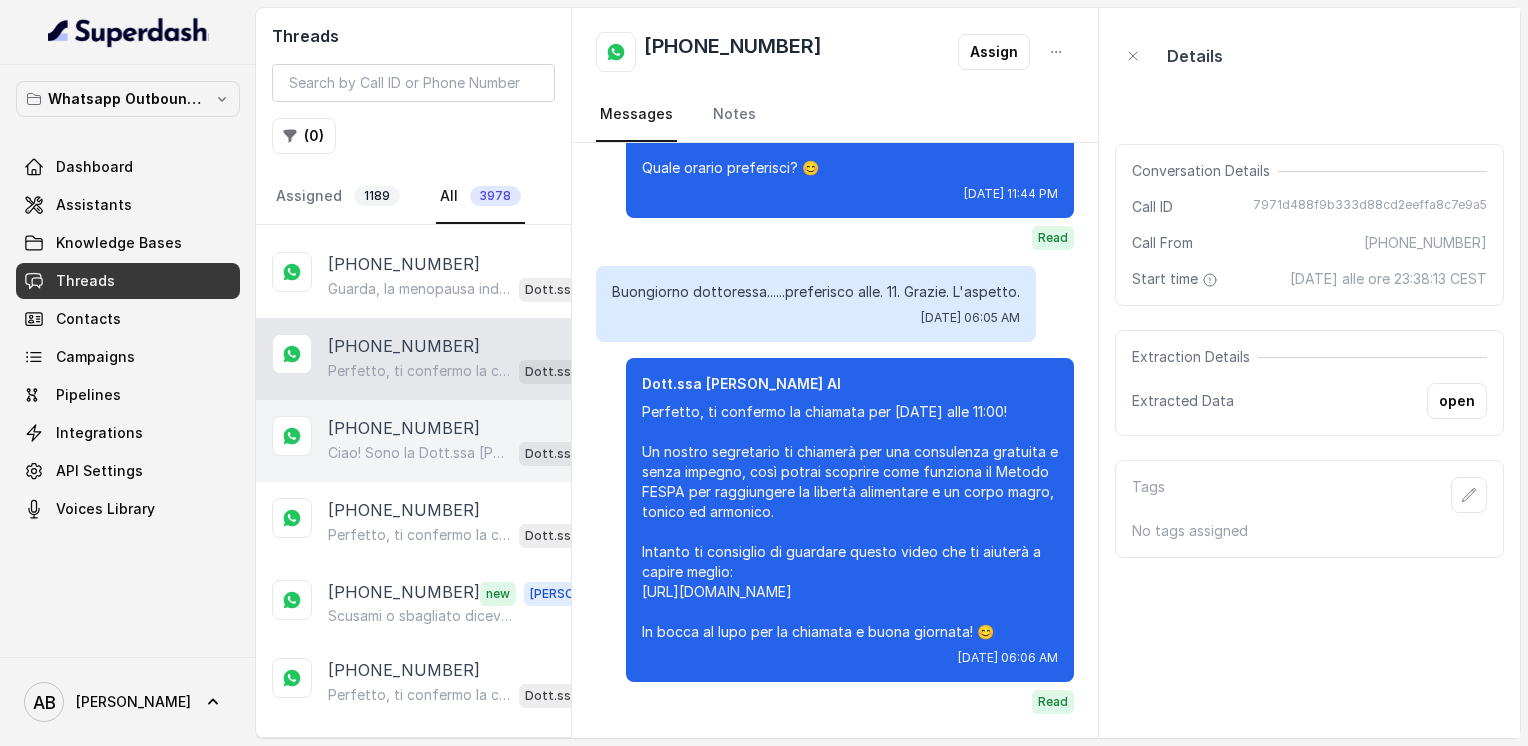 click on "+393294121485" at bounding box center [404, 428] 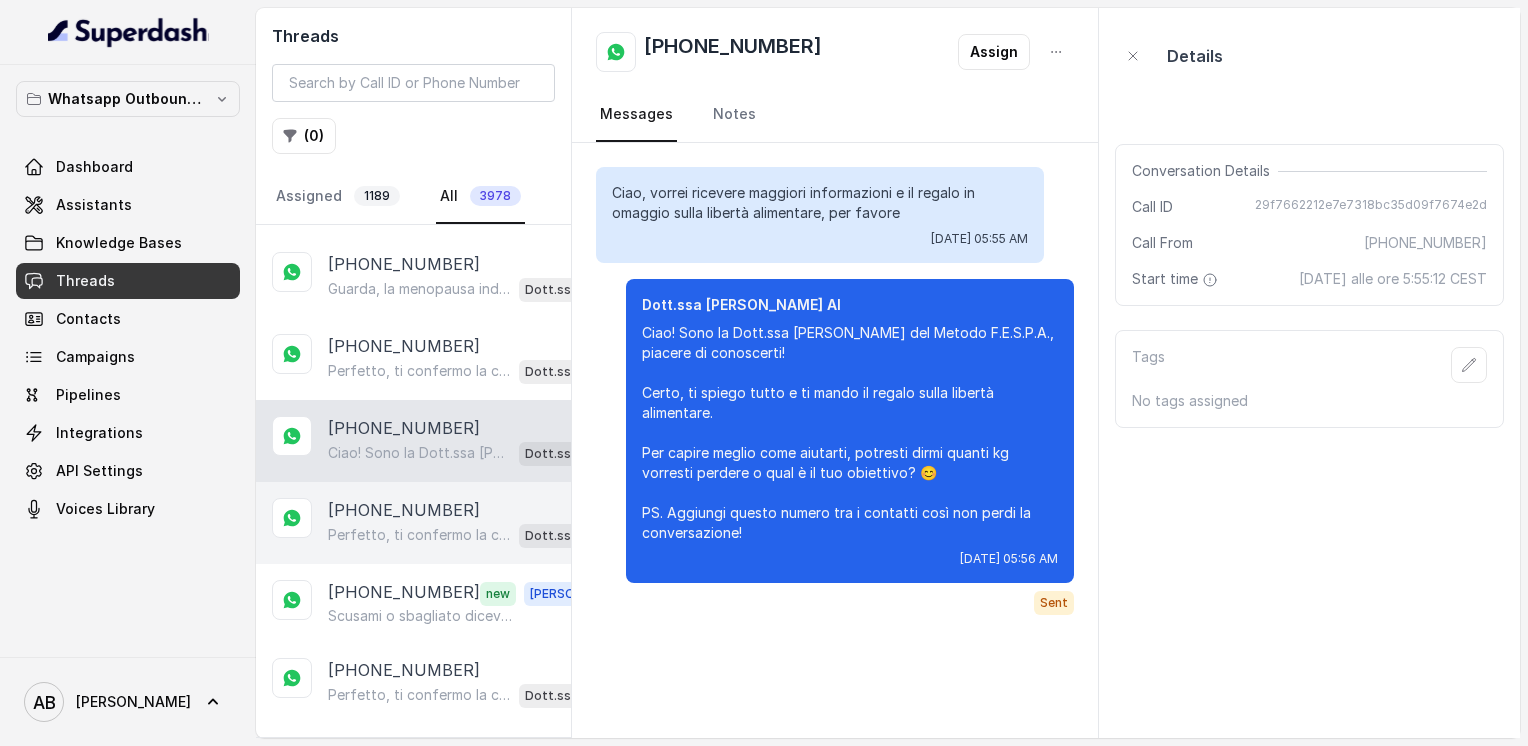 click on "Perfetto, ti confermo la chiamata per oggi alle 11:00!
Un nostro segretario ti chiamerà per illustrarti il Metodo FESPA, la consulenza è gratuita e senza impegno.
Intanto ti consiglio questo video per capire meglio: https://www.youtube.com/watch?v=Jxv2h0j77wk&list=PLp86nNx124CpS-mrAGLVkX-ChxUk04KF3&index=1
In bocca al lupo per la chiamata! 😊
PS: Segna data e orario per aspettarti la chiamata." at bounding box center (419, 535) 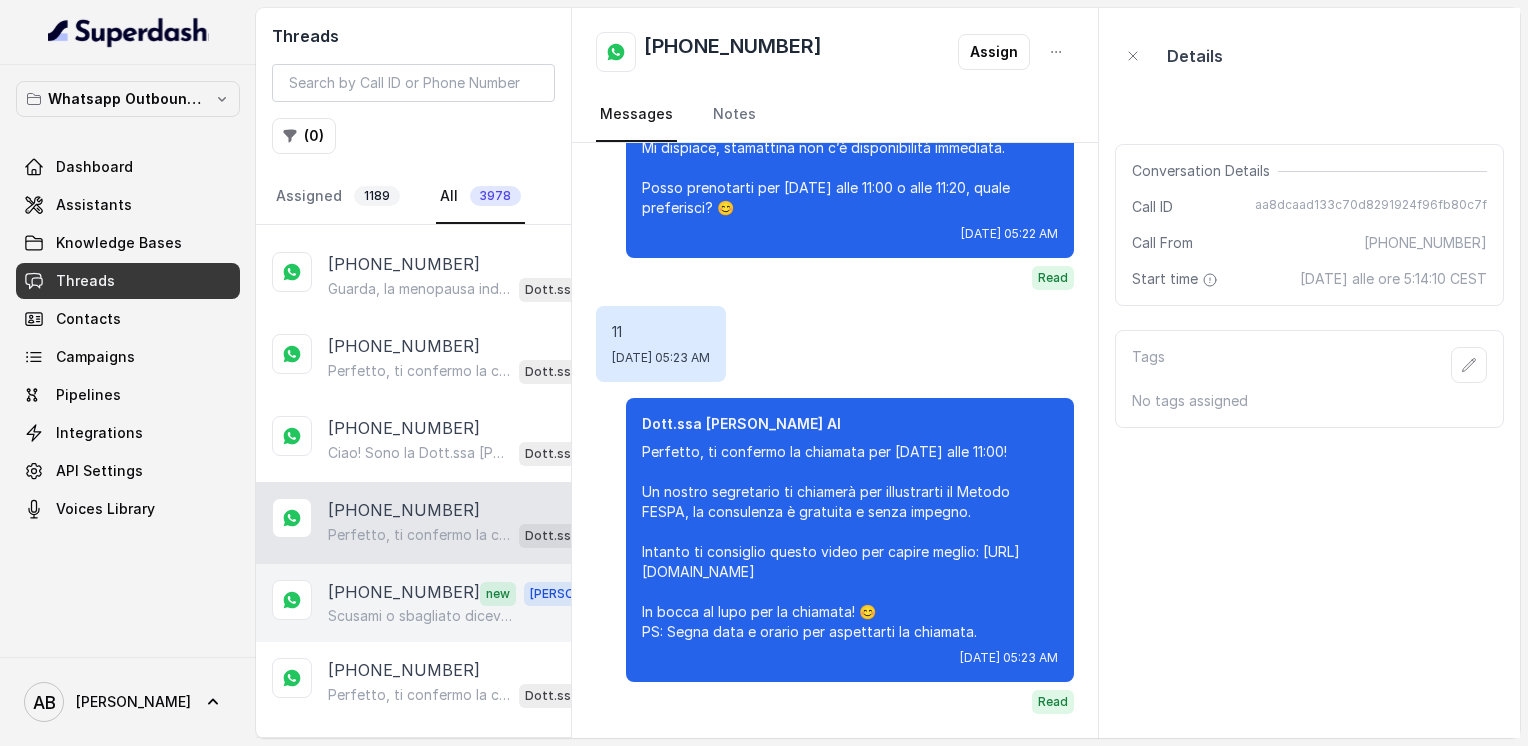 click on "[PHONE_NUMBER]" at bounding box center (404, 593) 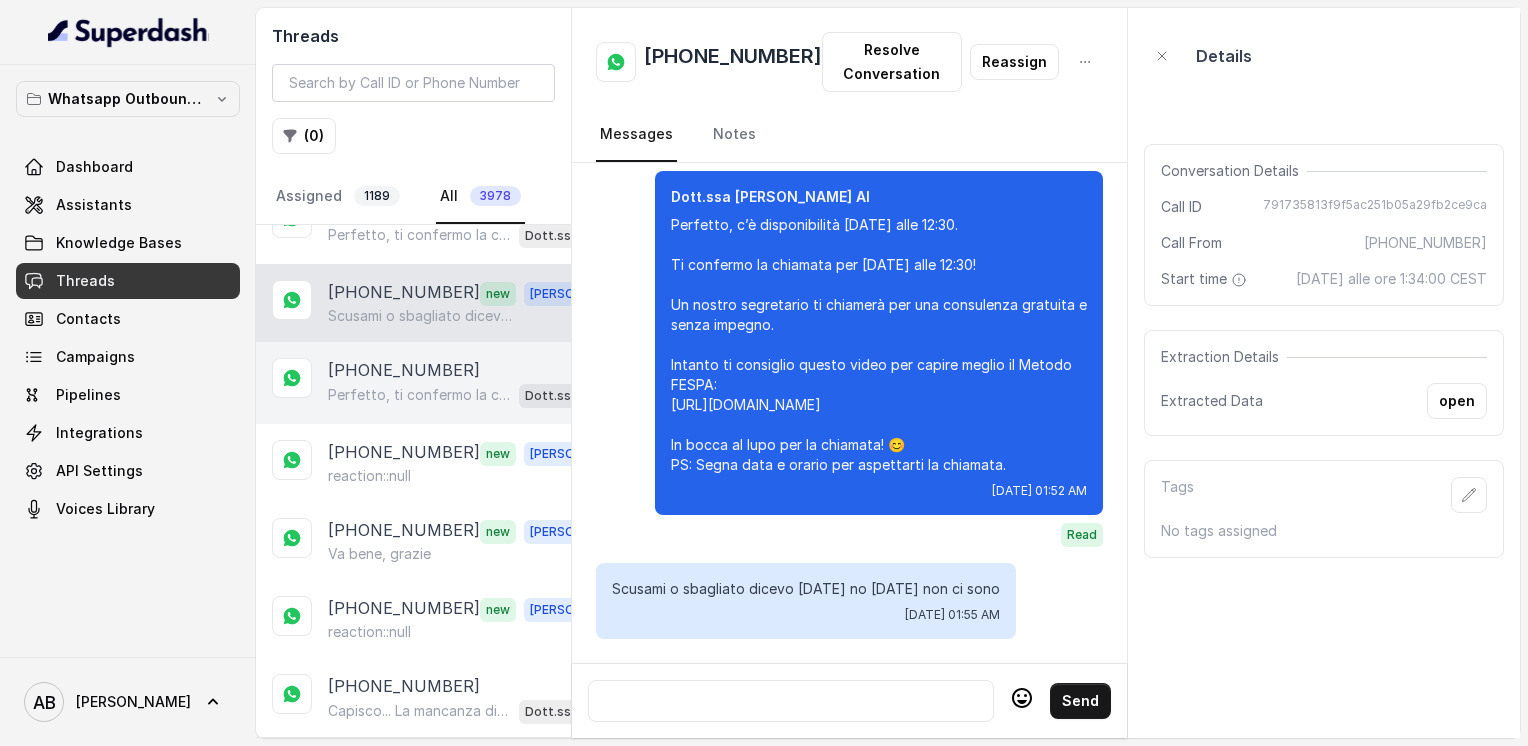 click on "Perfetto, ti confermo la chiamata per domani, mercoledì 30 luglio, alle 10:00!
Un nostro segretario ti chiamerà per illustrarti tutto sulla libertà alimentare e il Metodo FESPA, la consulenza è gratuita e senza impegno.
Intanto ti consiglio questo video per capire meglio: https://www.youtube.com/watch?v=Jxv2h0j77wk&list=PLp86nNx124CpS-mrAGLVkX-ChxUk04KF3&index=1
In bocca al lupo per la chiamata! 😊
PS: Segna data e orario per non perdere la chiamata." at bounding box center [419, 395] 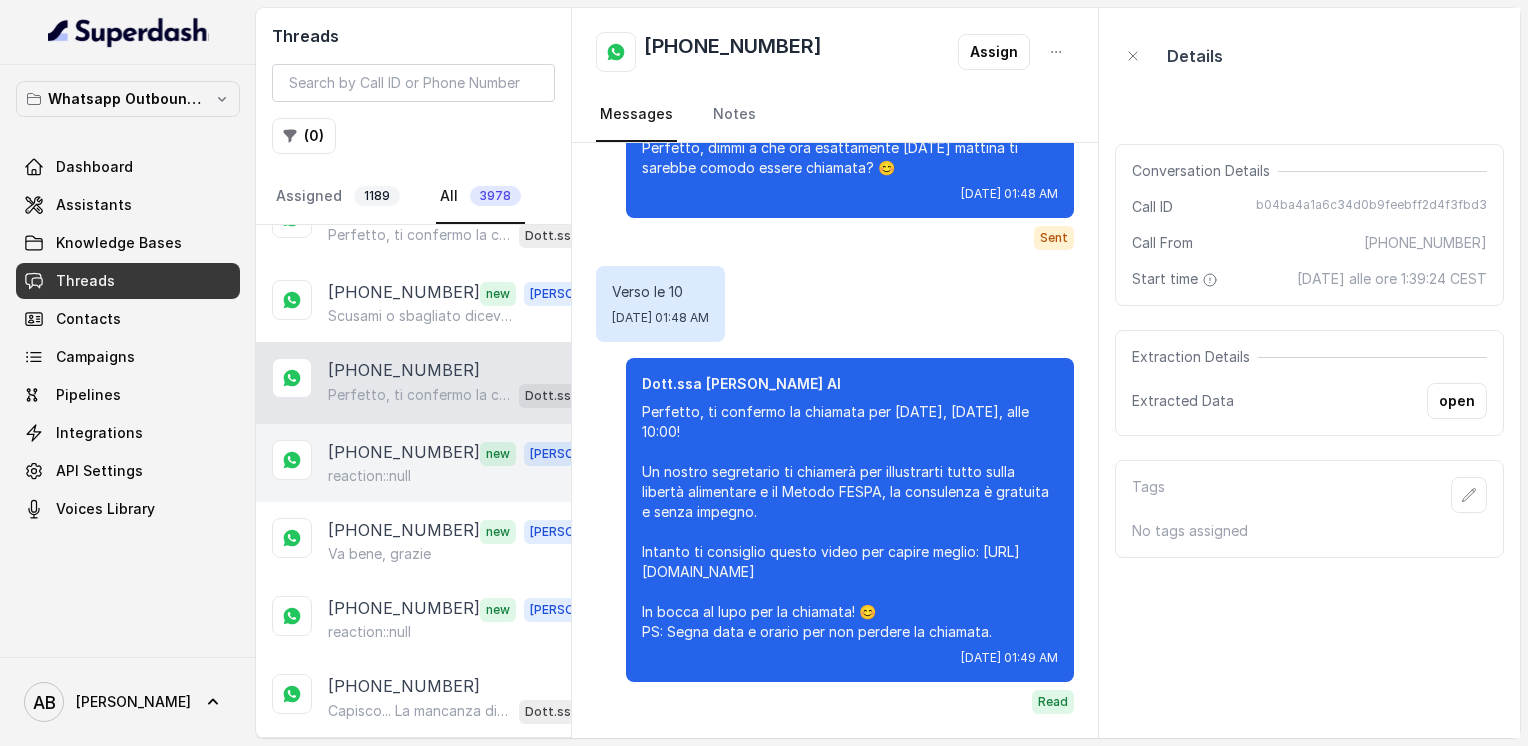 click on "+393477385994   new Alessandro reaction::null" at bounding box center [413, 463] 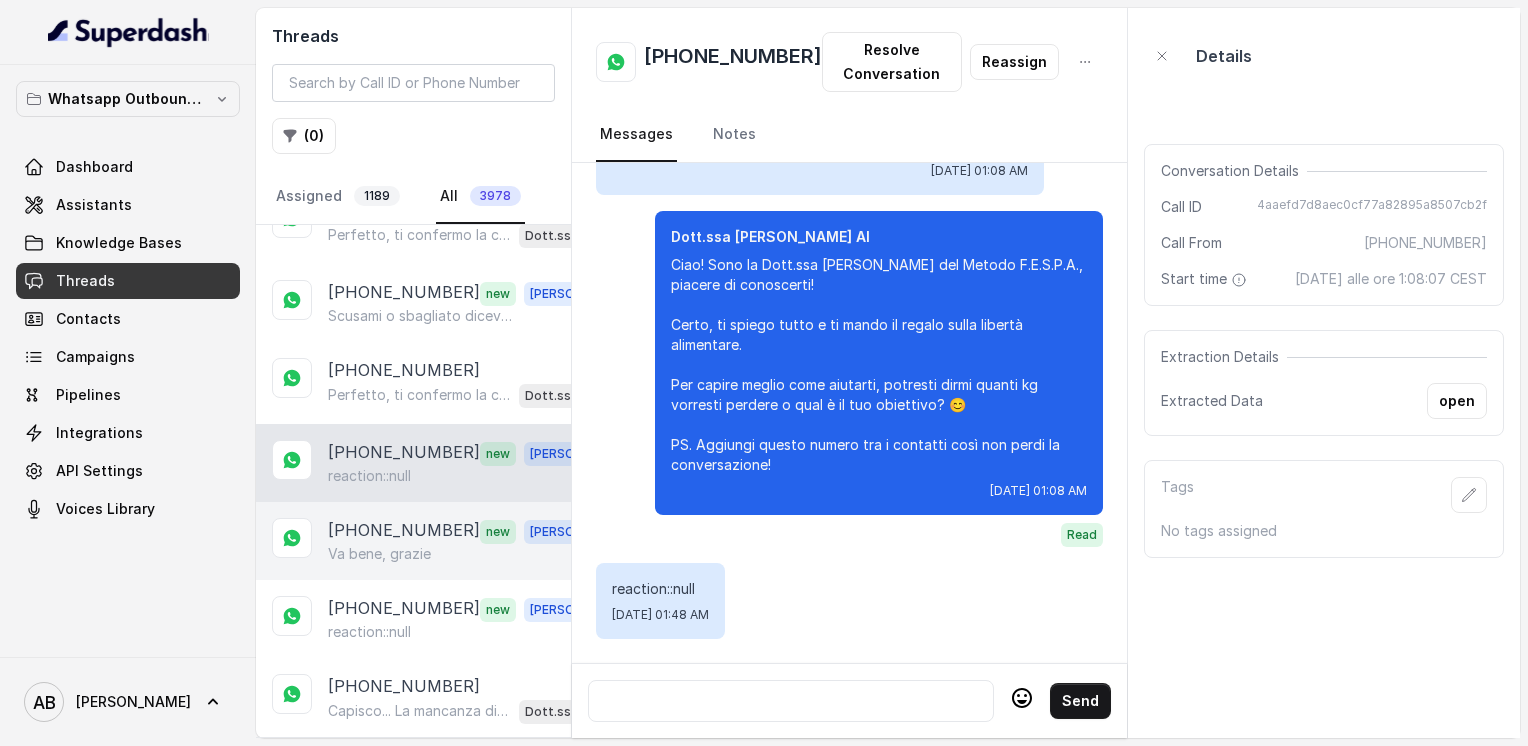 click on "+393496207687   new Alessandro Va bene, grazie" at bounding box center (413, 541) 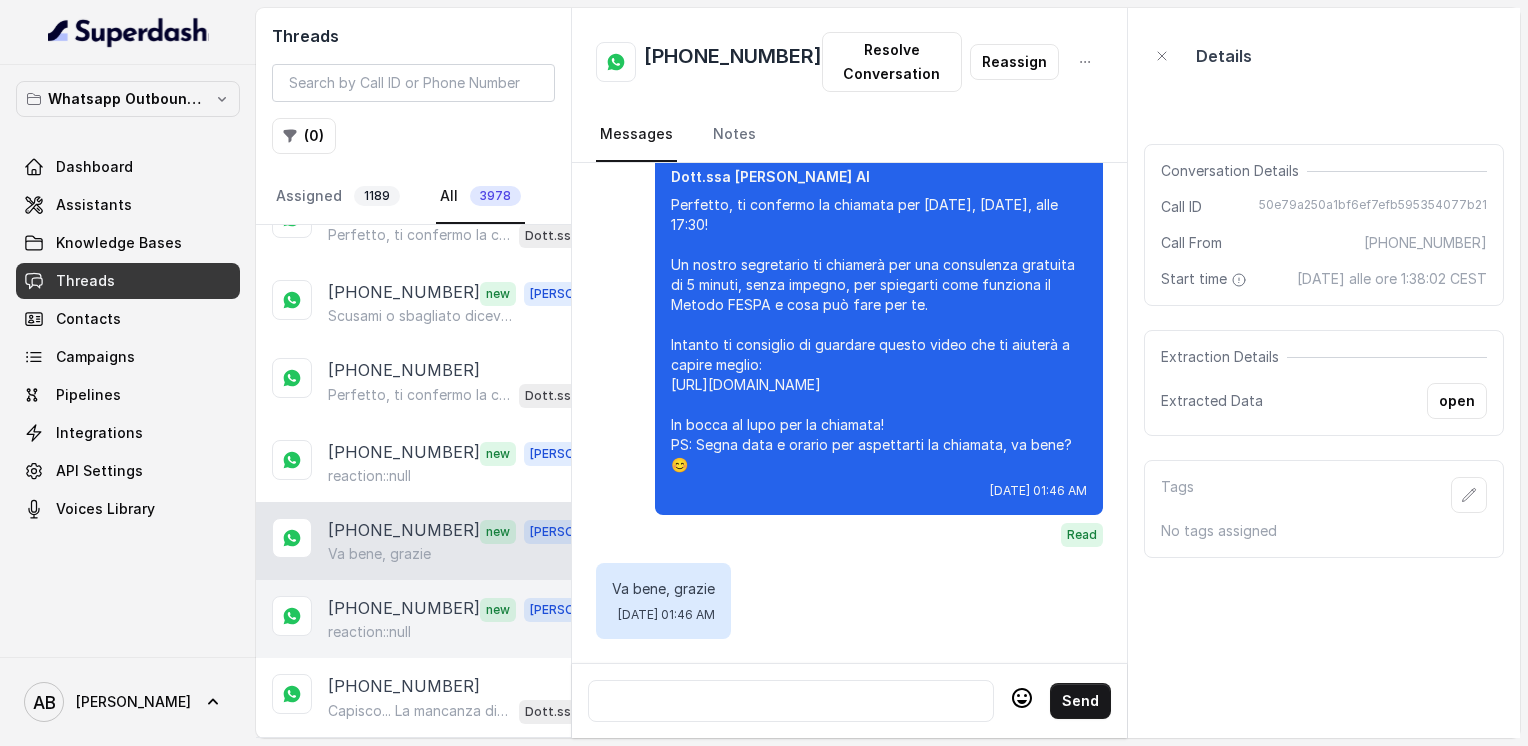 click on "reaction::null" at bounding box center [369, 632] 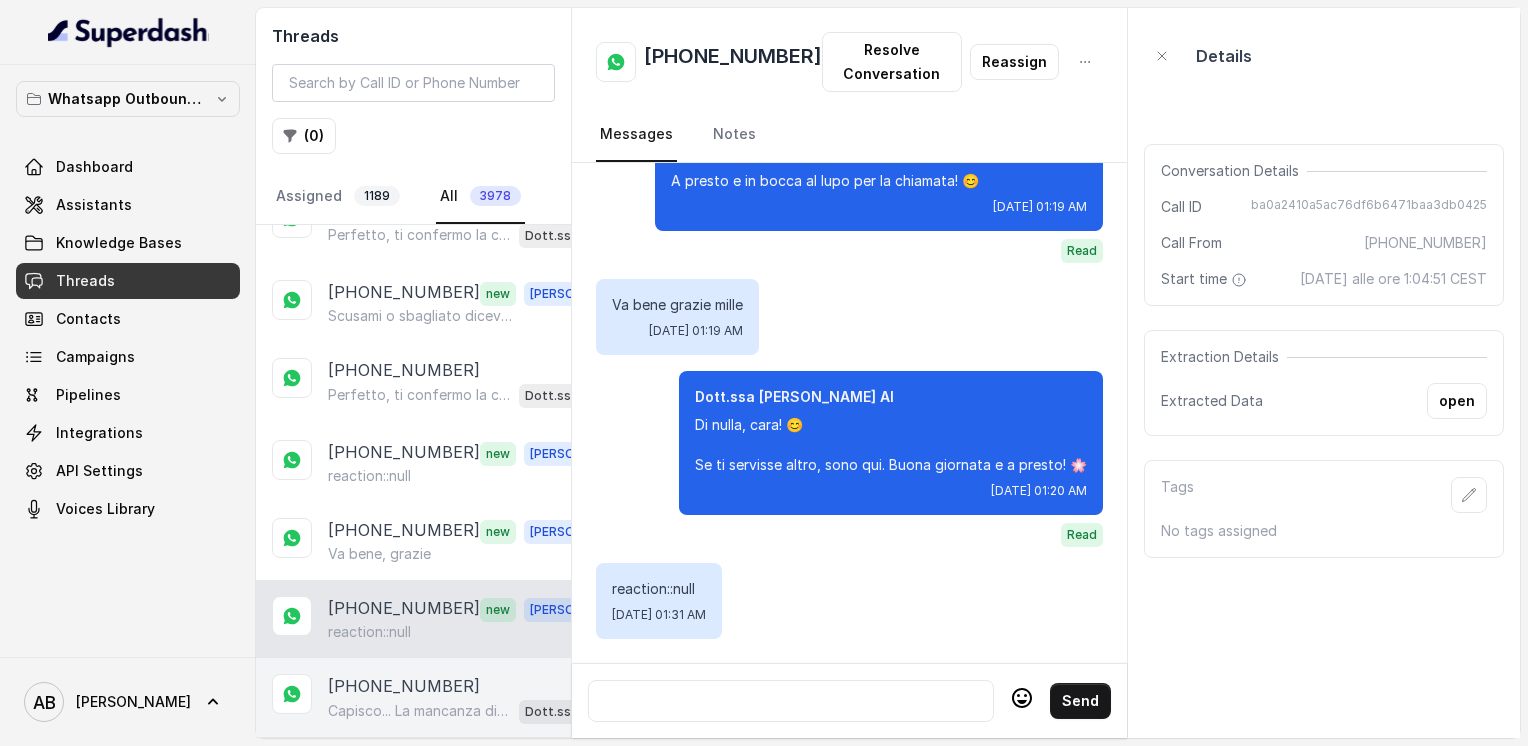 click on "+393481489159   Capisco... La mancanza di carboidrati rende difficile seguire molte diete restrittive.
Il nostro Metodo FESPA punta proprio a darti la libertà alimentare, senza rinunce, e a velocizzare il metabolismo per un corpo magro, tonico ed armonico.
Ti piacerebbe scoprire come funziona con una chiamata gratuita di 5 minuti? 😊 Dott.ssa Saccone Federica AI" at bounding box center (413, 699) 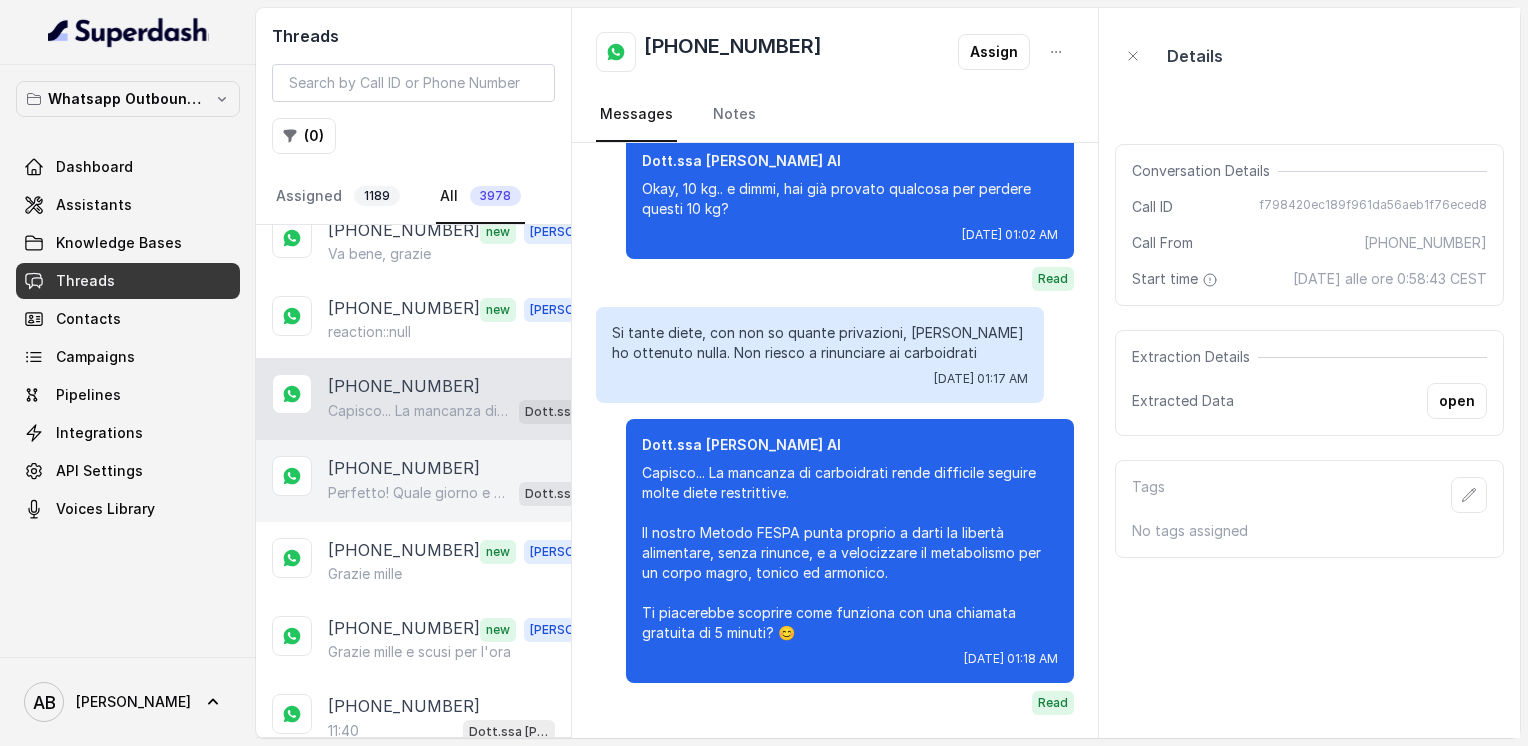 click on "Perfetto!
Quale giorno e orario preferisci per la chiamata gratuita di 5 minuti con uno dei nostri specialisti? 😊" at bounding box center (419, 493) 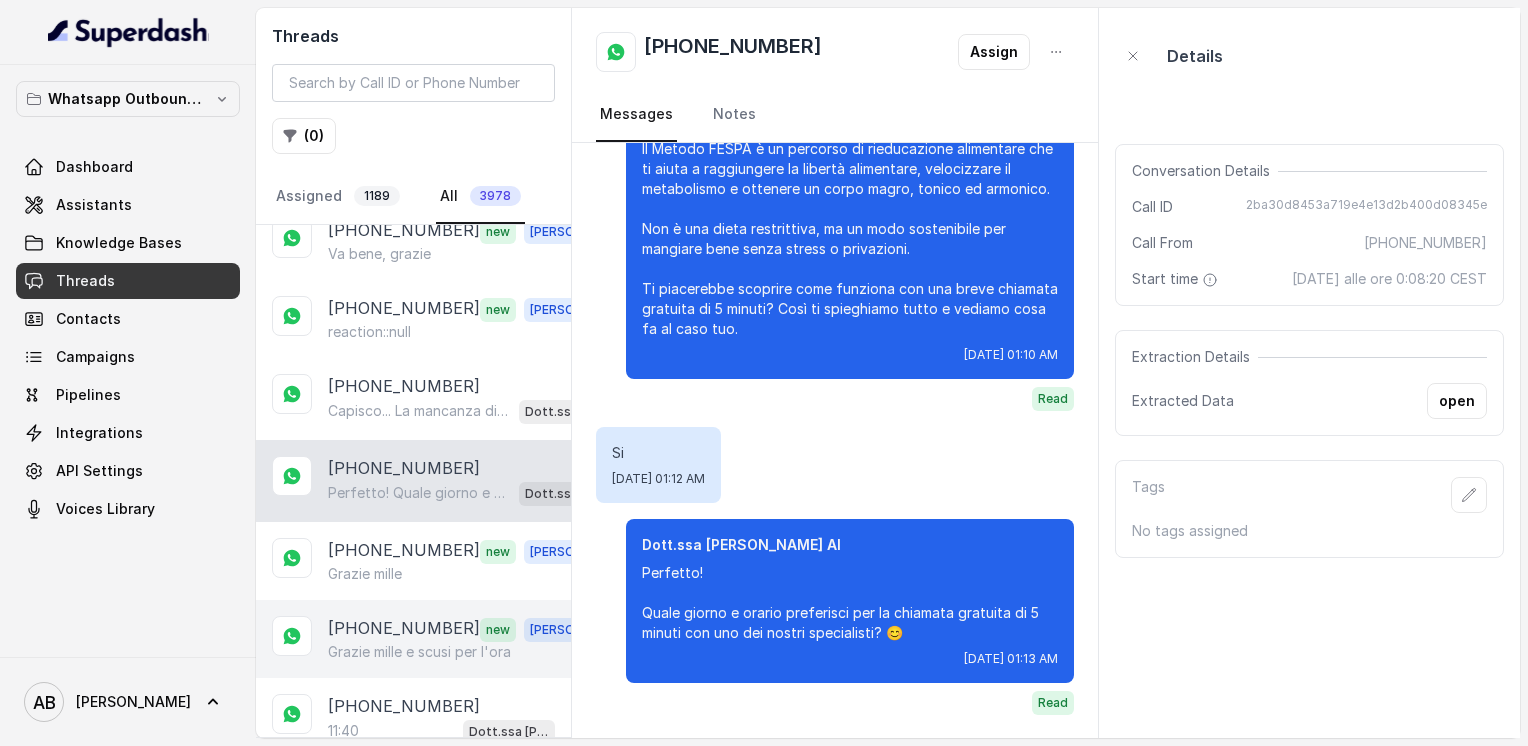 click on "[PHONE_NUMBER]   new [PERSON_NAME] e scusi per l'ora" at bounding box center (413, 639) 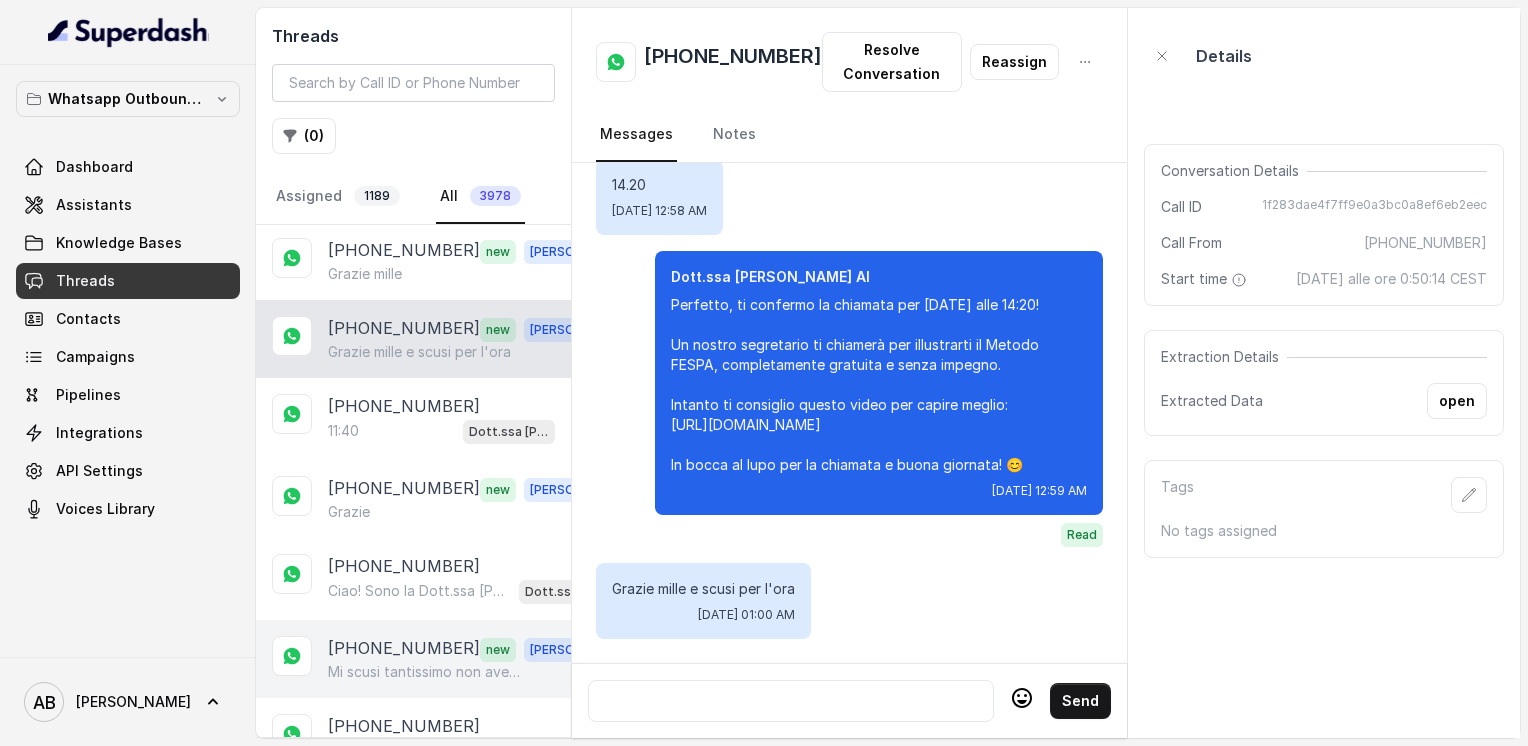 click on "[PHONE_NUMBER]" at bounding box center (404, 649) 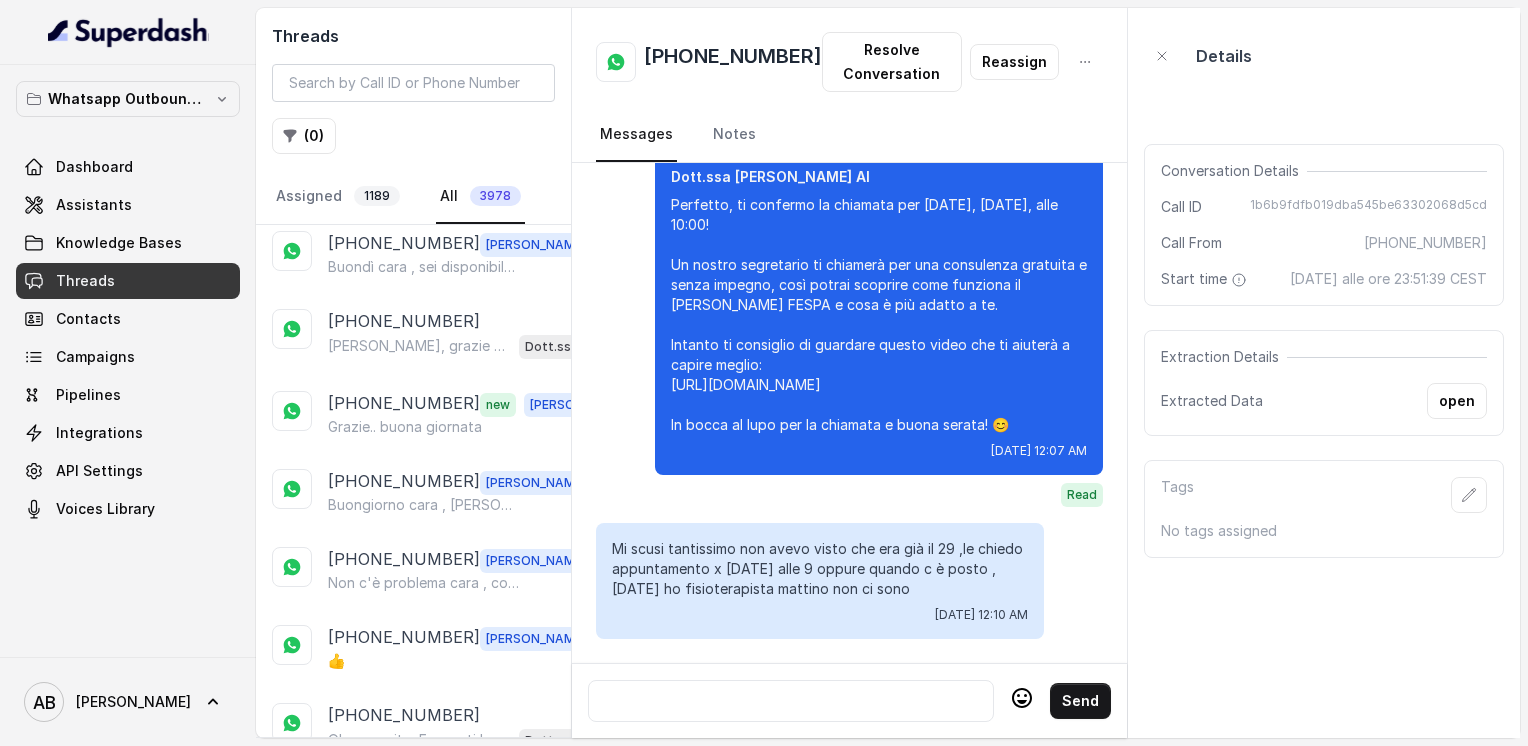 scroll, scrollTop: 700, scrollLeft: 0, axis: vertical 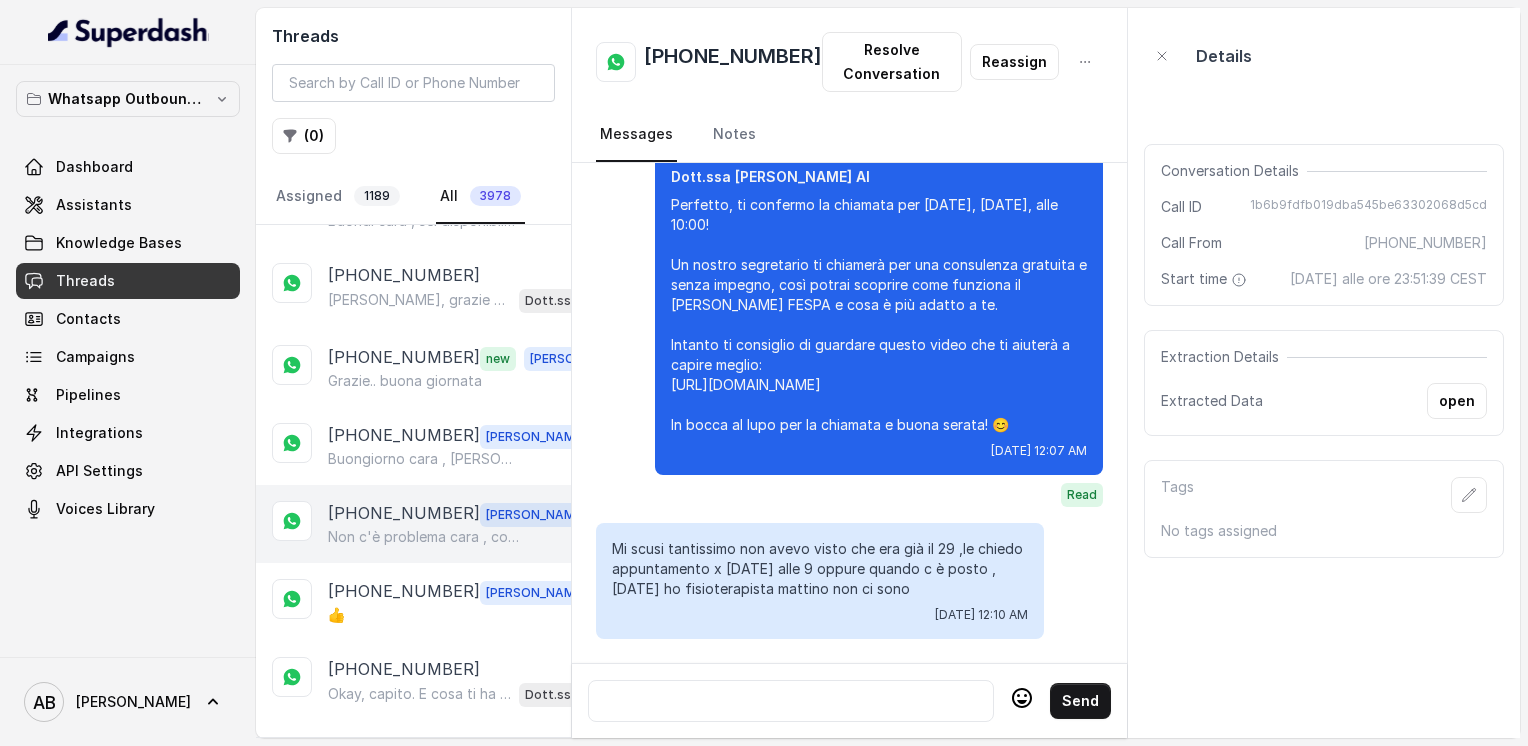 click on "+393398978582   Alessandro Non c'è problema cara , cosa avverti dimmi pure 🌺" at bounding box center (413, 524) 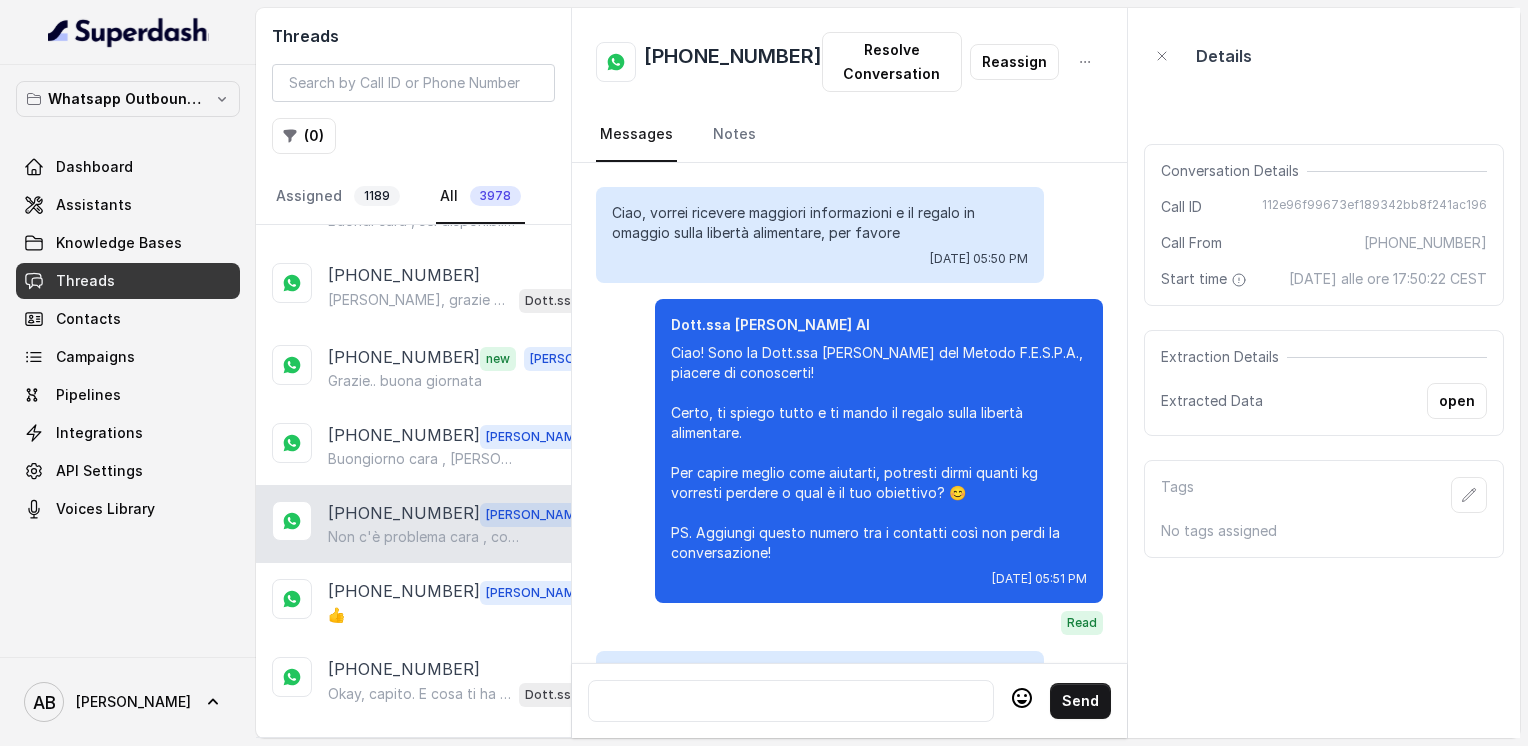 scroll, scrollTop: 1940, scrollLeft: 0, axis: vertical 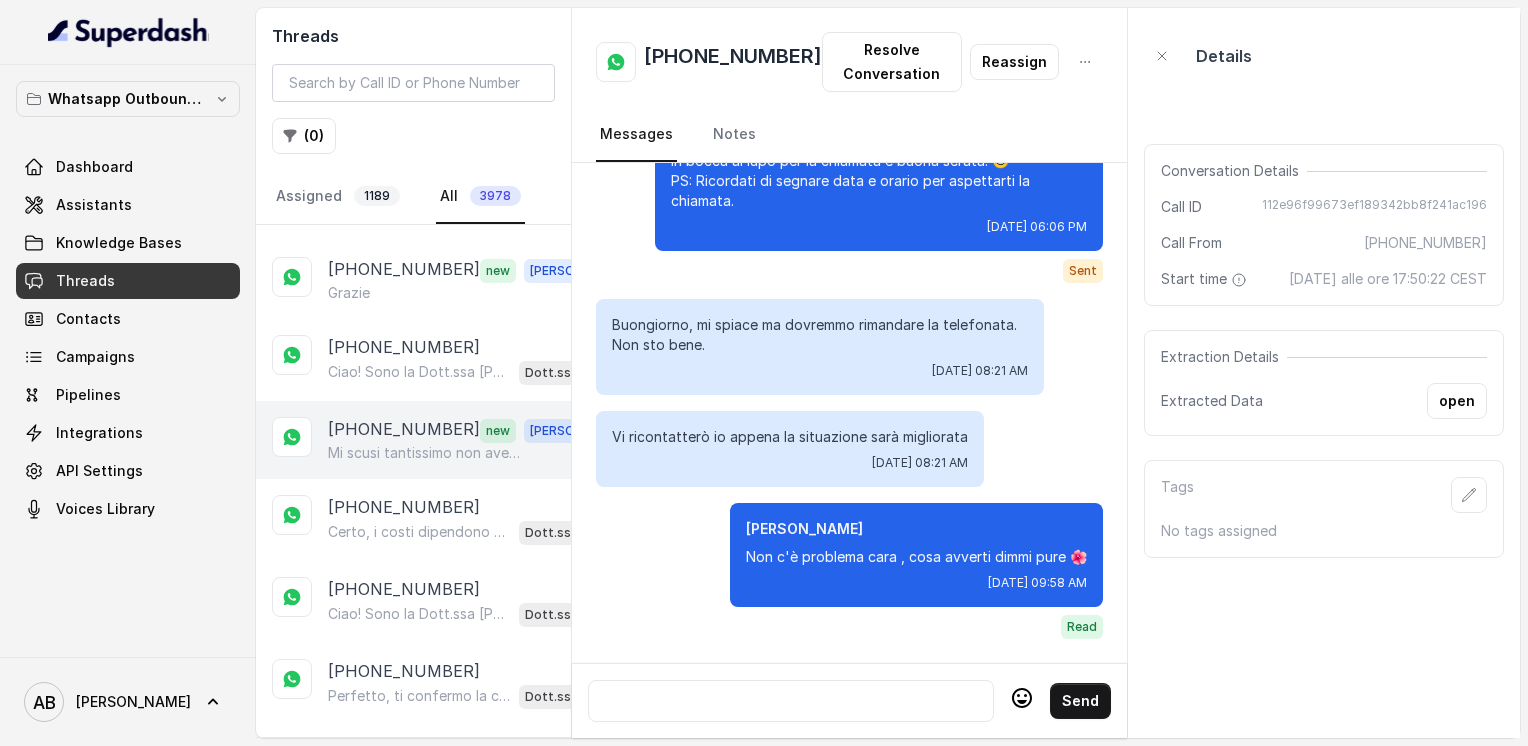 click on "[PHONE_NUMBER]" at bounding box center (404, 430) 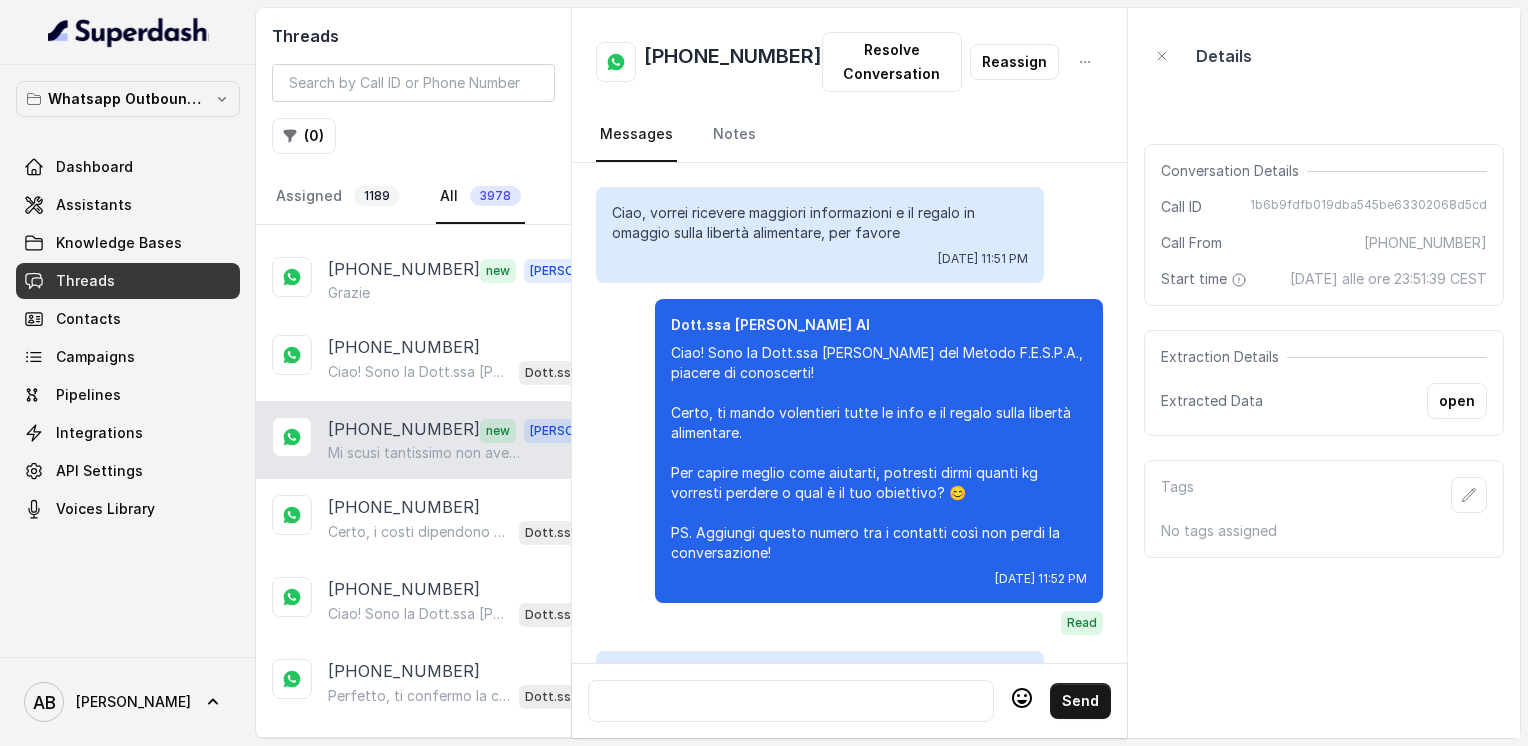 scroll, scrollTop: 2152, scrollLeft: 0, axis: vertical 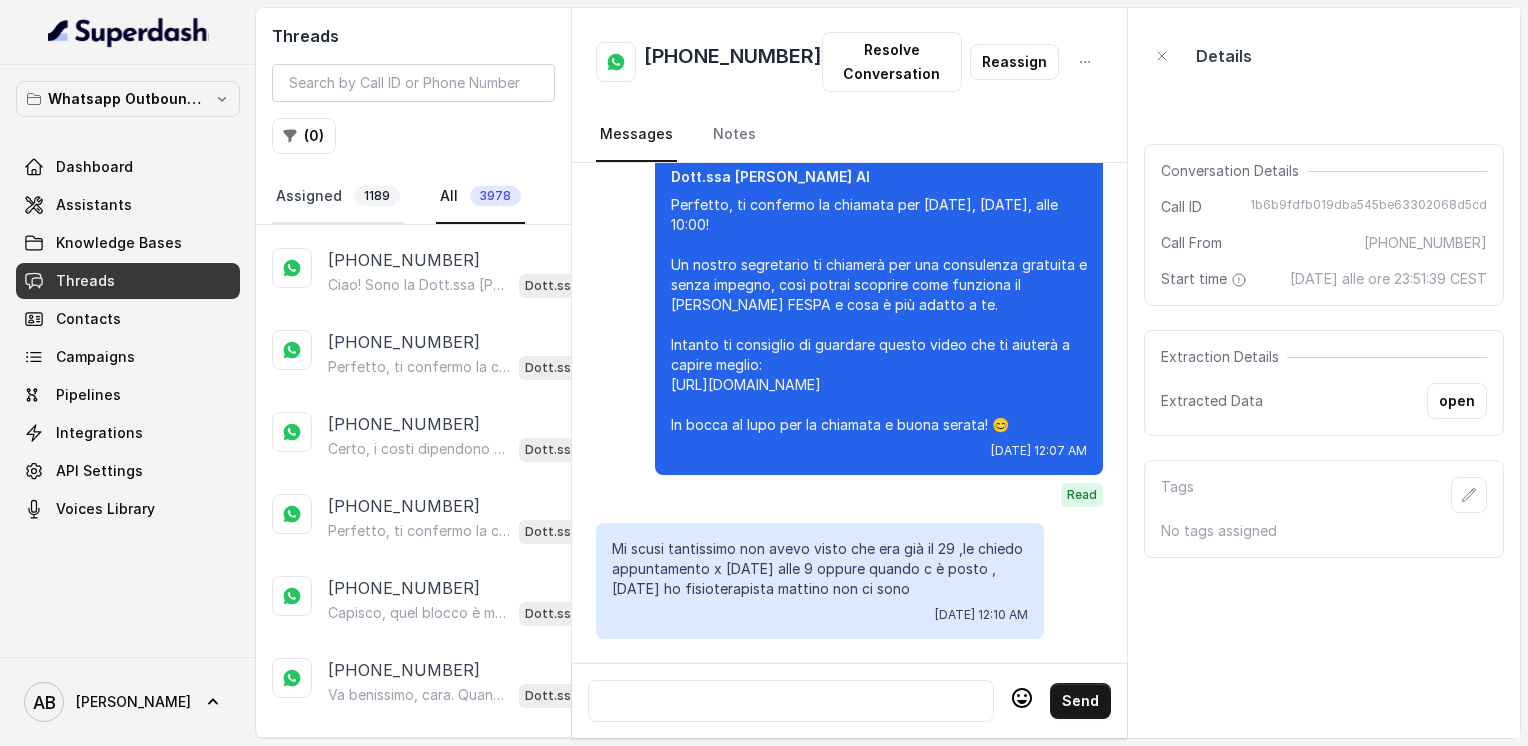 click on "Assigned 1189" at bounding box center [338, 197] 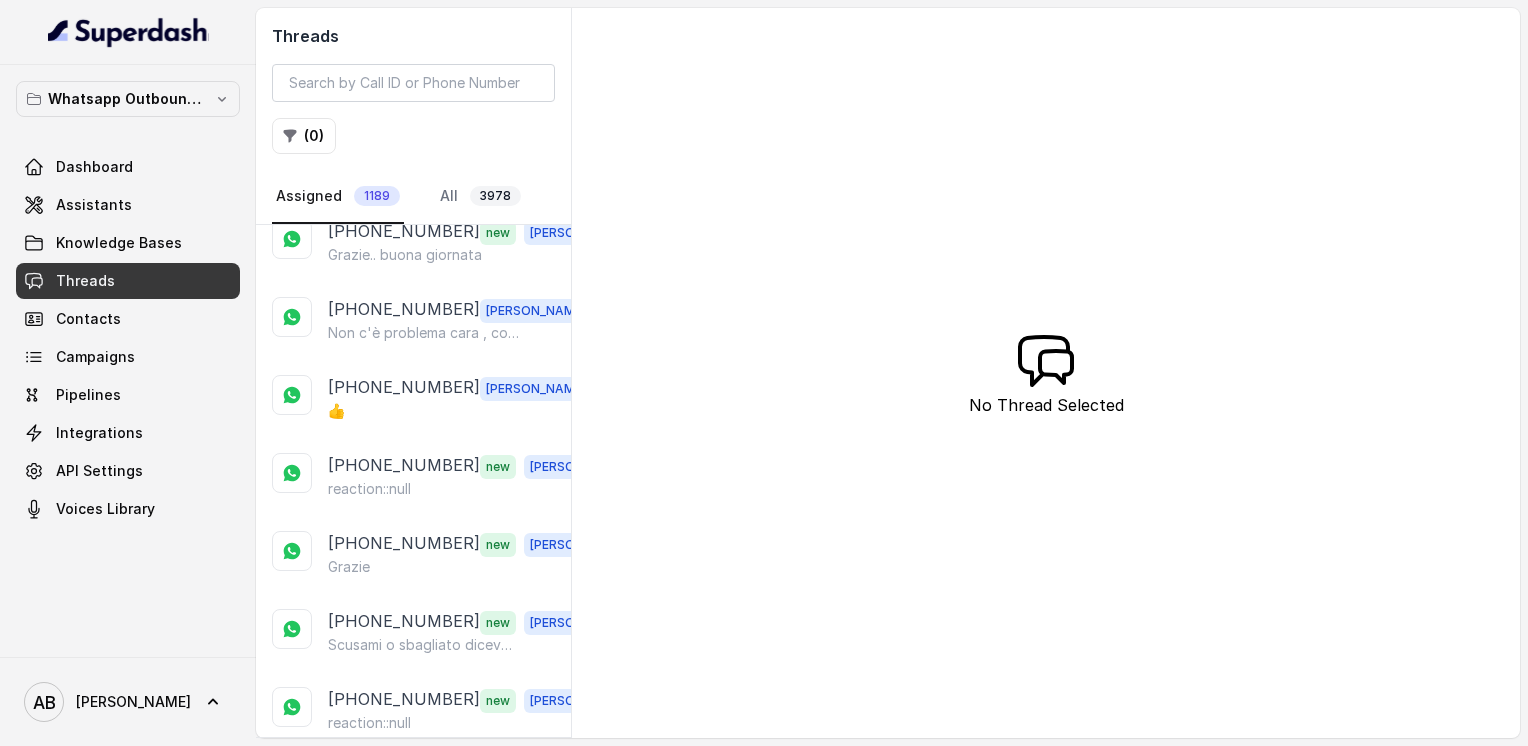 scroll, scrollTop: 0, scrollLeft: 0, axis: both 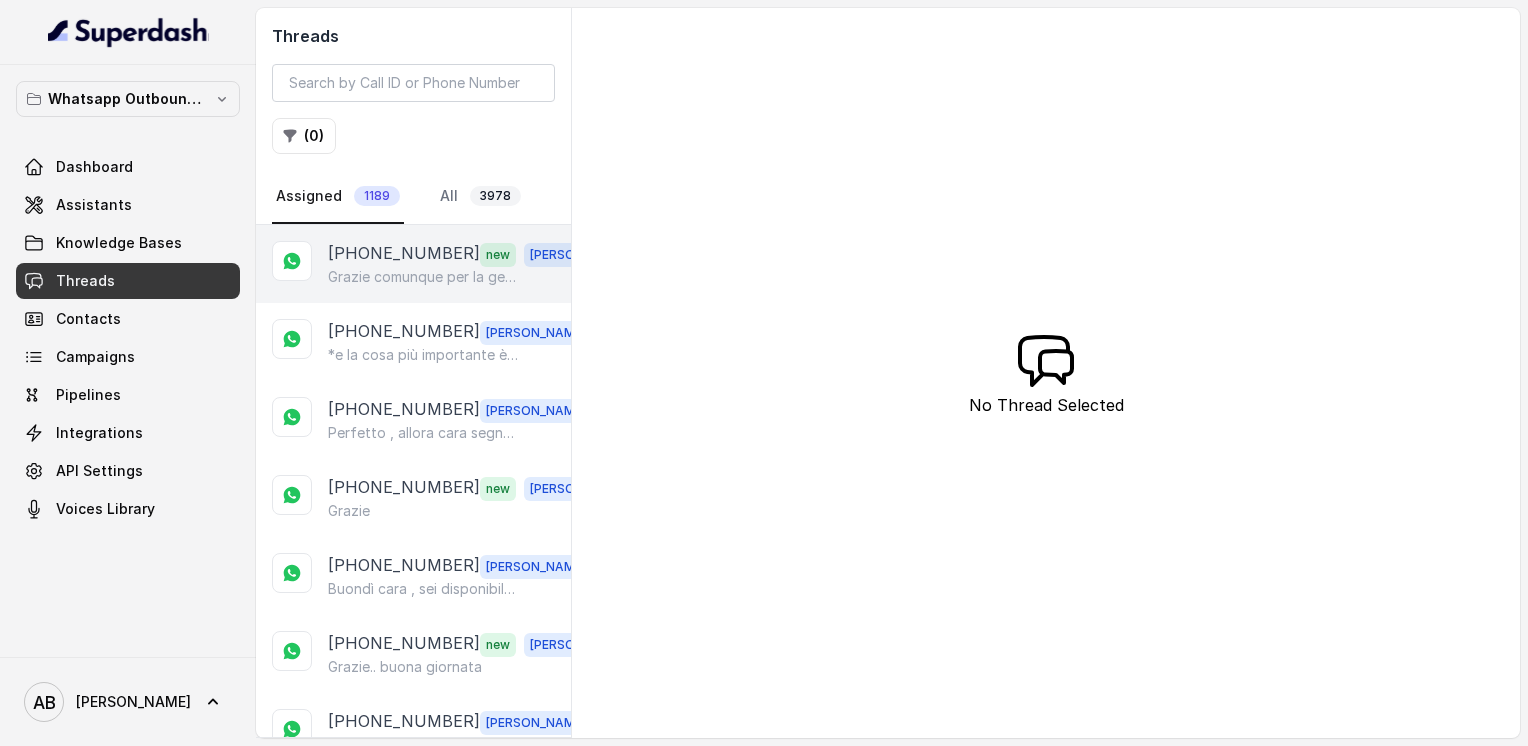 click on "Grazie comunque per la gentilezza e la disponibilità 👋" at bounding box center (424, 277) 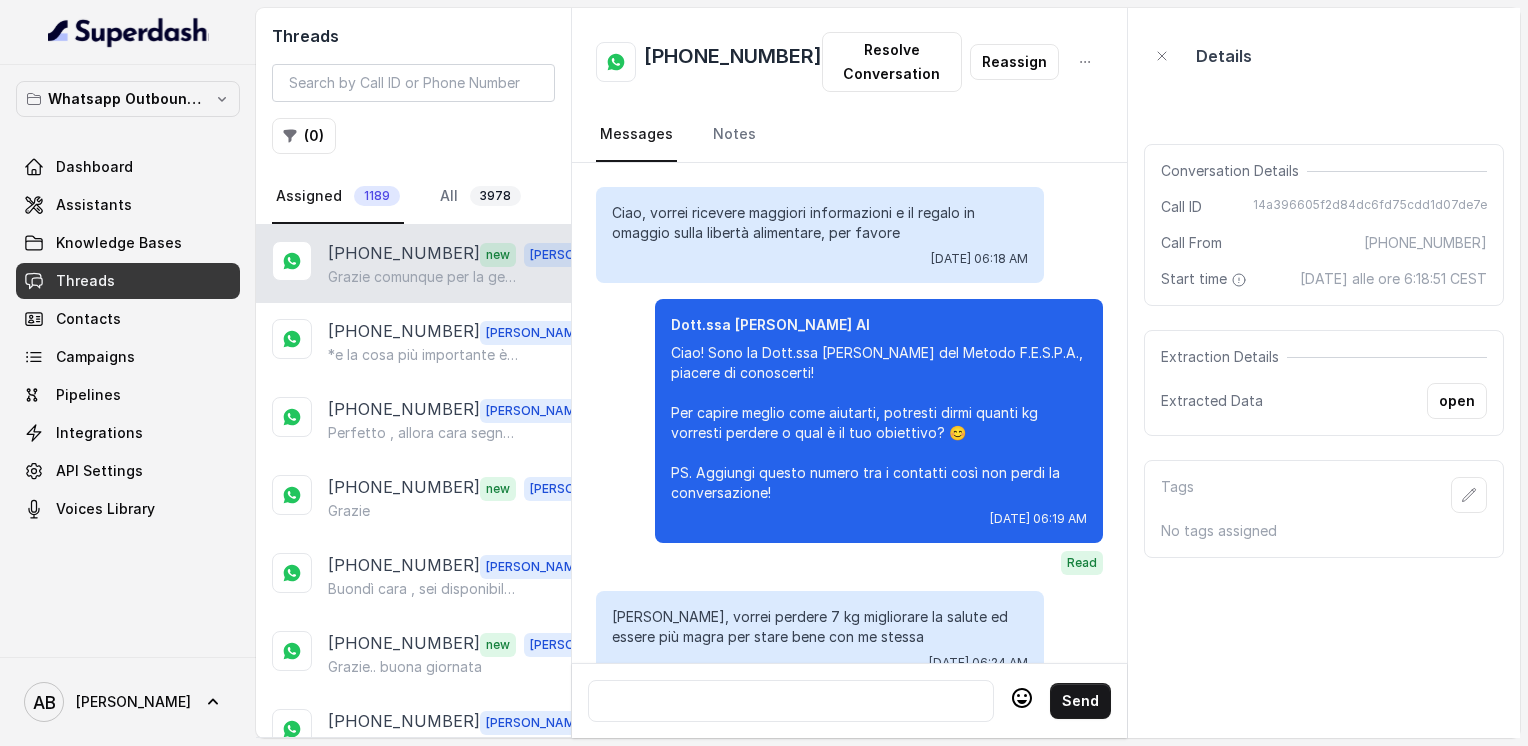 scroll, scrollTop: 3480, scrollLeft: 0, axis: vertical 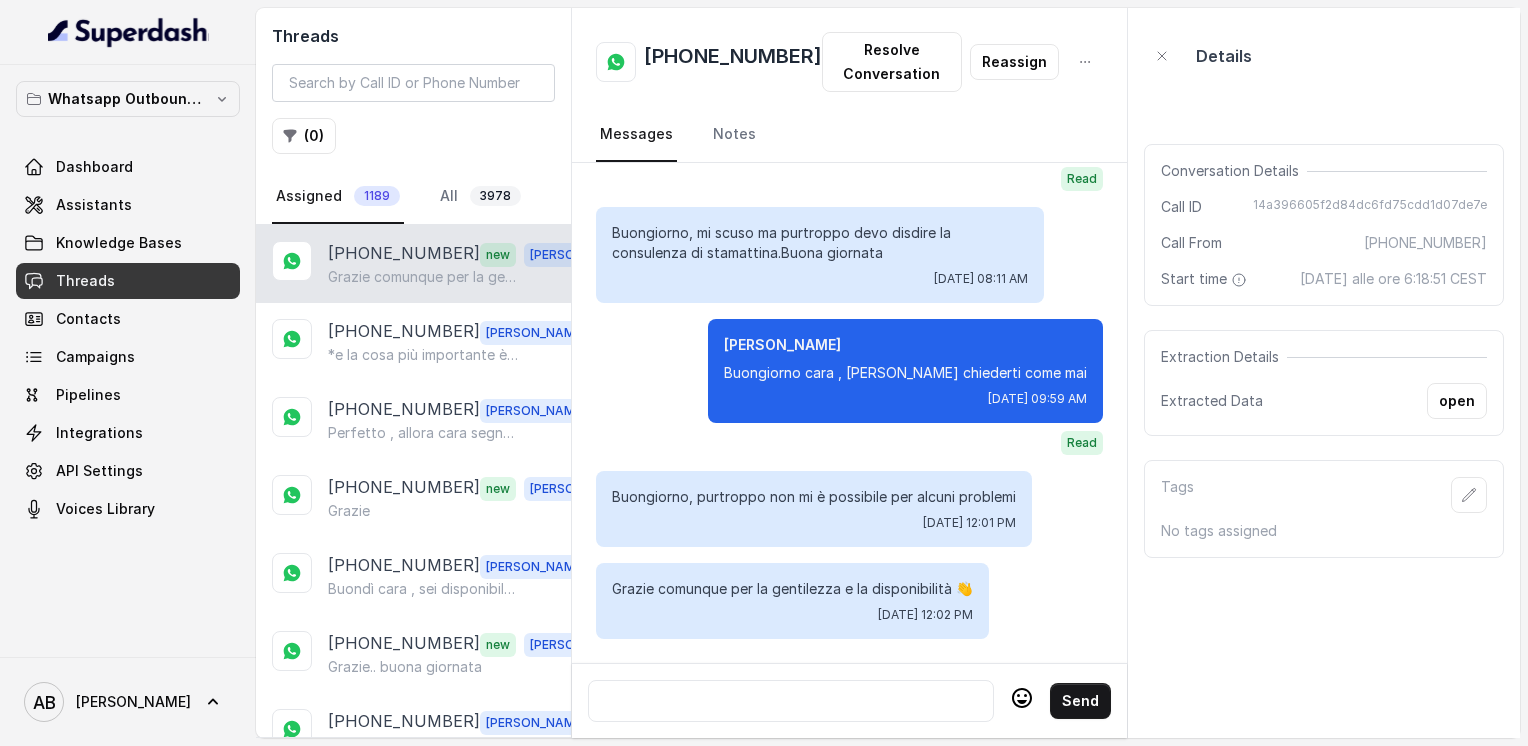 click at bounding box center [791, 701] 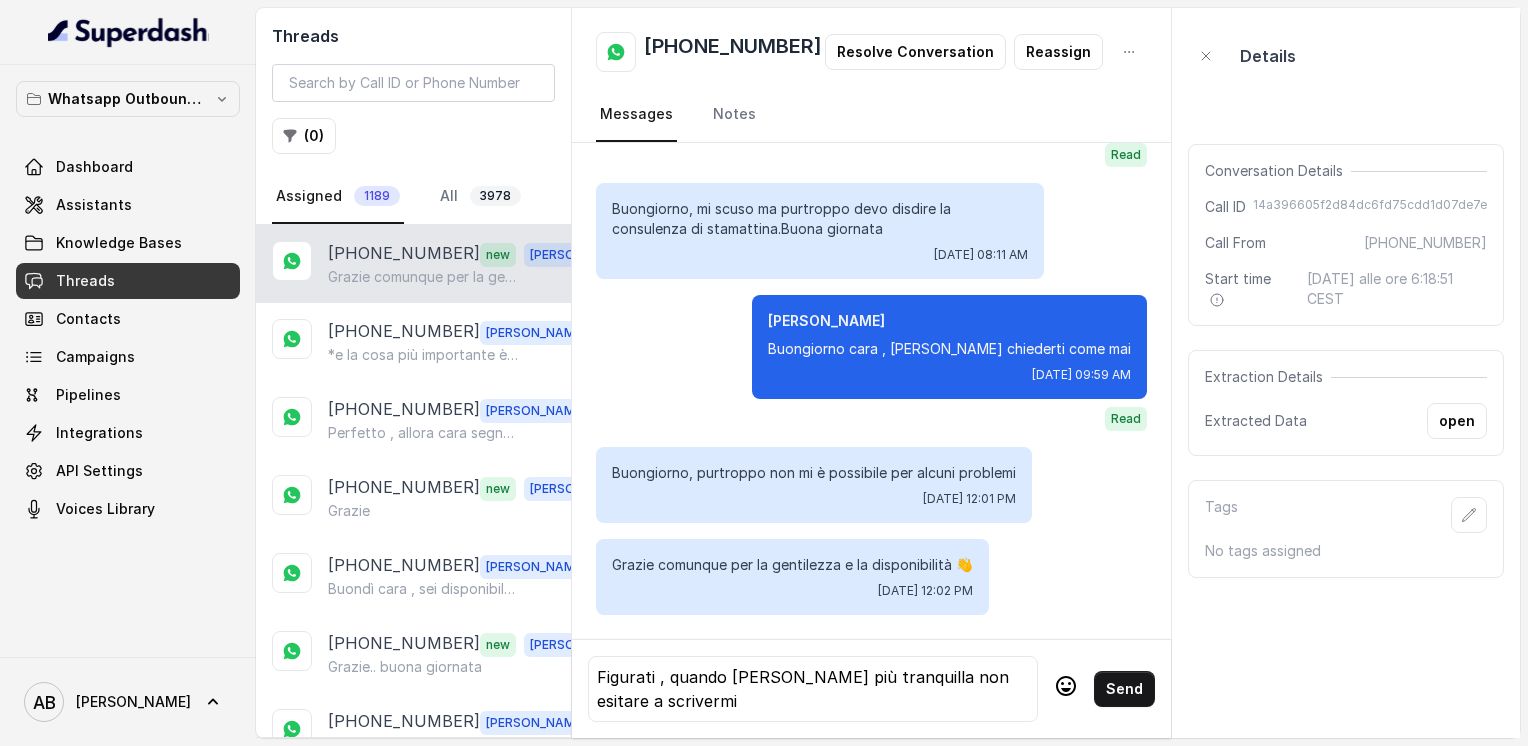 click 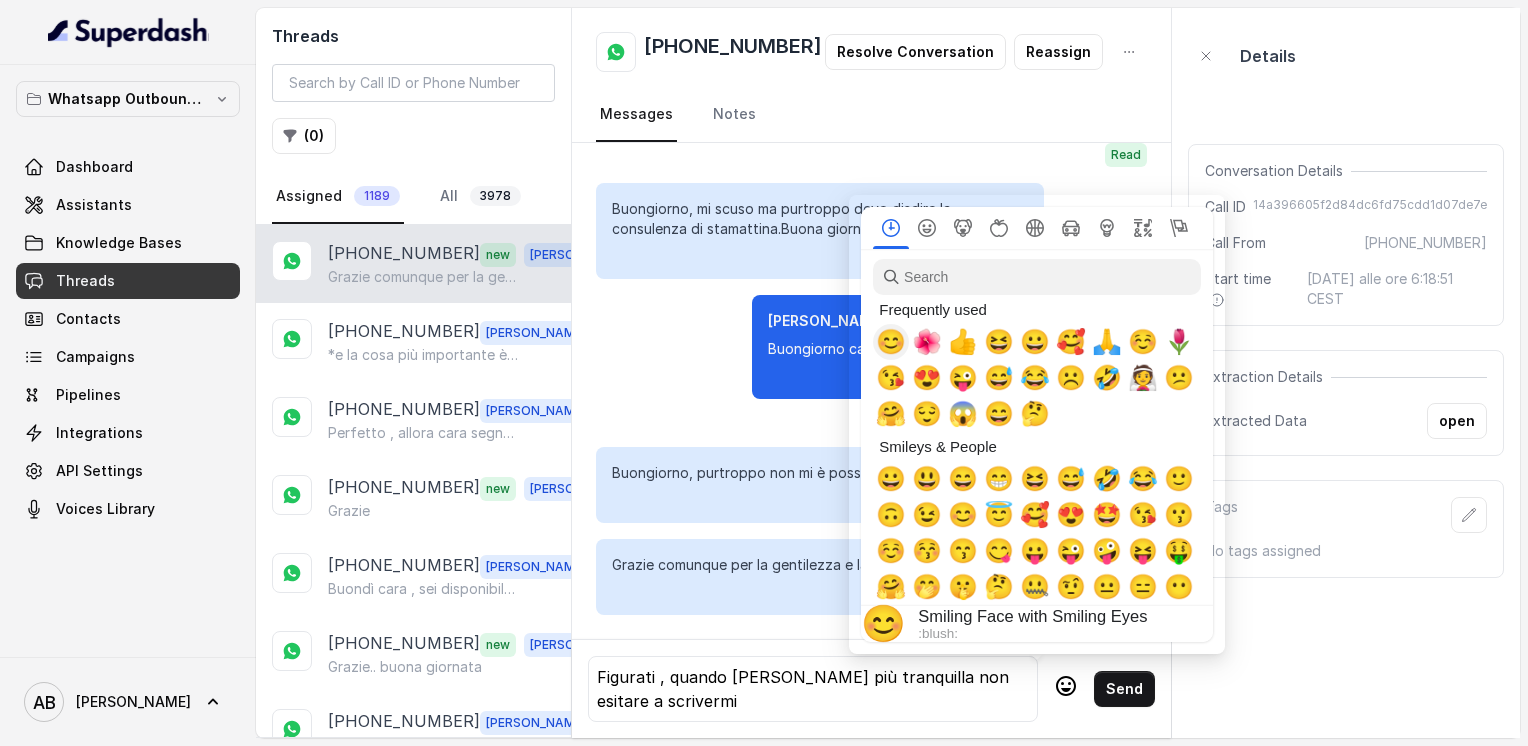 click on "🌺" at bounding box center [927, 342] 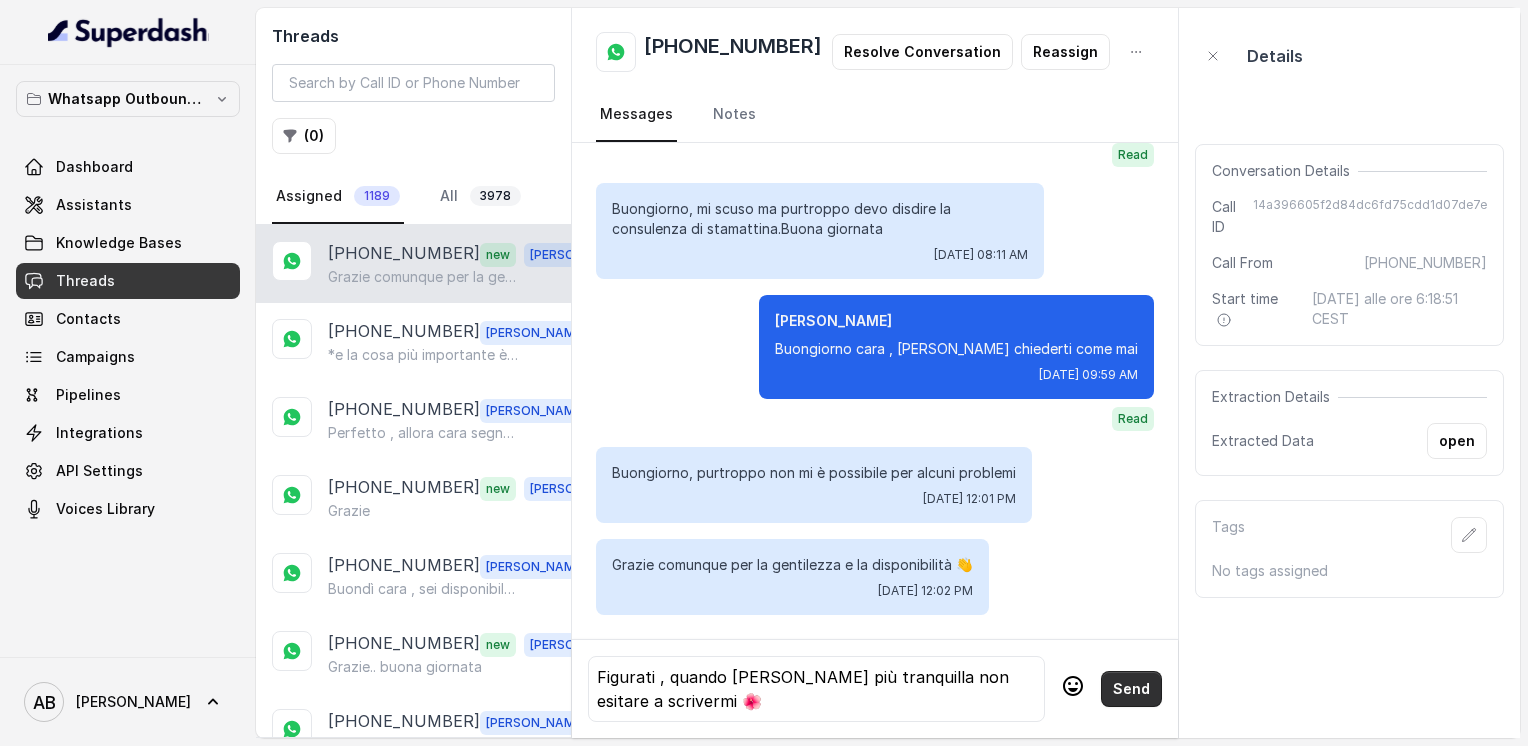 click on "Send" at bounding box center [1131, 689] 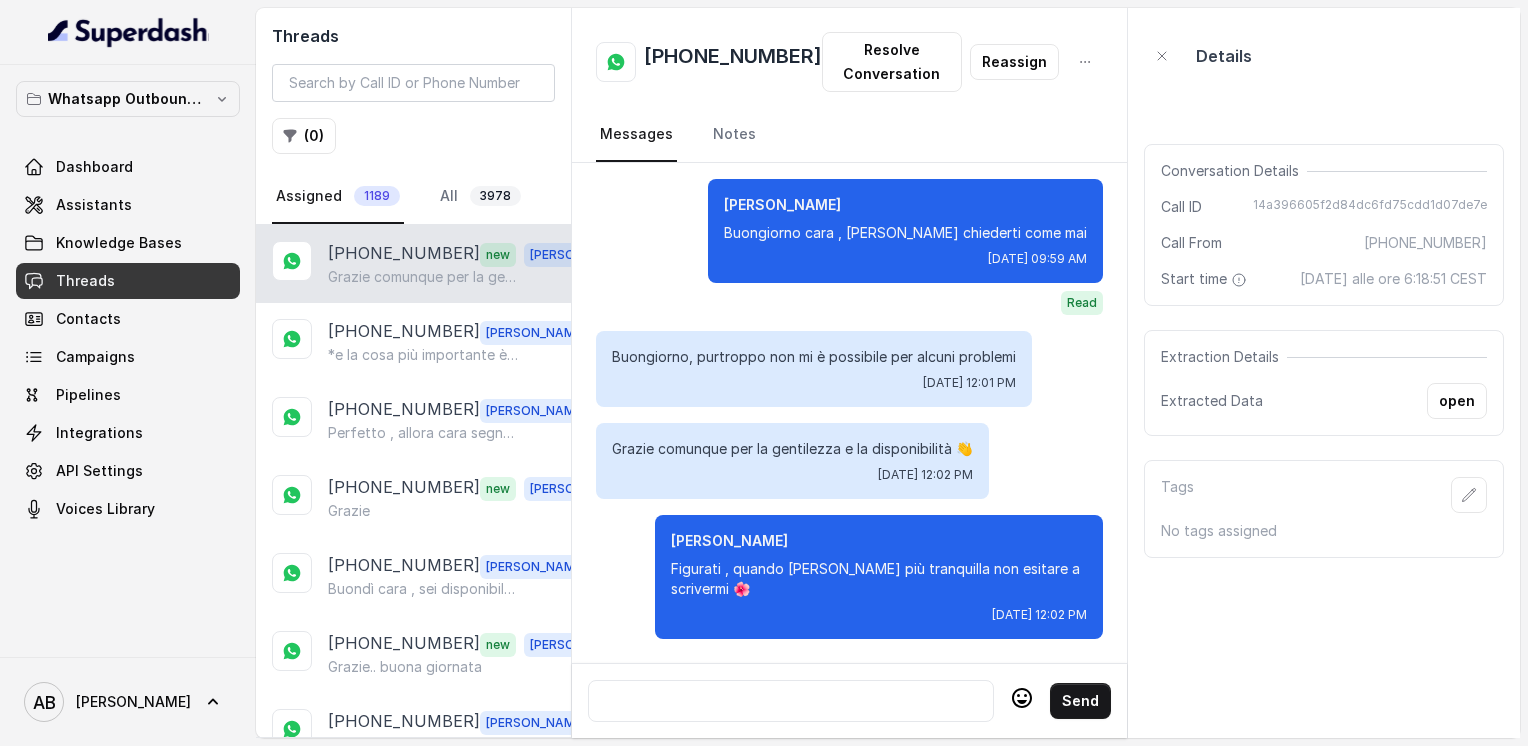 scroll, scrollTop: 3600, scrollLeft: 0, axis: vertical 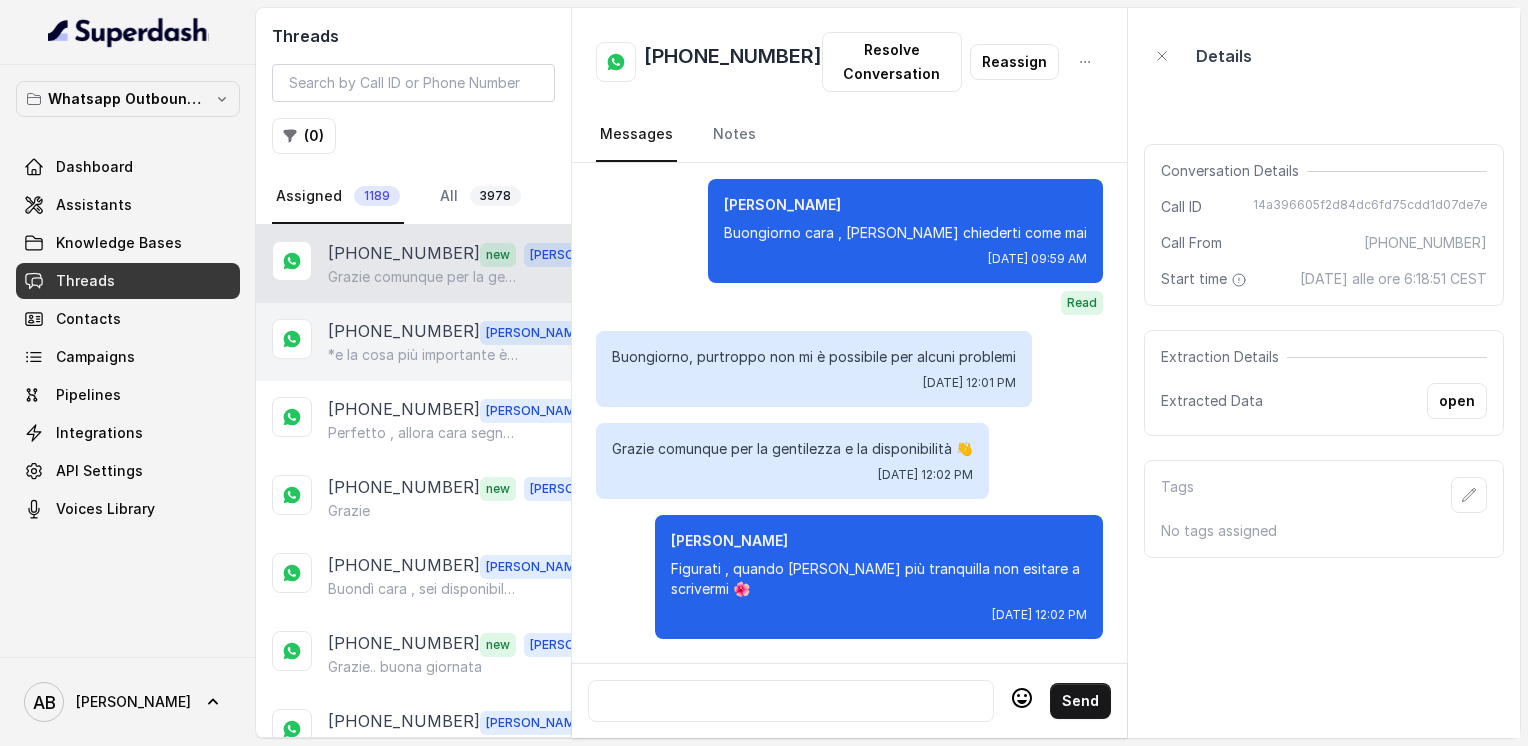 click on "[PHONE_NUMBER]" at bounding box center [404, 332] 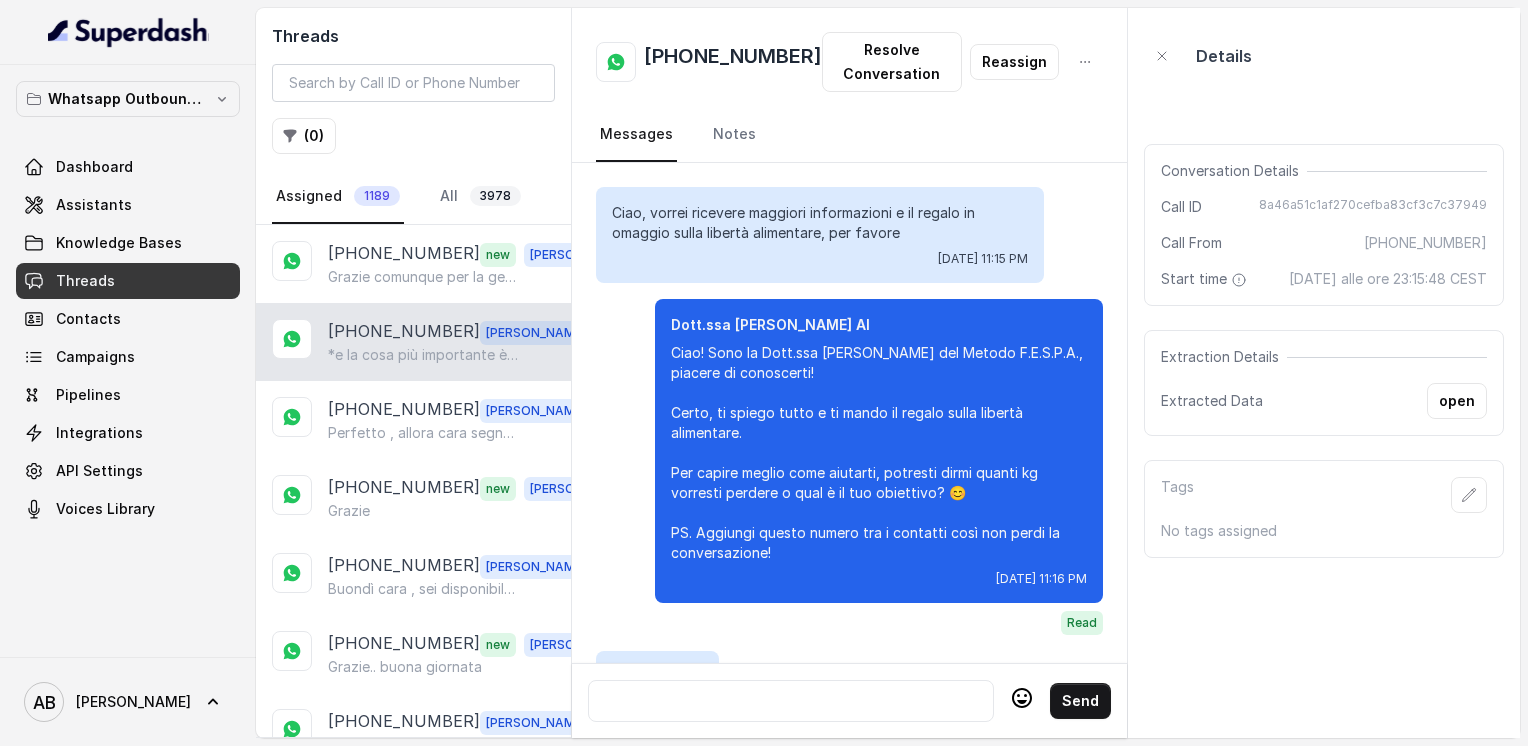 scroll, scrollTop: 4712, scrollLeft: 0, axis: vertical 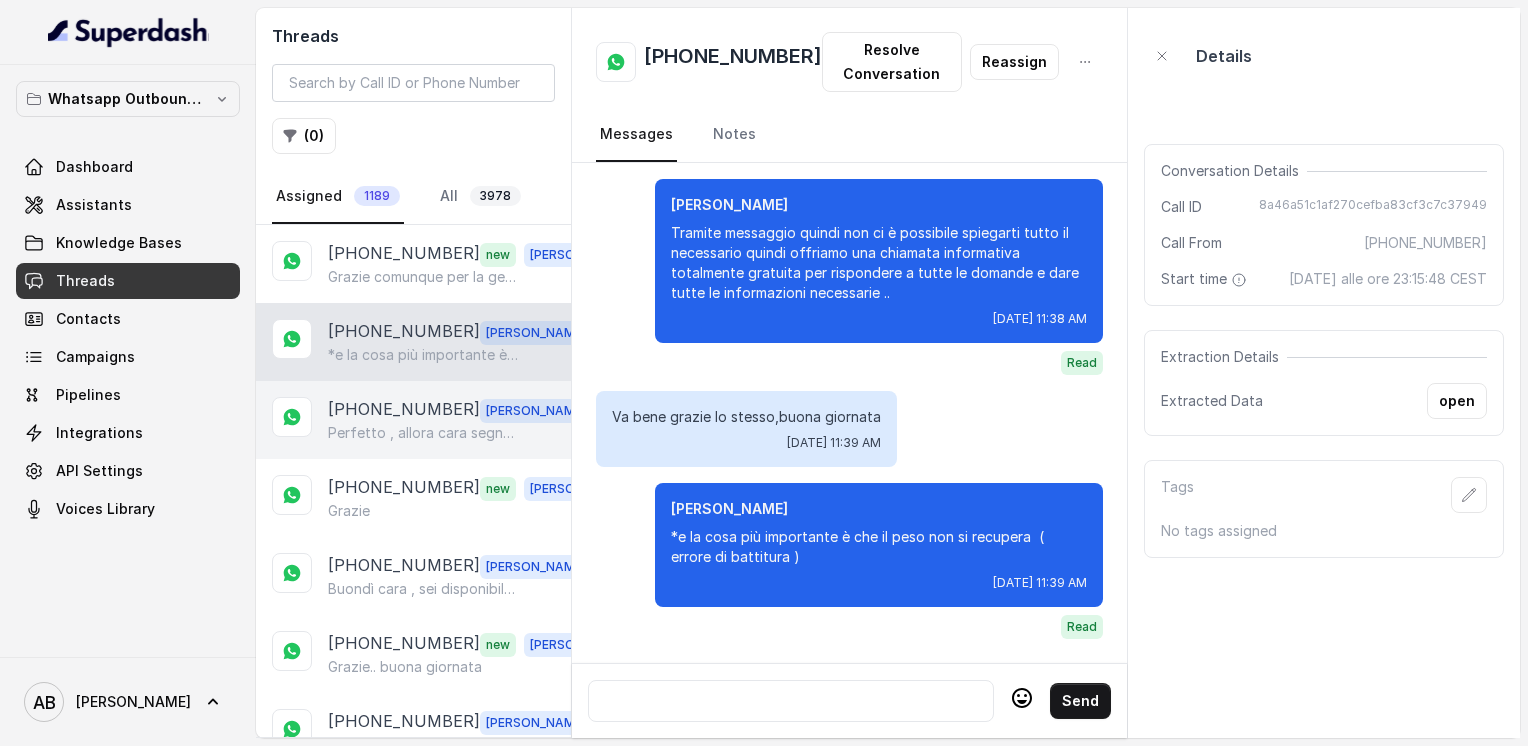 click on "Perfetto , allora cara segno la prenotazione a [DATE] alle 14:30 .. Ti auguro una buona giornata" at bounding box center (424, 433) 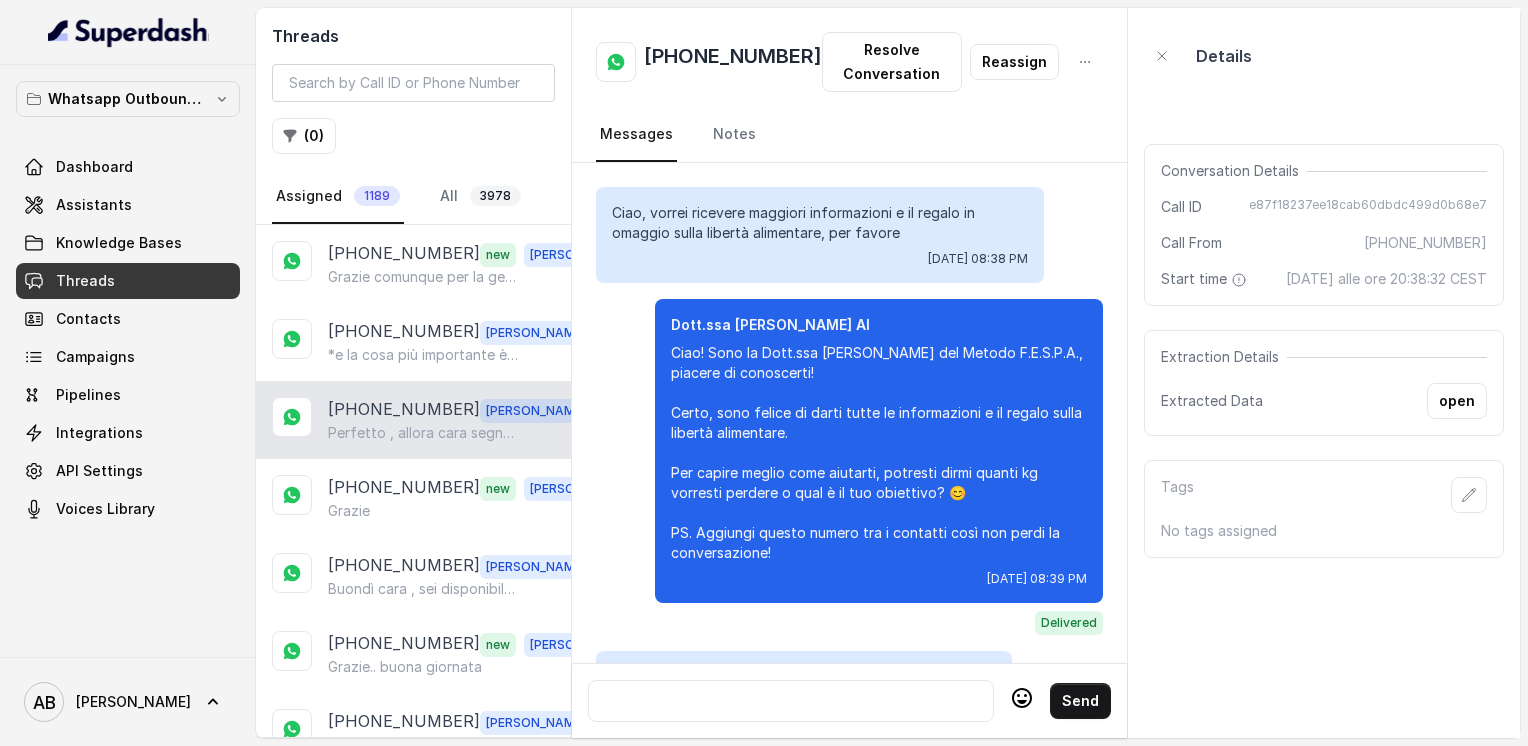scroll, scrollTop: 2792, scrollLeft: 0, axis: vertical 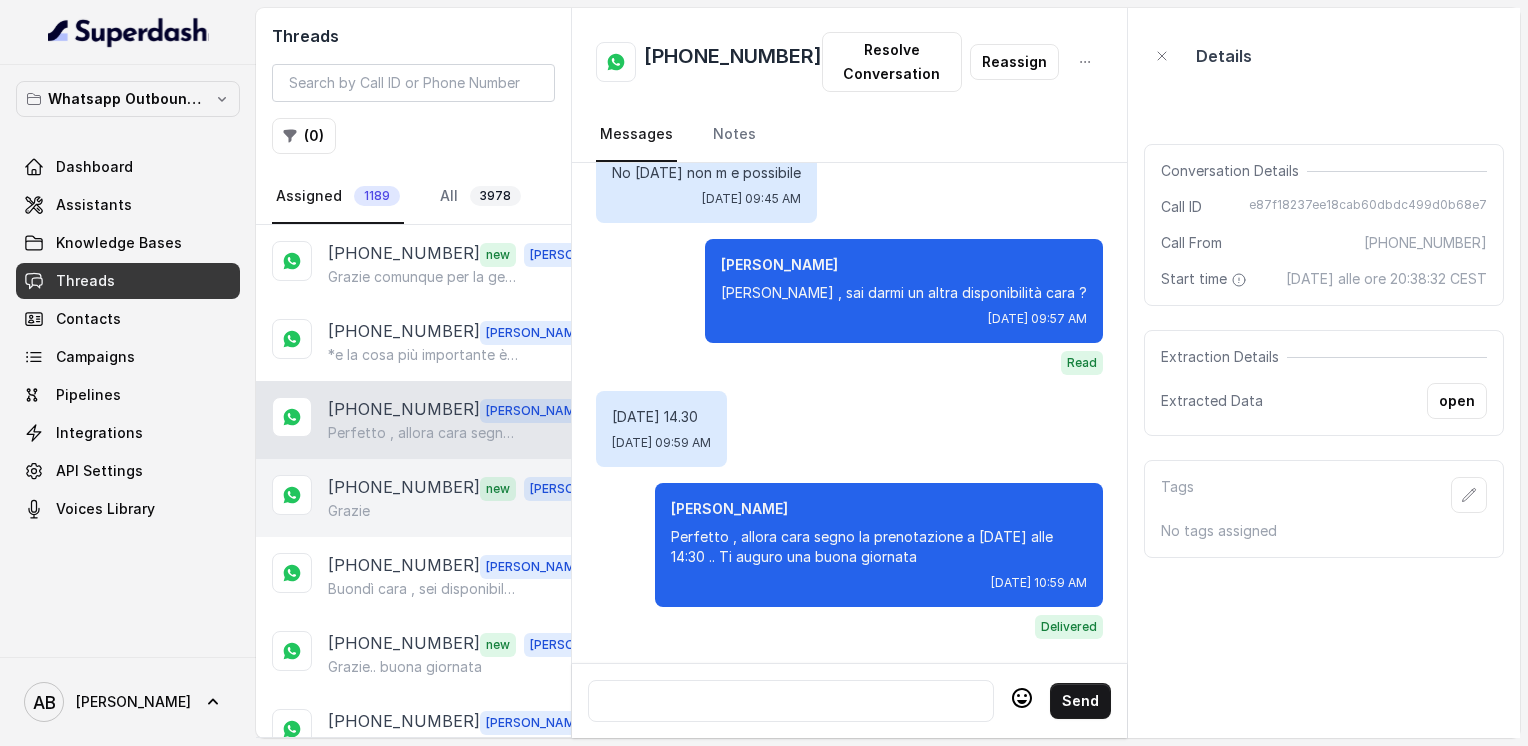 click on "[PHONE_NUMBER]" at bounding box center (404, 488) 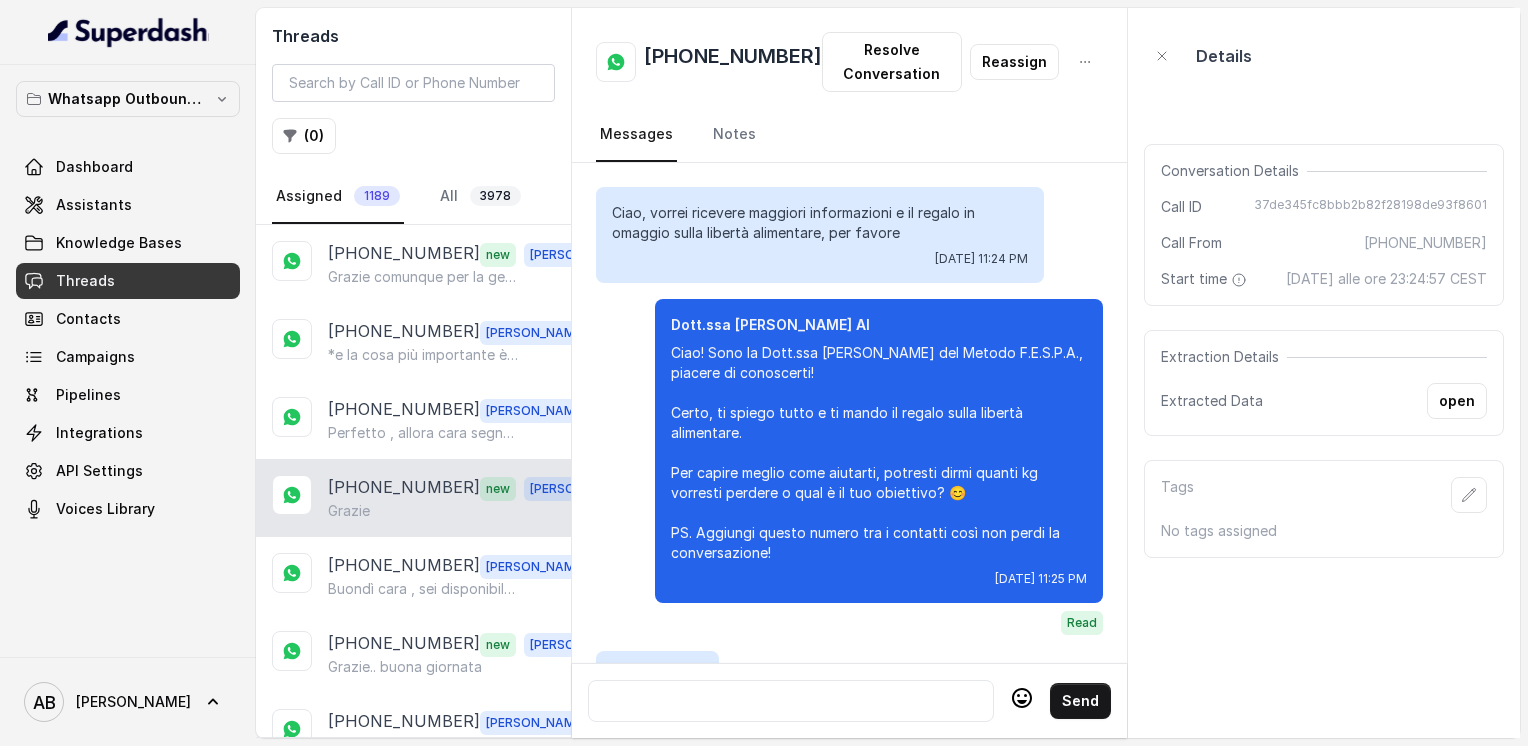 scroll, scrollTop: 2964, scrollLeft: 0, axis: vertical 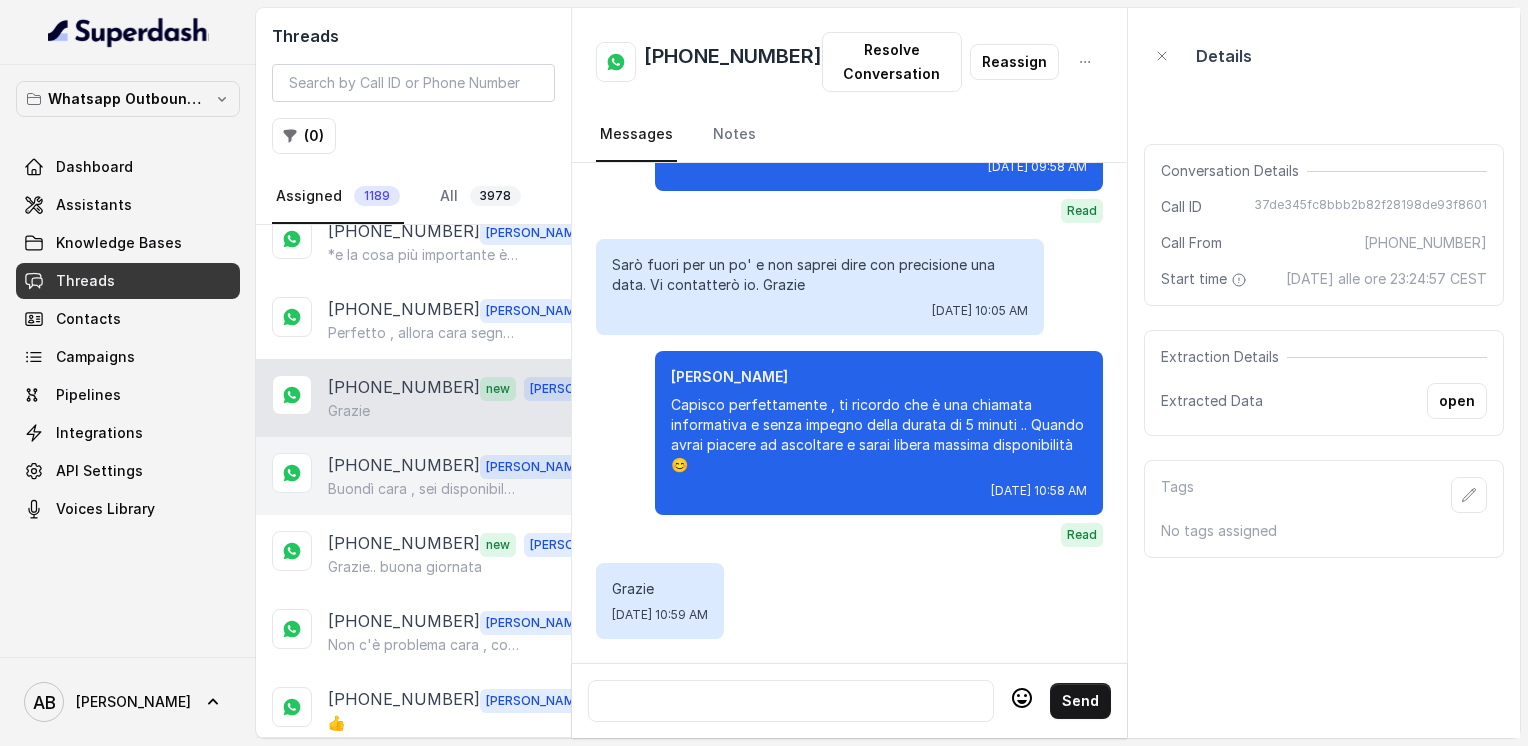 click on "[PHONE_NUMBER]" at bounding box center (404, 466) 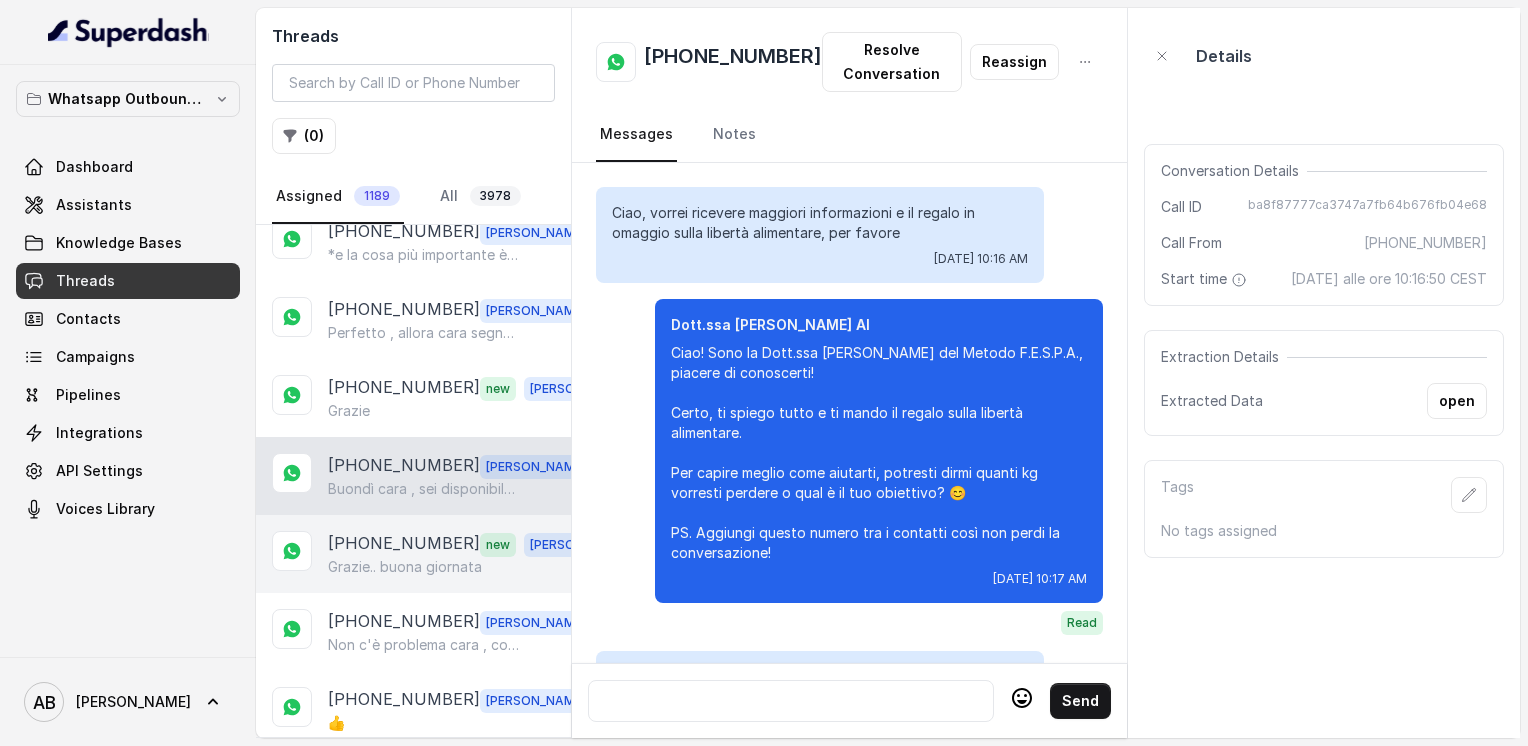 click on "[PHONE_NUMBER]" at bounding box center [404, 544] 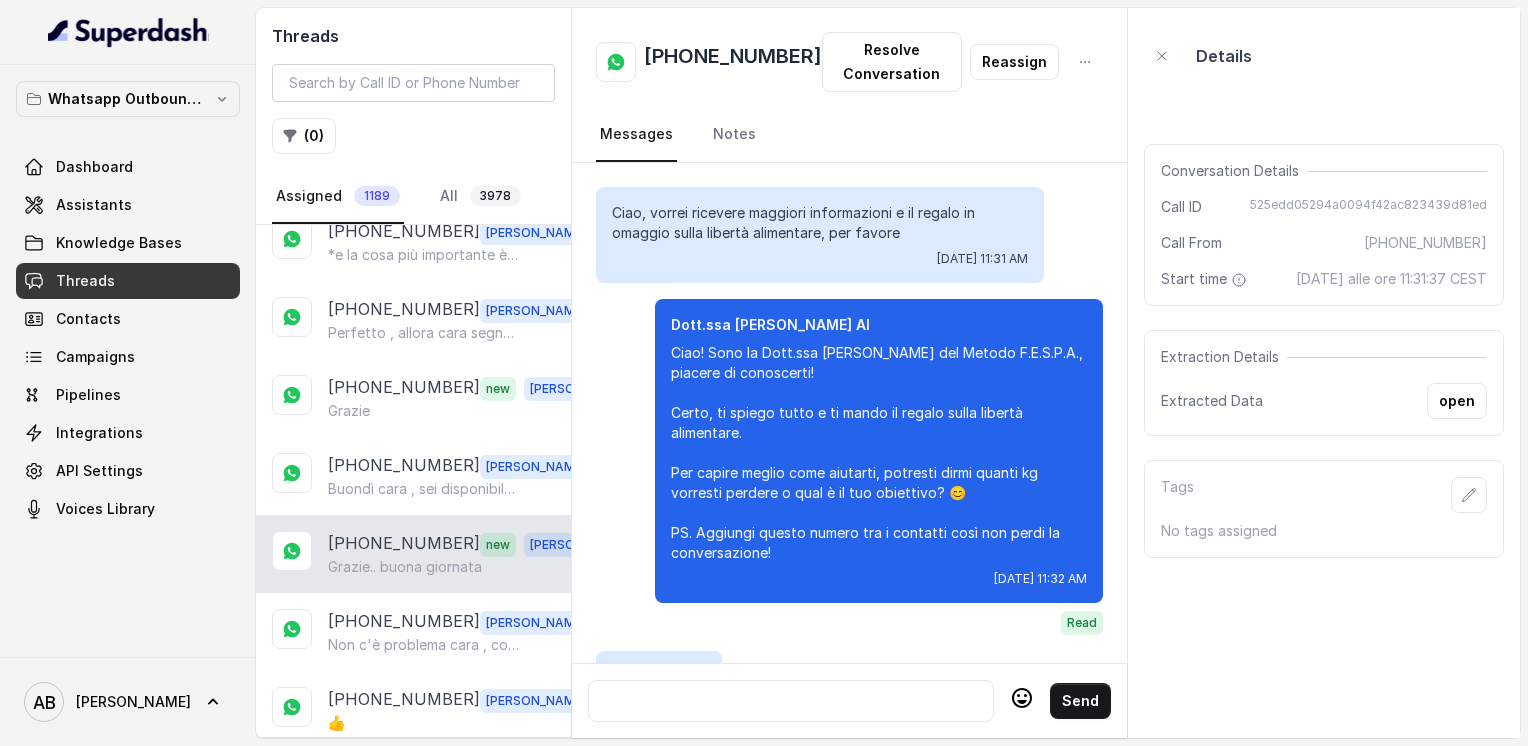 scroll, scrollTop: 3224, scrollLeft: 0, axis: vertical 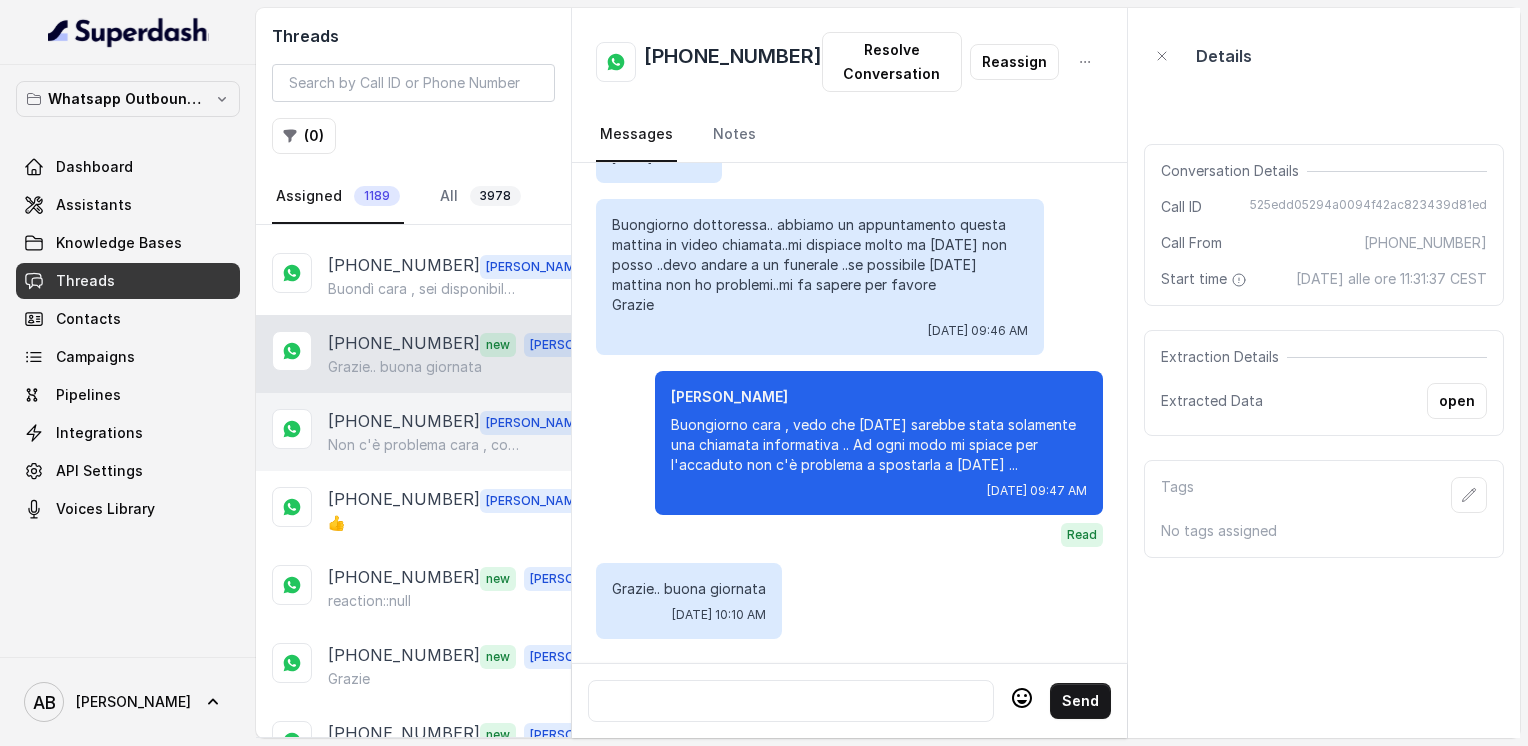 click on "[PHONE_NUMBER]" at bounding box center (404, 422) 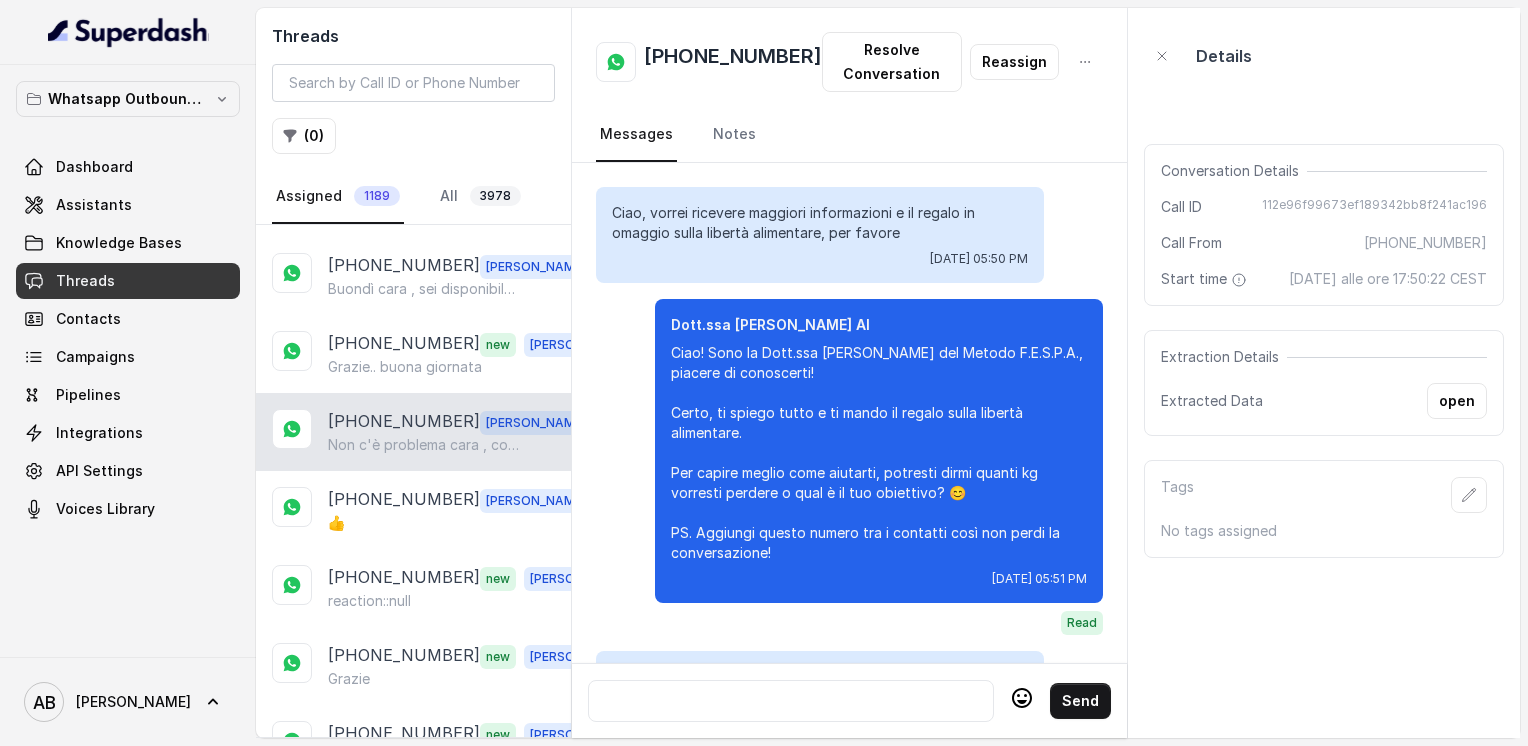 scroll, scrollTop: 1940, scrollLeft: 0, axis: vertical 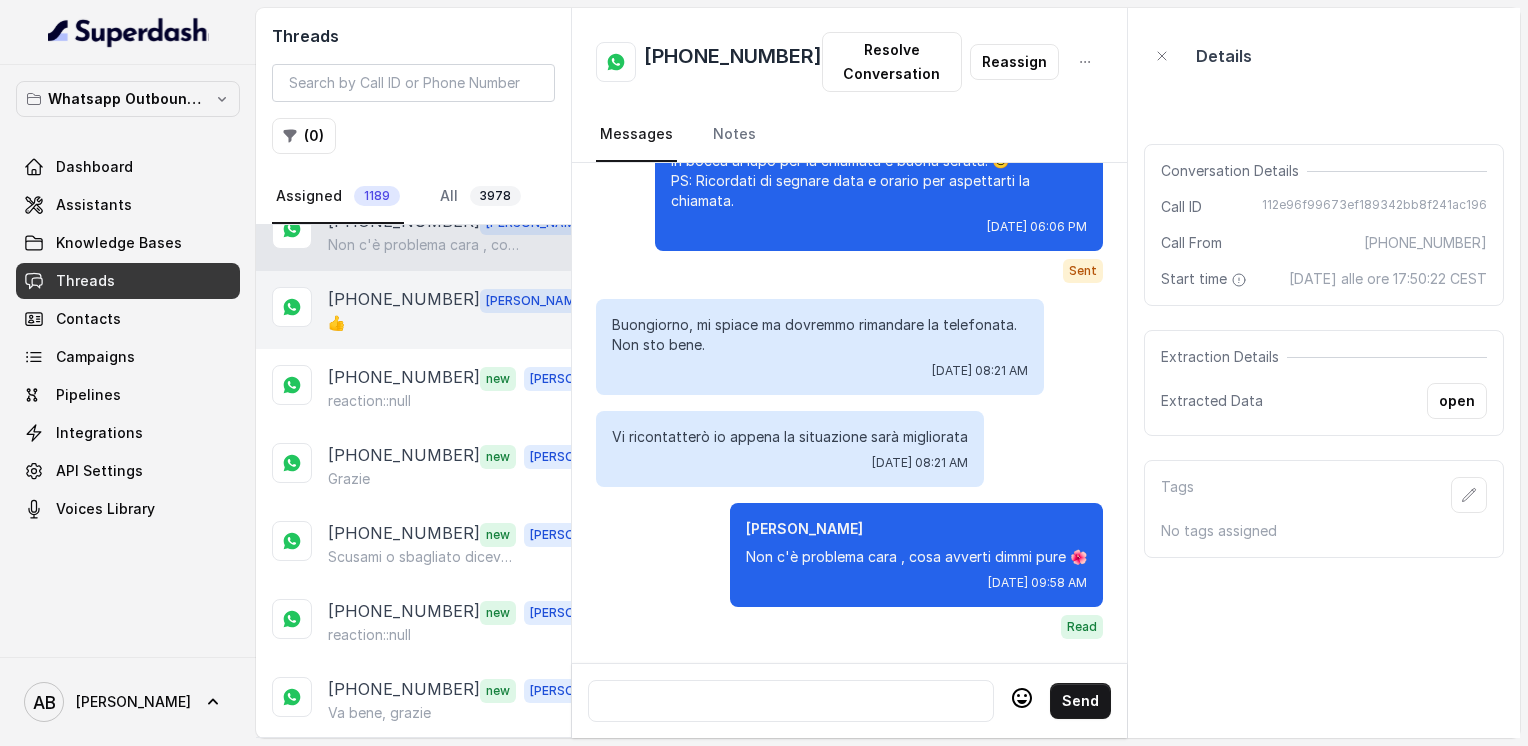 click on "👍" at bounding box center (460, 323) 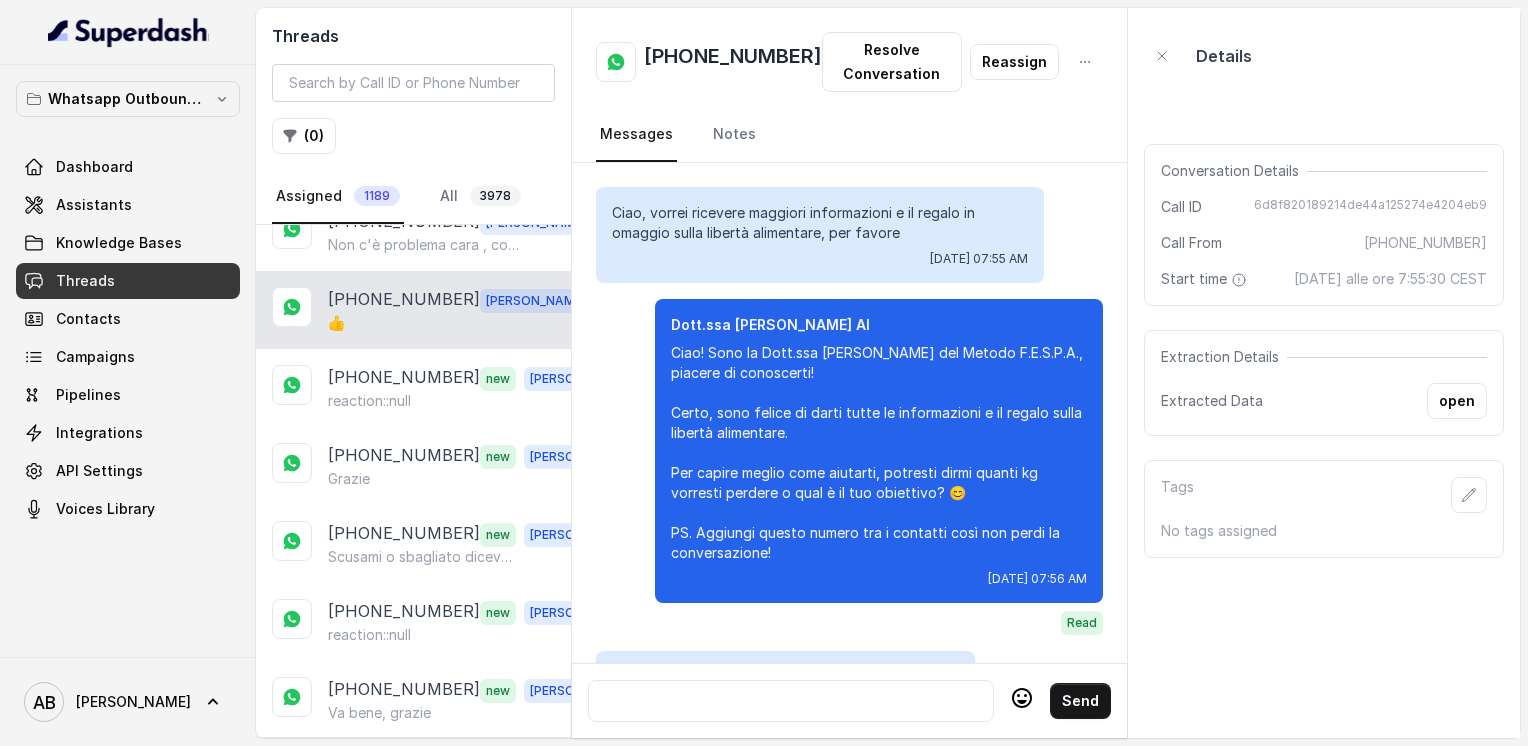 scroll, scrollTop: 3772, scrollLeft: 0, axis: vertical 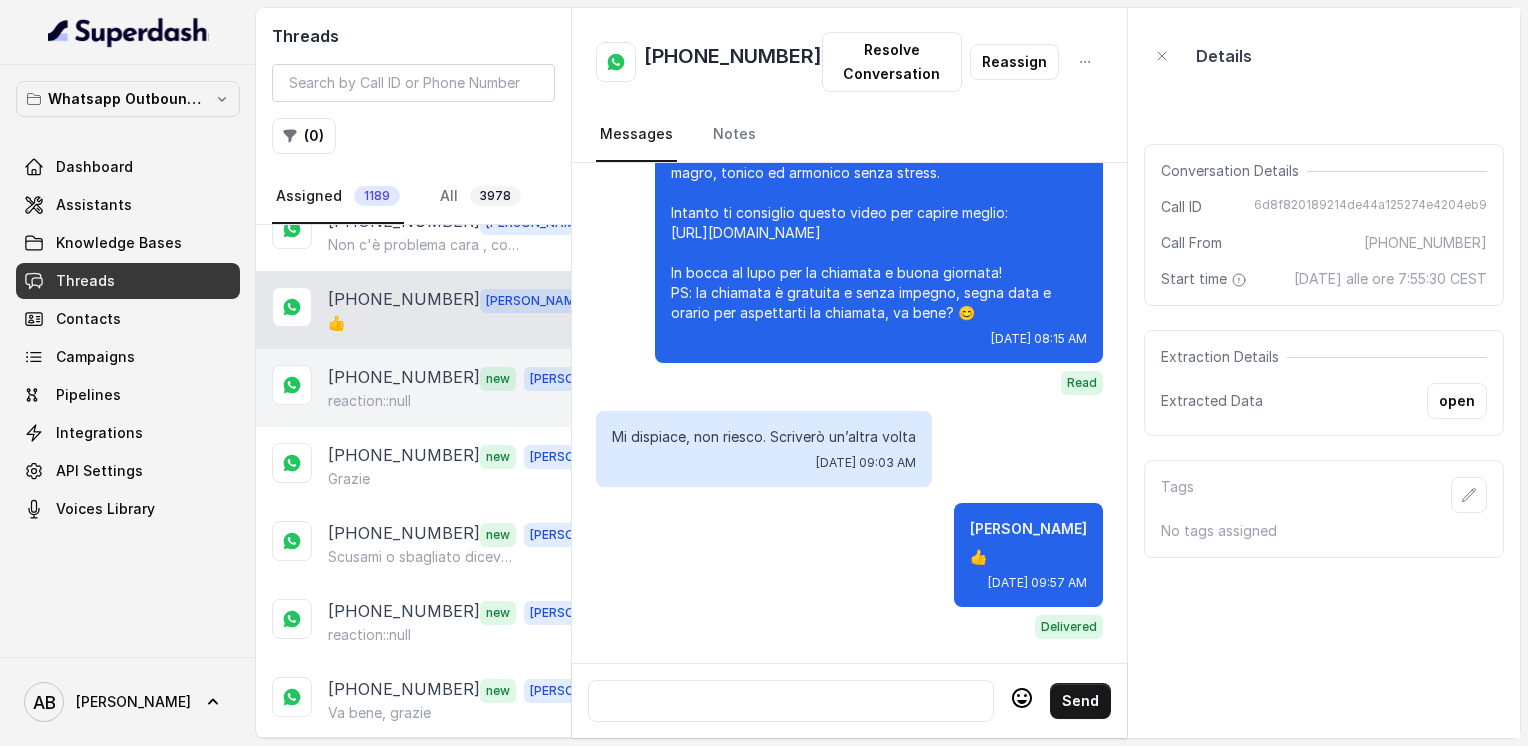 click on "reaction::null" at bounding box center [369, 401] 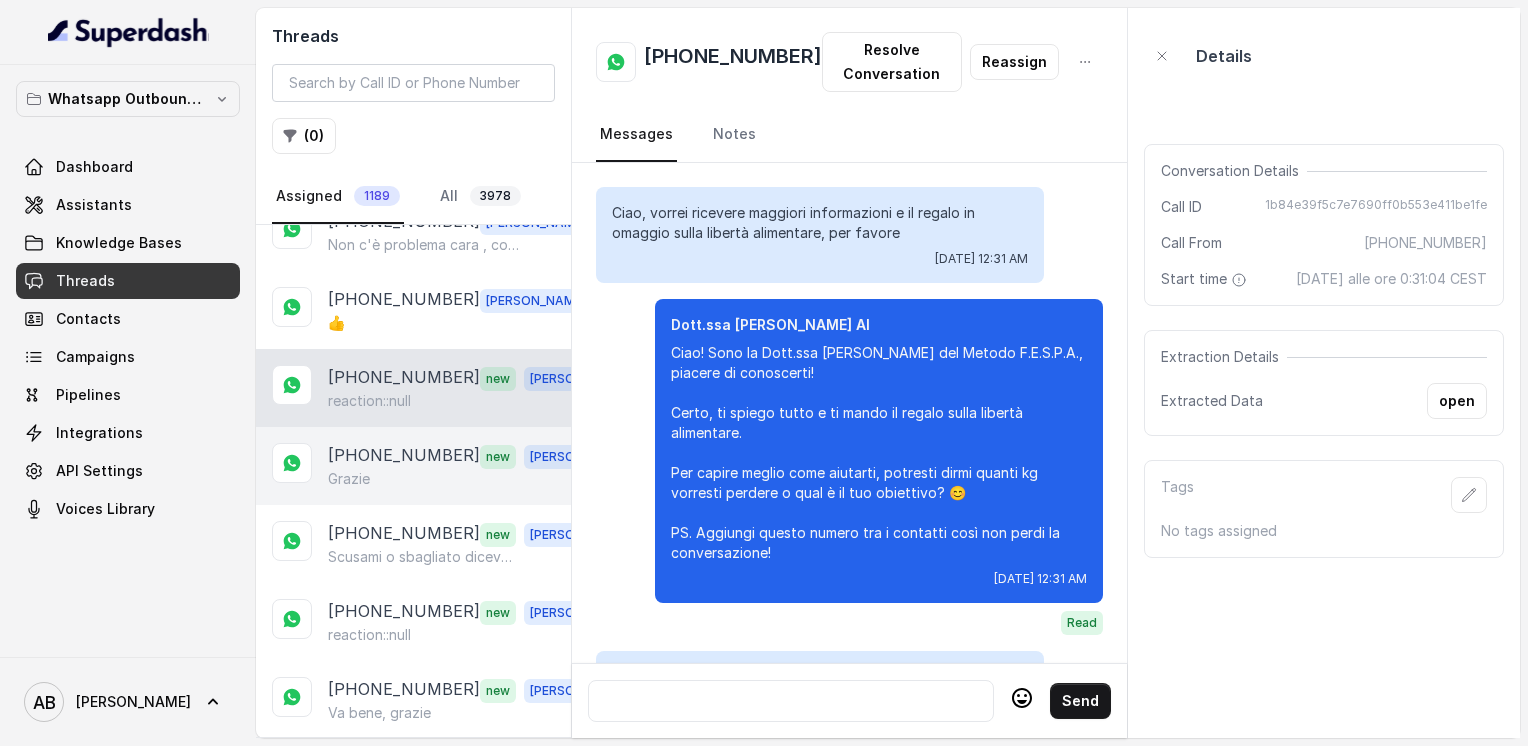 scroll, scrollTop: 1112, scrollLeft: 0, axis: vertical 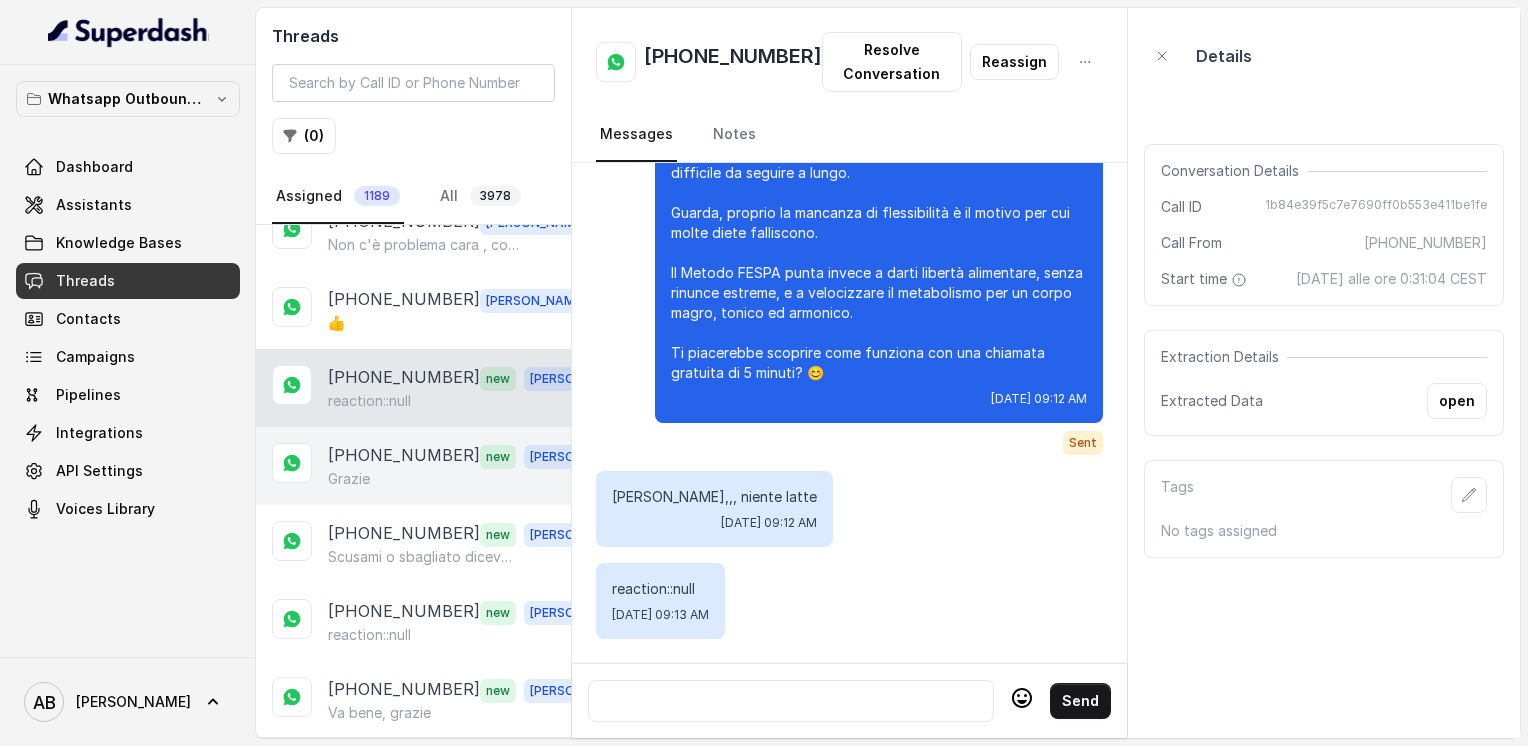 click on "[PHONE_NUMBER]" at bounding box center [404, 456] 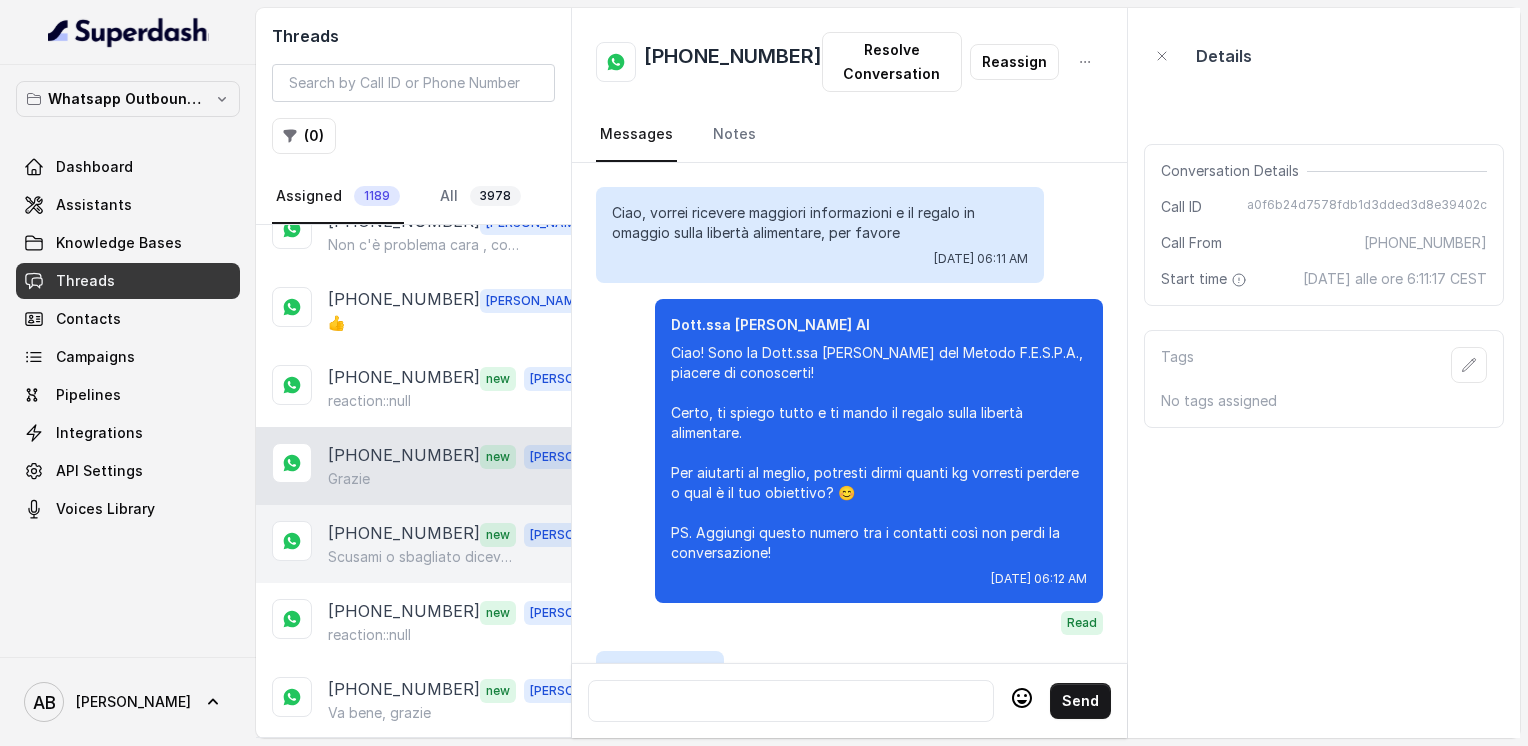 click on "[PHONE_NUMBER]" at bounding box center (404, 534) 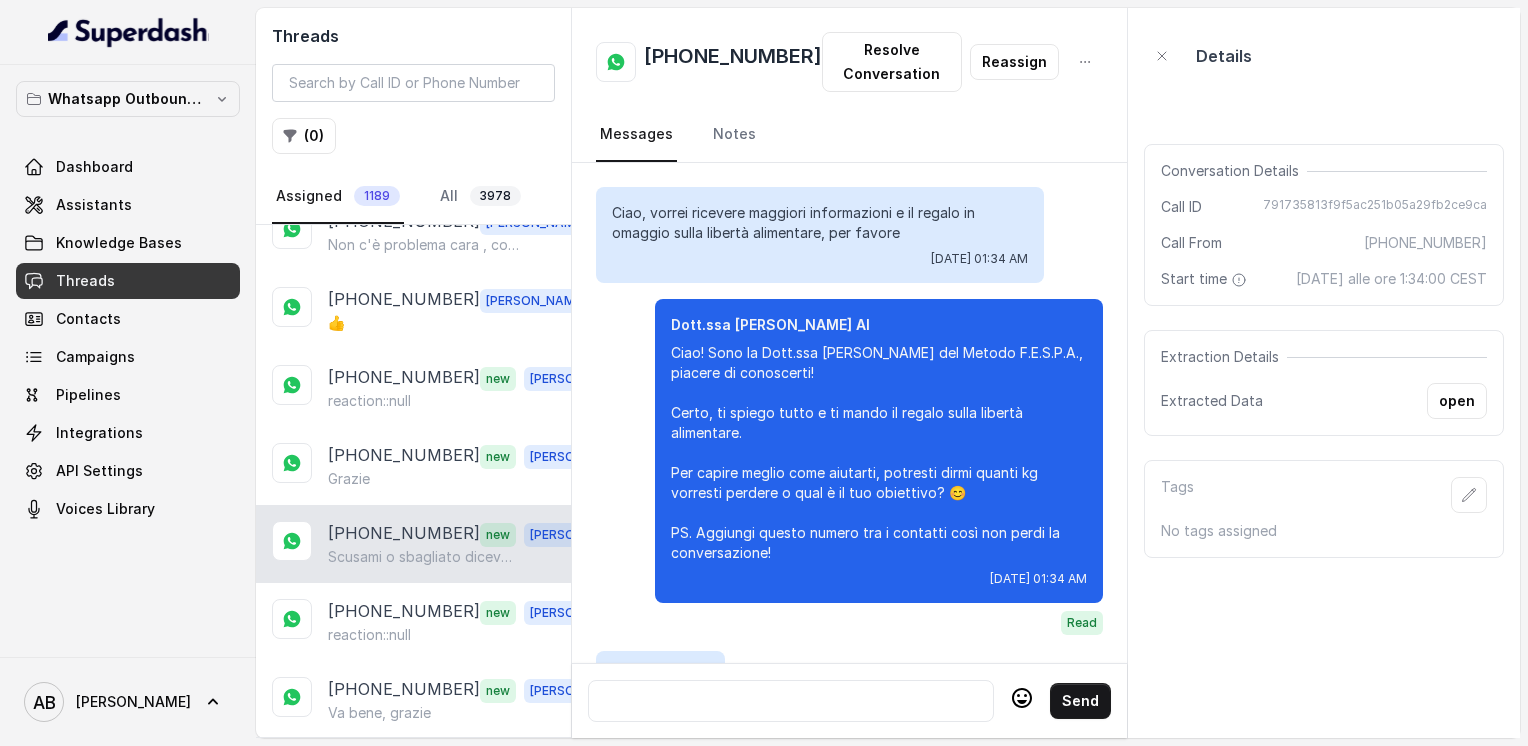 scroll, scrollTop: 2716, scrollLeft: 0, axis: vertical 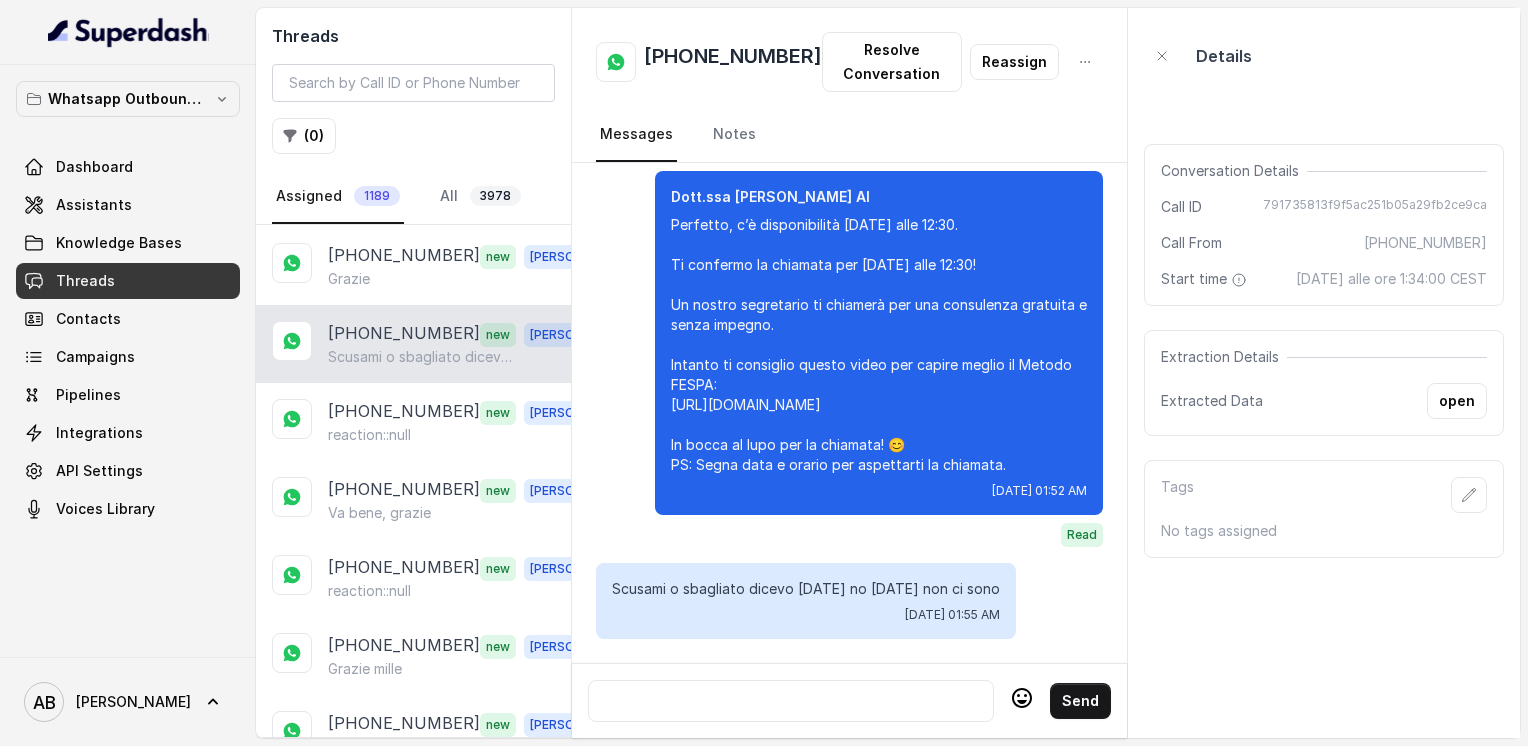 click on "[PHONE_NUMBER]   new [PERSON_NAME]mi o sbagliato dicevo [DATE] no [DATE] non ci sono" at bounding box center (413, 344) 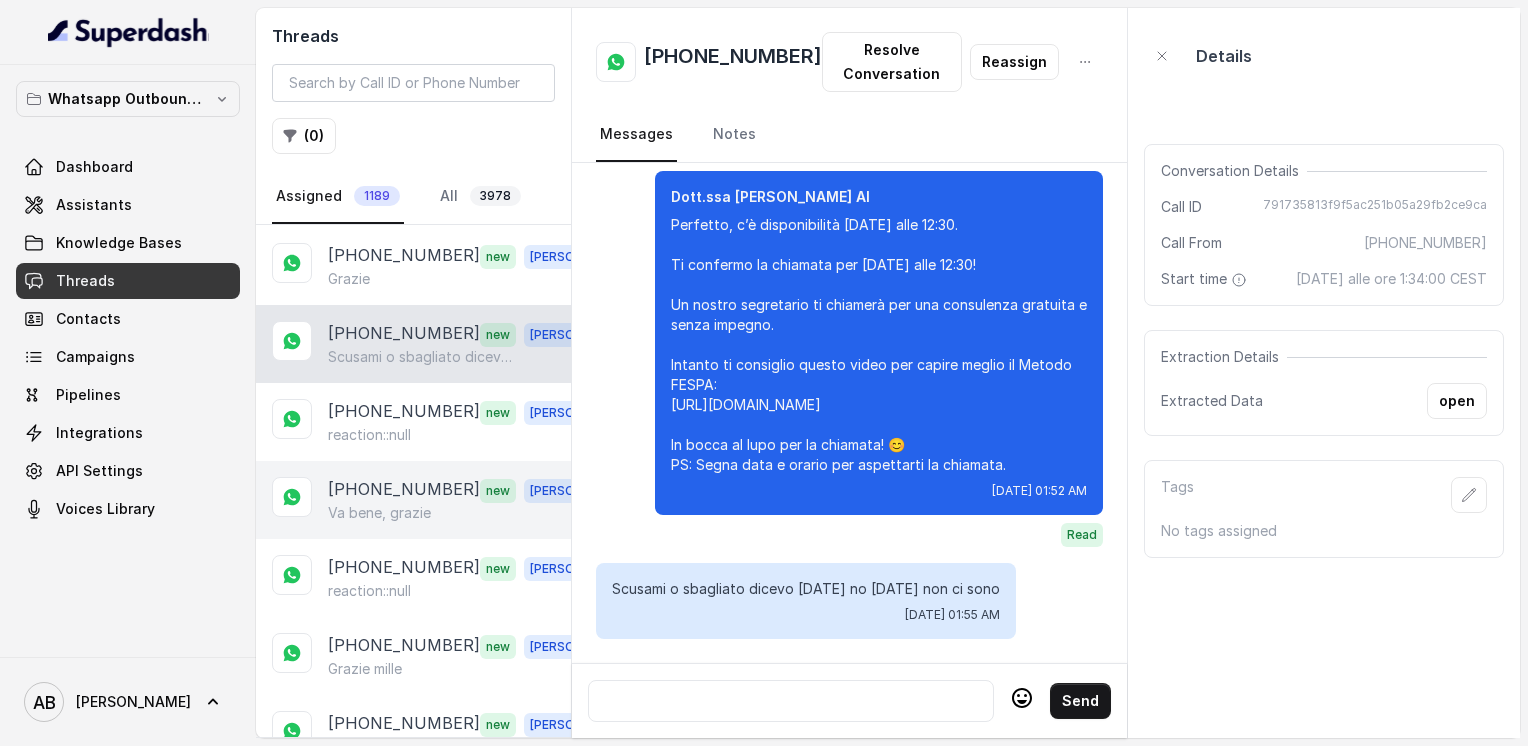 click on "[PHONE_NUMBER]" at bounding box center (404, 490) 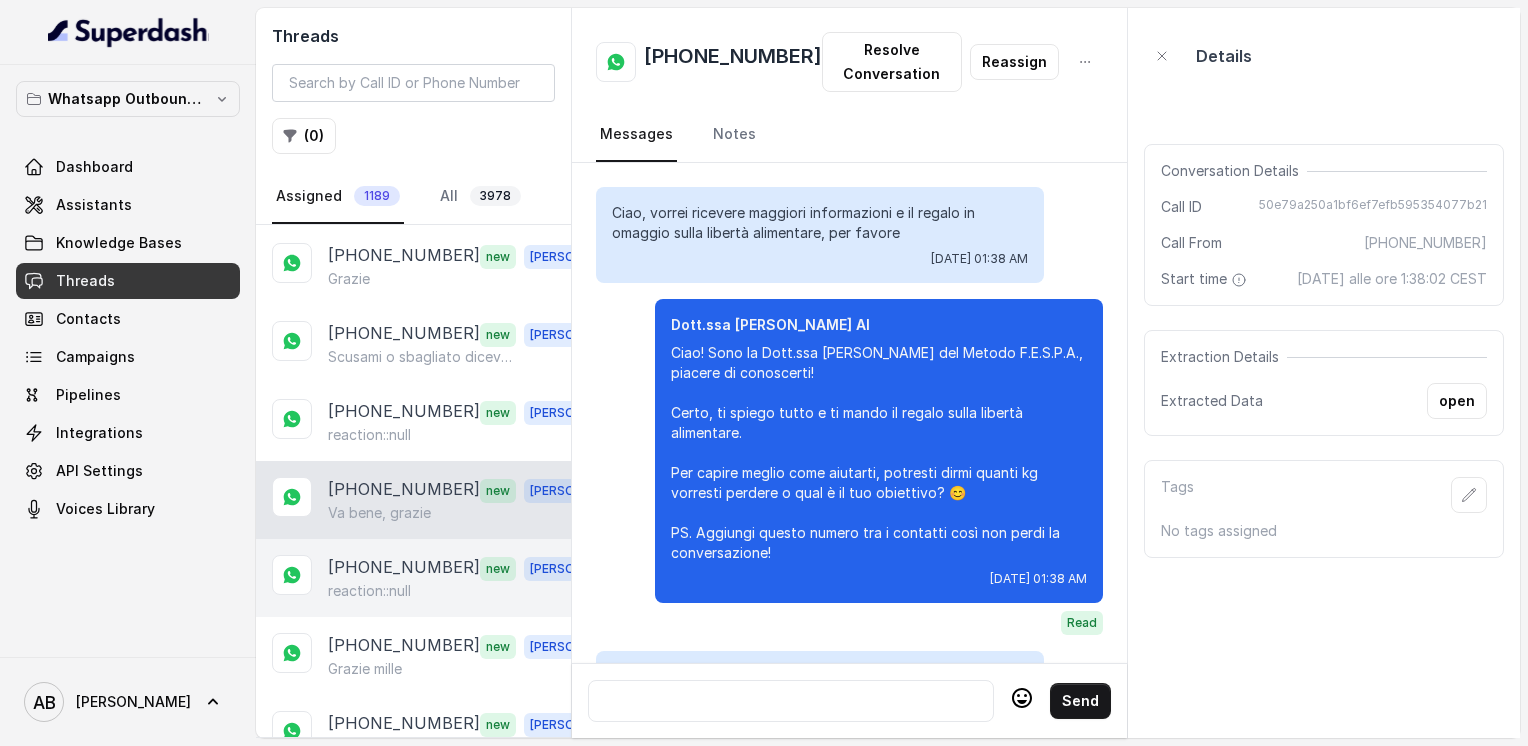 click on "+393519090200   new Alessandro reaction::null" at bounding box center [413, 578] 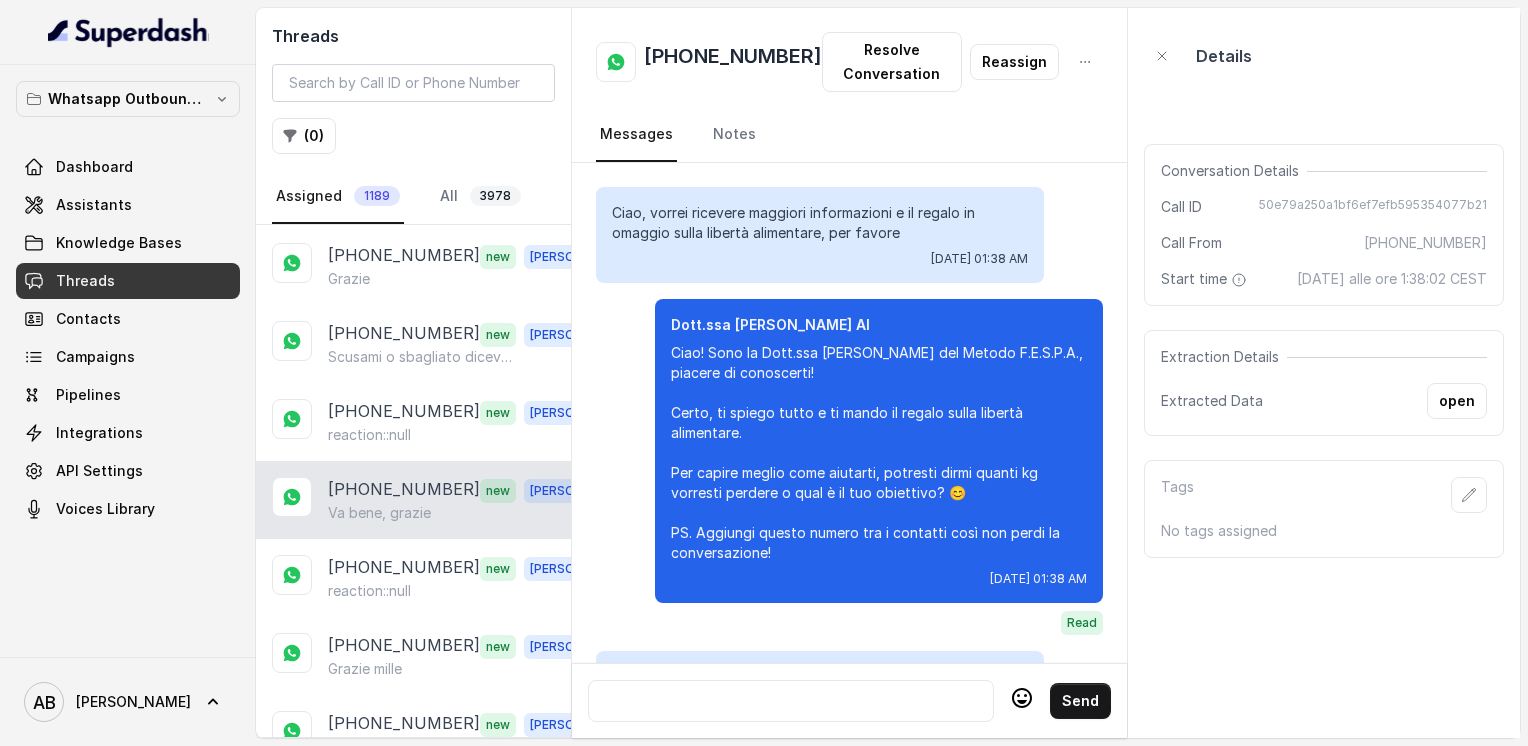 scroll, scrollTop: 0, scrollLeft: 0, axis: both 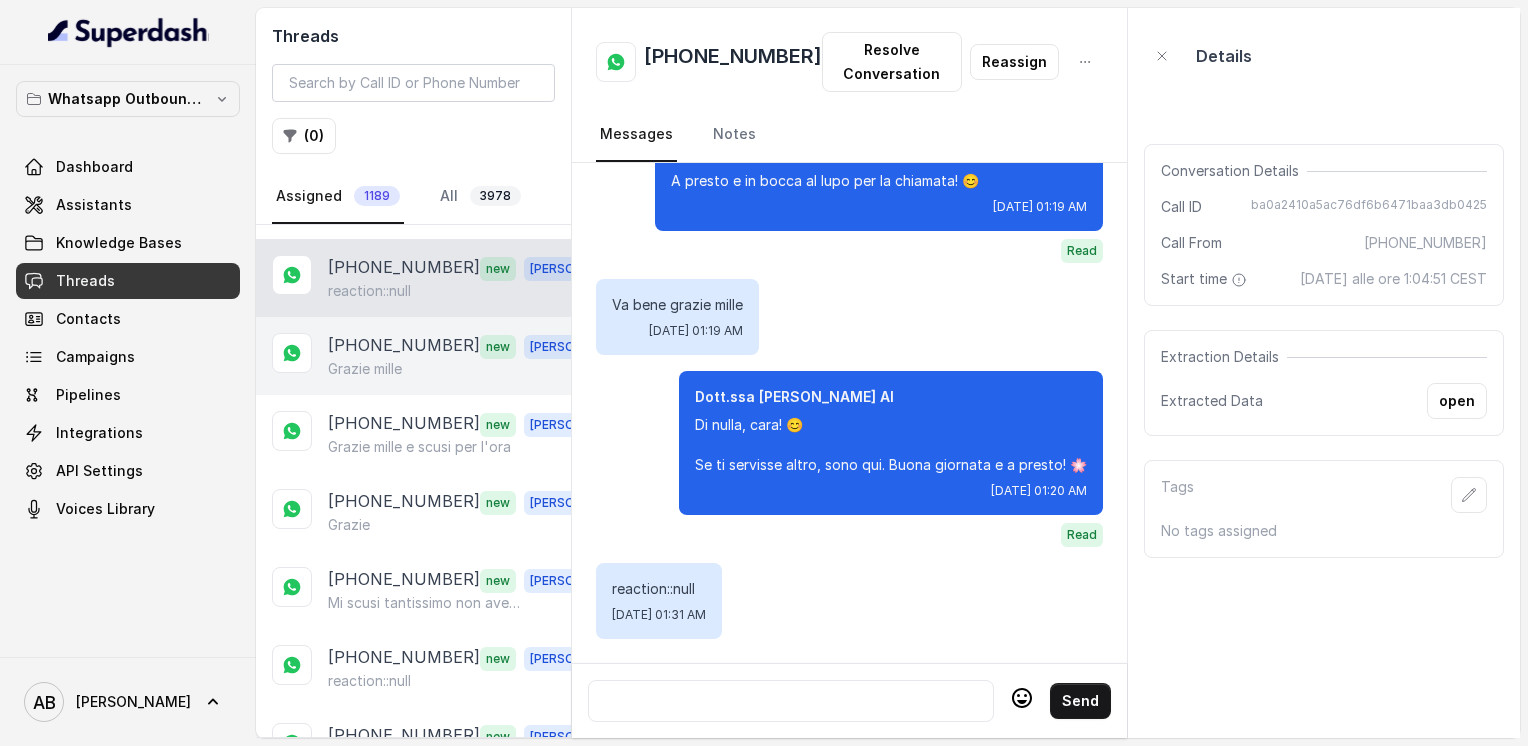 click on "[PHONE_NUMBER]" at bounding box center (404, 346) 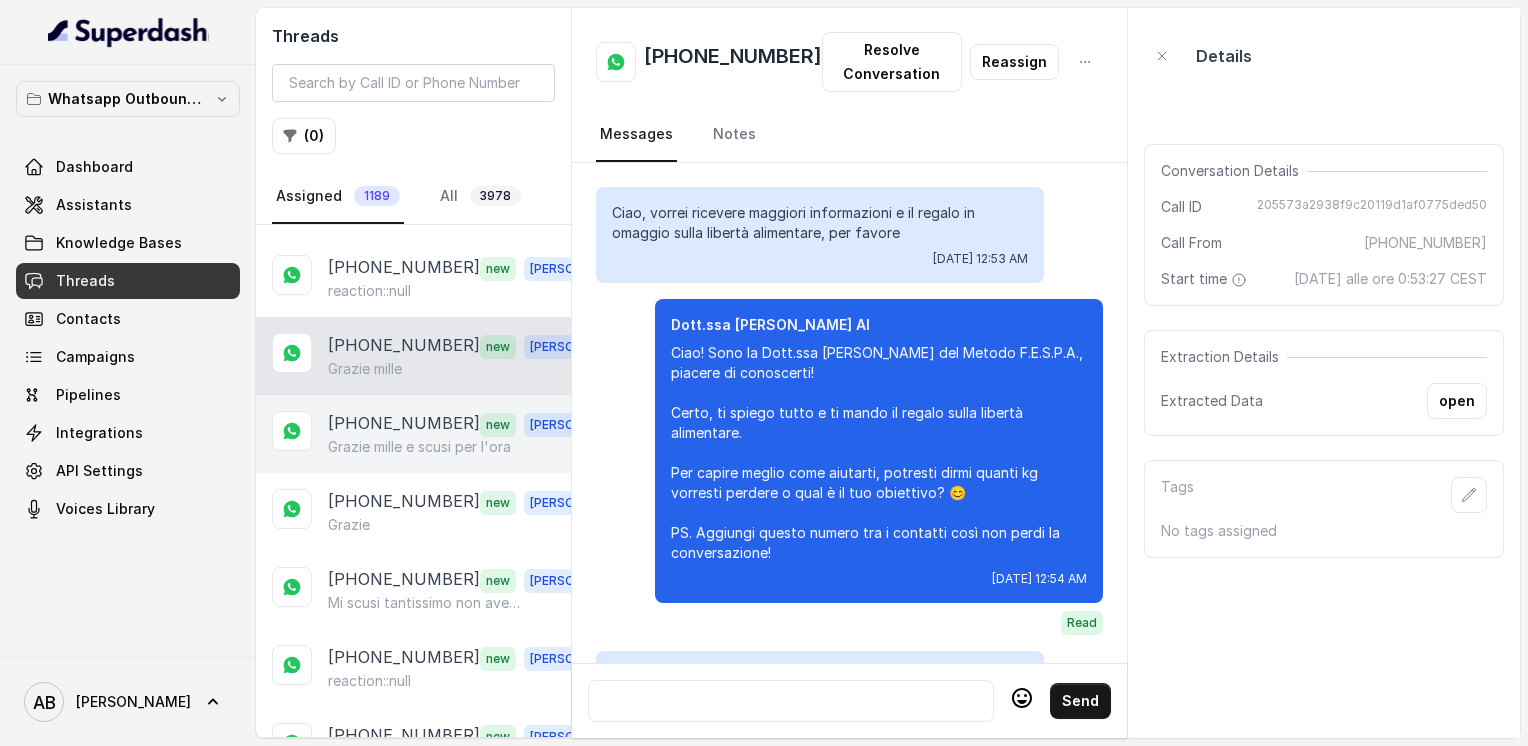 scroll, scrollTop: 2404, scrollLeft: 0, axis: vertical 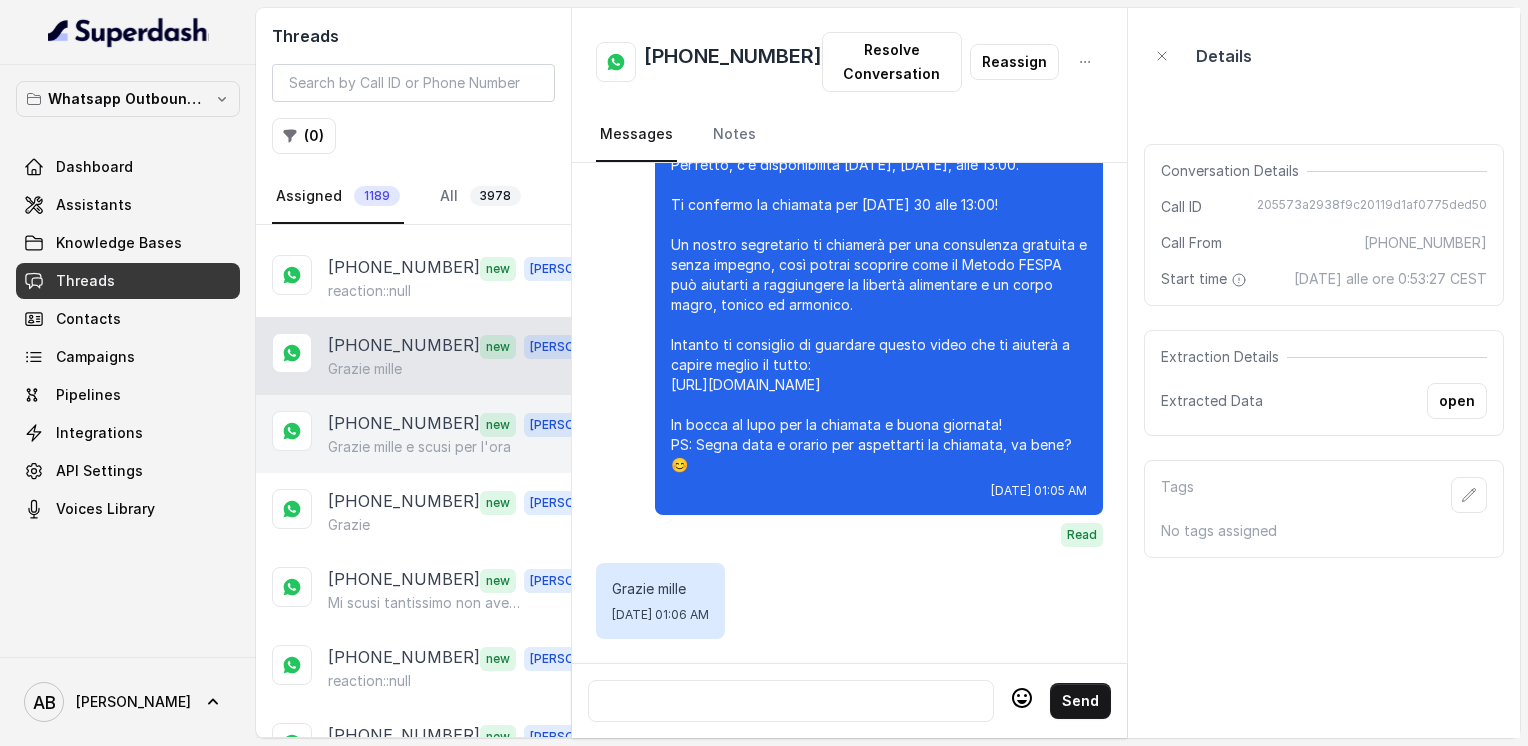 click on "[PHONE_NUMBER]" at bounding box center (404, 424) 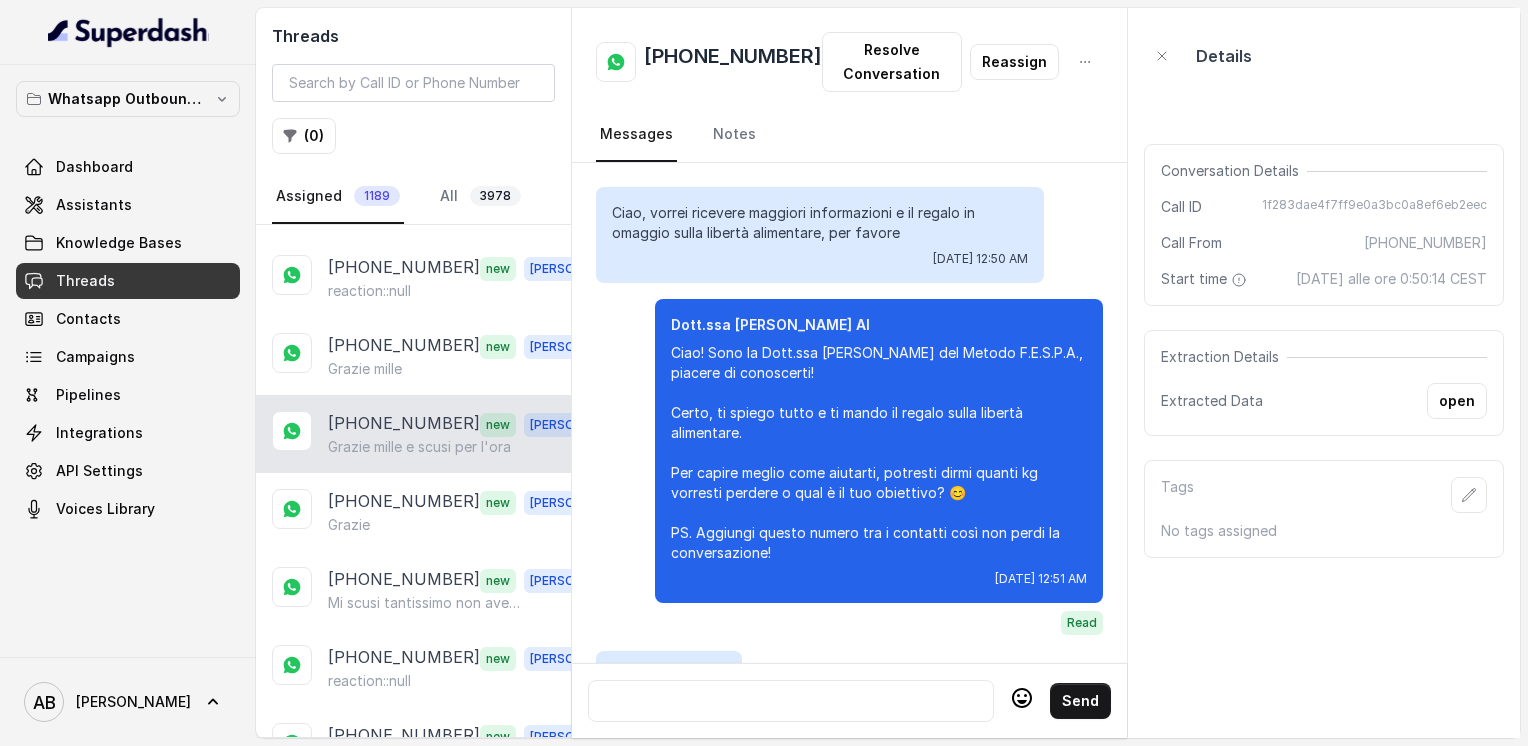scroll, scrollTop: 2460, scrollLeft: 0, axis: vertical 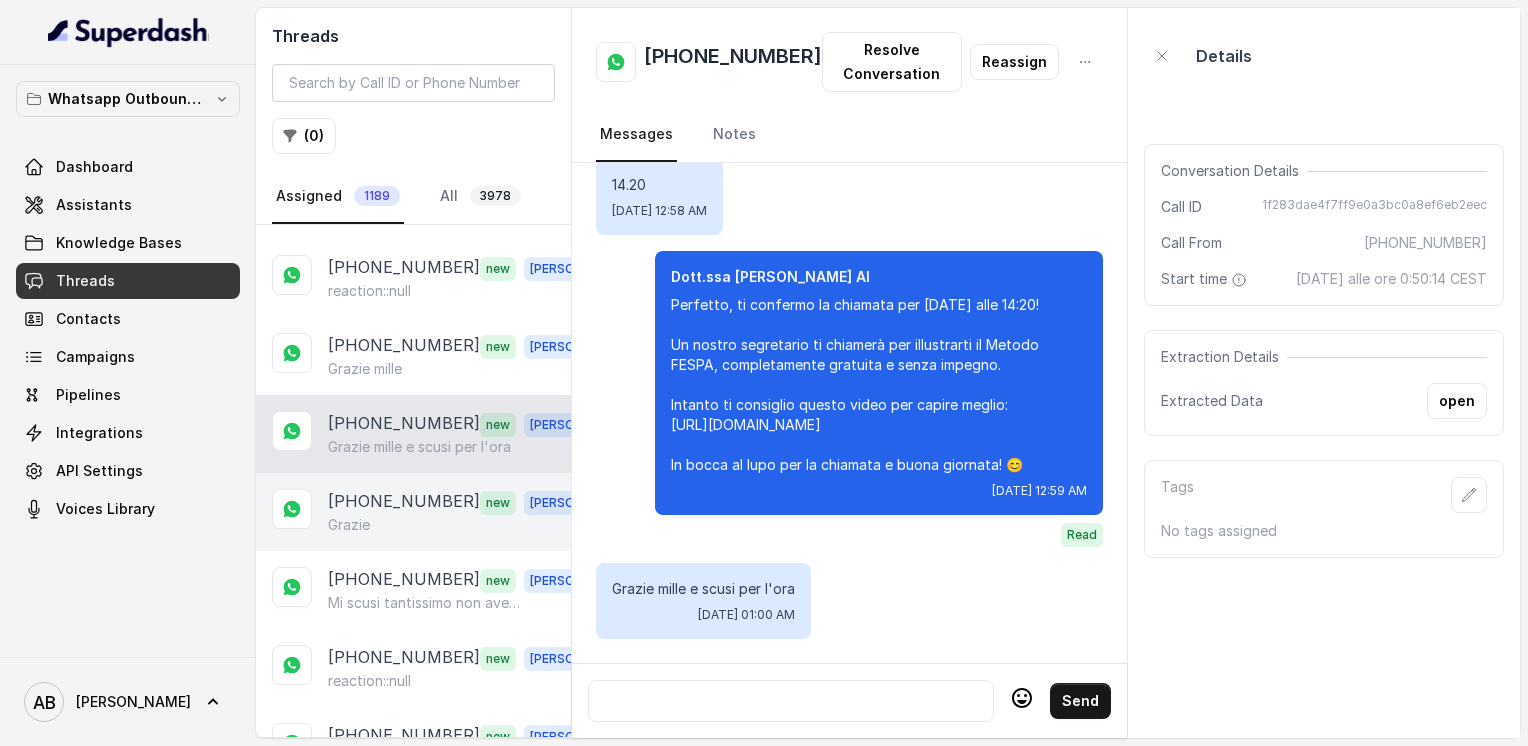 click on "[PHONE_NUMBER]" at bounding box center [404, 502] 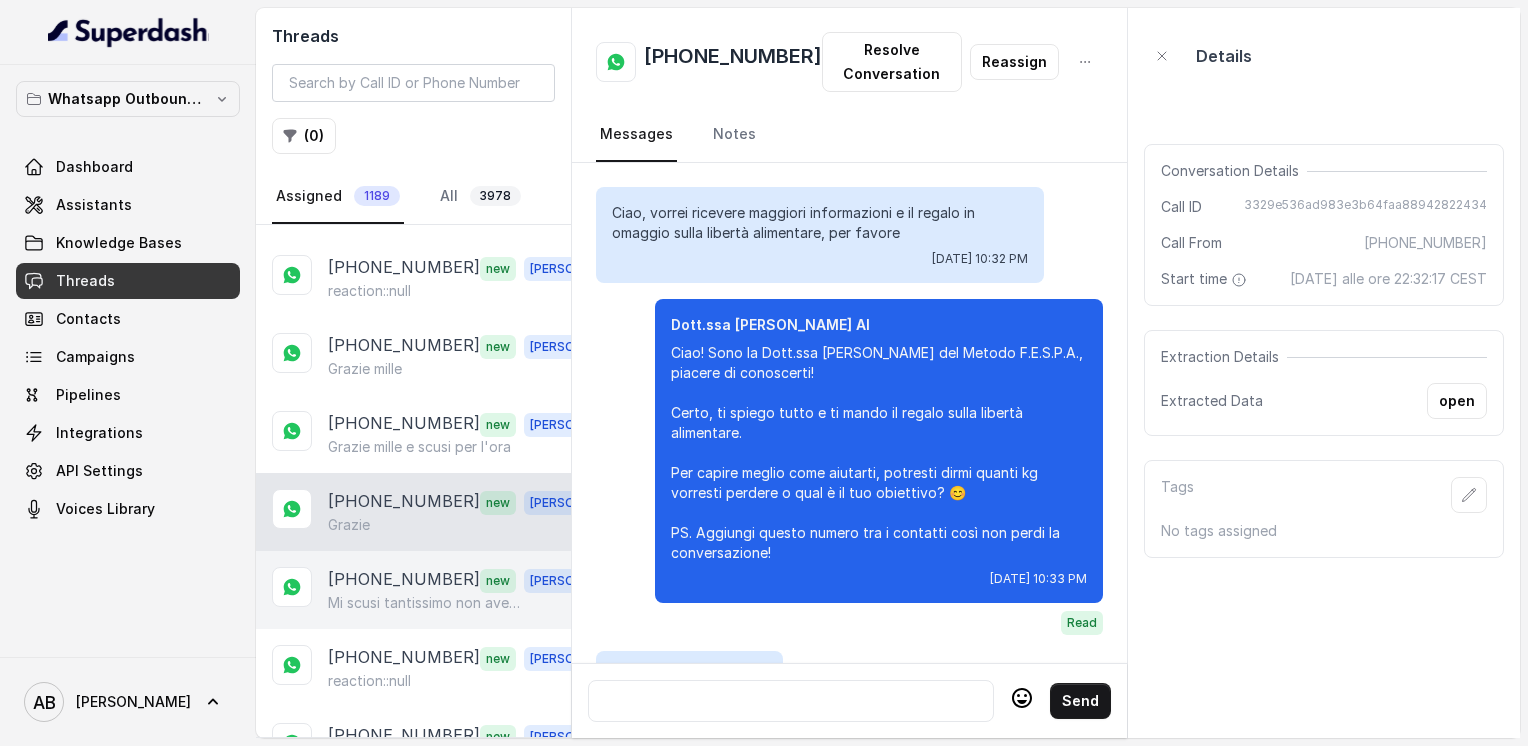 scroll, scrollTop: 2752, scrollLeft: 0, axis: vertical 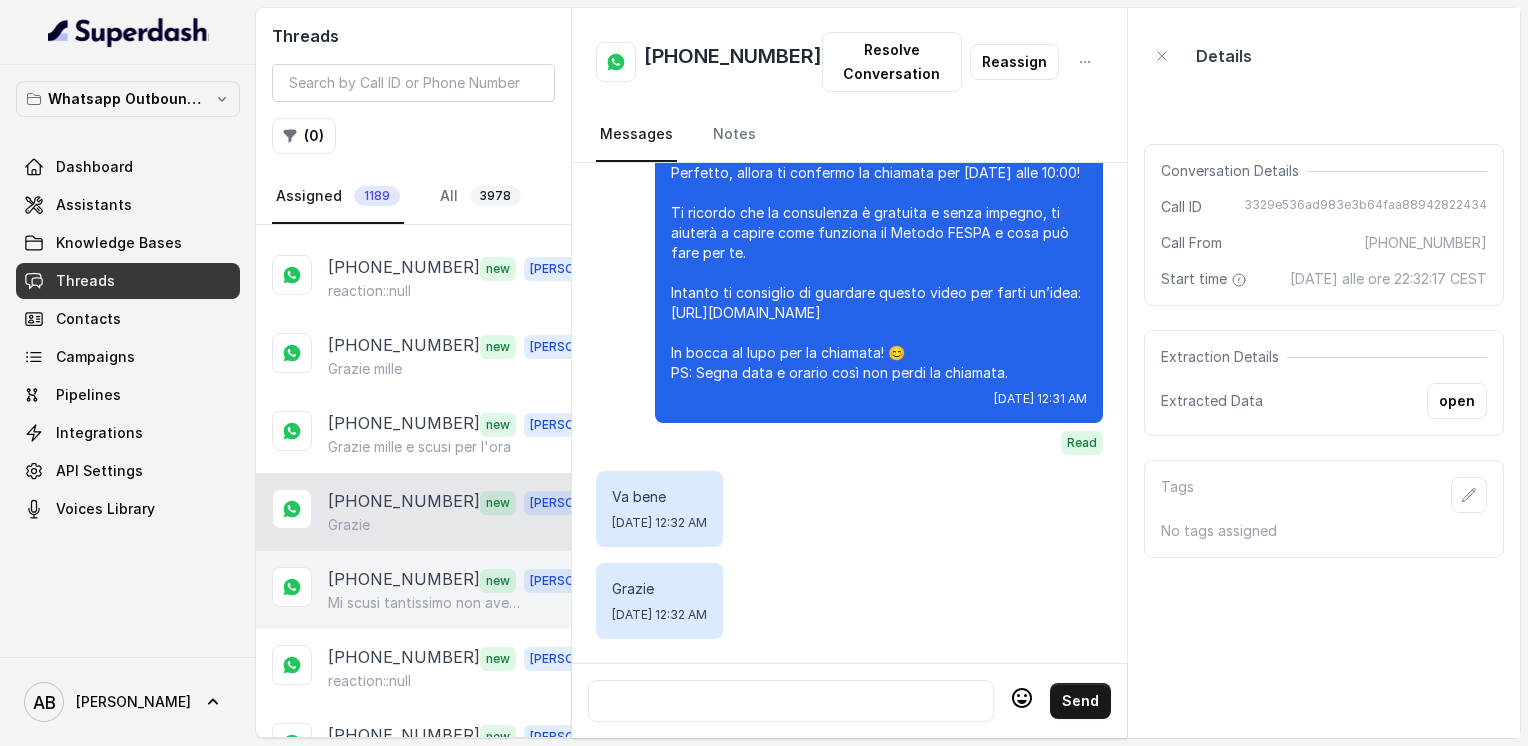 click on "[PHONE_NUMBER]" at bounding box center (404, 580) 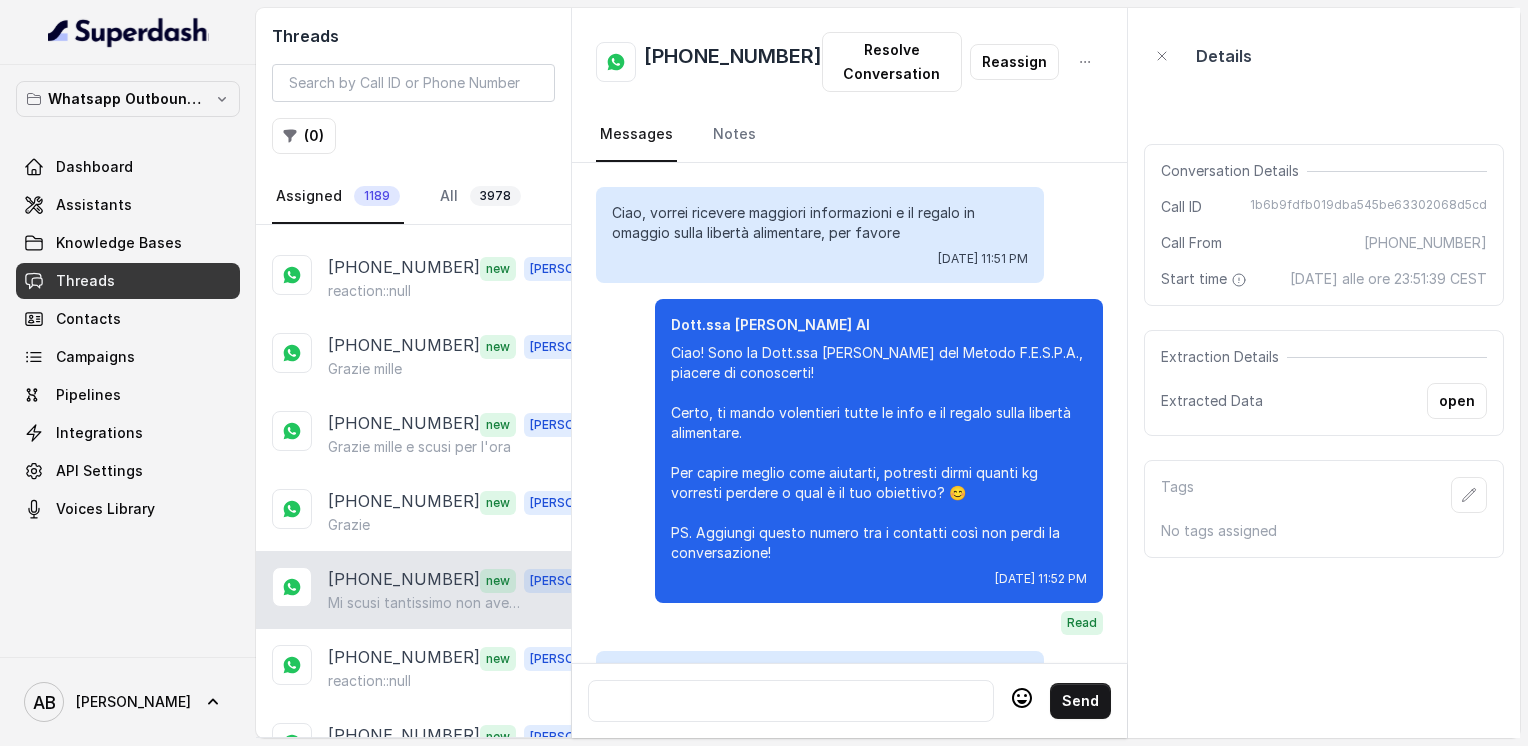 scroll, scrollTop: 2152, scrollLeft: 0, axis: vertical 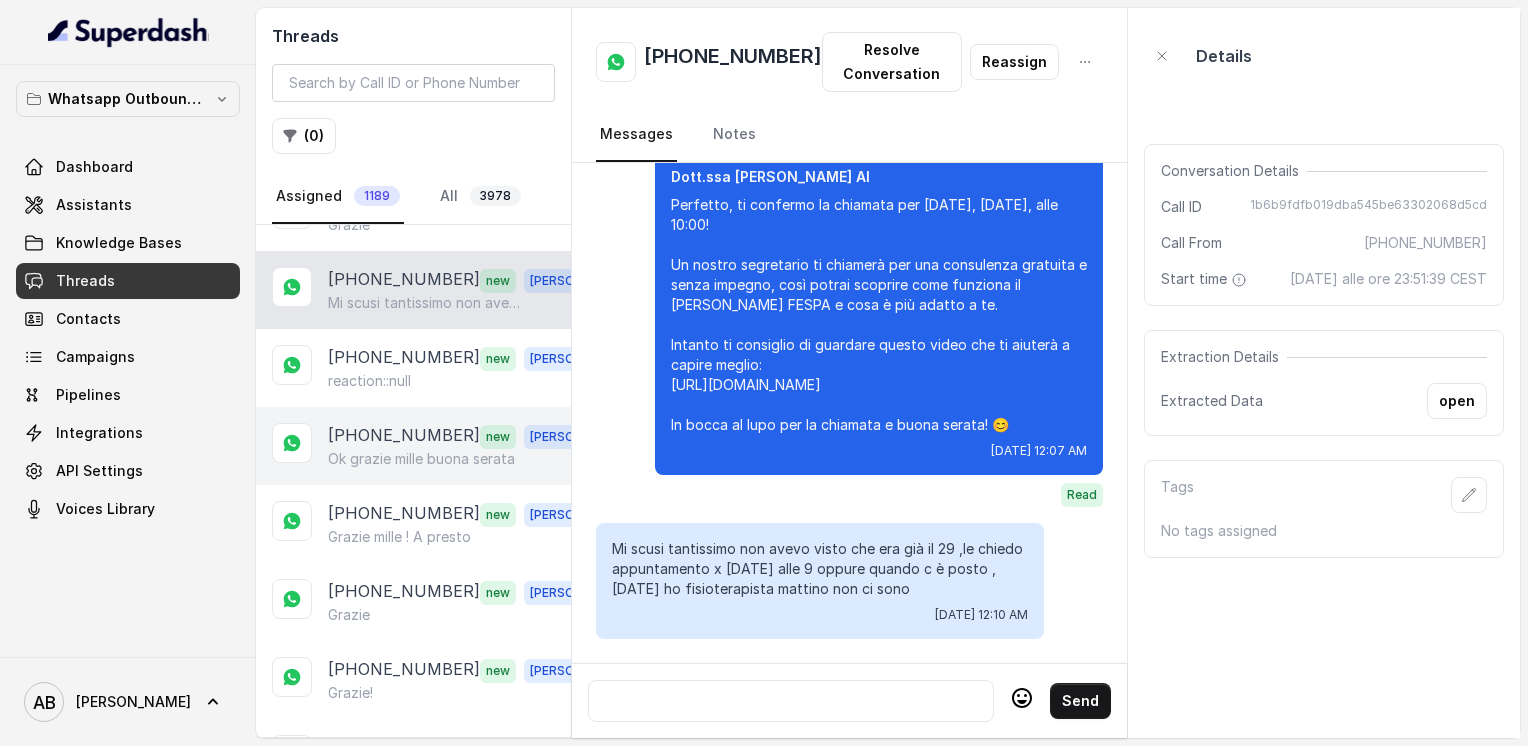 click on "Ok grazie mille  buona serata" at bounding box center (421, 459) 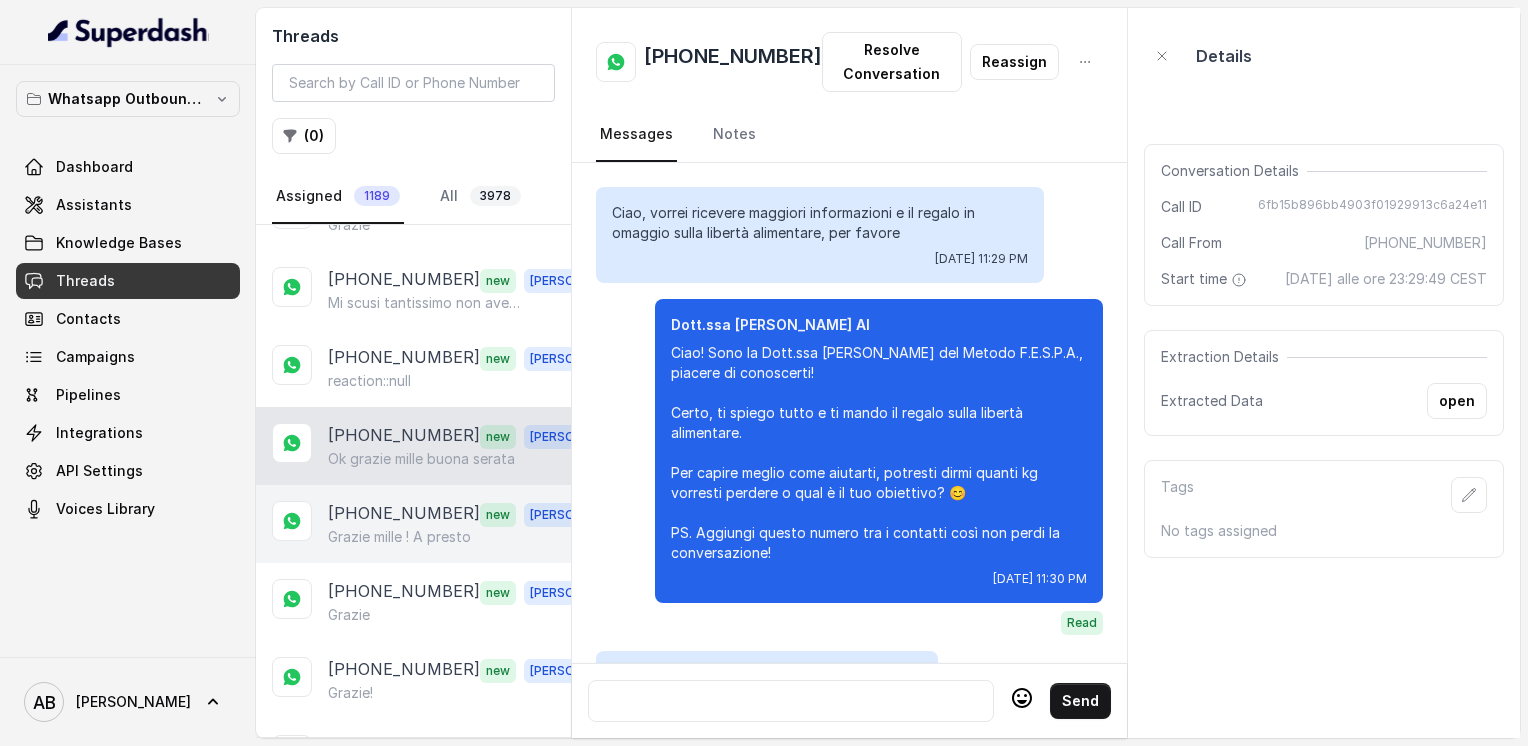 scroll, scrollTop: 1900, scrollLeft: 0, axis: vertical 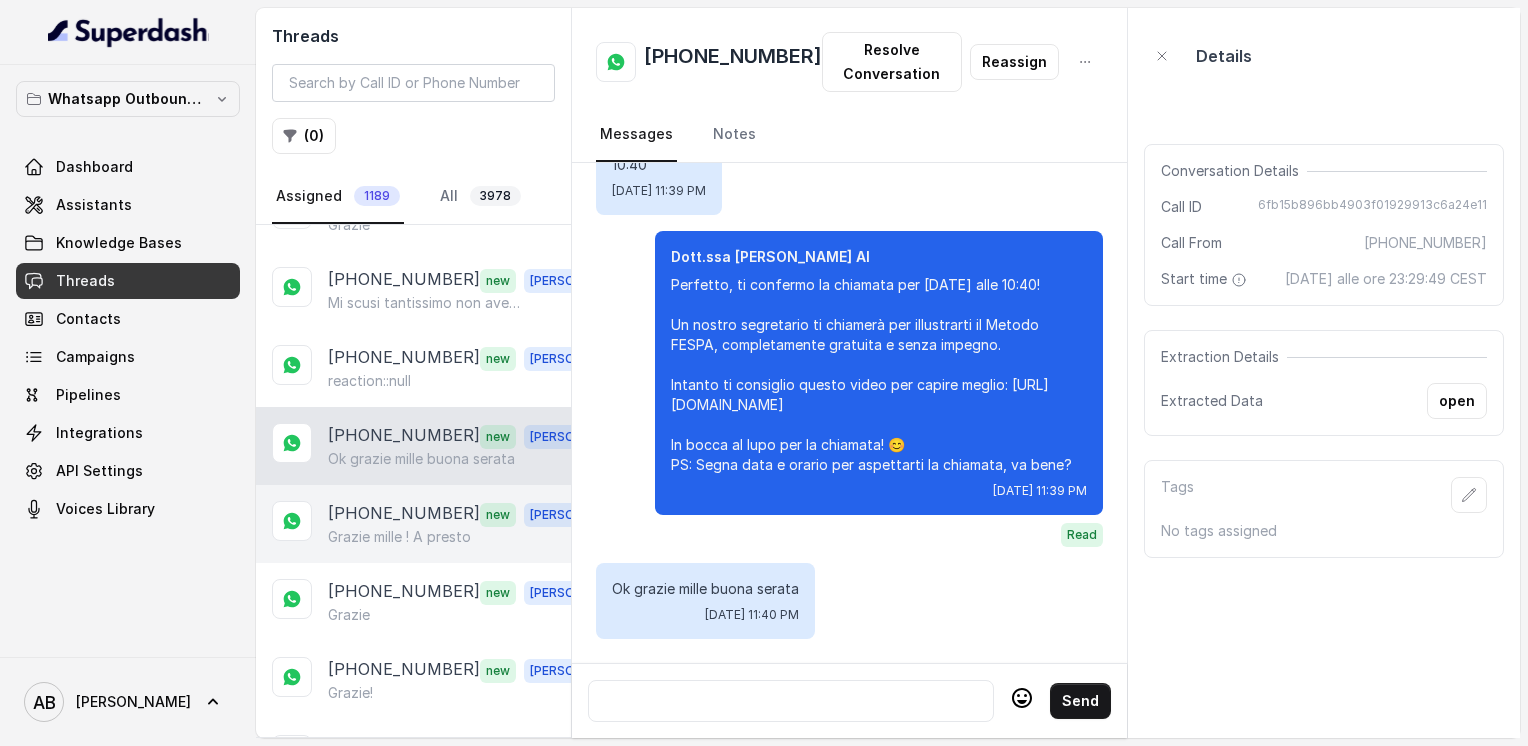 click on "Grazie mille ! A presto" at bounding box center (399, 537) 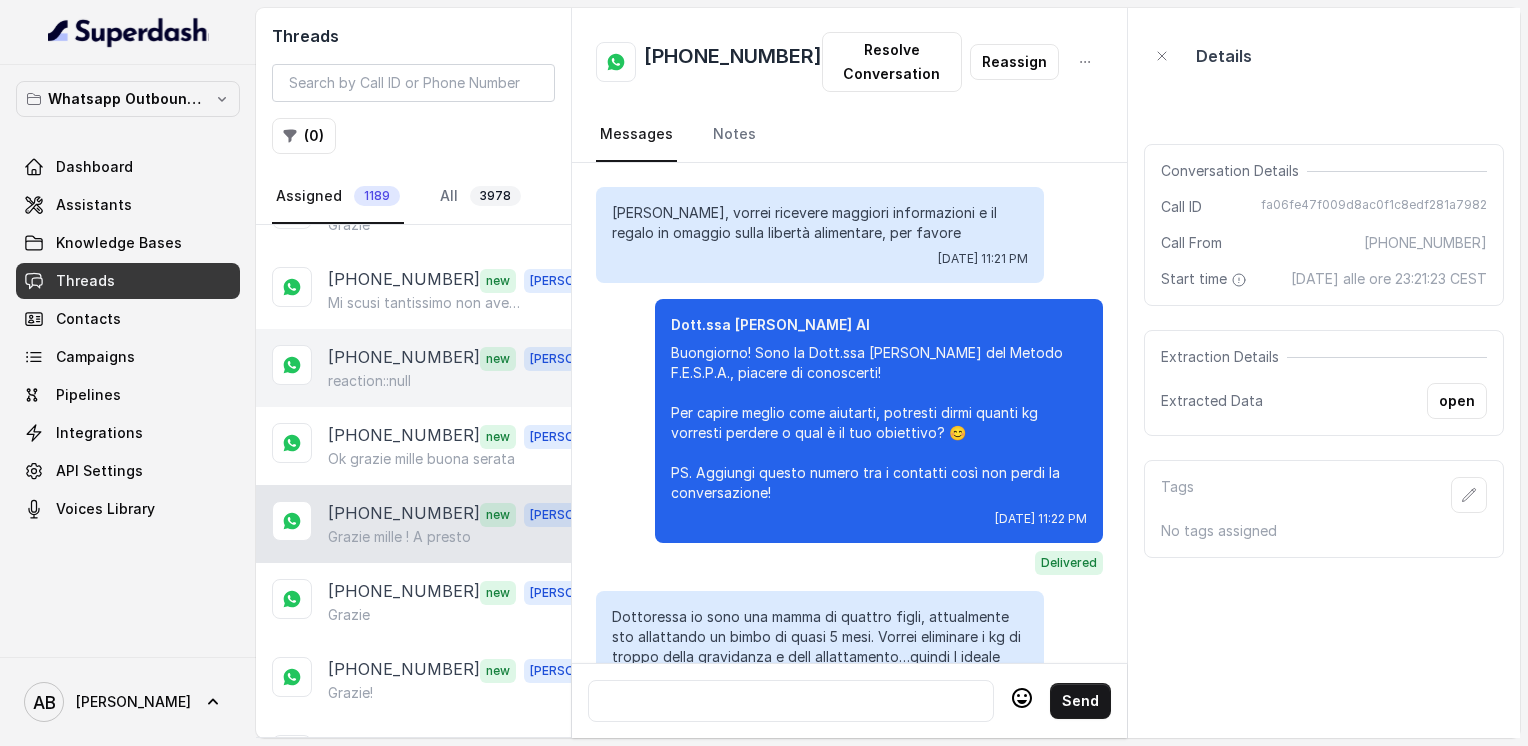 scroll, scrollTop: 2100, scrollLeft: 0, axis: vertical 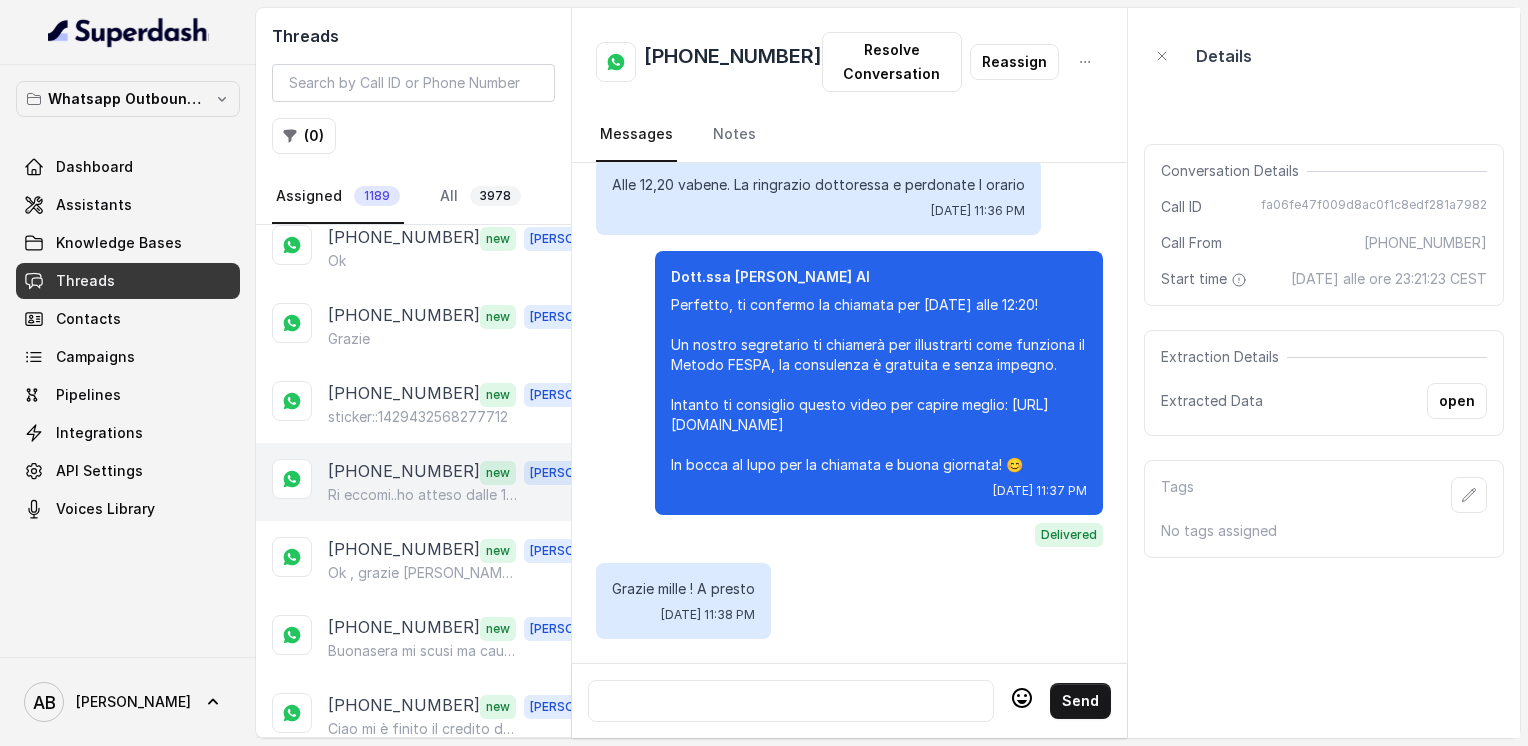 click on "Ri eccomi..ho atteso dalle 16.40…ad ora senza aver ricevuto nessuna chiamata e ancor peggio nessuna risposta ai miei messaggi..
Sinceramente nn lo vedo un buon biglietto da visita..nonostante ciò aspetto un vostro riscontro" at bounding box center (424, 495) 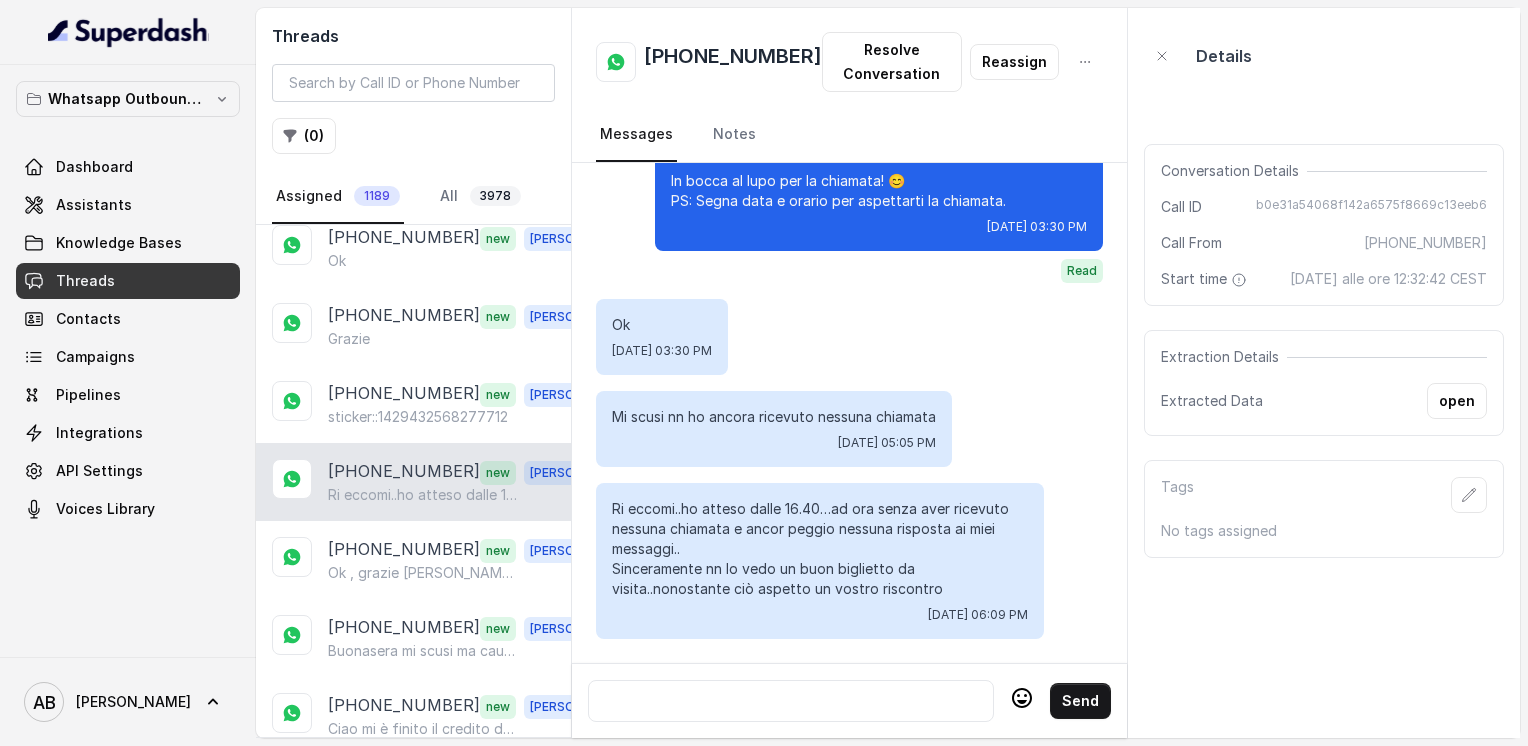click on "[PHONE_NUMBER]" at bounding box center (733, 62) 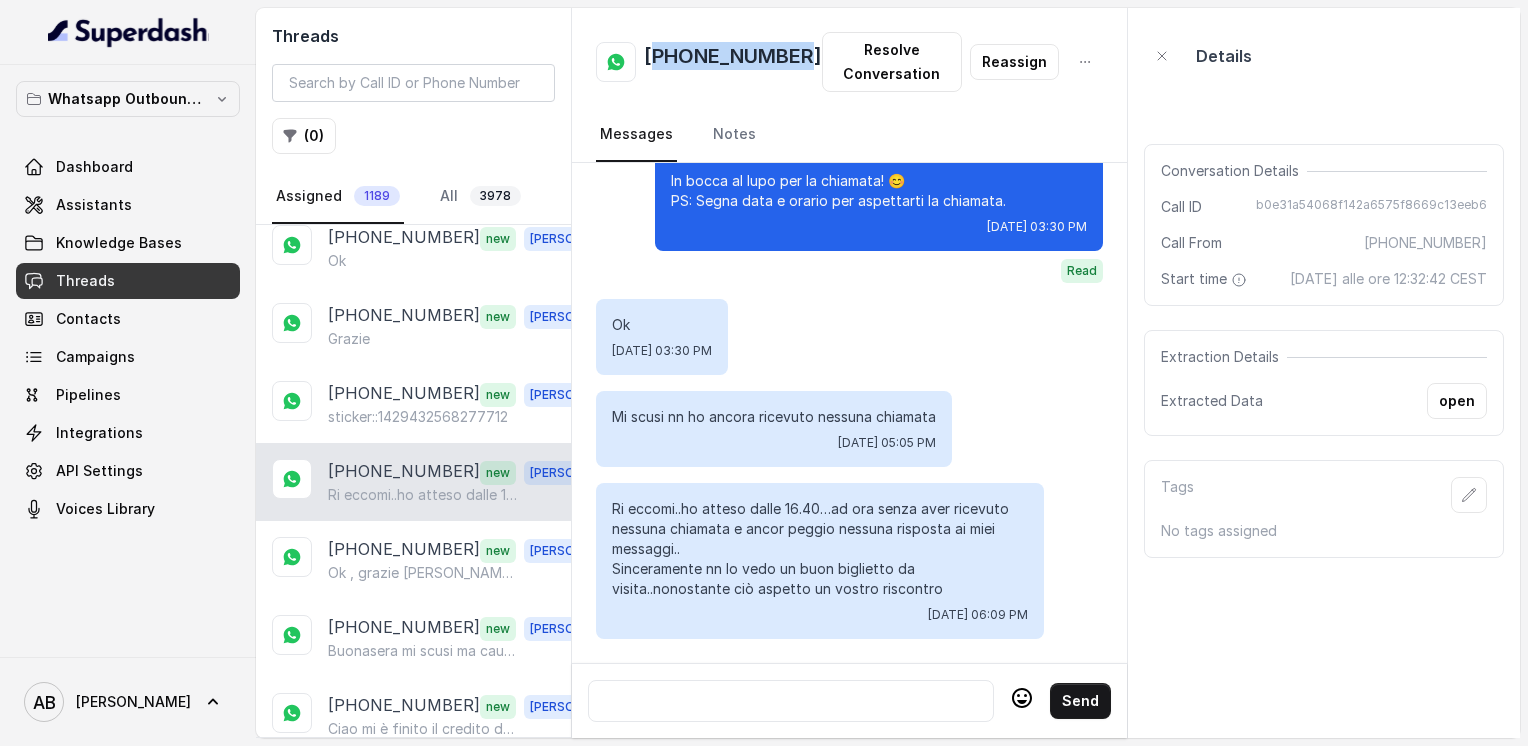 click on "[PHONE_NUMBER]" at bounding box center (733, 62) 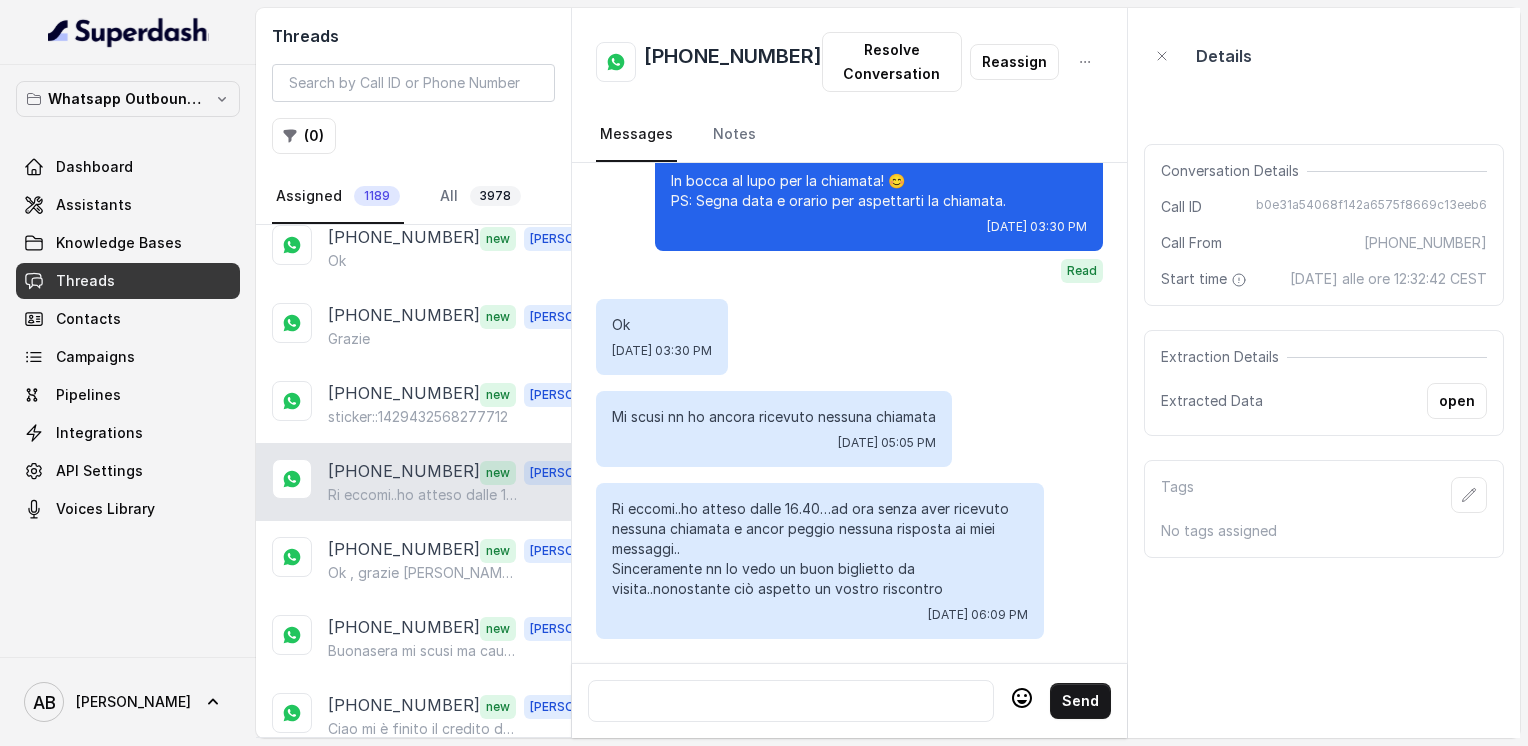 click on "[PHONE_NUMBER]" at bounding box center (733, 62) 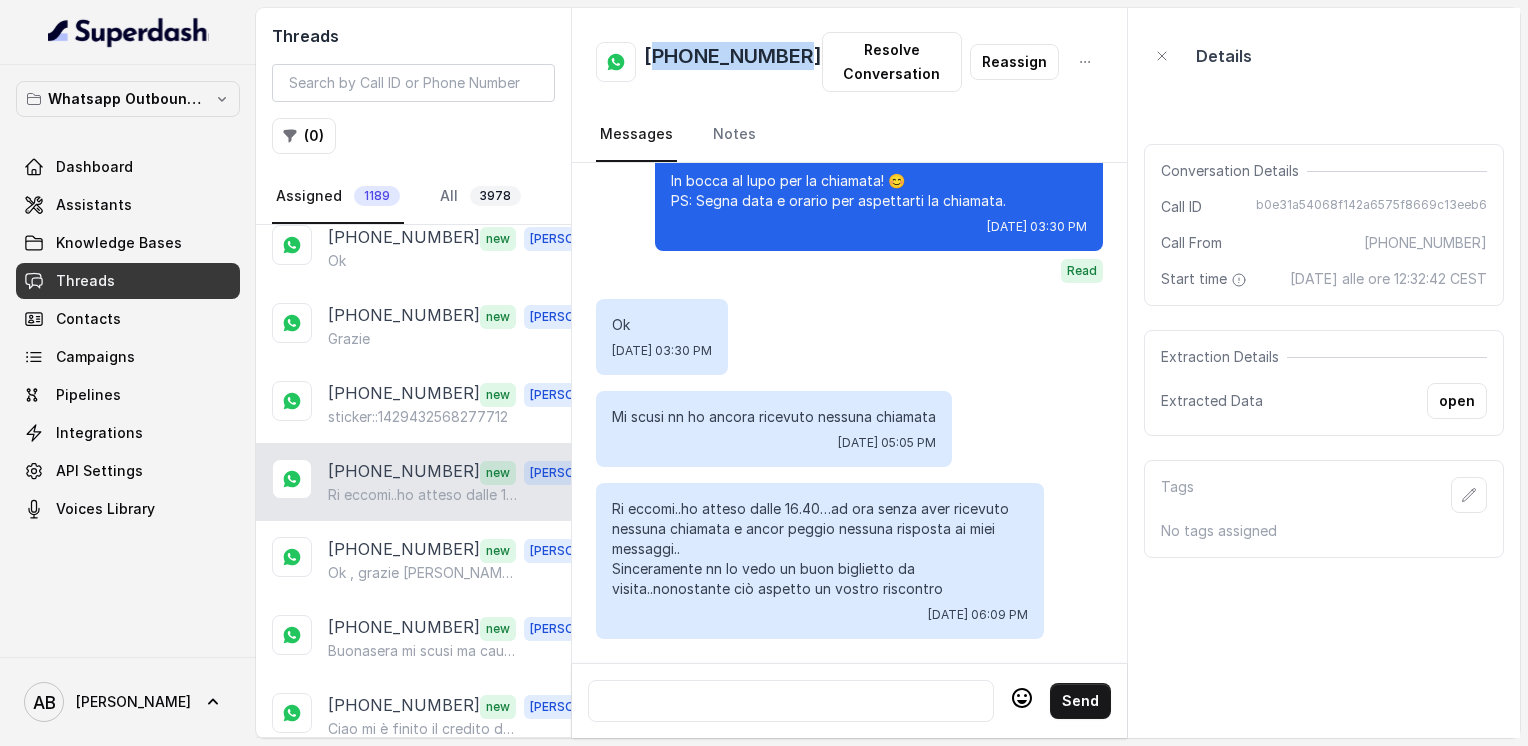 click on "[PHONE_NUMBER]" at bounding box center [733, 62] 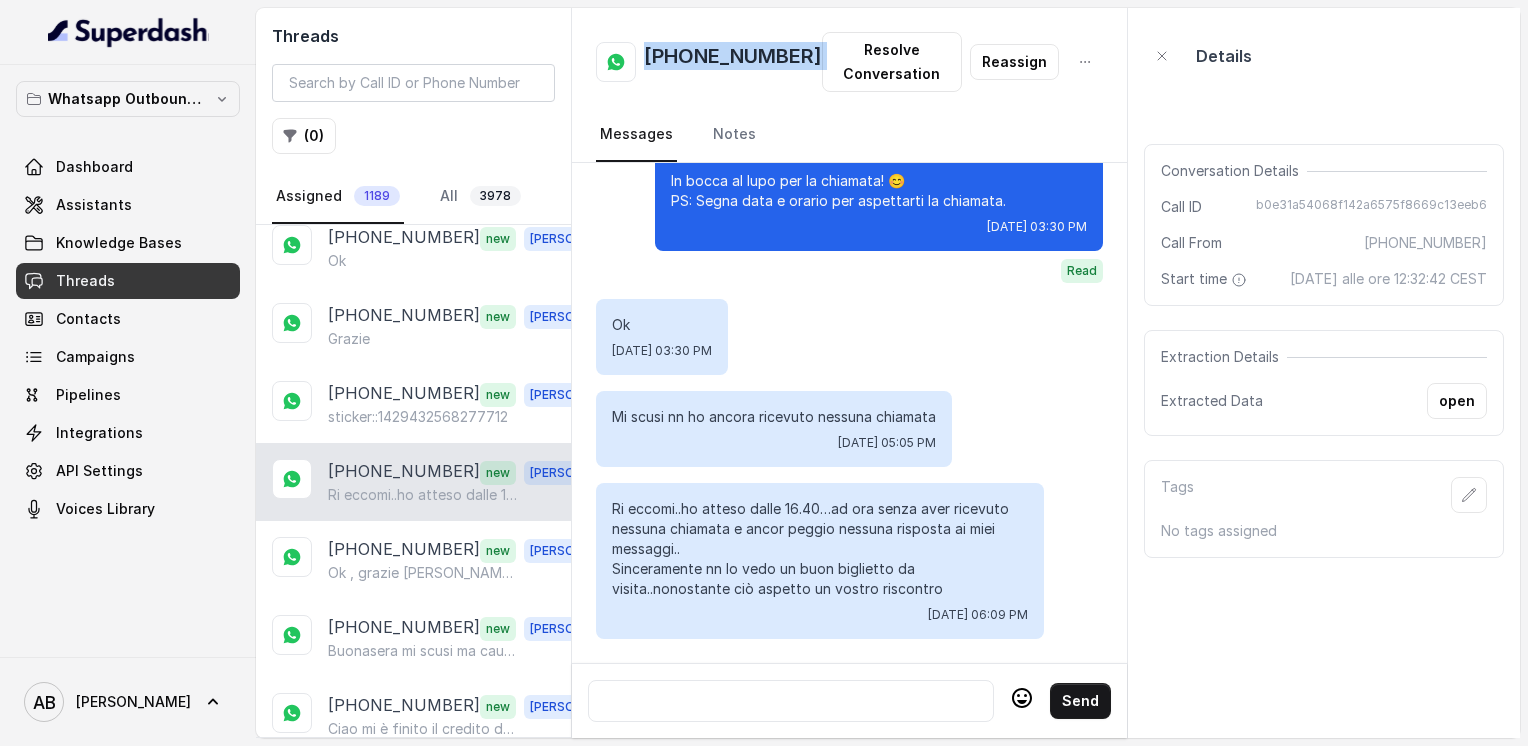 click on "[PHONE_NUMBER]" at bounding box center [733, 62] 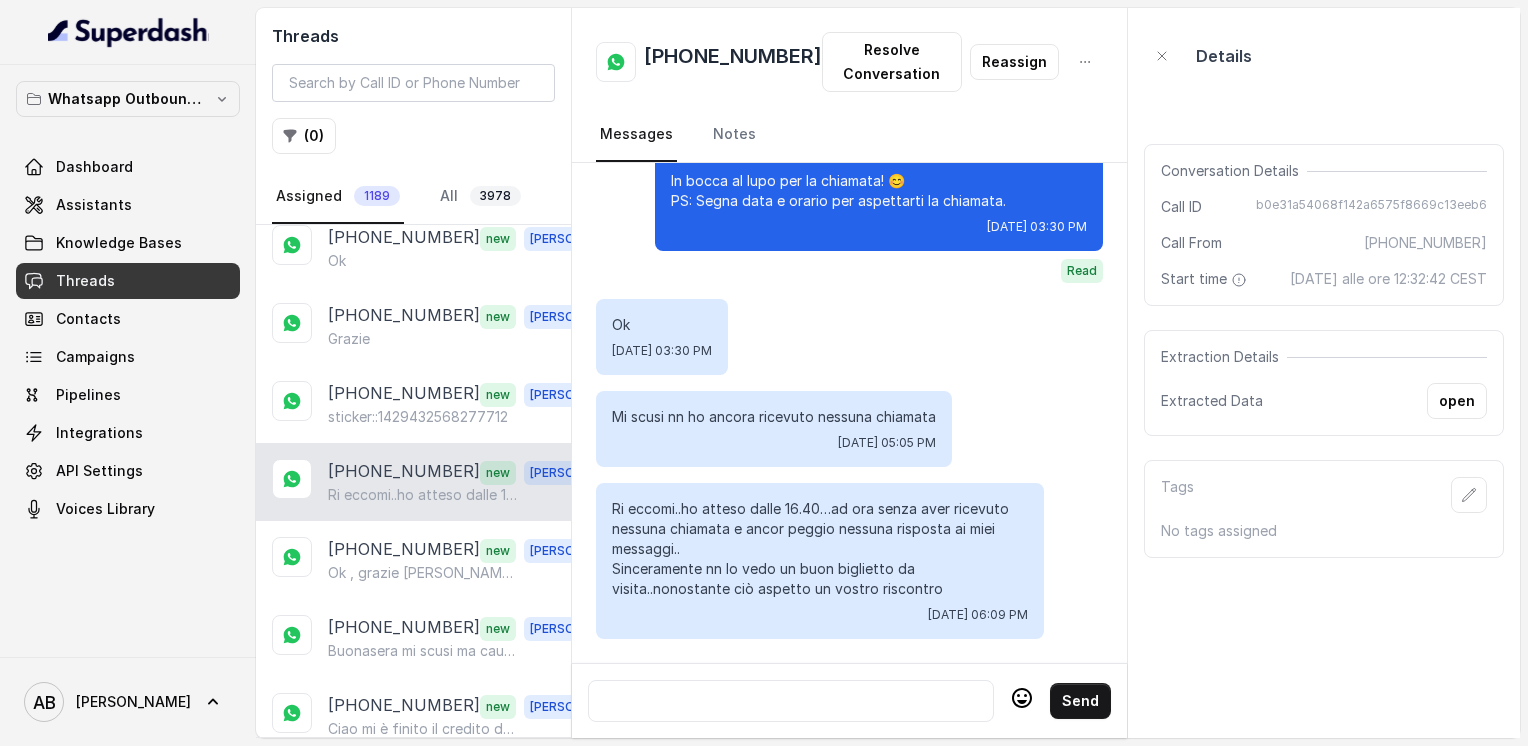 click at bounding box center [791, 701] 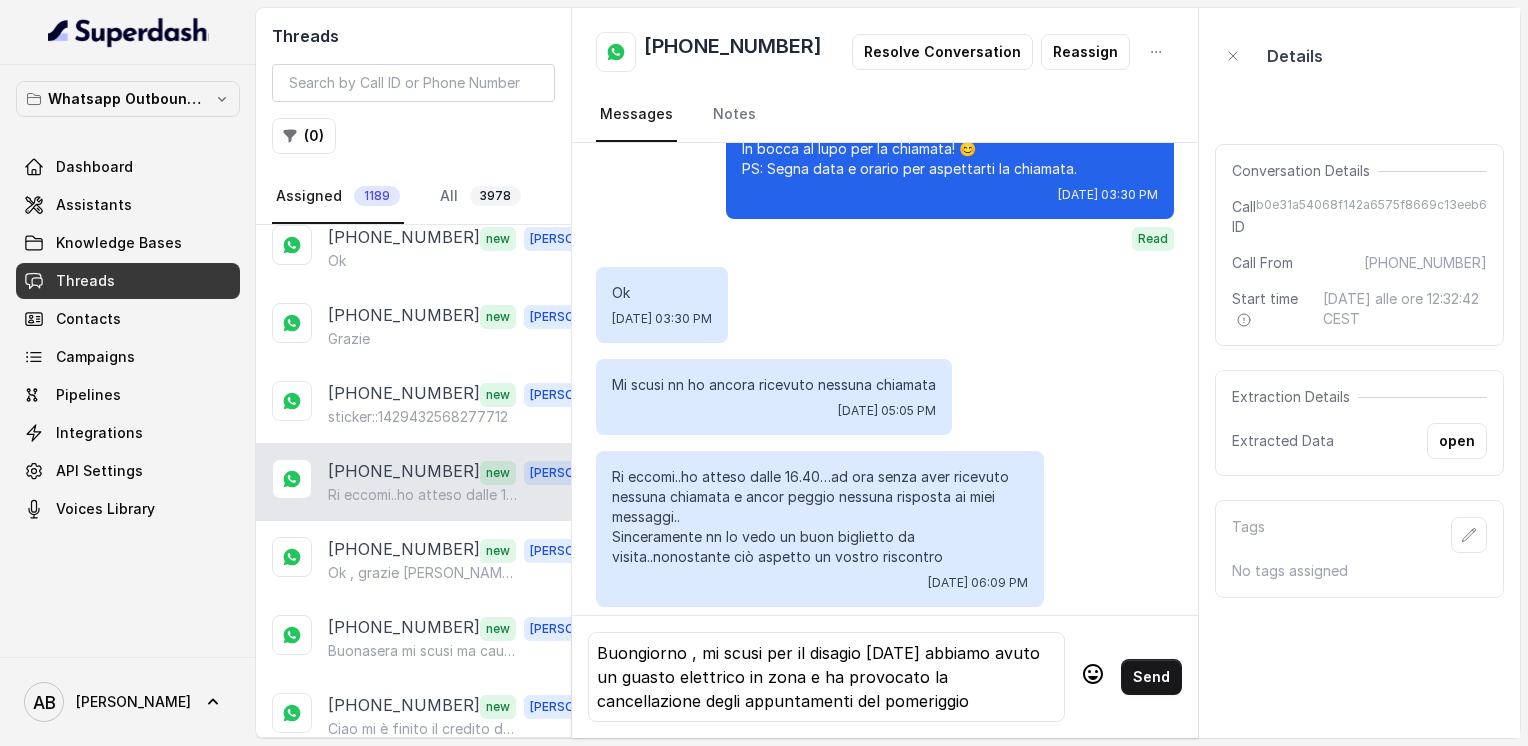 click on "Buongiorno , mi scusi per il disagio ieri abbiamo avuto un guasto elettrico in zona e ha provocato la cancellazione degli appuntamenti del pomeriggio" at bounding box center [826, 677] 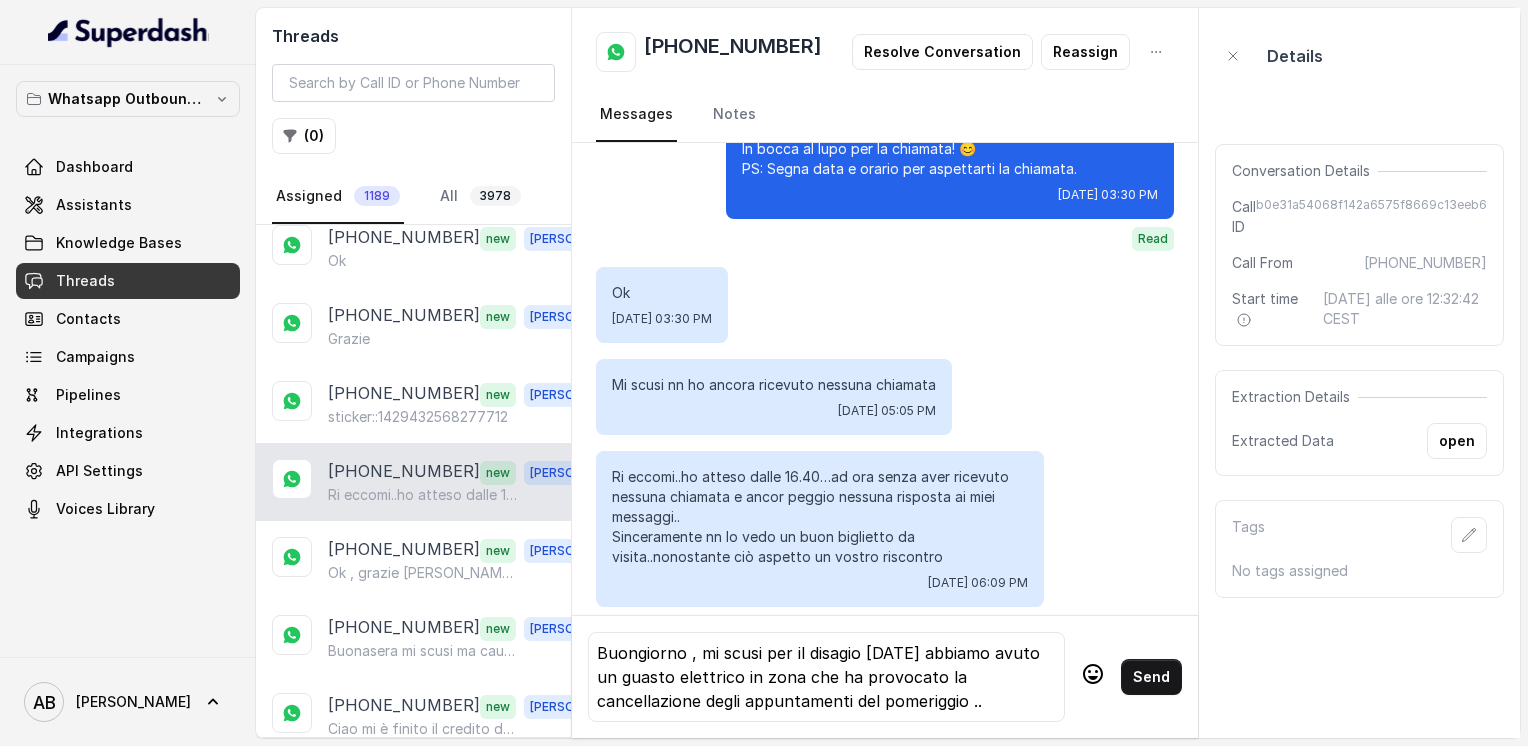 click 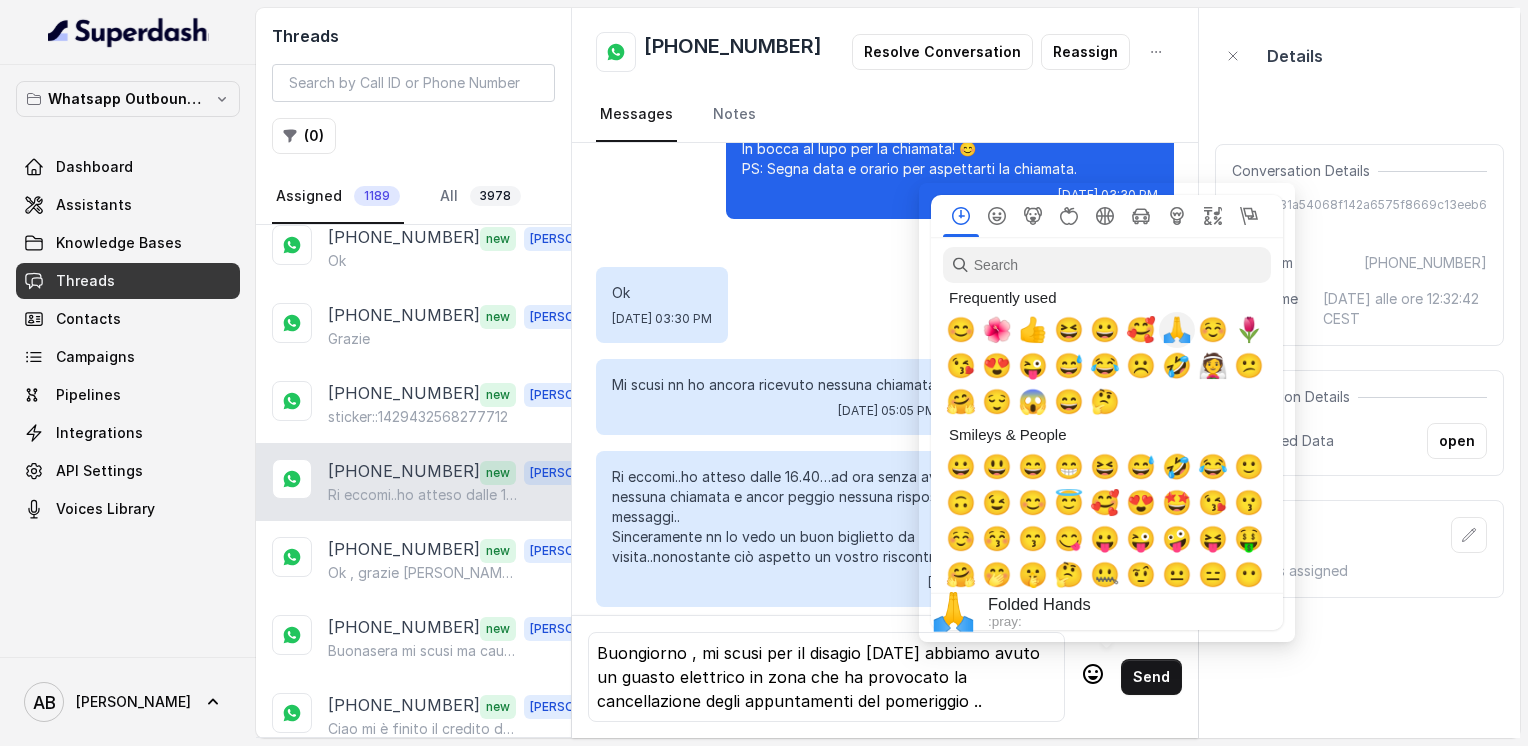 click on "🙏" at bounding box center (1177, 330) 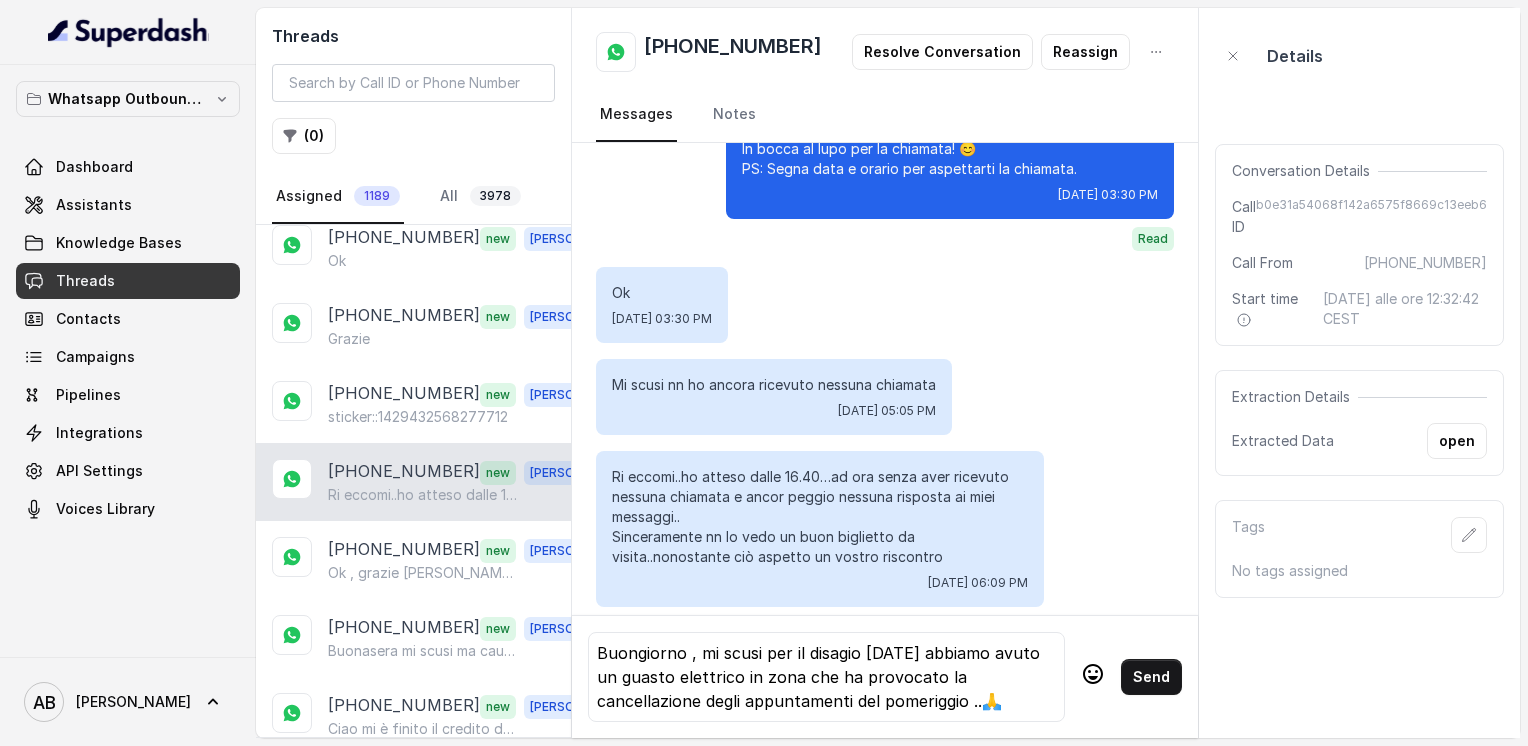 click on "Buongiorno , mi scusi per il disagio ieri abbiamo avuto un guasto elettrico in zona che ha provocato la cancellazione degli appuntamenti del pomeriggio ..🙏" at bounding box center [826, 677] 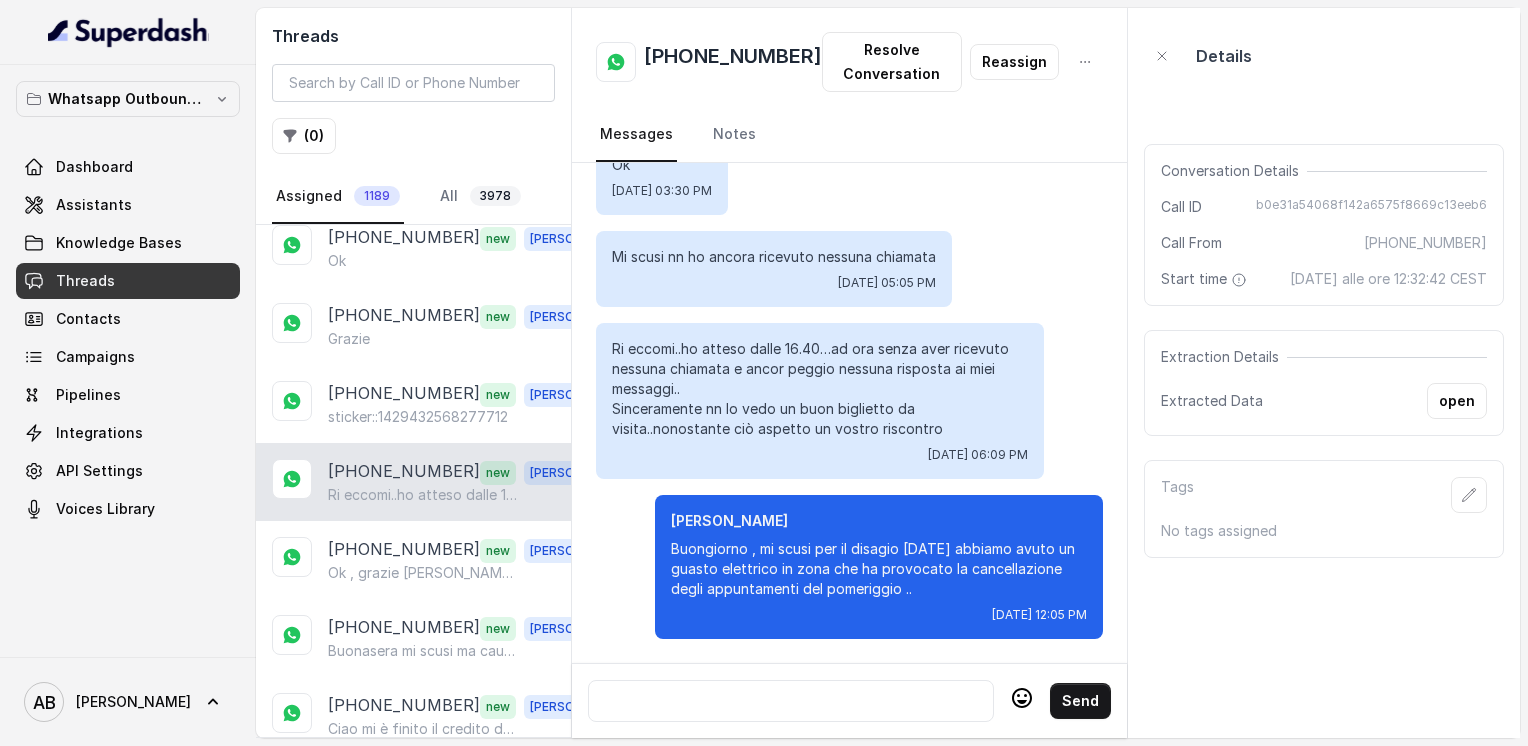 scroll, scrollTop: 2776, scrollLeft: 0, axis: vertical 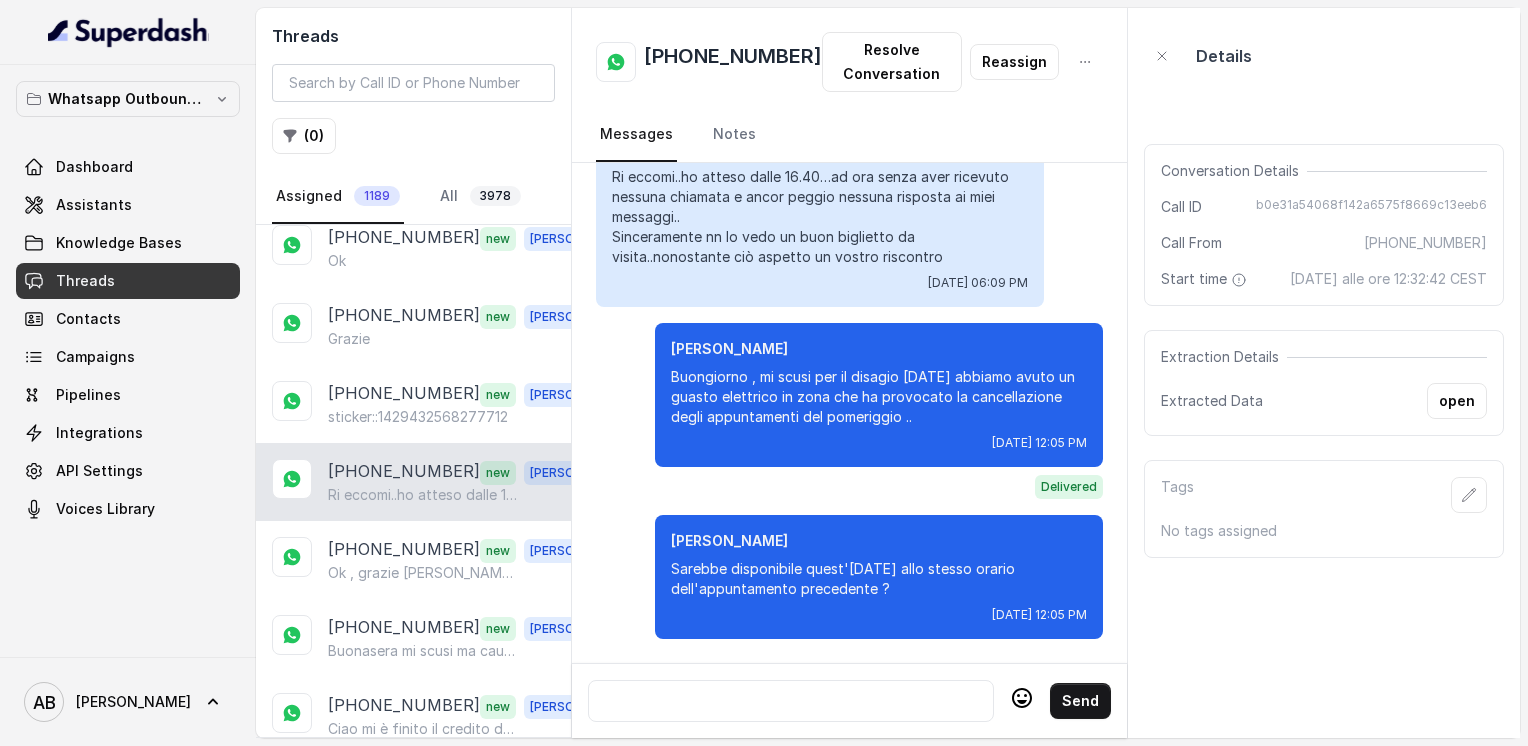click at bounding box center (791, 701) 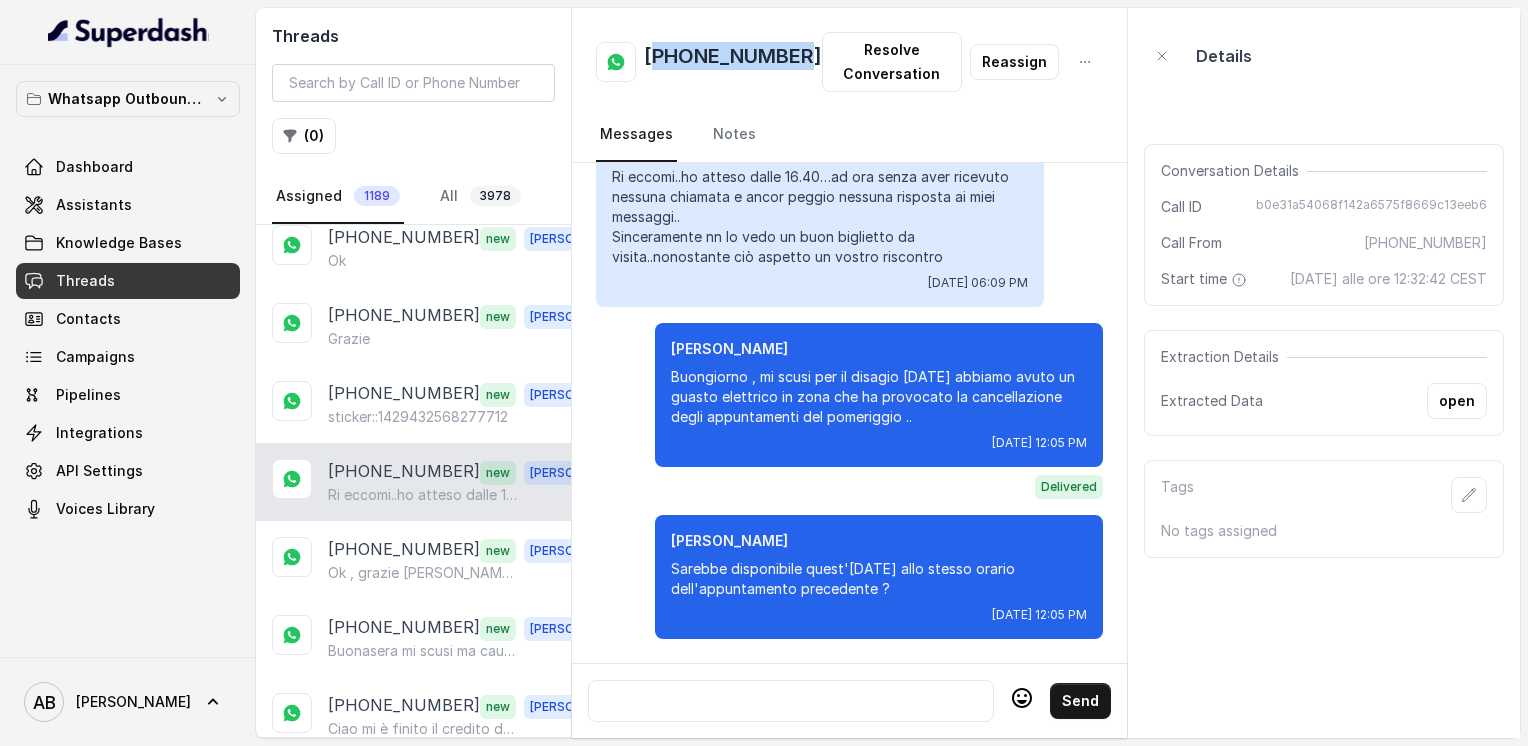 click on "[PHONE_NUMBER]" at bounding box center [733, 62] 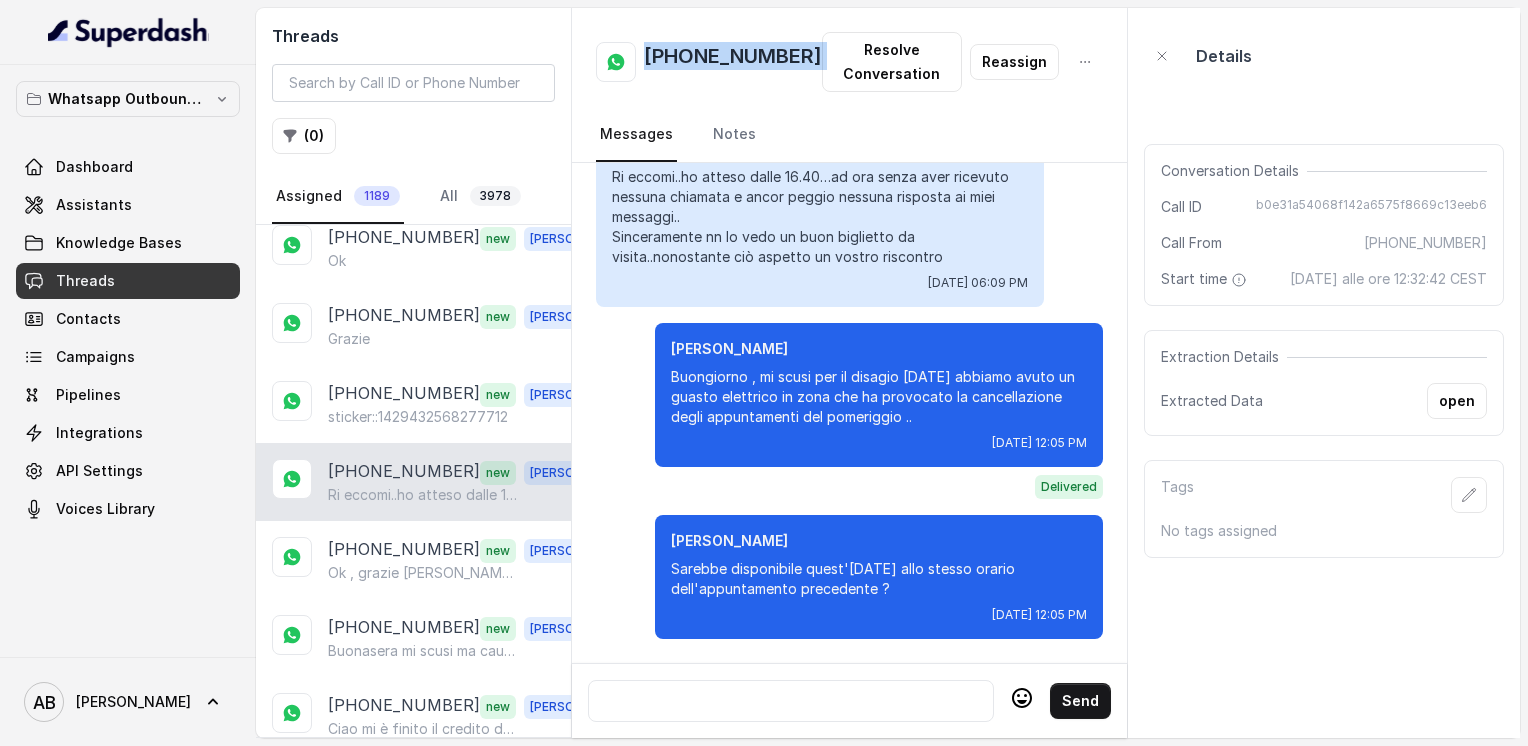 click on "[PHONE_NUMBER]" at bounding box center [733, 62] 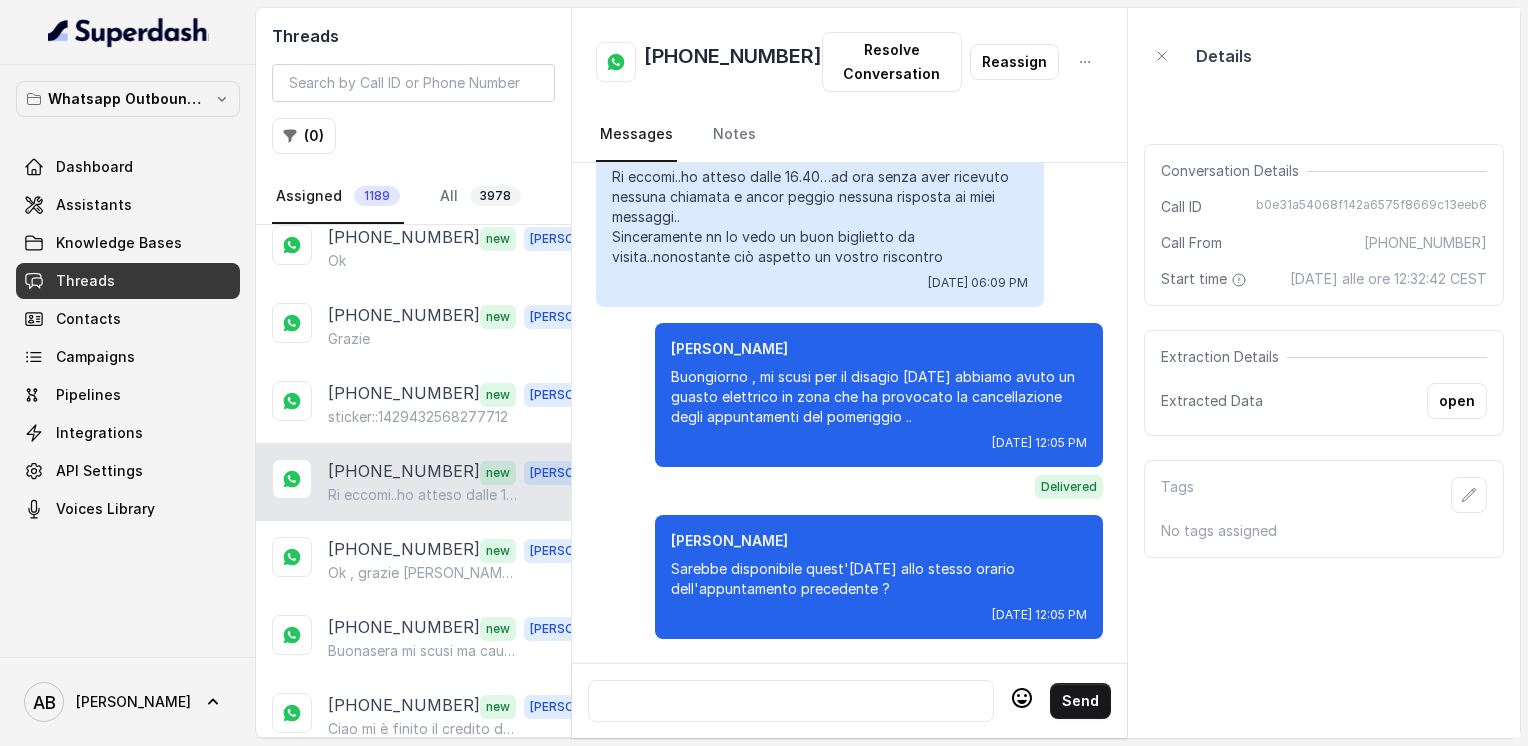 click at bounding box center [791, 701] 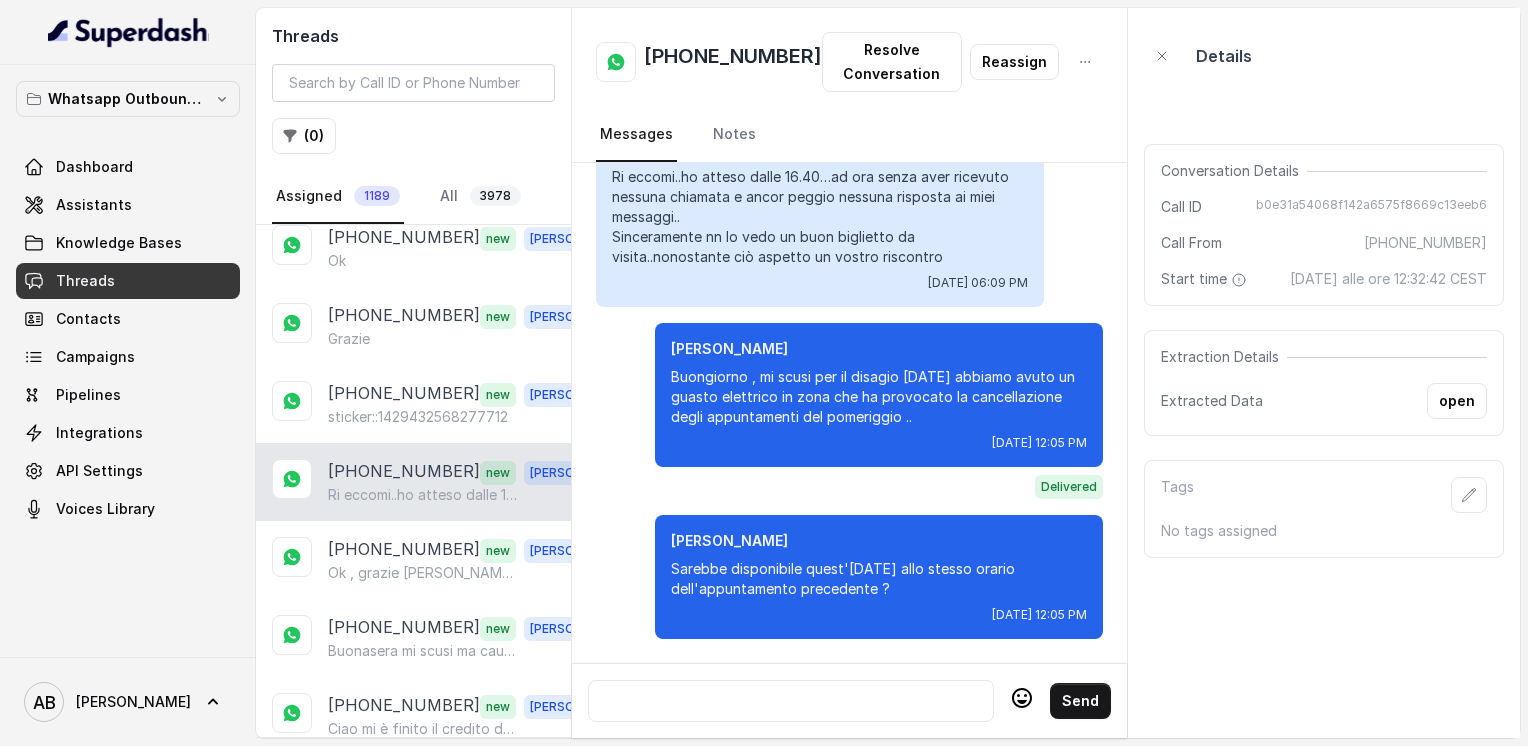 click at bounding box center (791, 701) 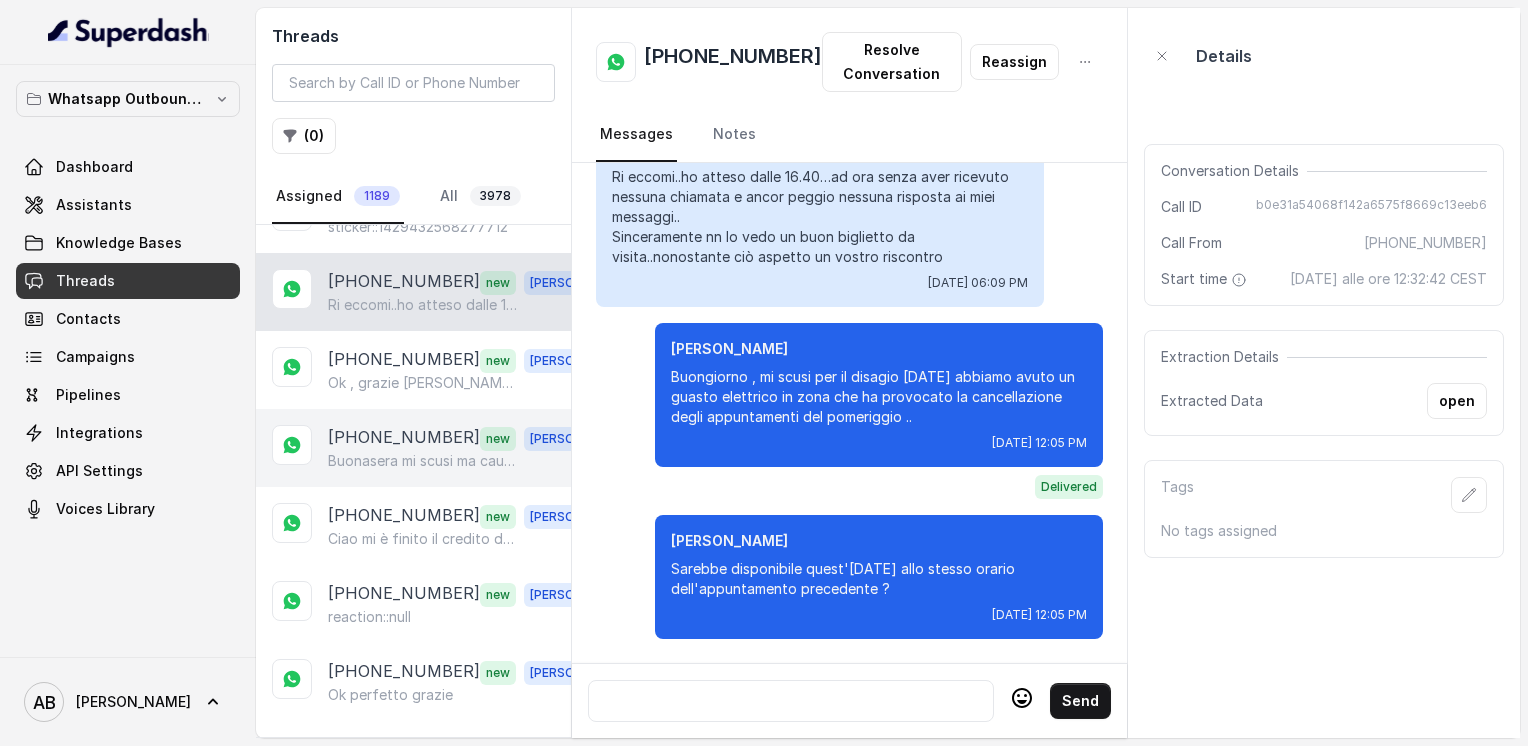 scroll, scrollTop: 2400, scrollLeft: 0, axis: vertical 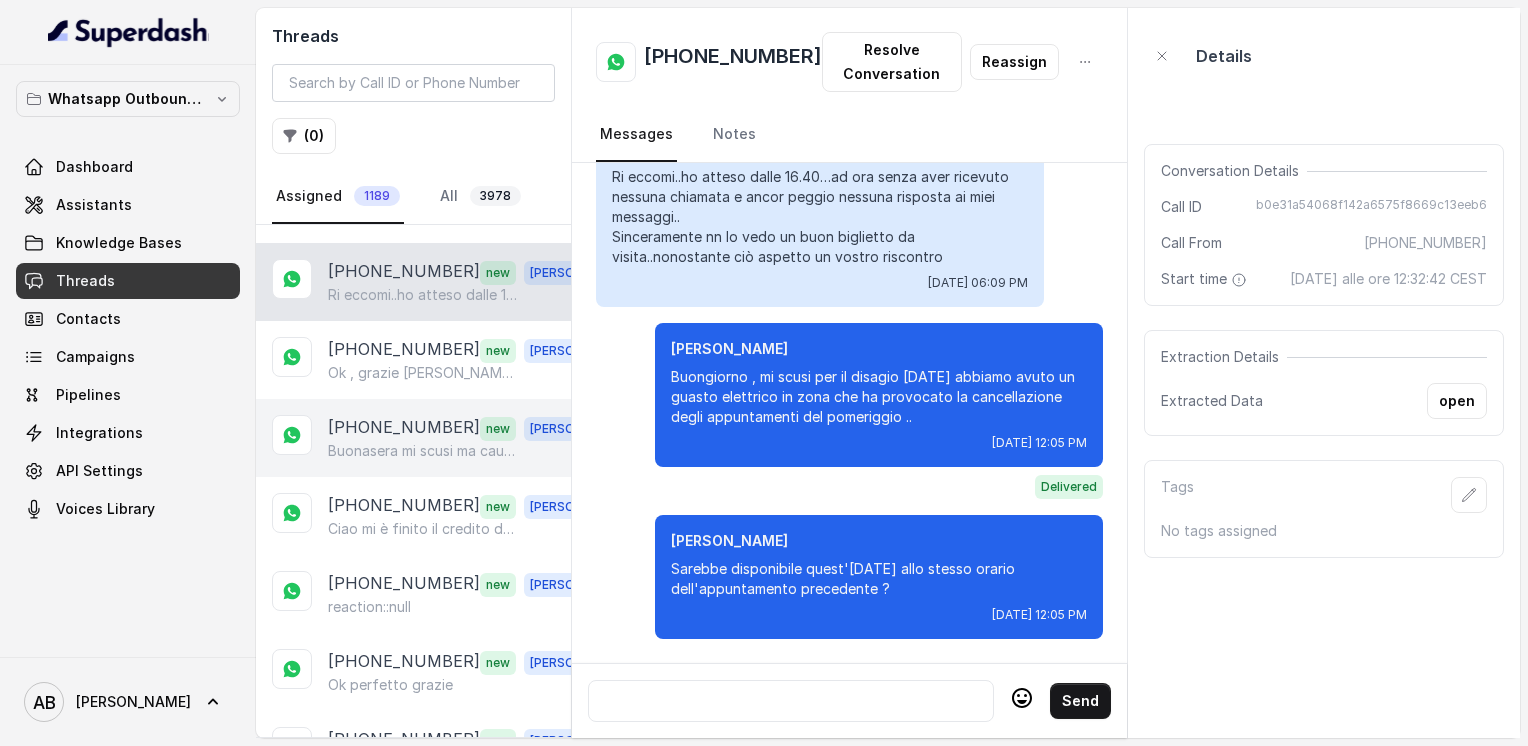 click on "[PHONE_NUMBER]   new [PERSON_NAME] mi scusi ma causa imprevisto non sara possibile sentirci in serata.  Mi scuso. Ci sentiamo nei prossimi giorni. Grazie" at bounding box center (413, 438) 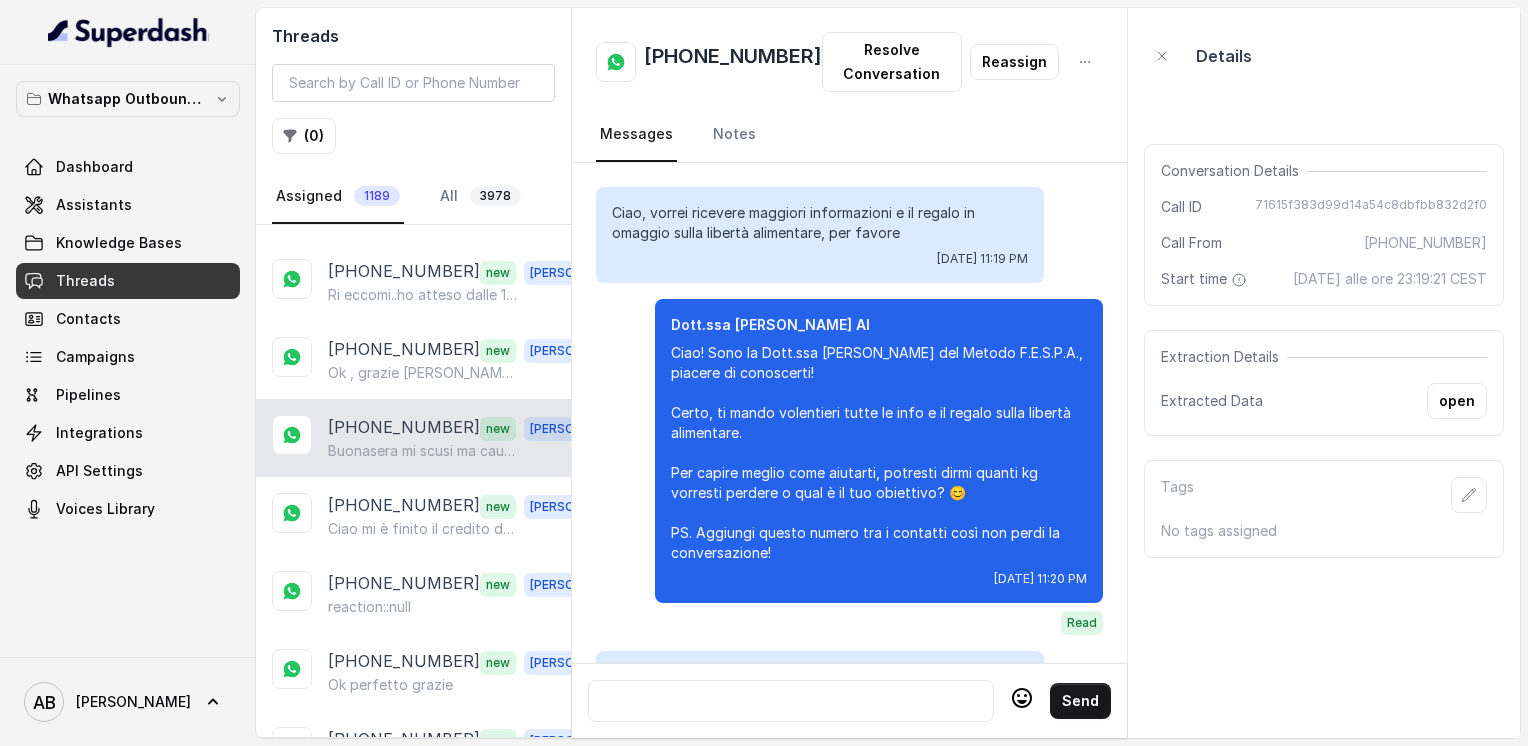 scroll, scrollTop: 2868, scrollLeft: 0, axis: vertical 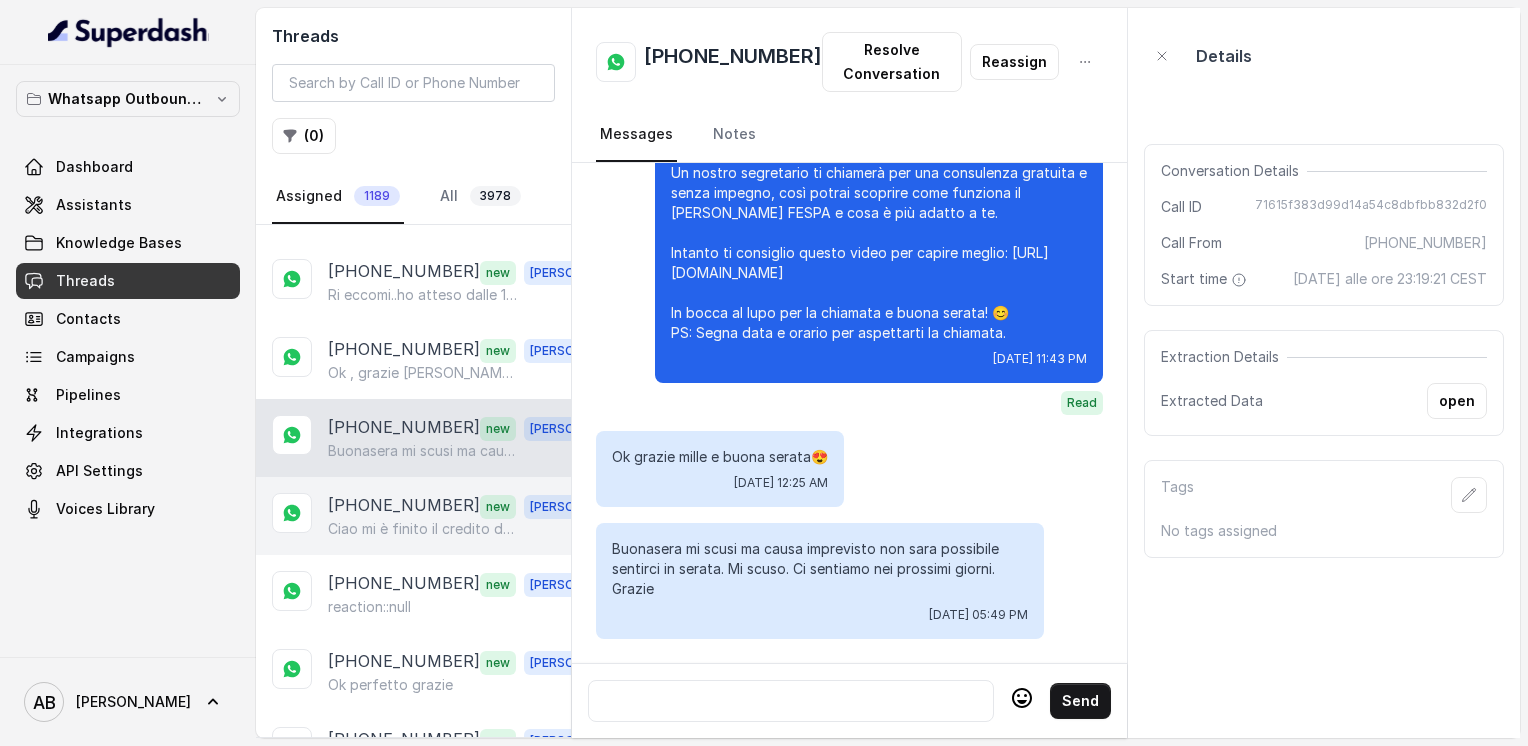 click on "Ciao mi è finito il credito dei soldi" at bounding box center (424, 529) 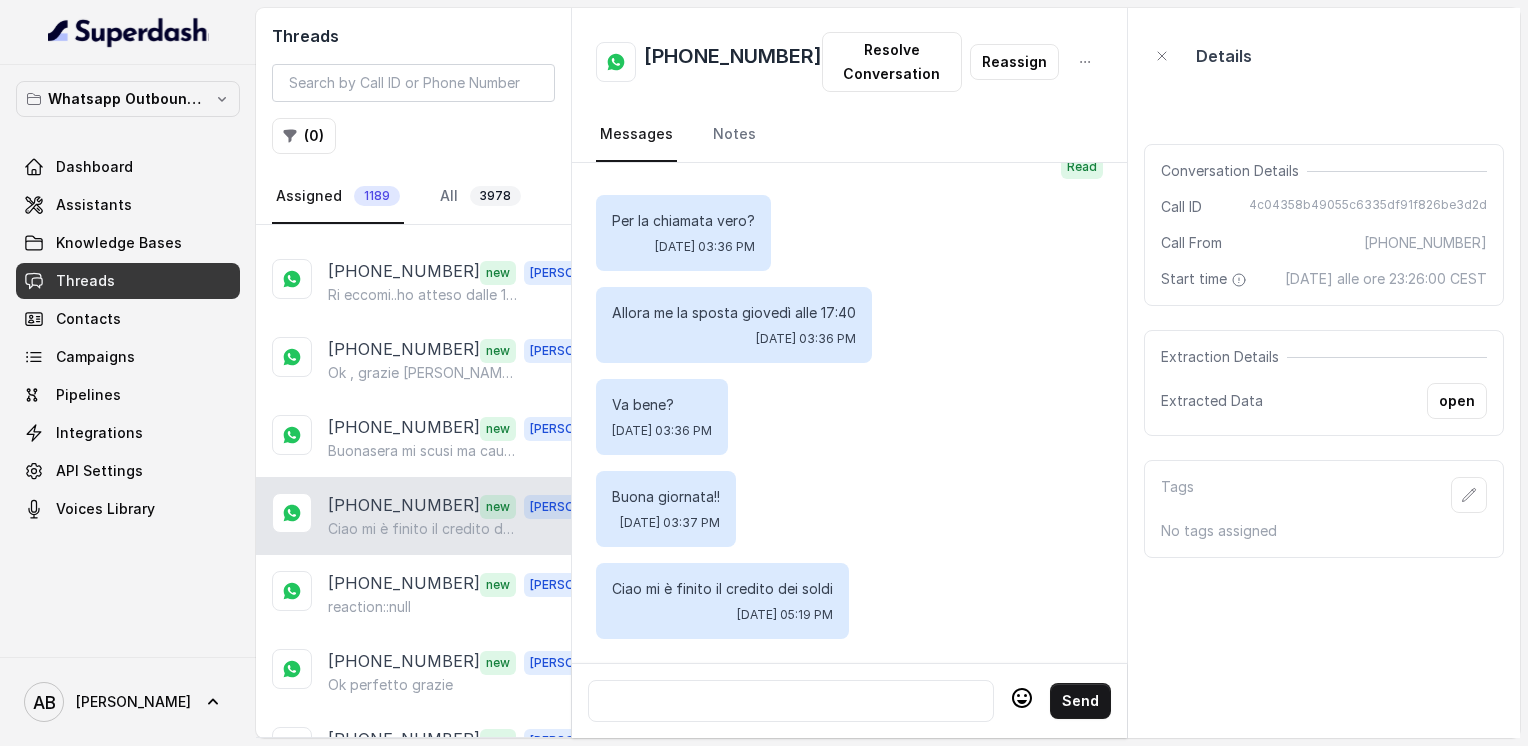 scroll, scrollTop: 4472, scrollLeft: 0, axis: vertical 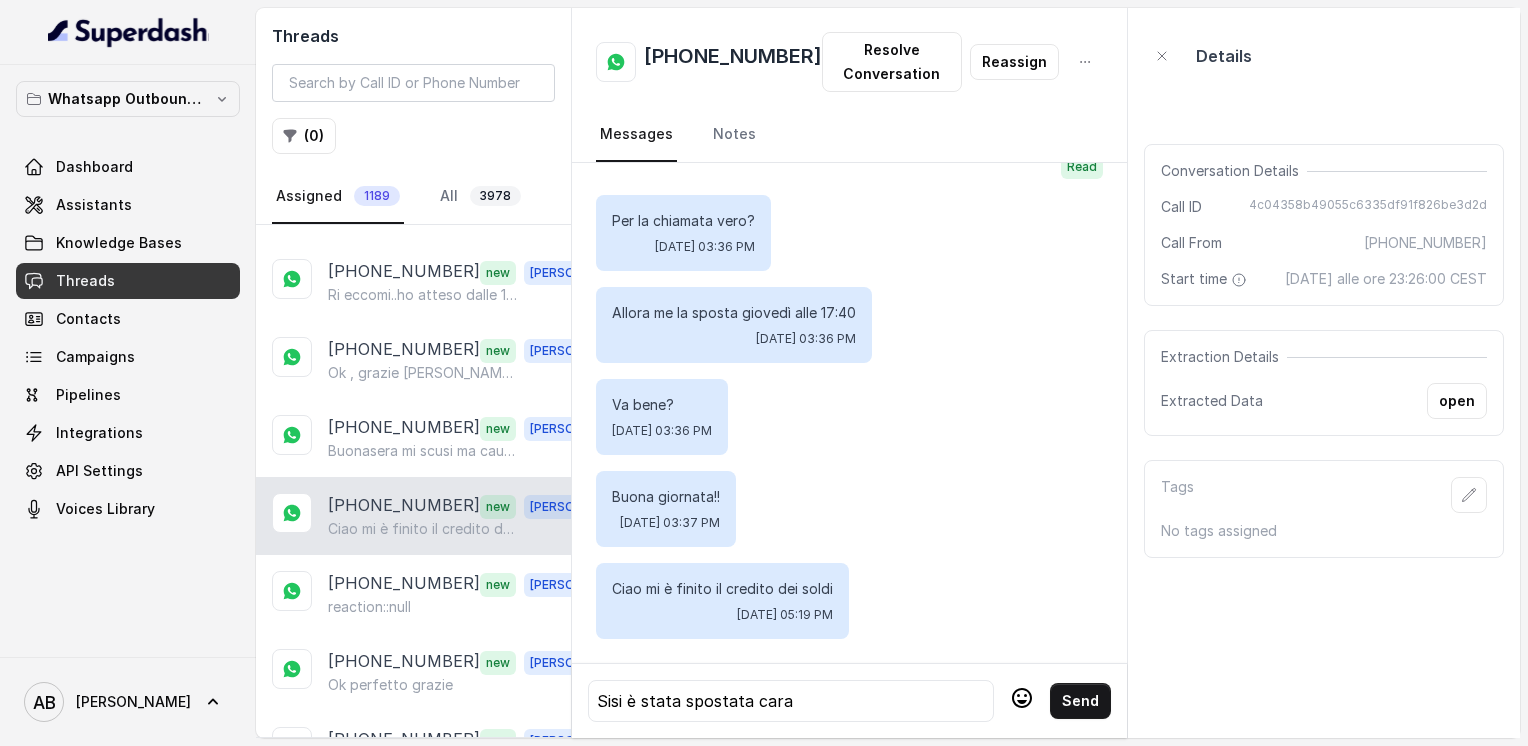 click 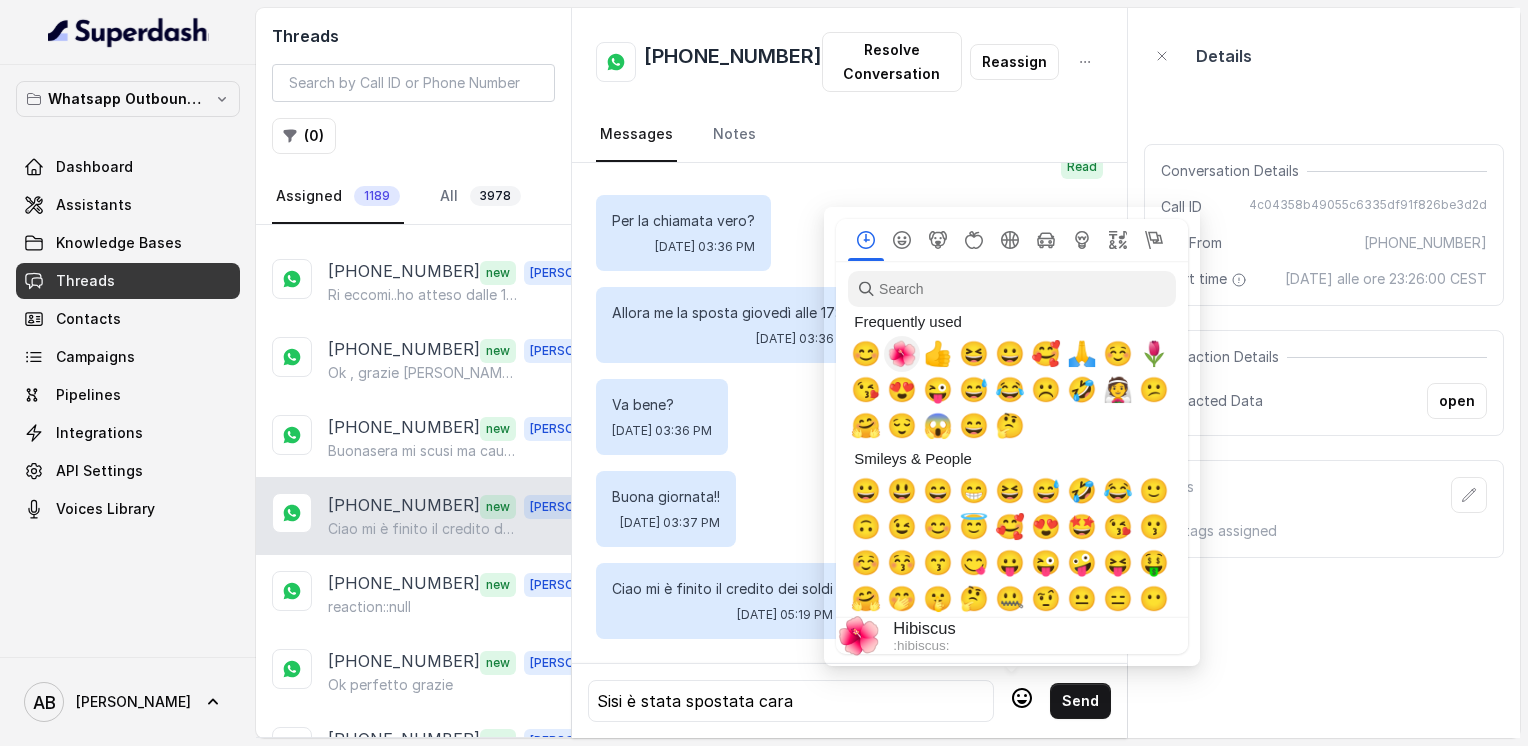 click on "🌺" at bounding box center [902, 354] 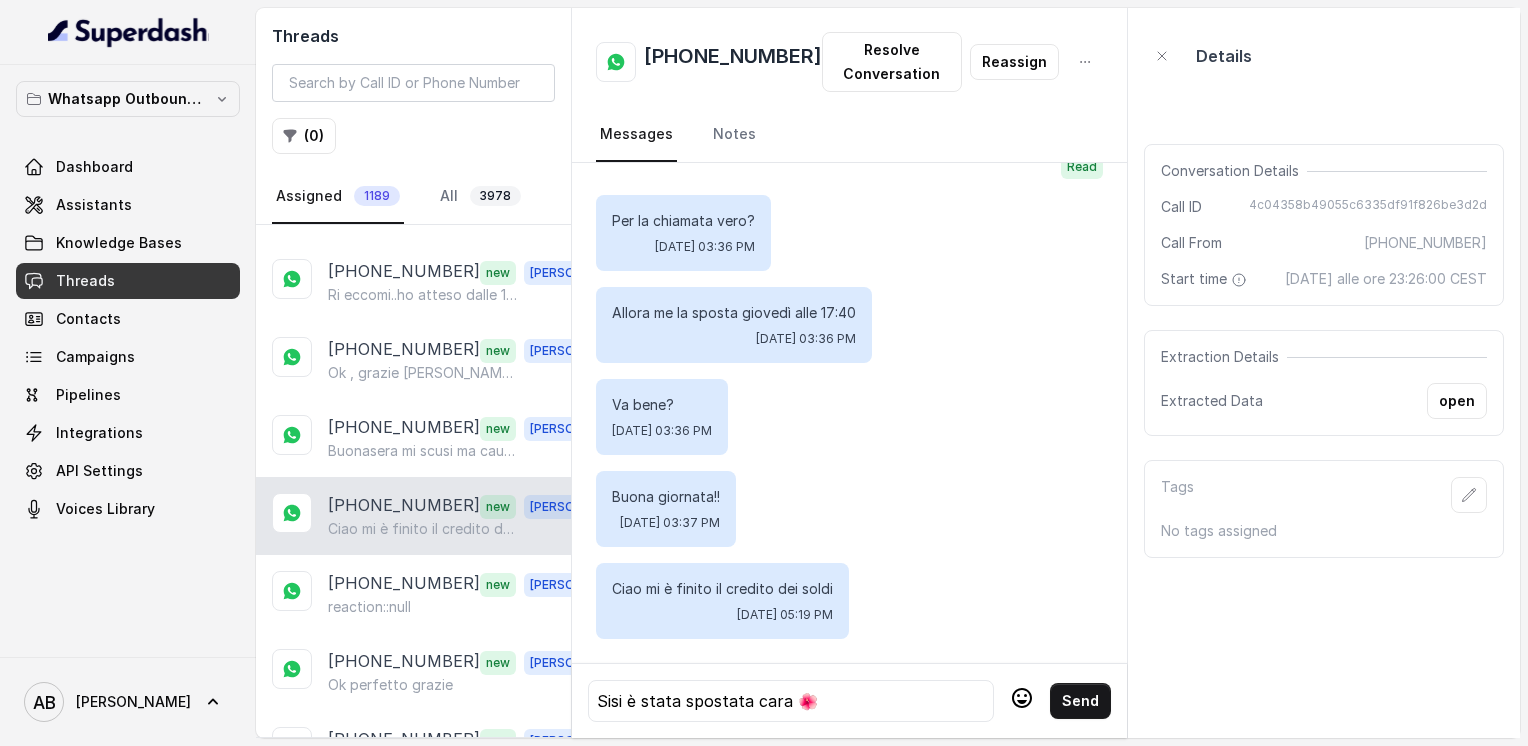 click on "Send" at bounding box center (1080, 701) 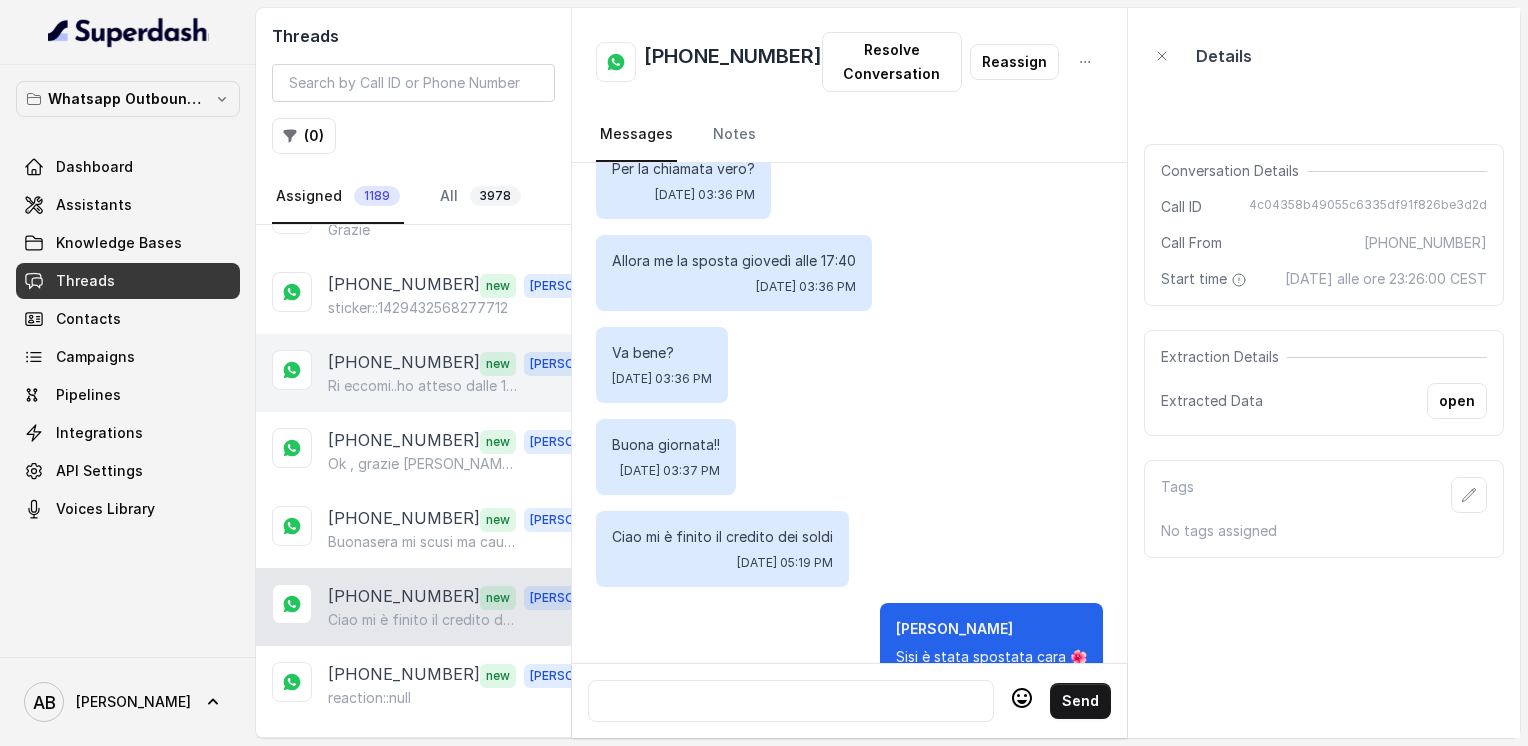 scroll, scrollTop: 2300, scrollLeft: 0, axis: vertical 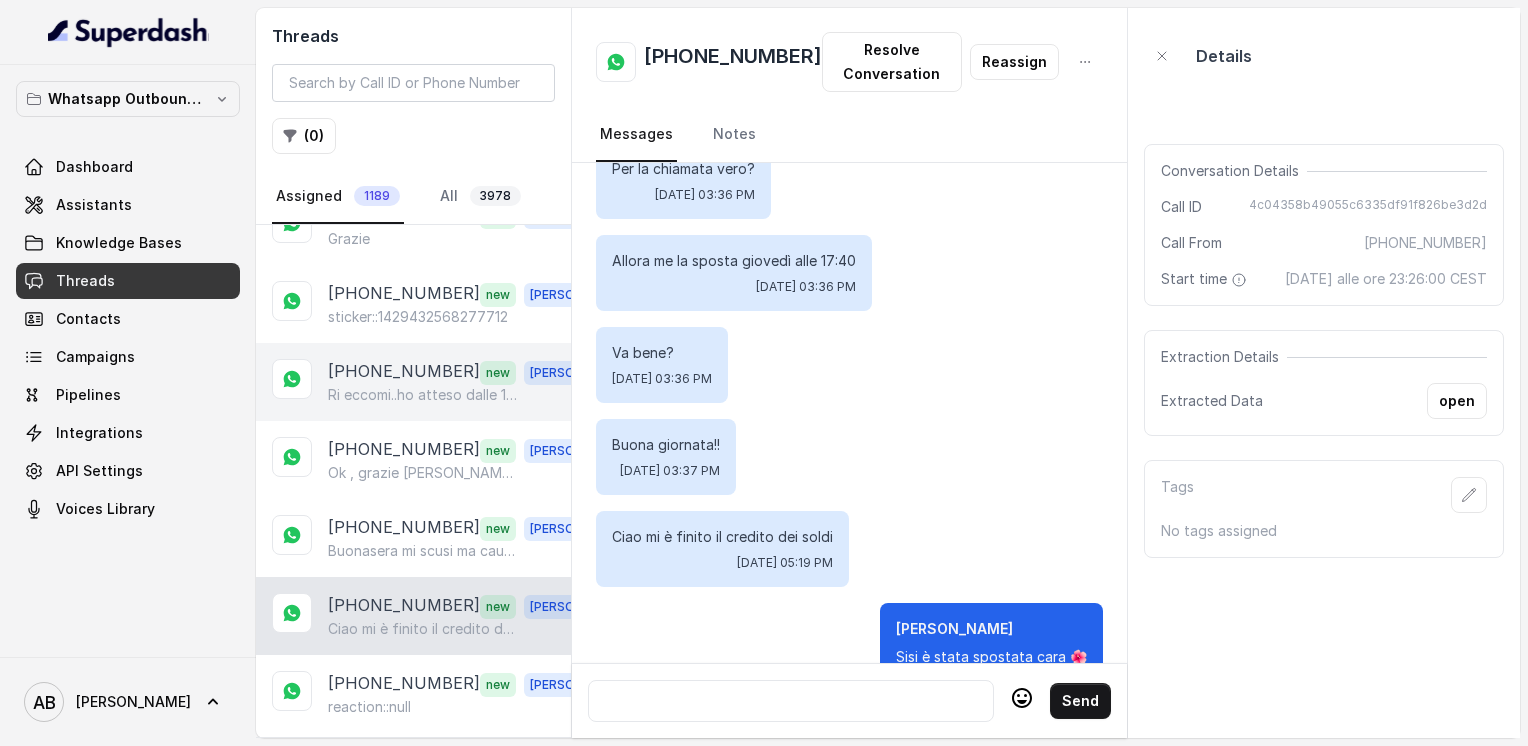 click on "Ri eccomi..ho atteso dalle 16.40…ad ora senza aver ricevuto nessuna chiamata e ancor peggio nessuna risposta ai miei messaggi..
Sinceramente nn lo vedo un buon biglietto da visita..nonostante ciò aspetto un vostro riscontro" at bounding box center (424, 395) 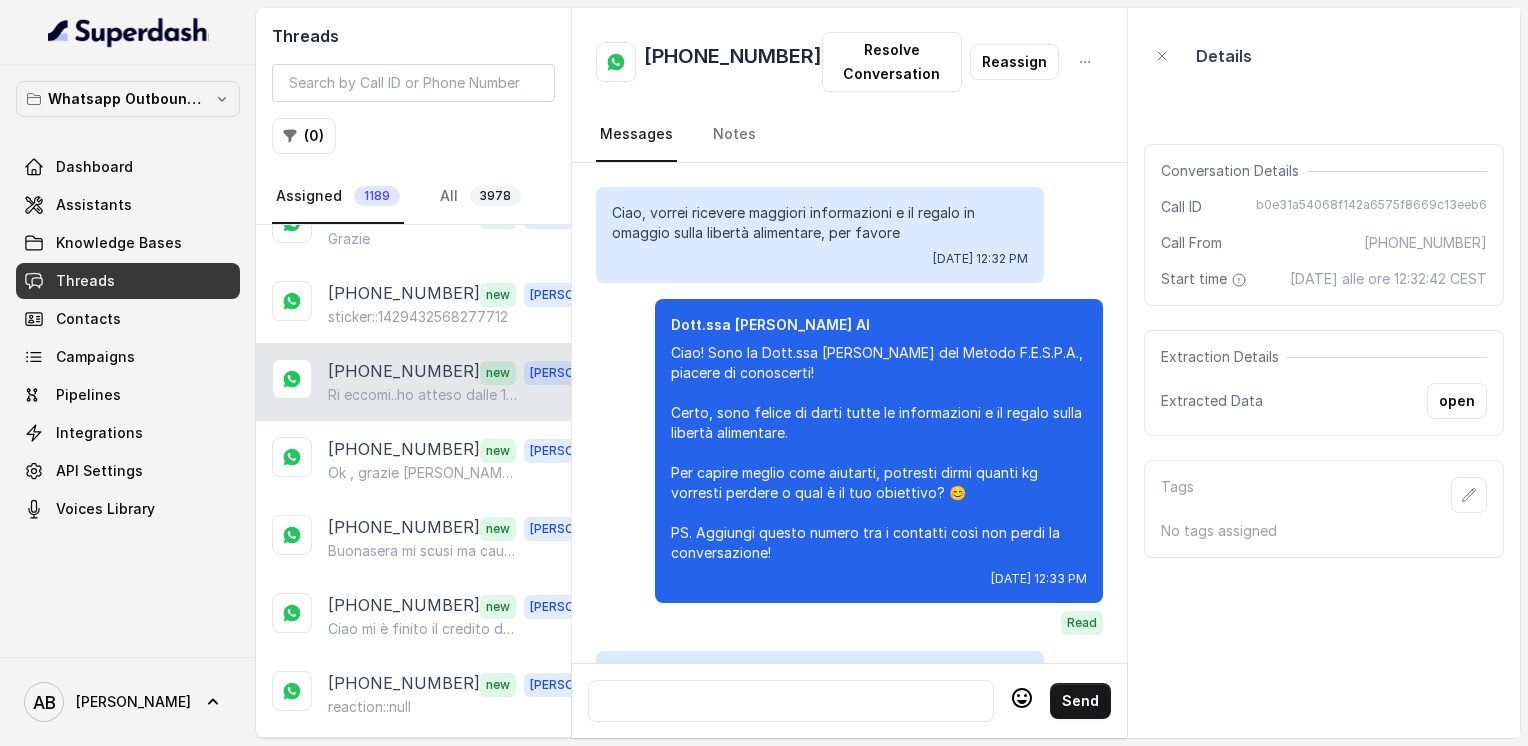 scroll, scrollTop: 2616, scrollLeft: 0, axis: vertical 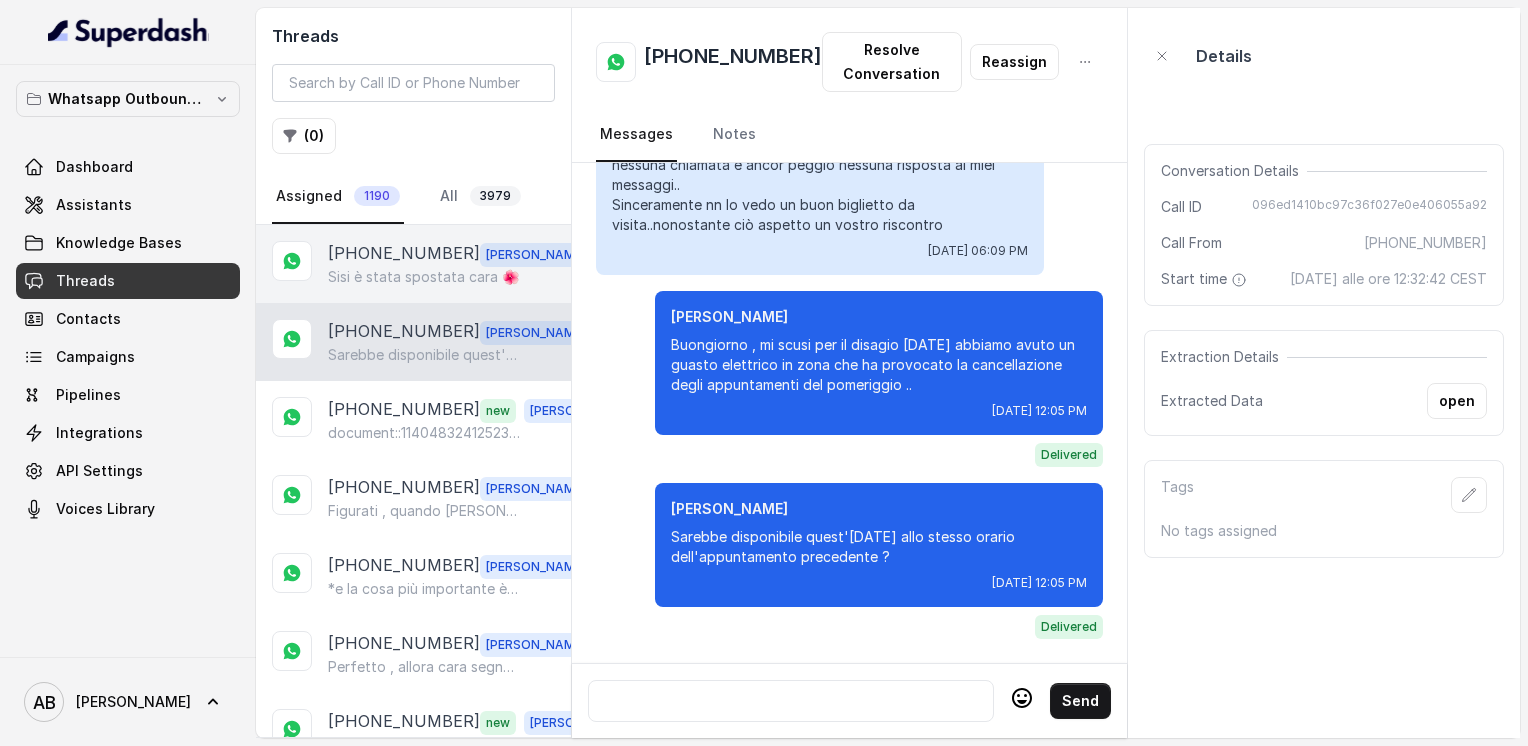 click on "[PHONE_NUMBER]" at bounding box center [404, 254] 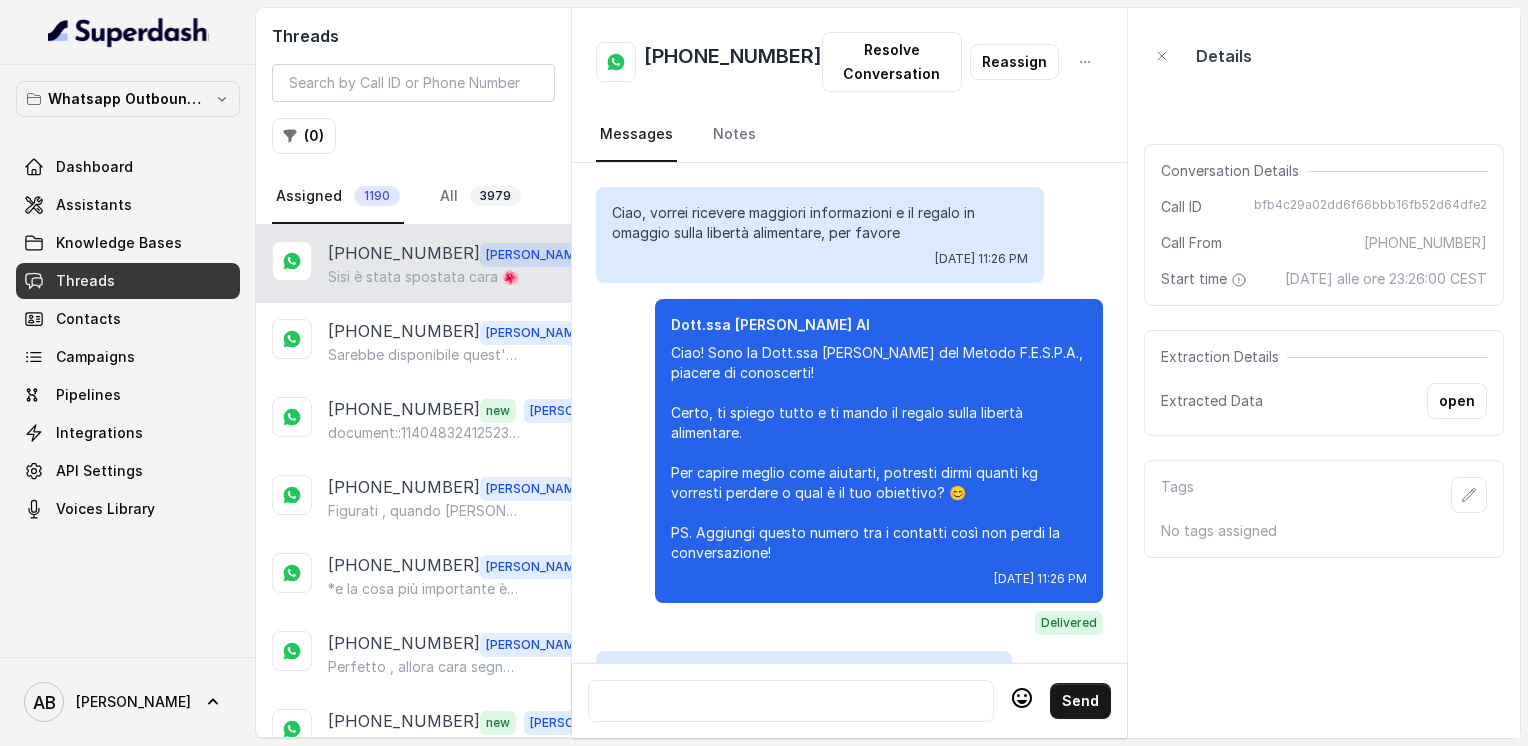 scroll, scrollTop: 4624, scrollLeft: 0, axis: vertical 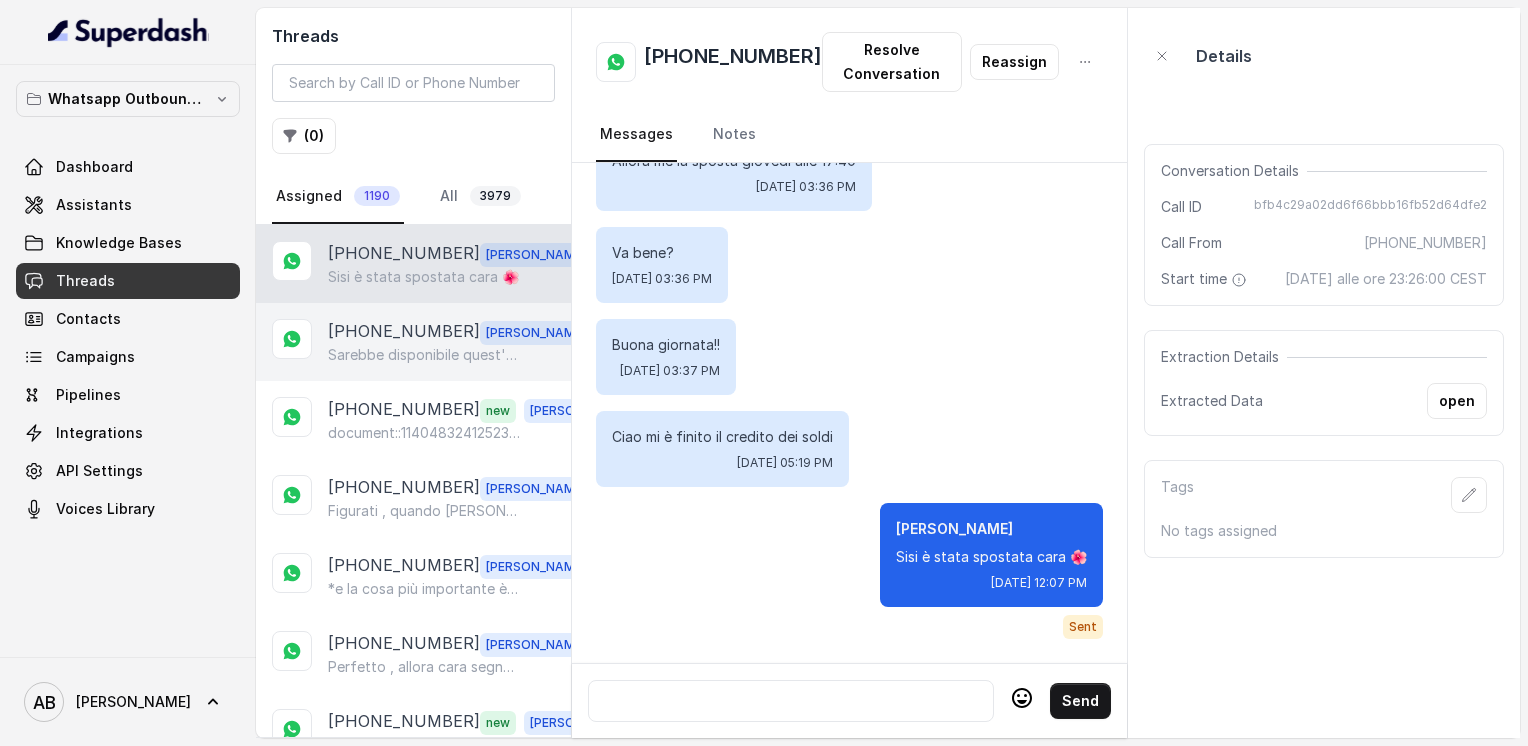 click on "Sarebbe disponibile quest'[DATE] allo stesso orario dell'appuntamento precedente ?" at bounding box center [424, 355] 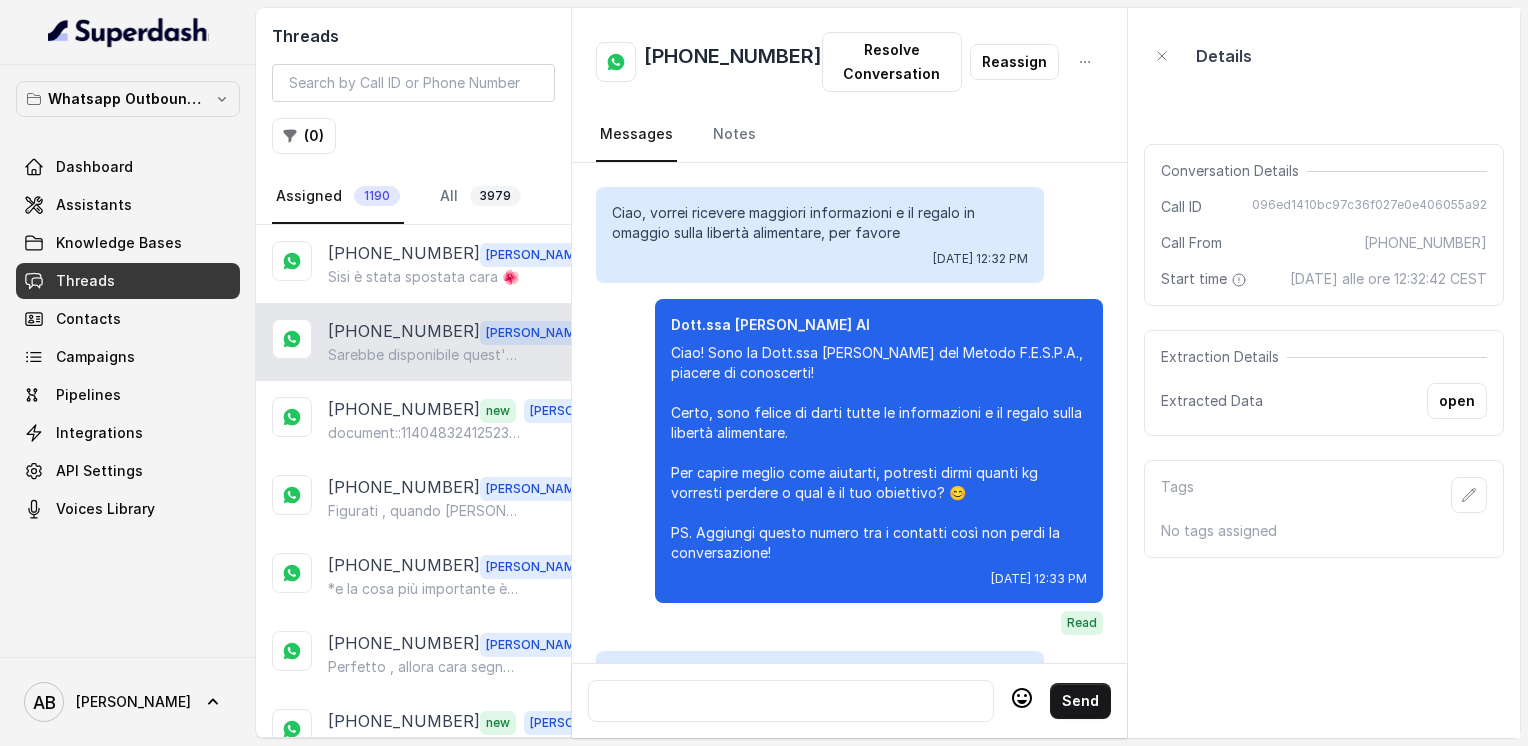 scroll, scrollTop: 2980, scrollLeft: 0, axis: vertical 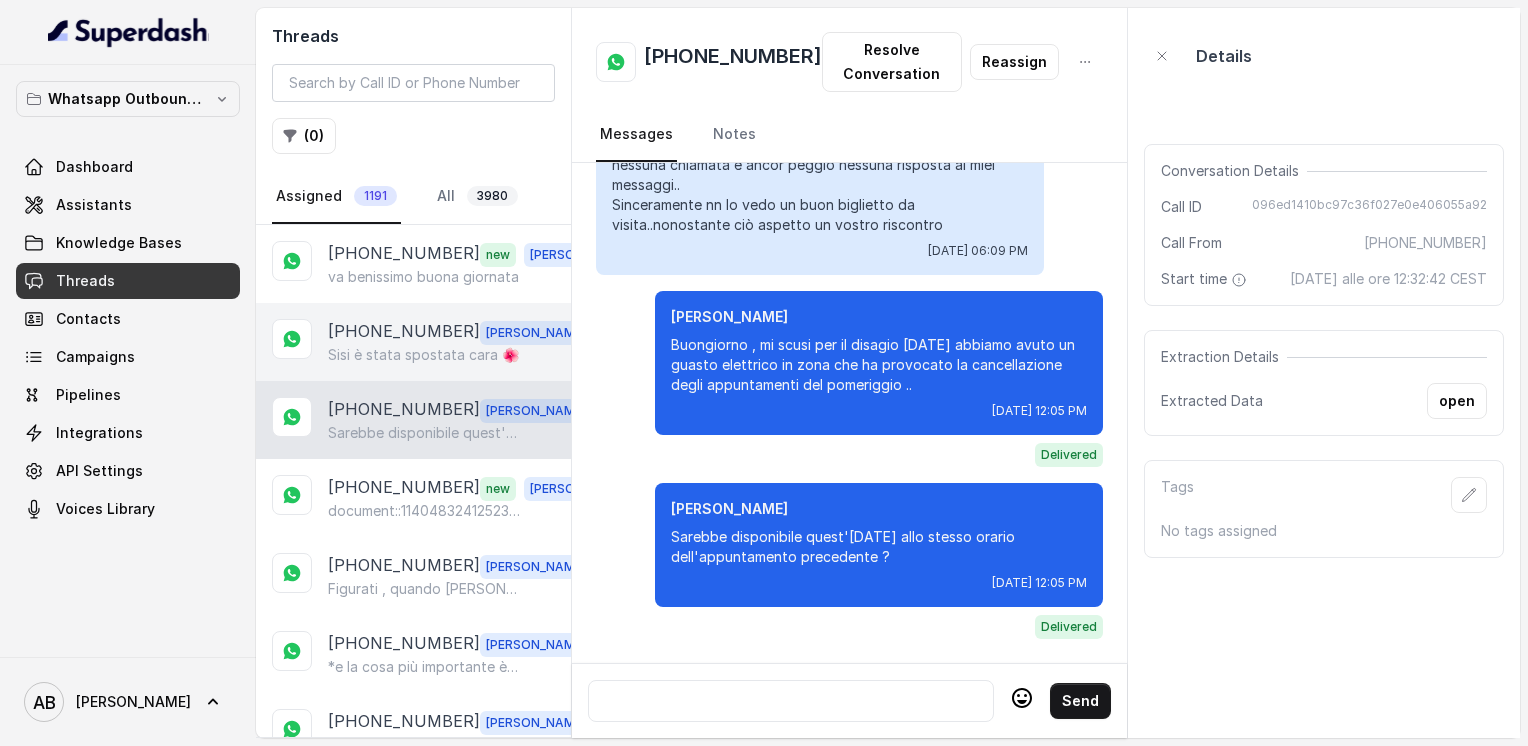 click on "[PHONE_NUMBER]   [PERSON_NAME] è stata spostata cara 🌺" at bounding box center (413, 342) 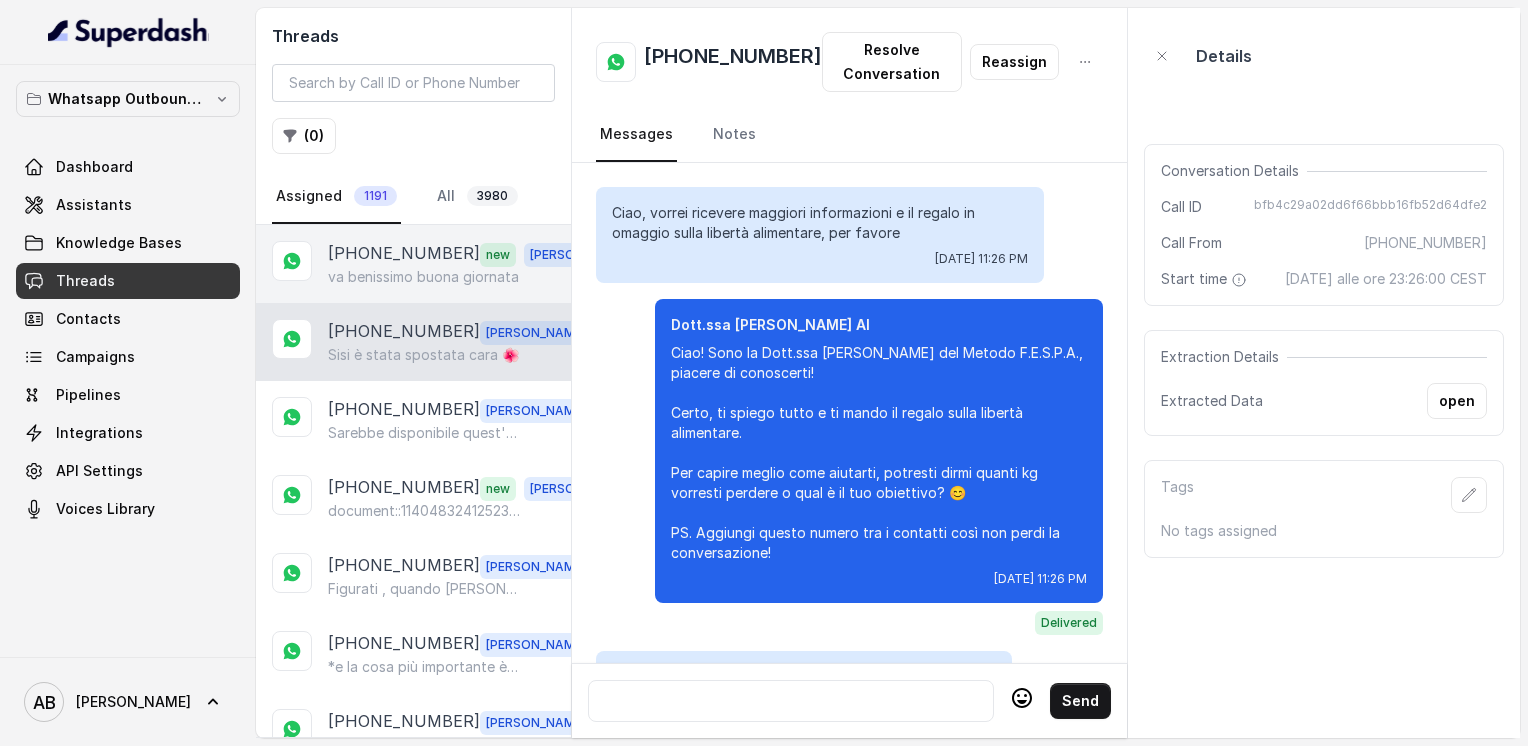 scroll, scrollTop: 4624, scrollLeft: 0, axis: vertical 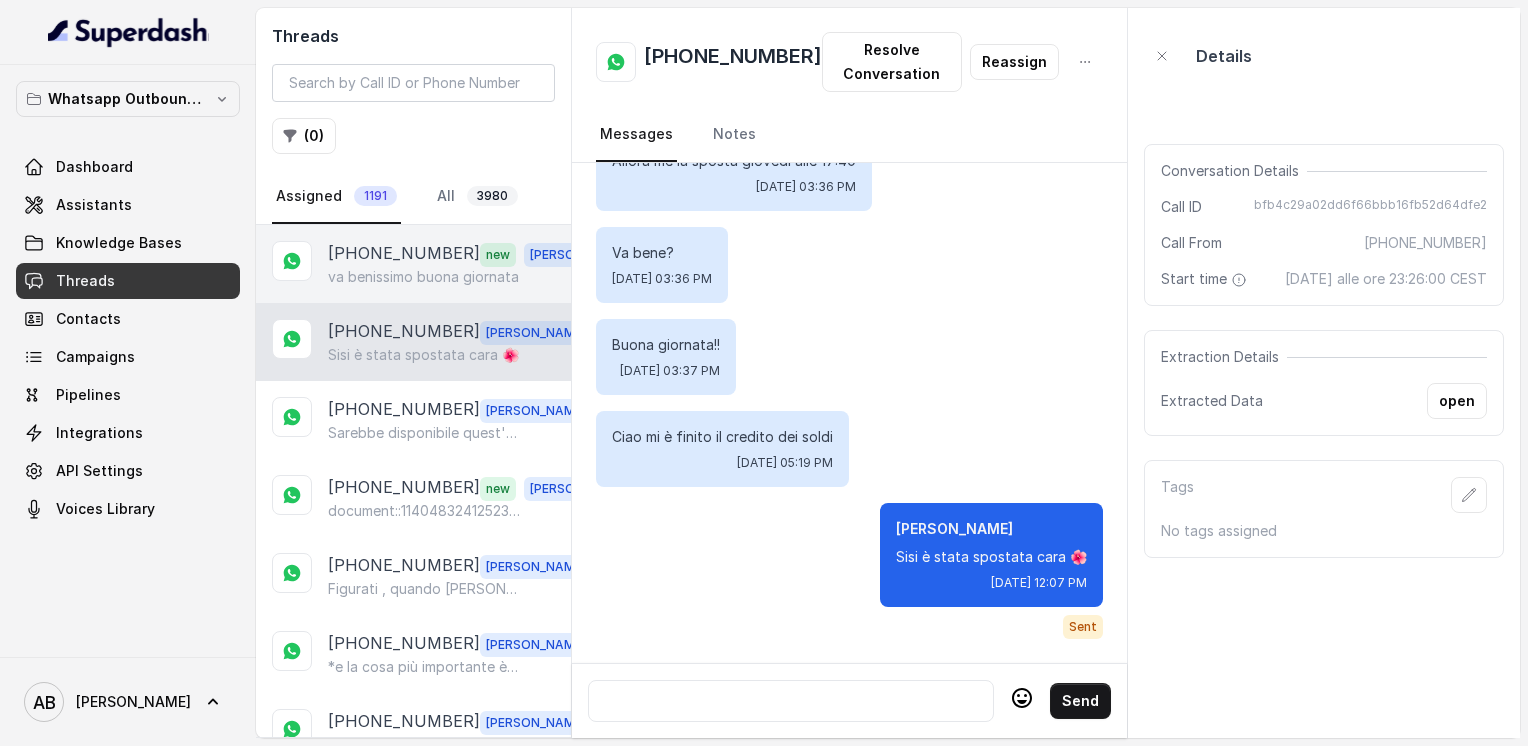 click on "va benissimo buona giornata" at bounding box center (423, 277) 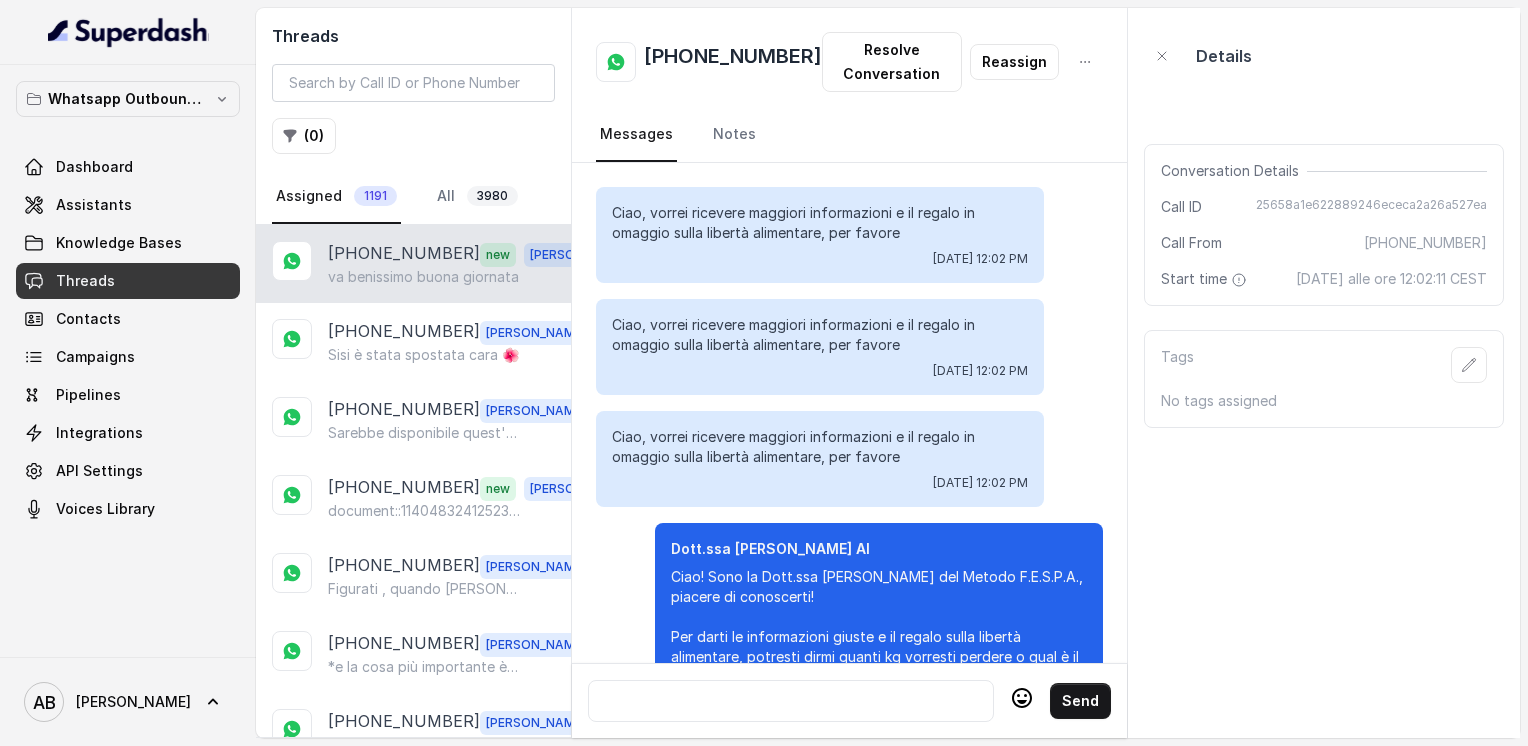scroll, scrollTop: 2600, scrollLeft: 0, axis: vertical 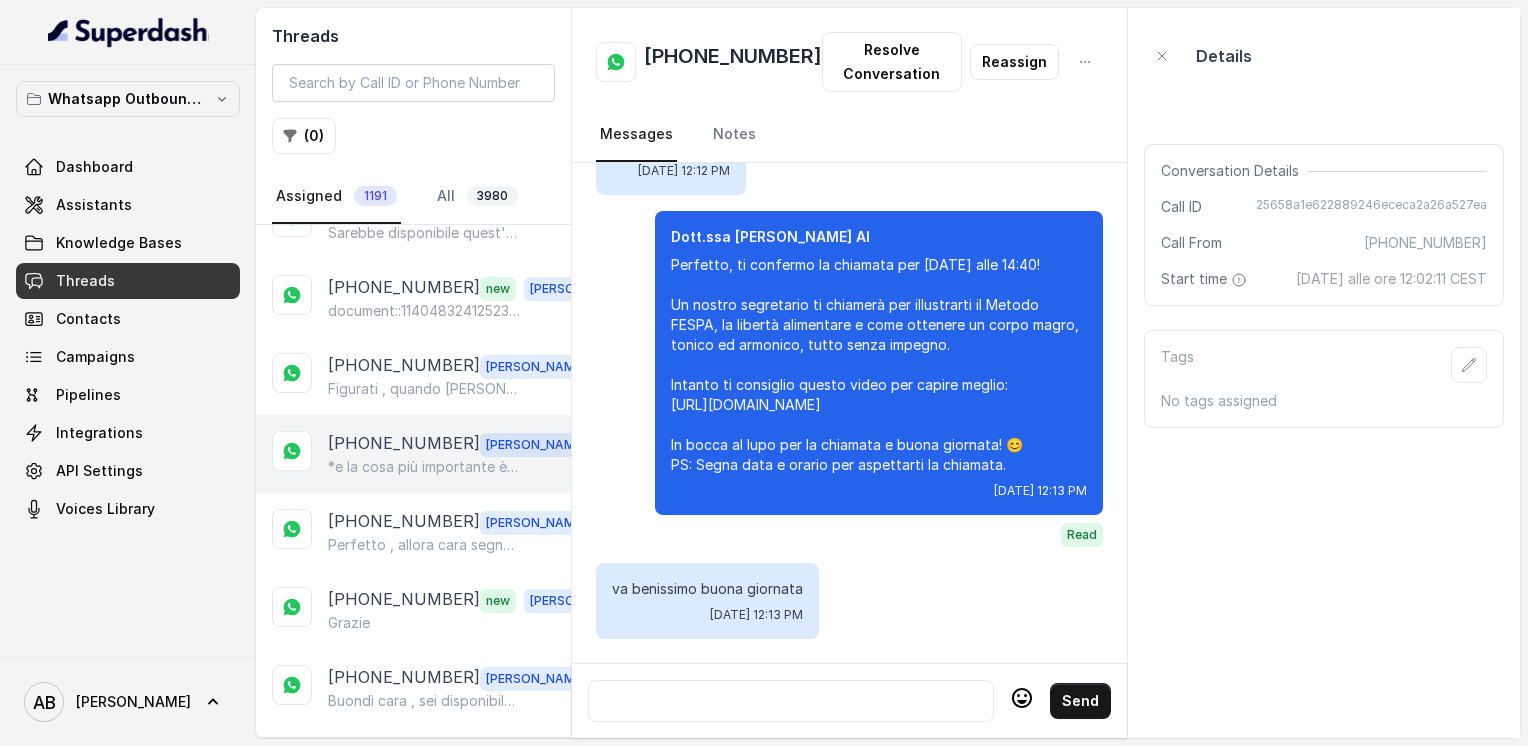 click on "[PHONE_NUMBER]   [PERSON_NAME] *e la cosa più importante è che il peso non si recupera  ( errore di battitura )" at bounding box center (413, 454) 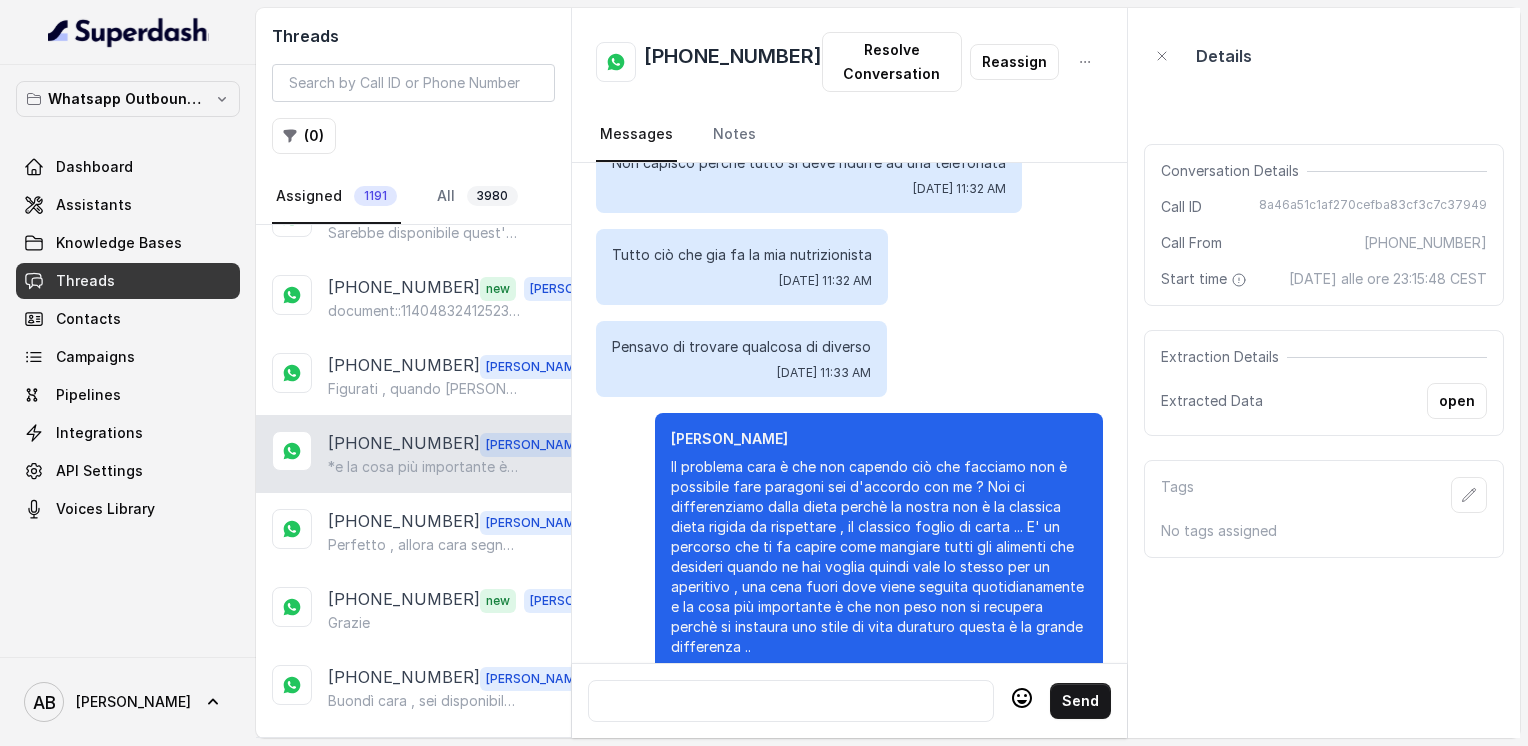 scroll, scrollTop: 4212, scrollLeft: 0, axis: vertical 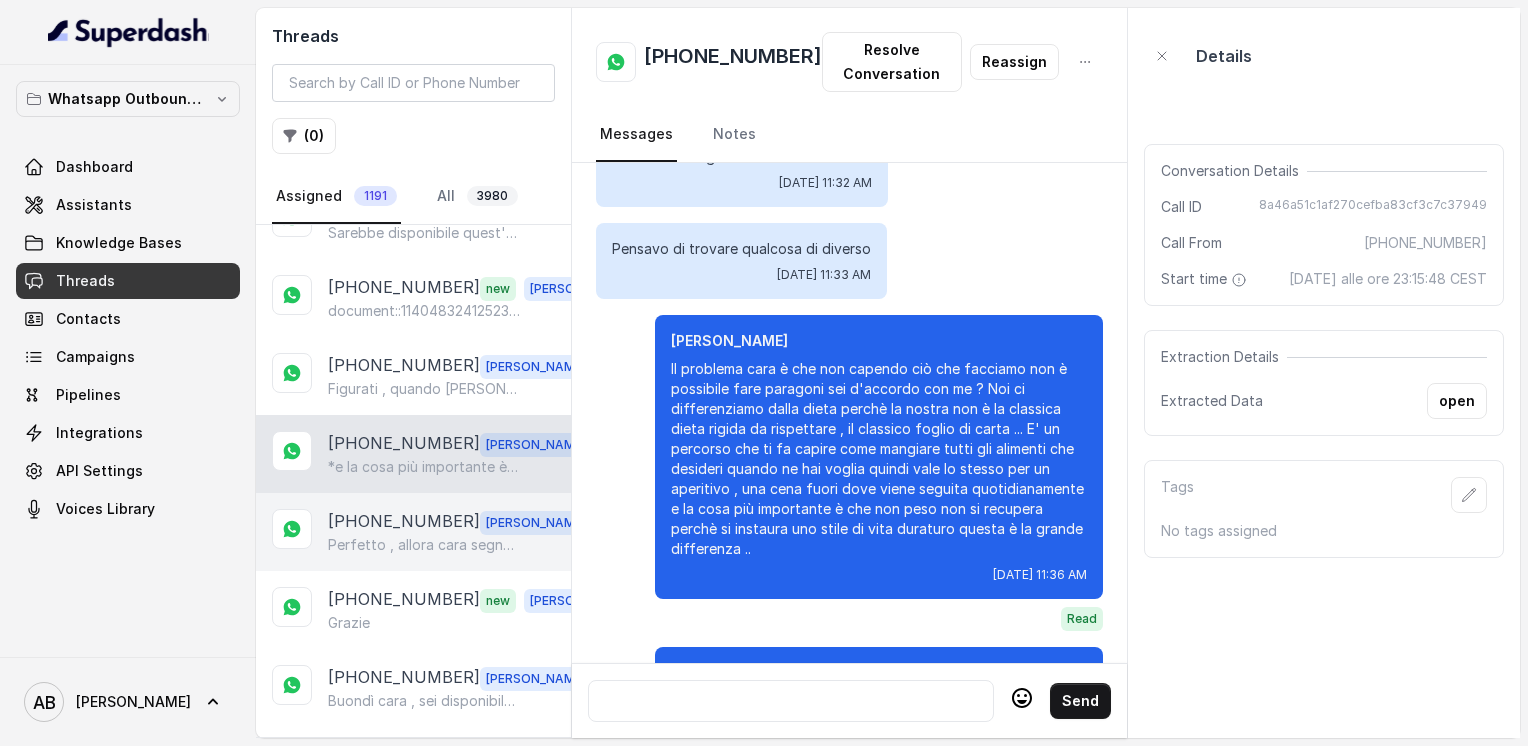 click at bounding box center [292, 529] 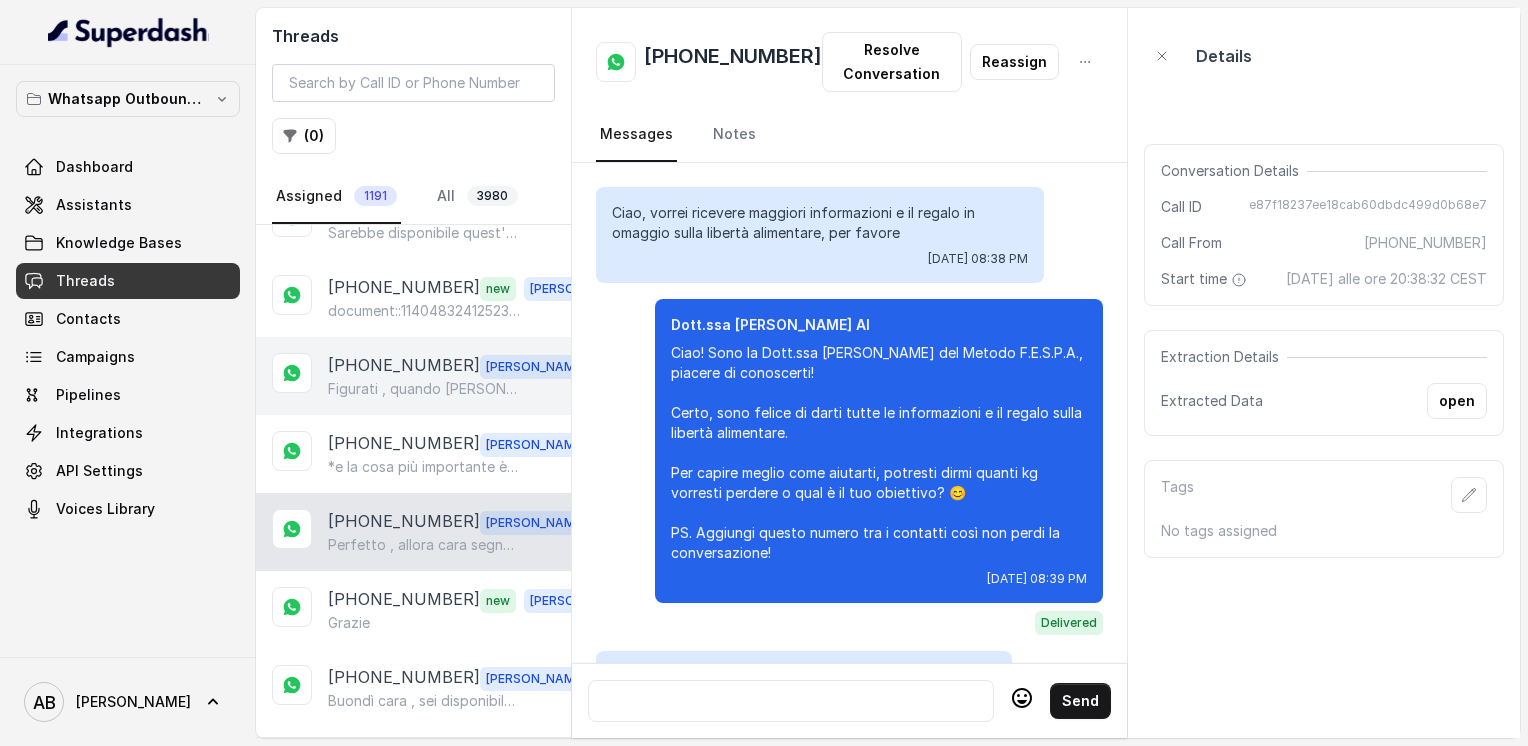 scroll, scrollTop: 2792, scrollLeft: 0, axis: vertical 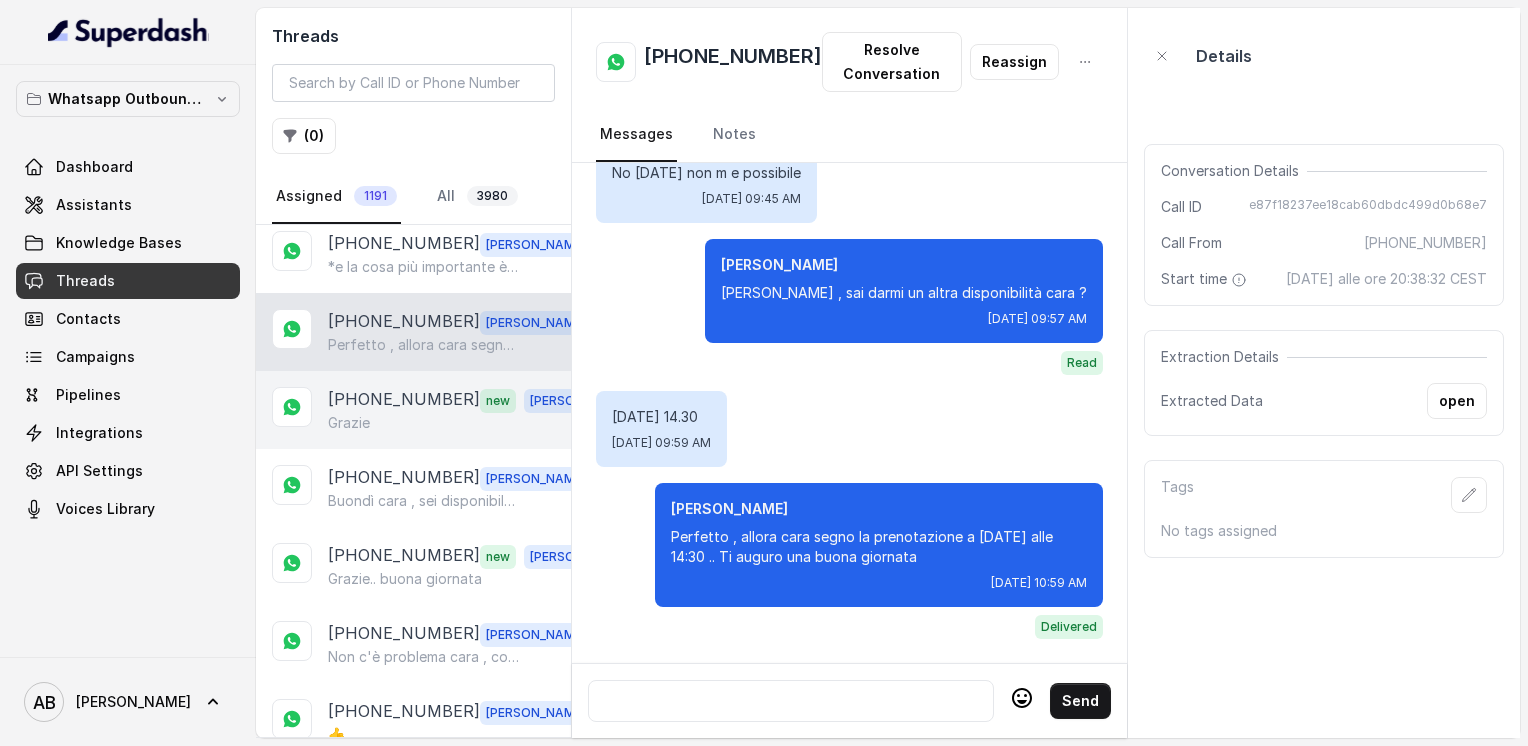 click on "[PHONE_NUMBER]" at bounding box center (404, 400) 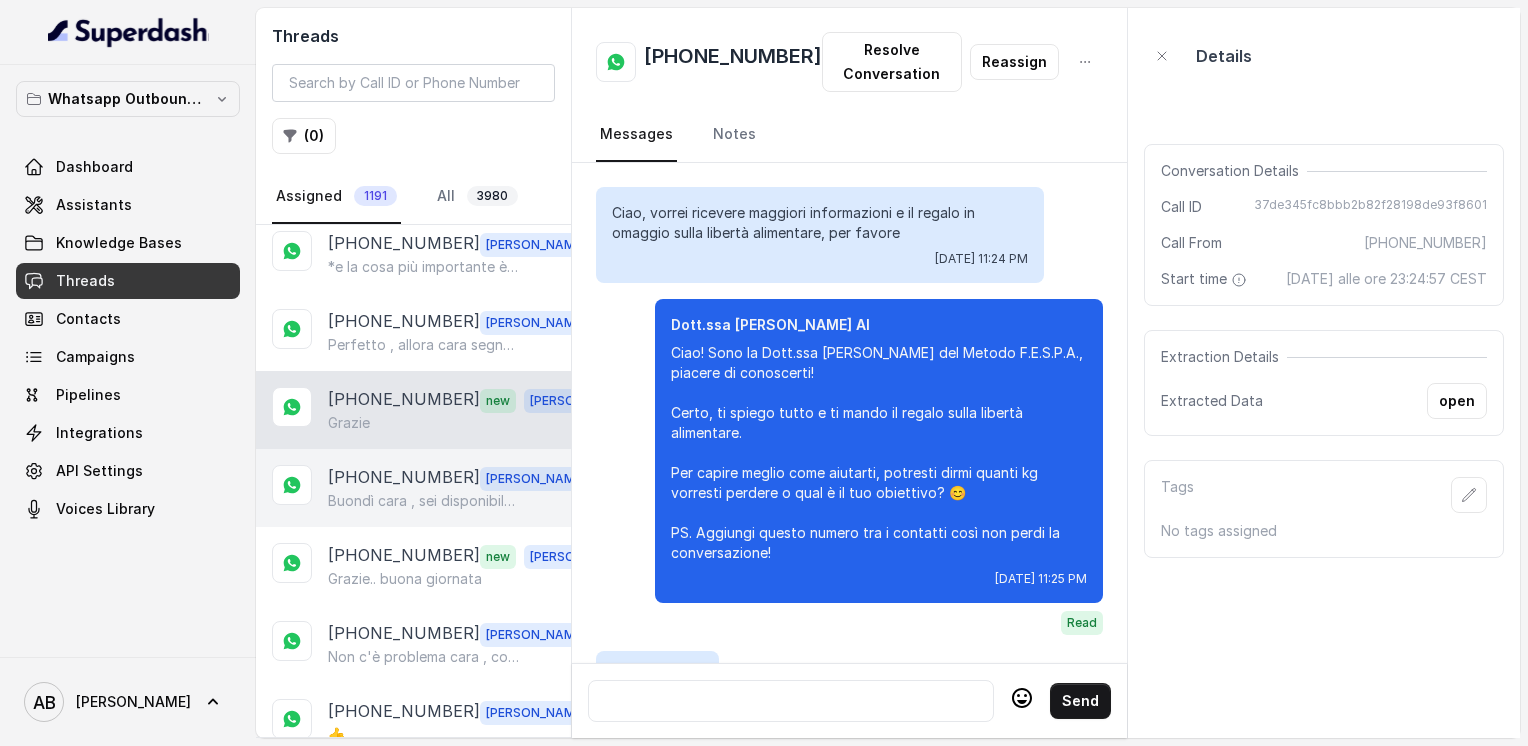 scroll, scrollTop: 2964, scrollLeft: 0, axis: vertical 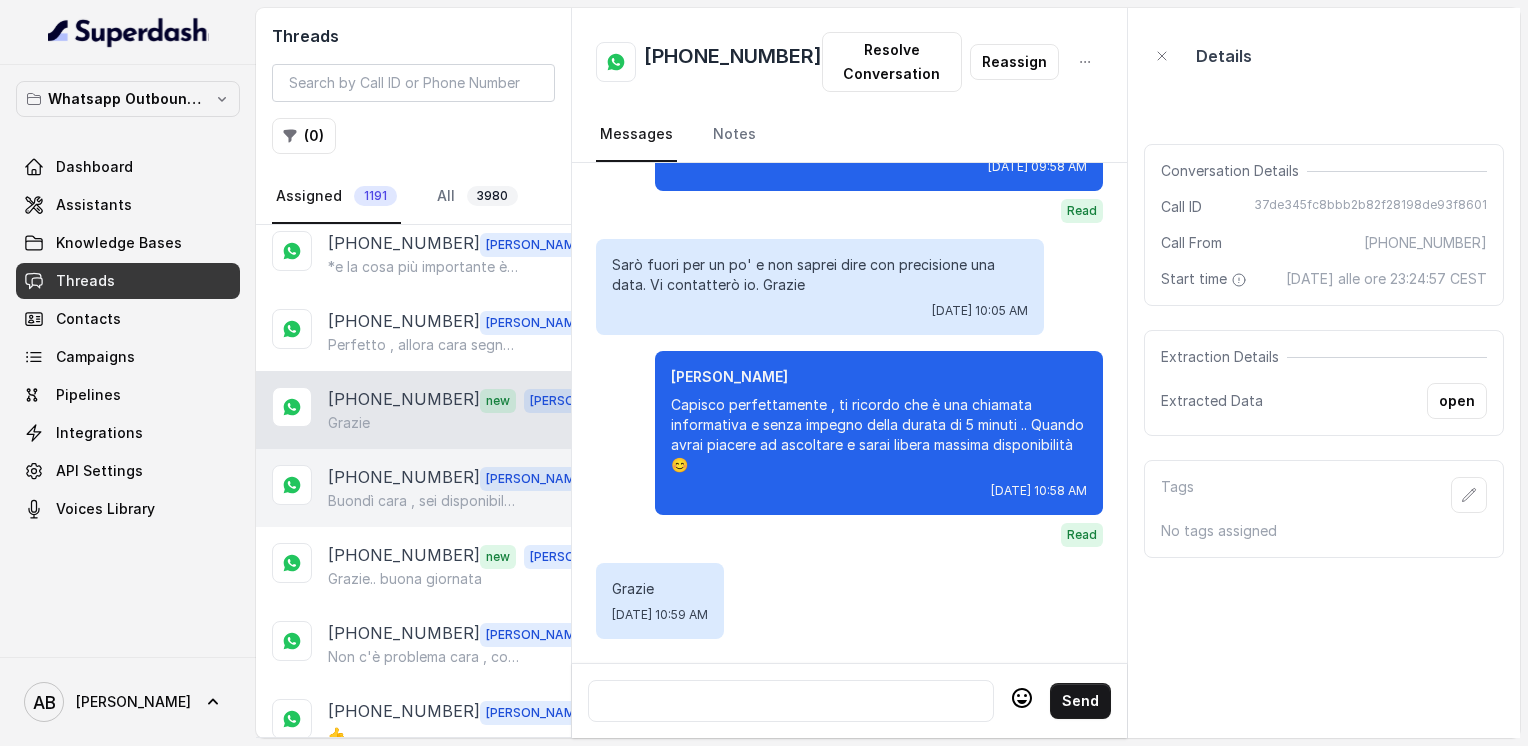 click on "[PHONE_NUMBER]" at bounding box center [404, 478] 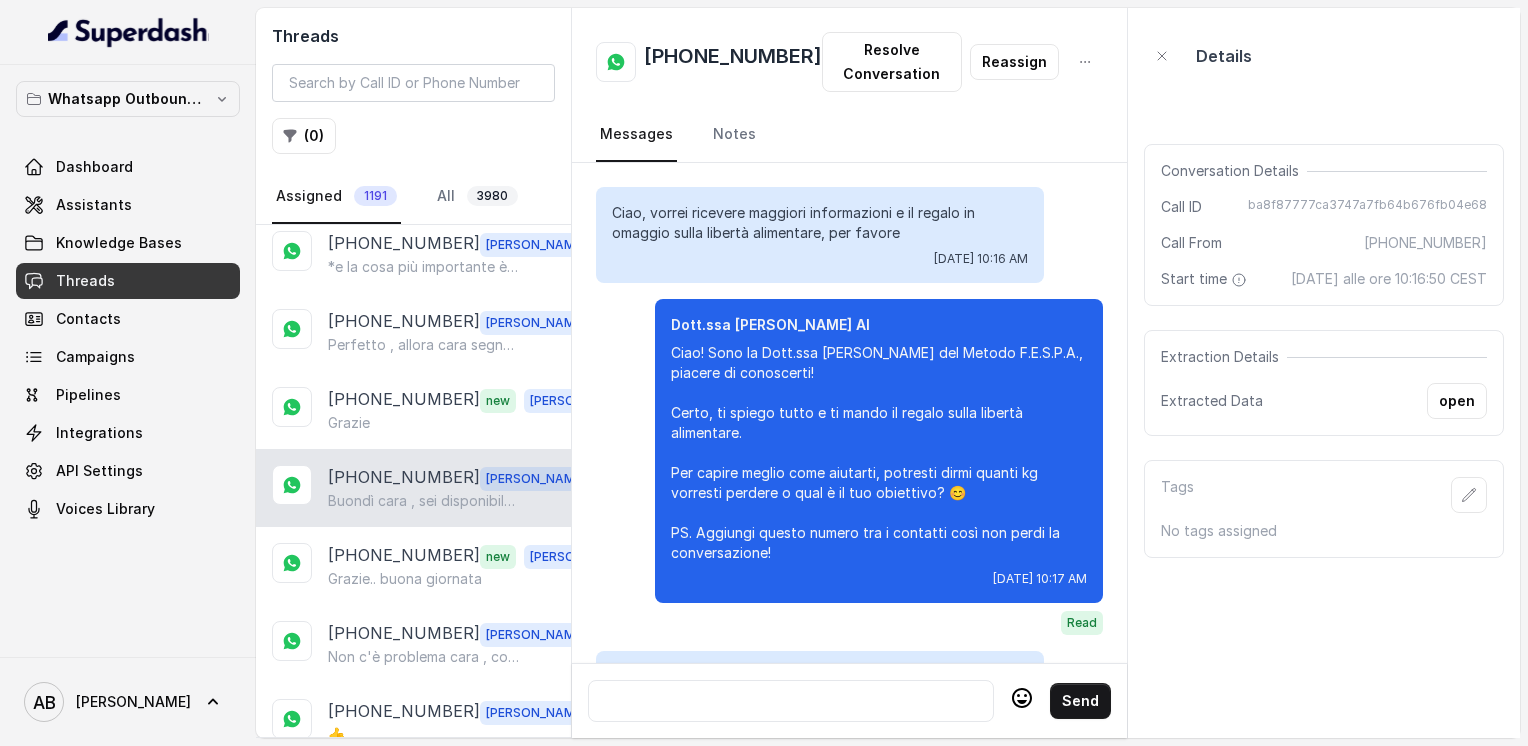 scroll, scrollTop: 2608, scrollLeft: 0, axis: vertical 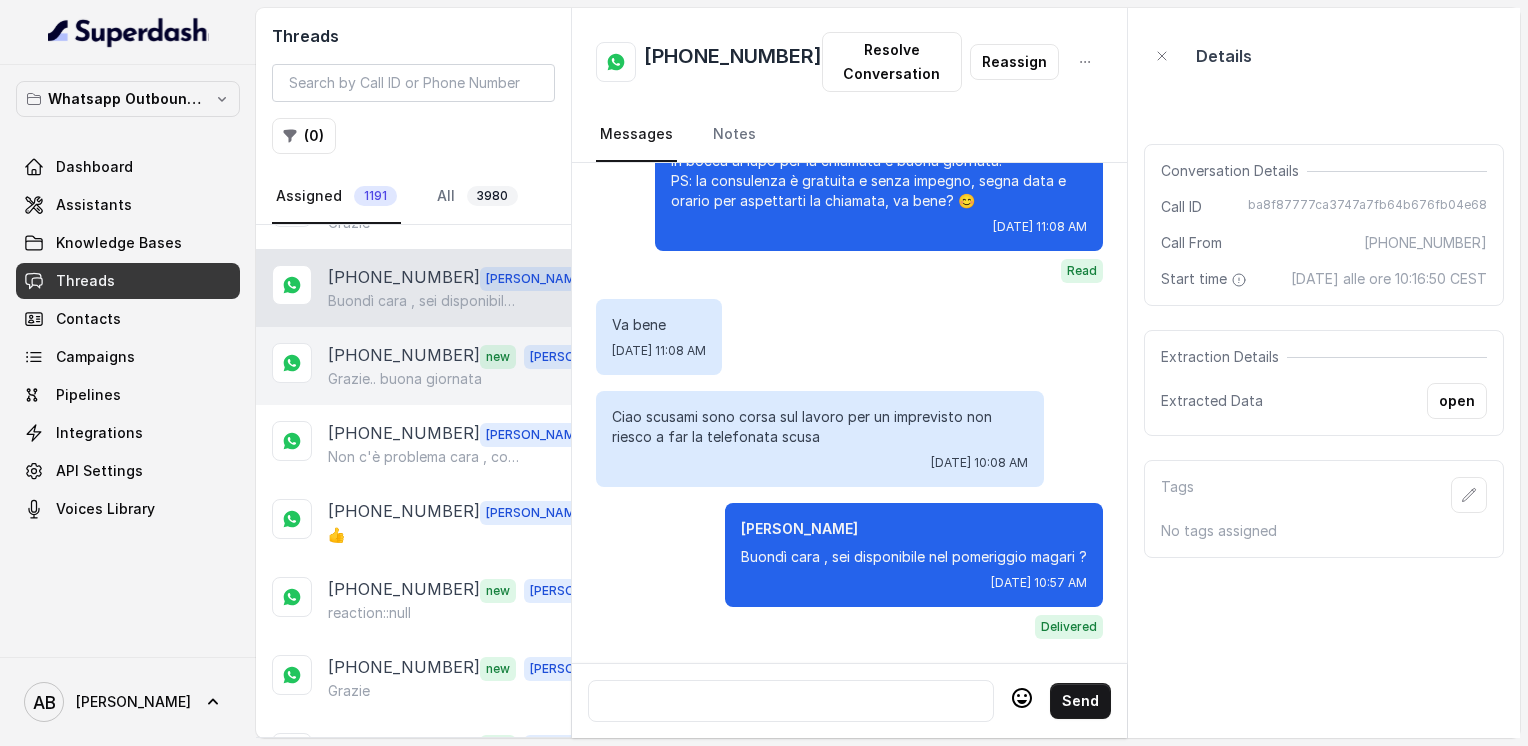 click on "Grazie.. buona giornata" at bounding box center (405, 379) 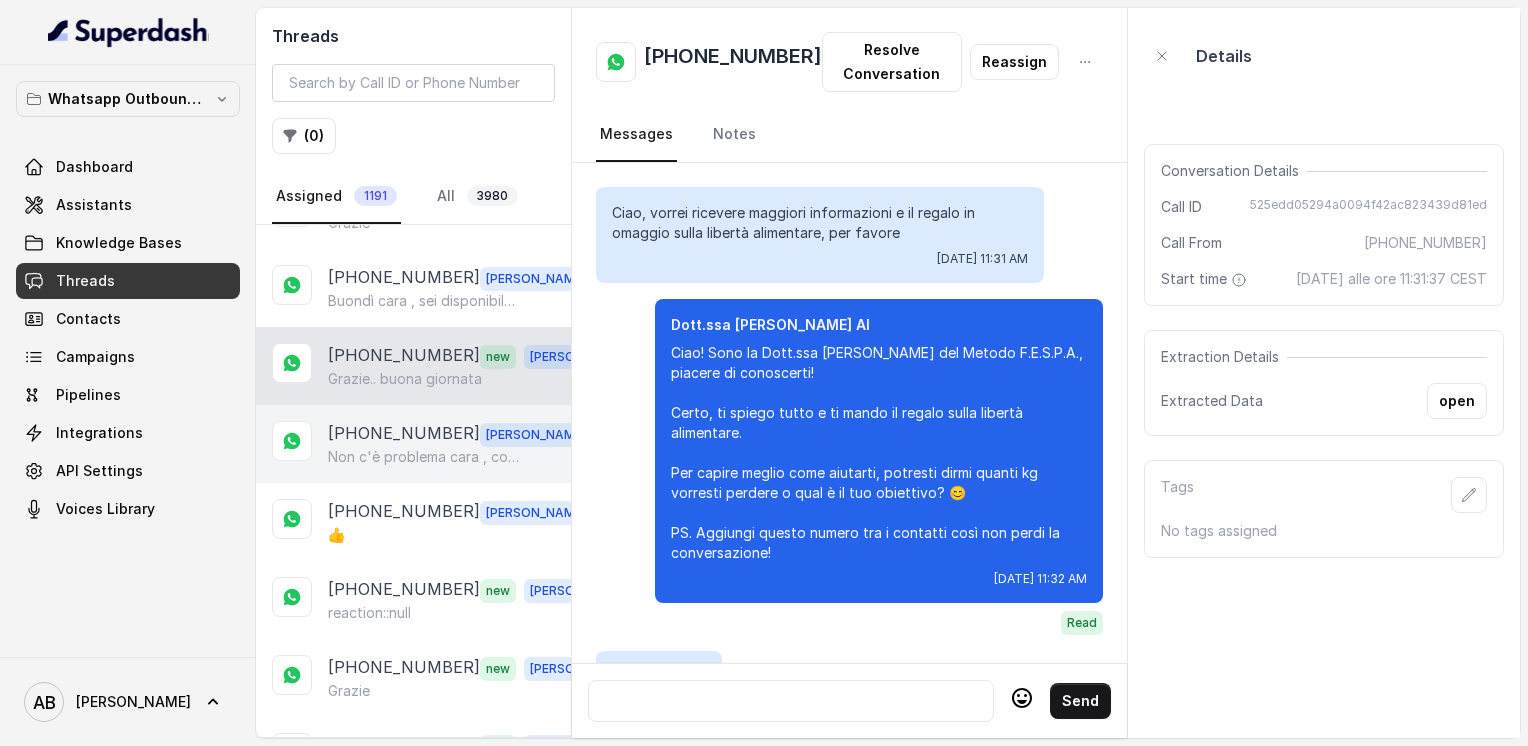 scroll, scrollTop: 3224, scrollLeft: 0, axis: vertical 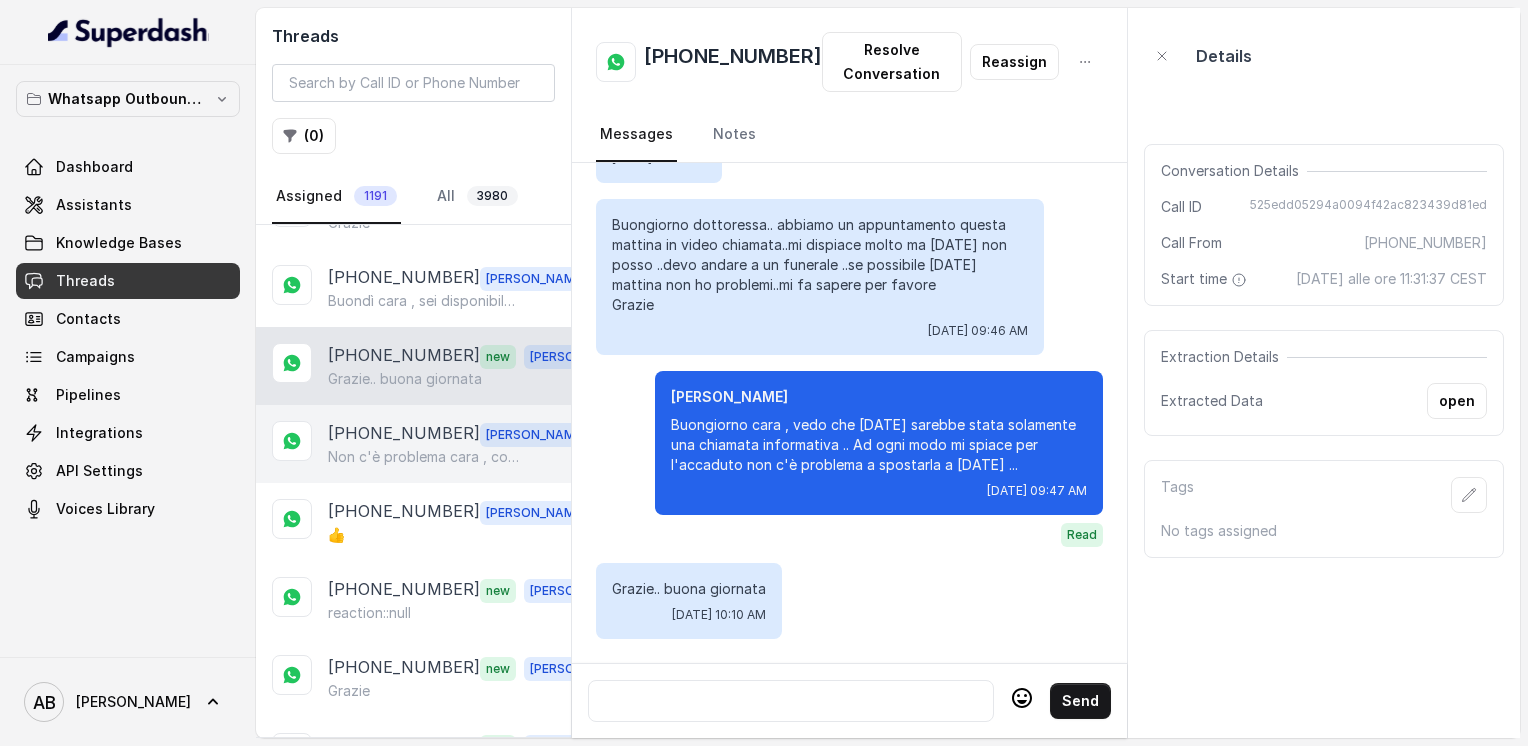 click on "Non c'è problema cara , cosa avverti dimmi pure 🌺" at bounding box center [424, 457] 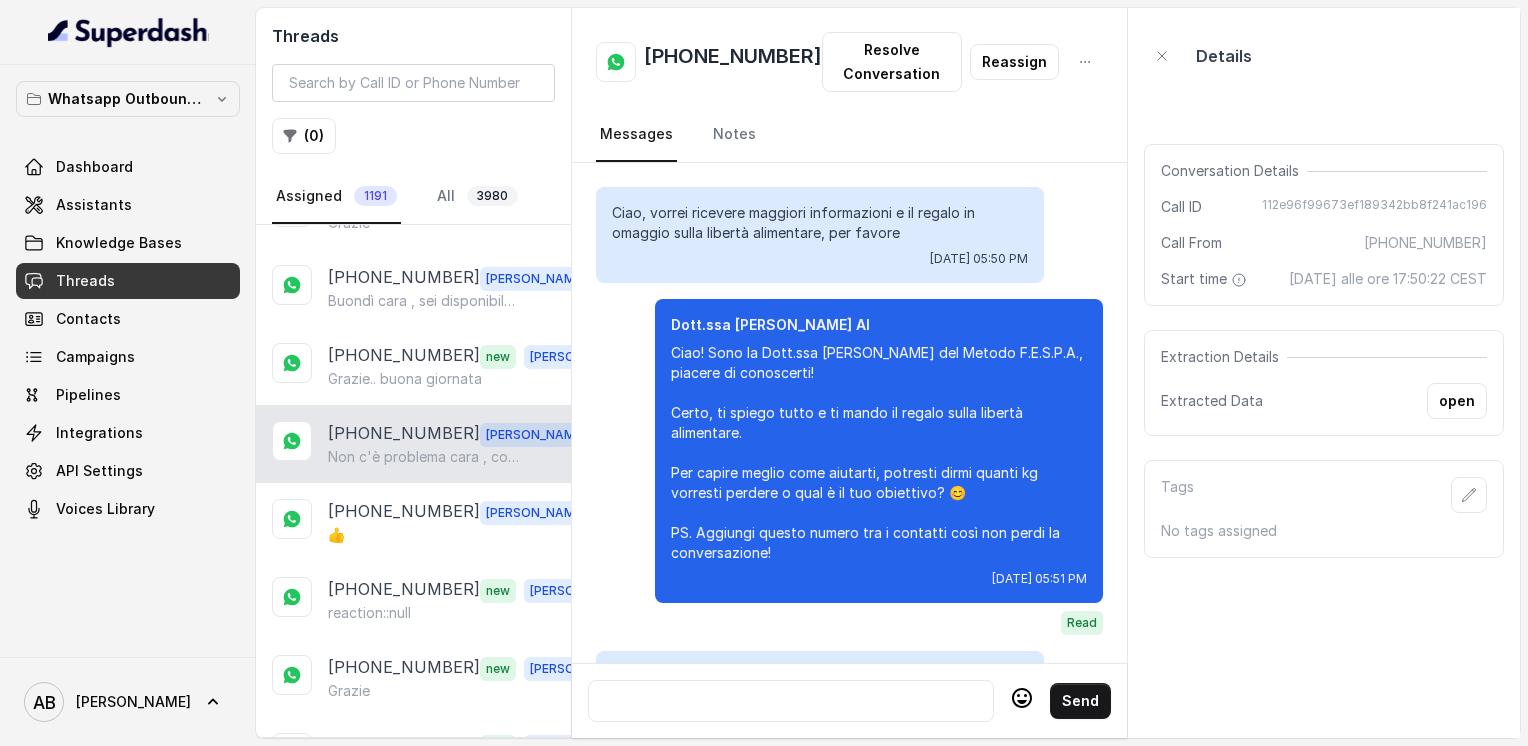 scroll, scrollTop: 1940, scrollLeft: 0, axis: vertical 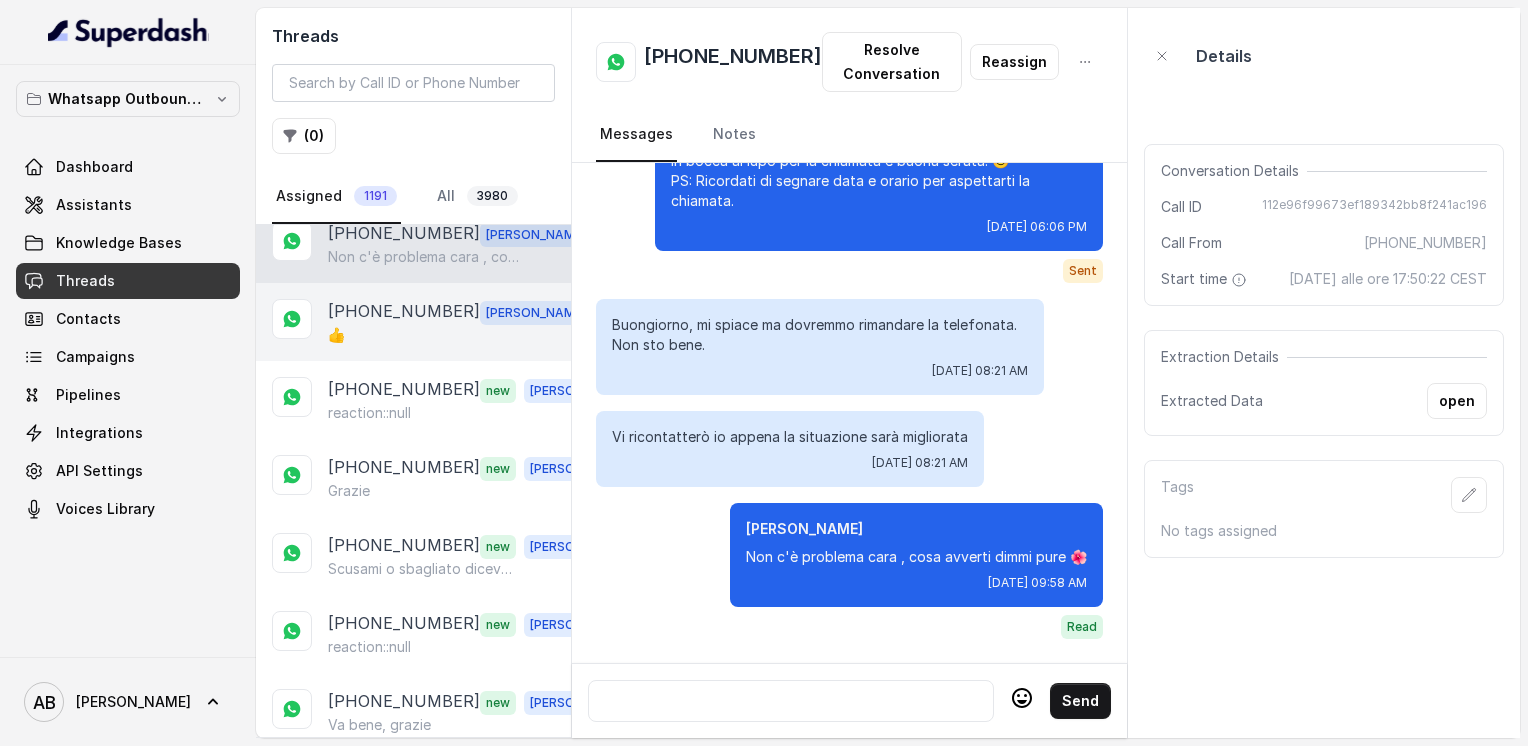 click on "👍" at bounding box center [460, 335] 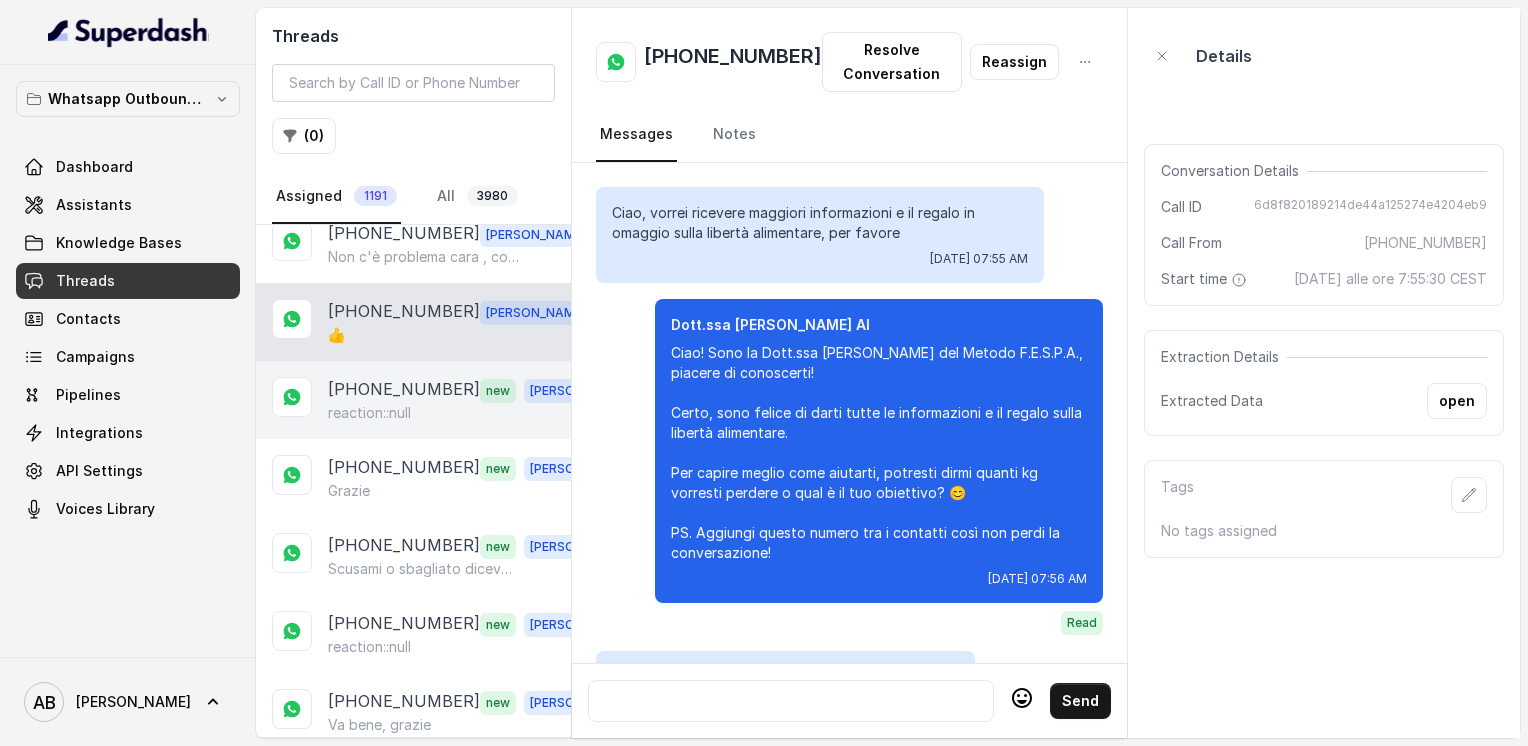scroll, scrollTop: 3772, scrollLeft: 0, axis: vertical 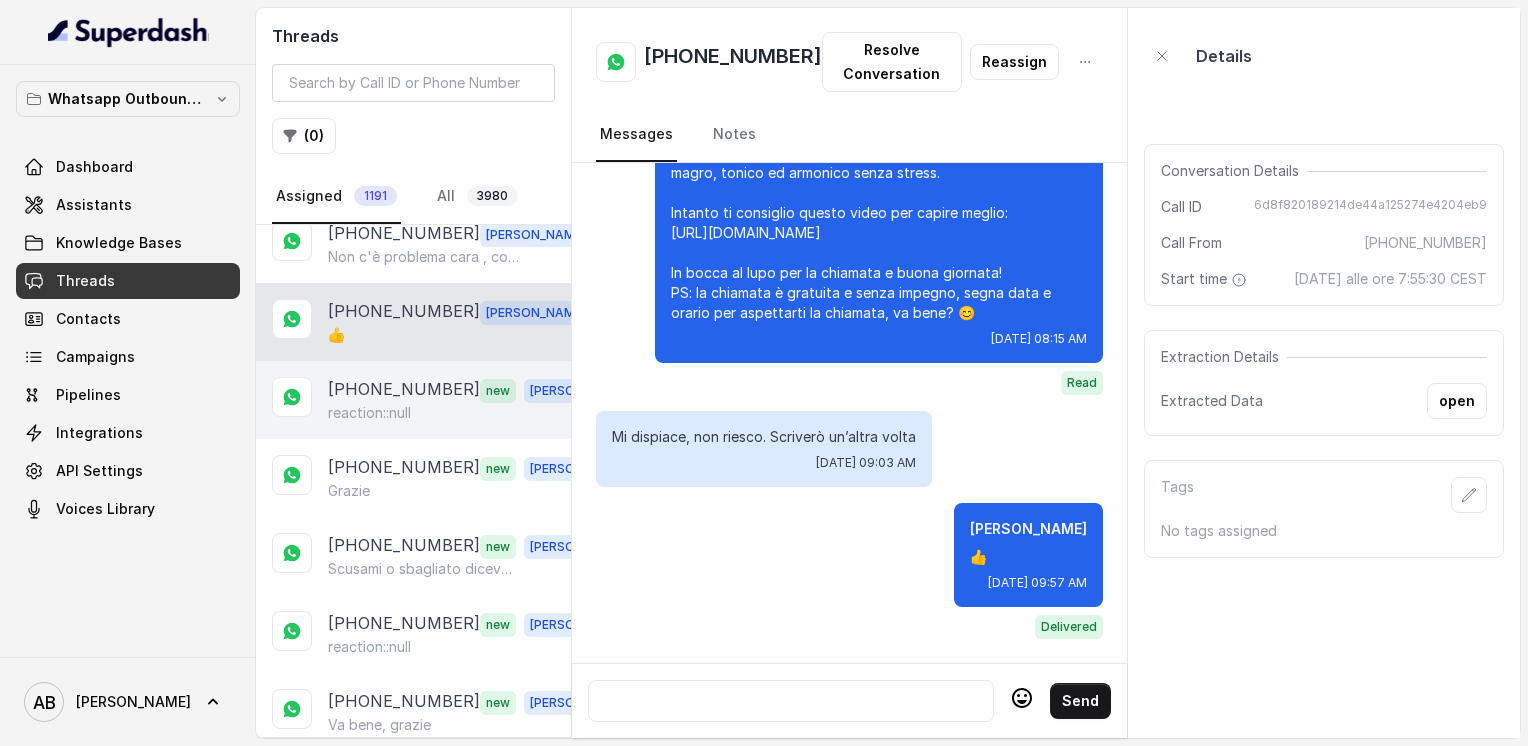 click on "[PHONE_NUMBER]" at bounding box center (404, 390) 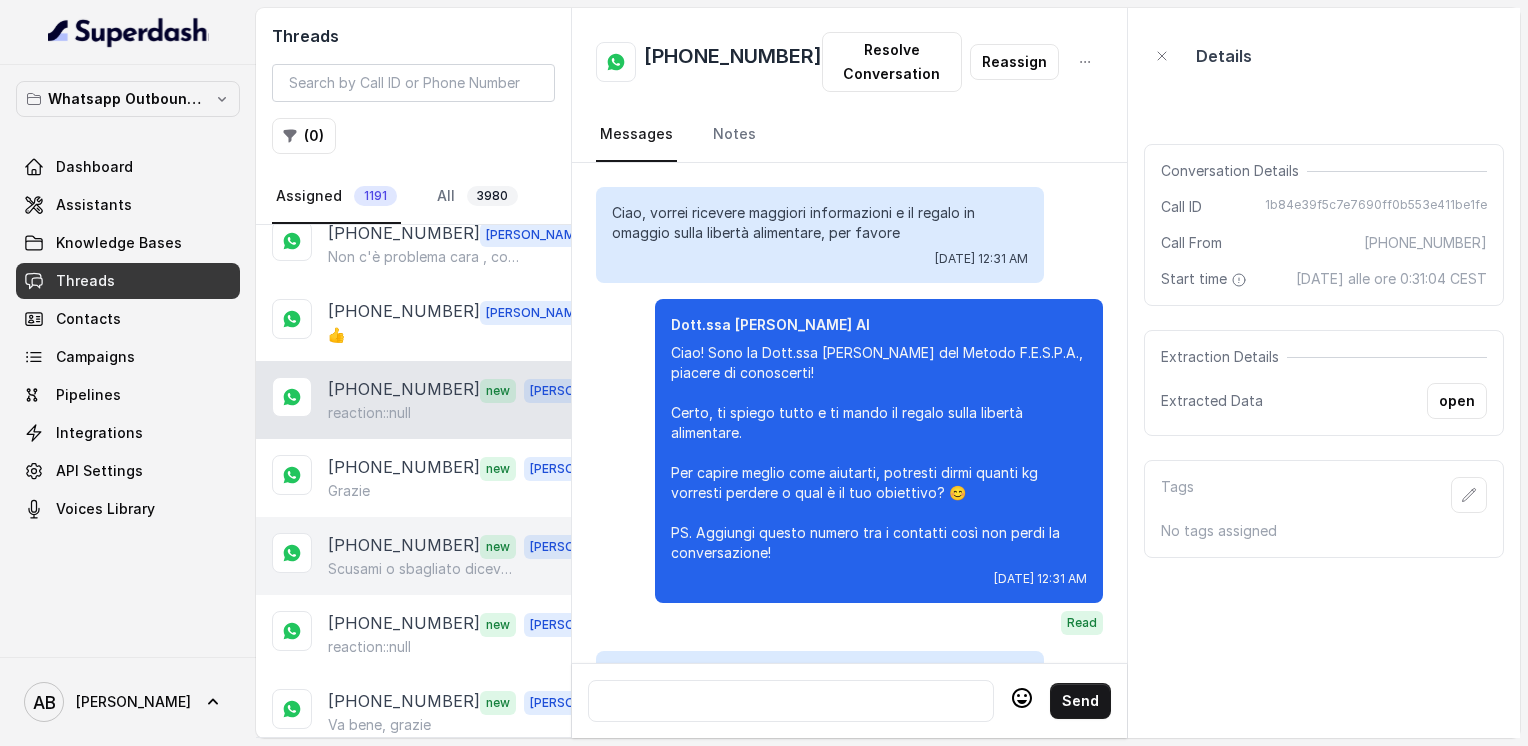 drag, startPoint x: 412, startPoint y: 456, endPoint x: 422, endPoint y: 517, distance: 61.81424 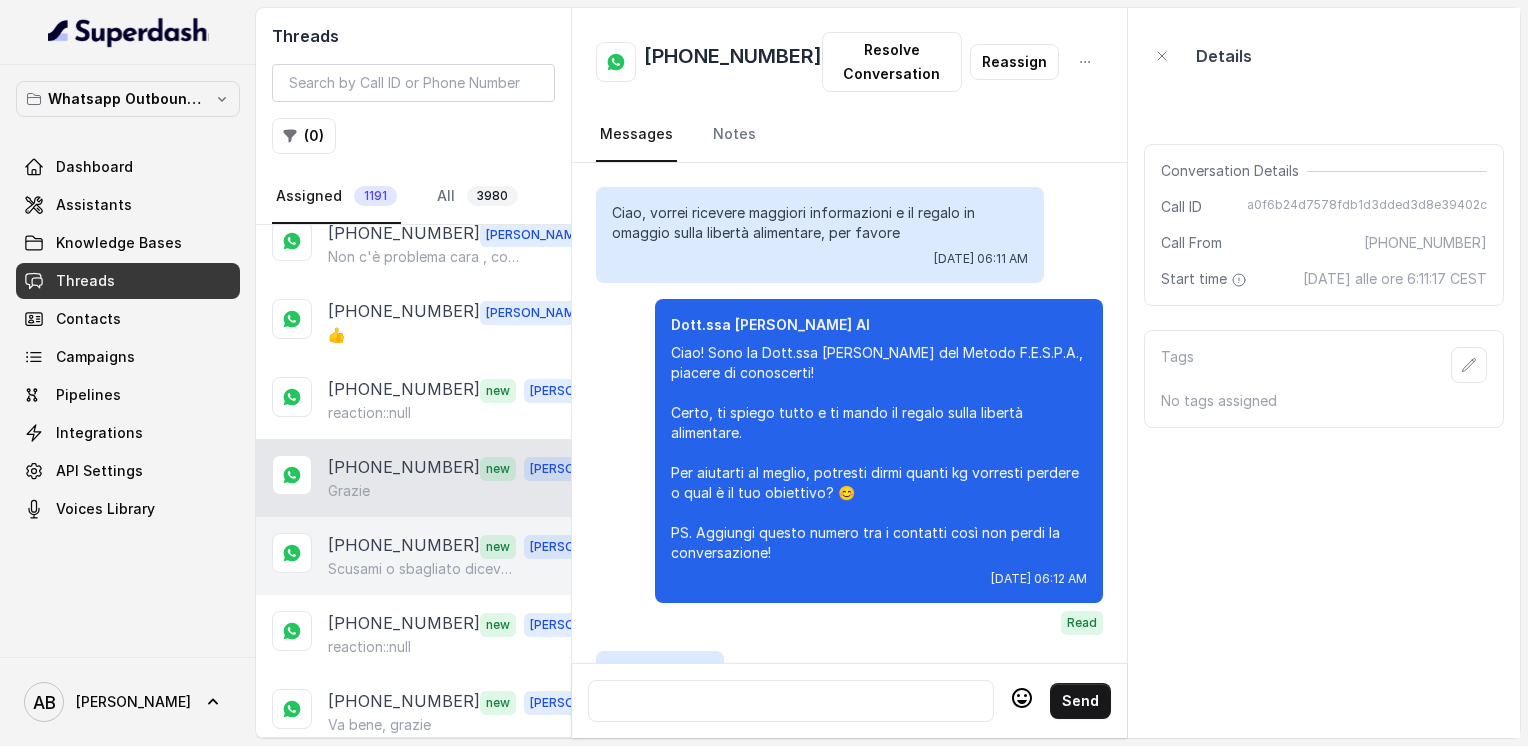 click on "[PHONE_NUMBER]   new [PERSON_NAME]mi o sbagliato dicevo [DATE] no [DATE] non ci sono" at bounding box center [413, 556] 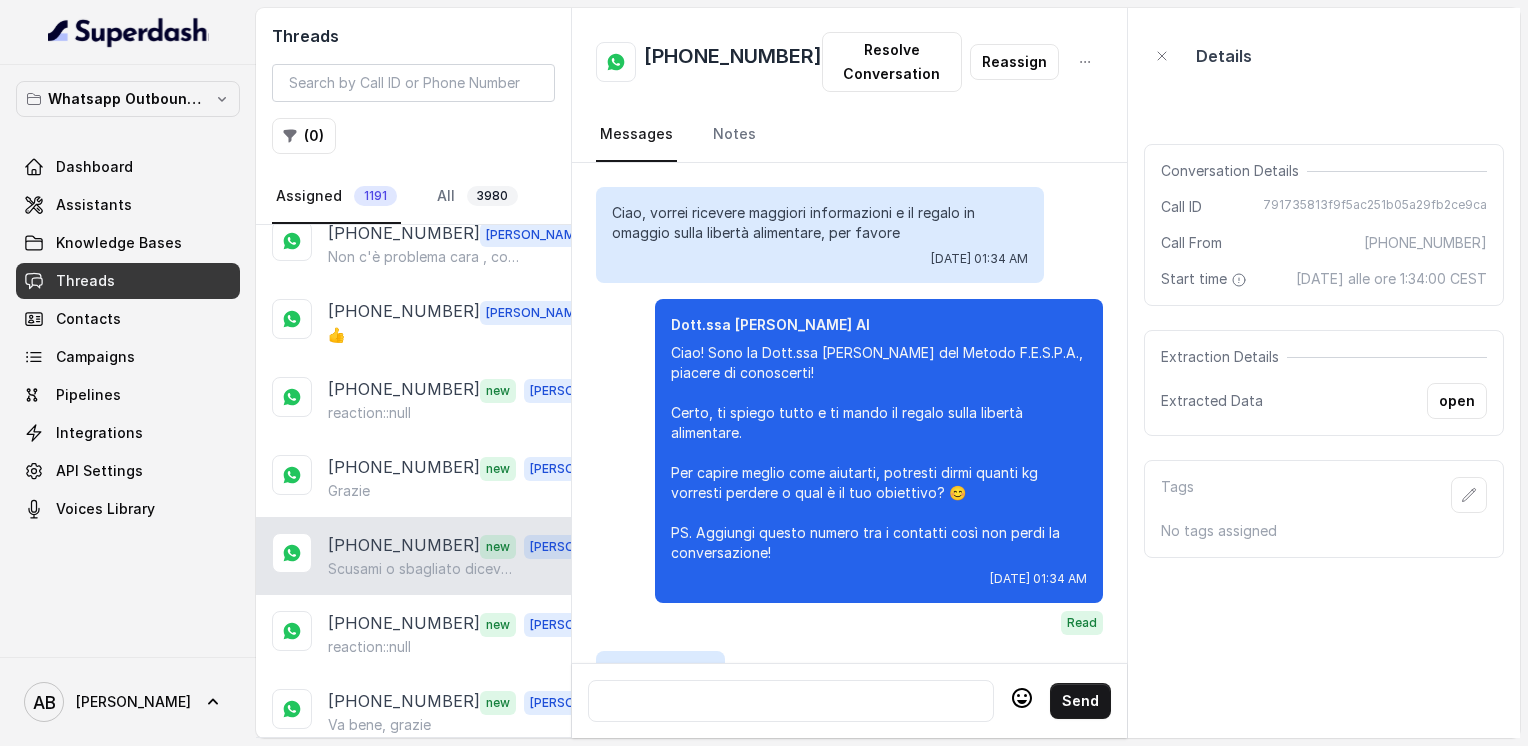 scroll, scrollTop: 2716, scrollLeft: 0, axis: vertical 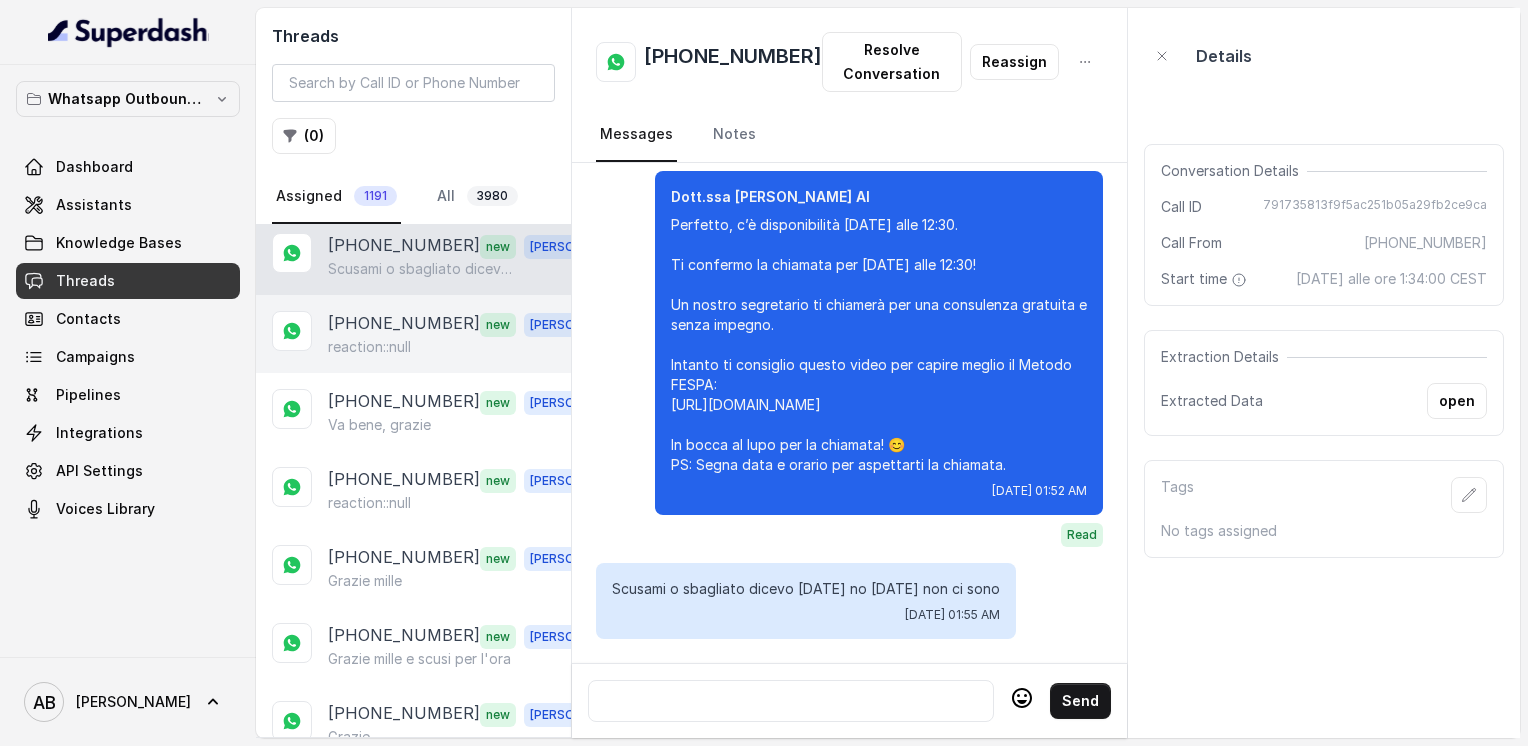 click on "reaction::null" at bounding box center (469, 347) 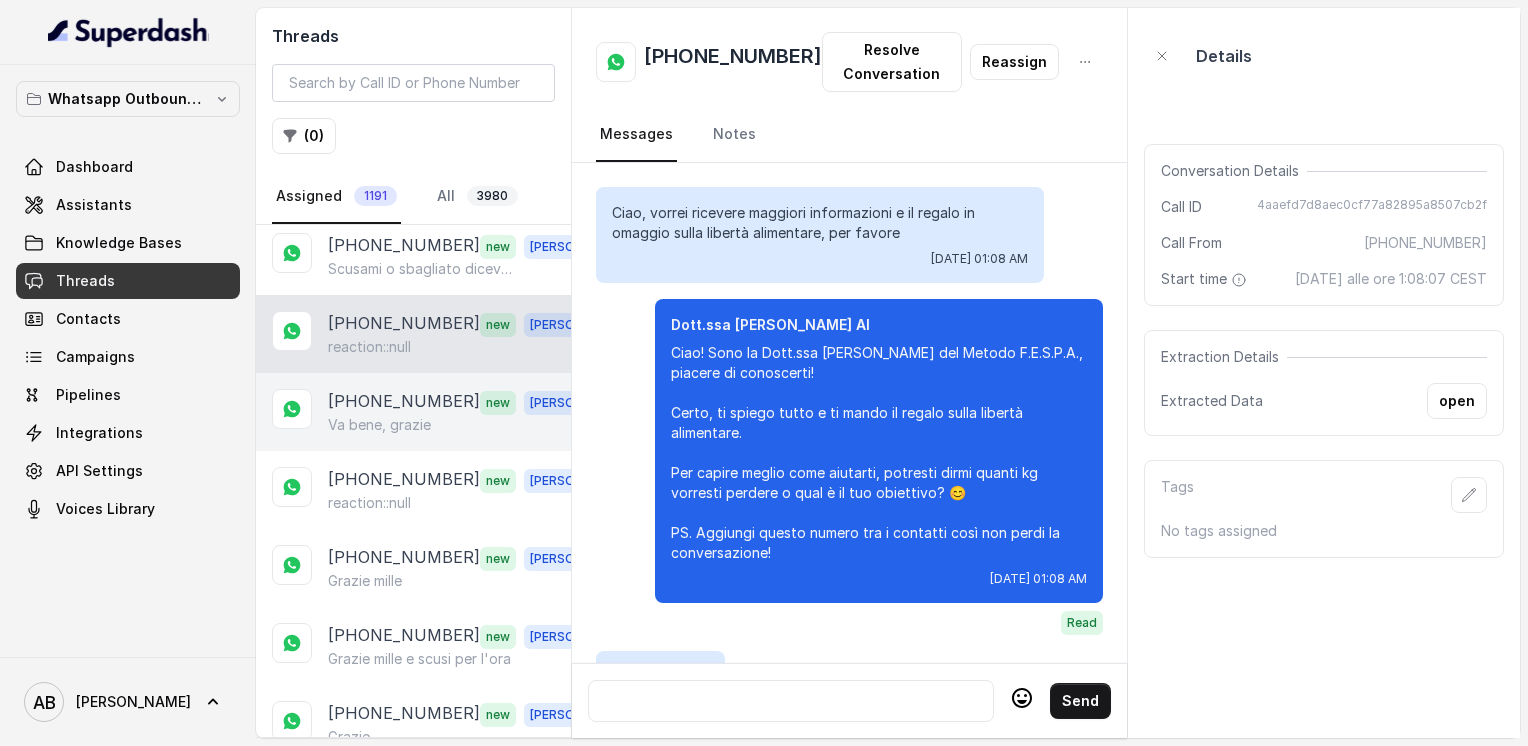 scroll, scrollTop: 100, scrollLeft: 0, axis: vertical 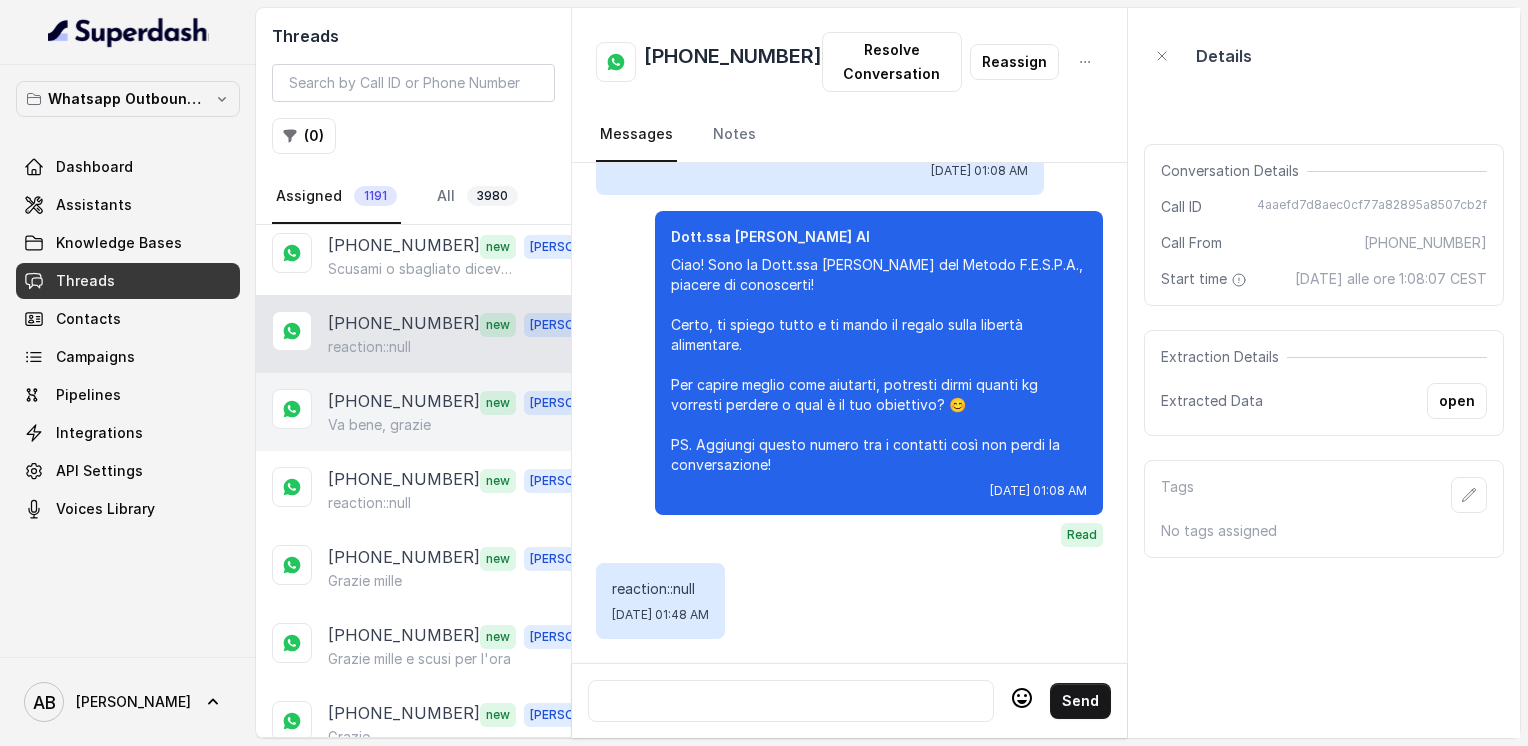 click on "Va bene, grazie" at bounding box center [379, 425] 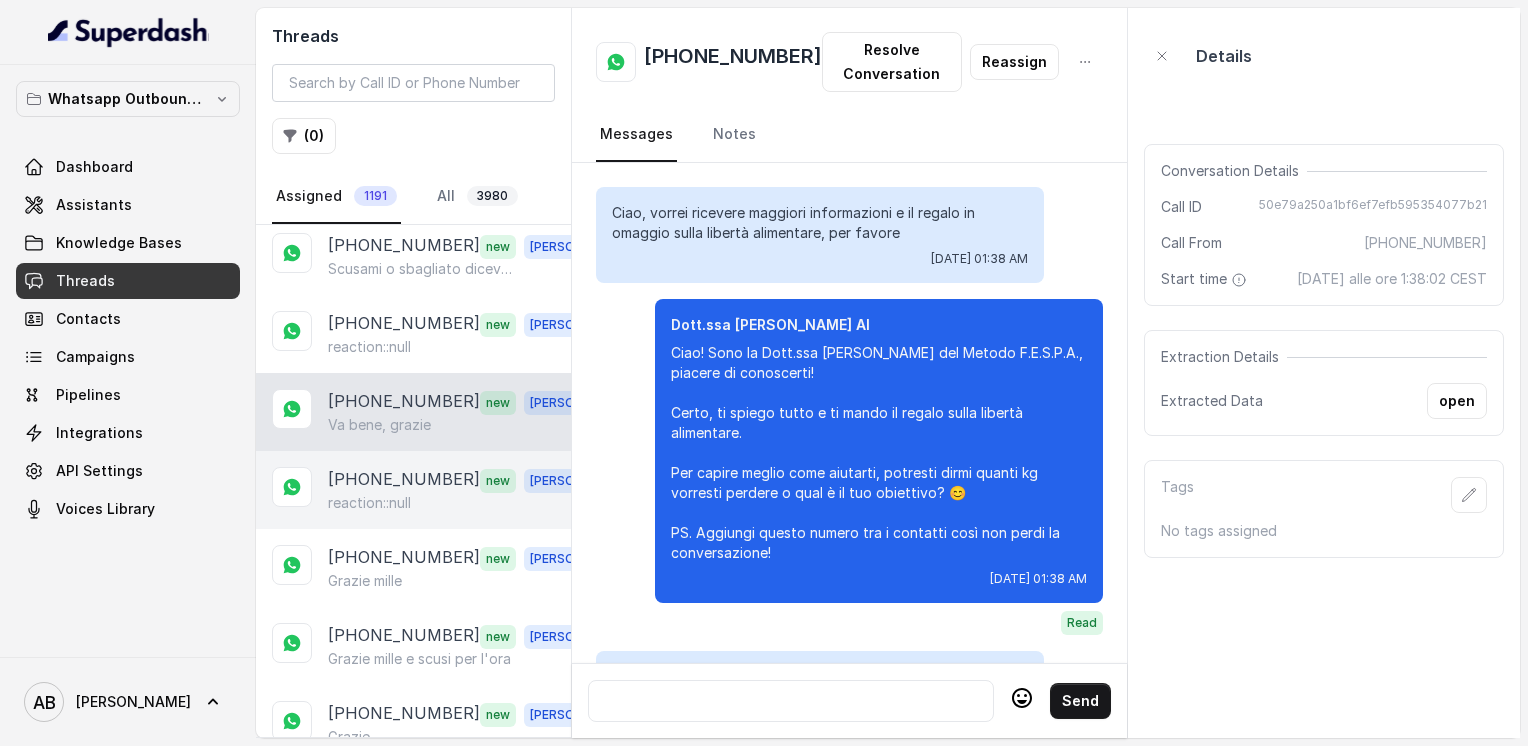 scroll, scrollTop: 1808, scrollLeft: 0, axis: vertical 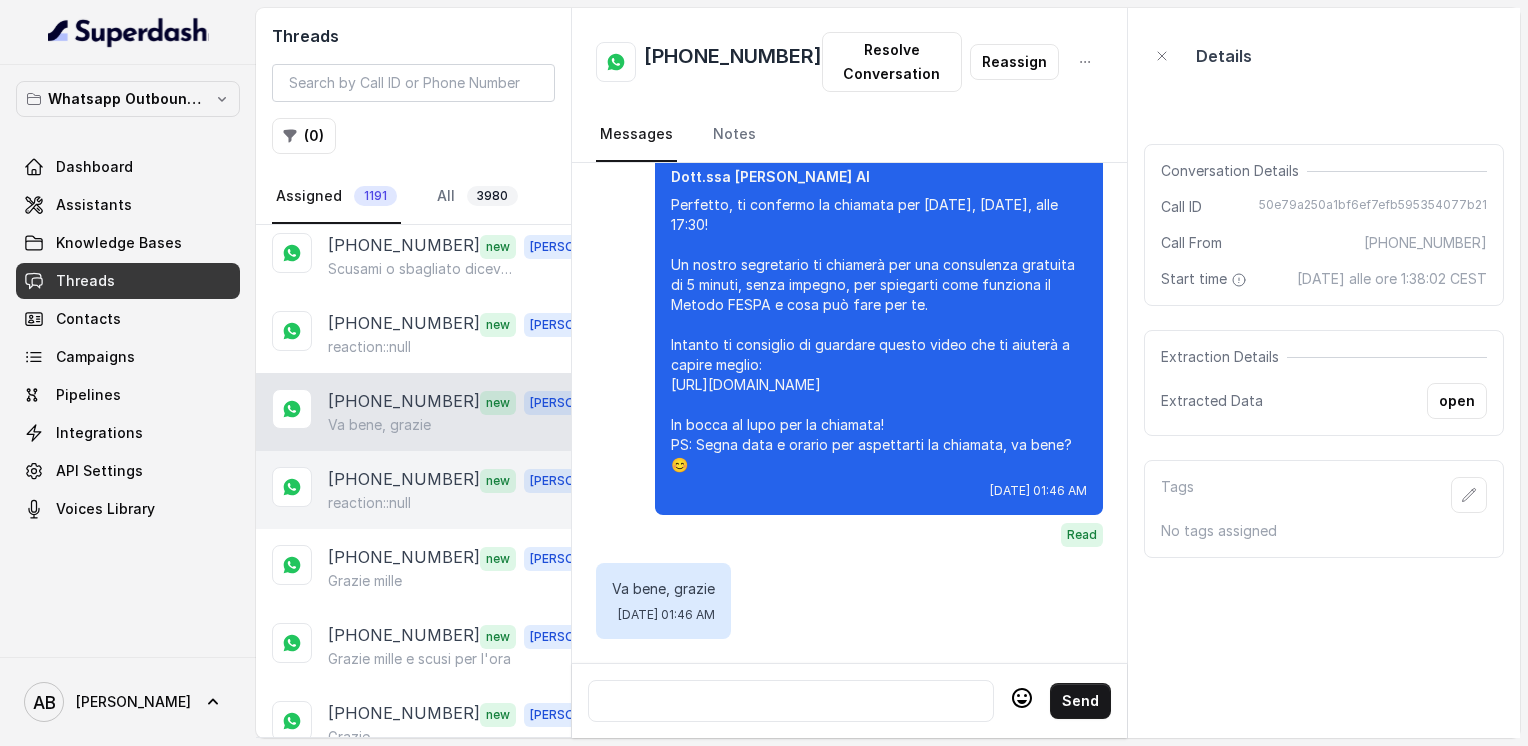 click on "reaction::null" at bounding box center [369, 503] 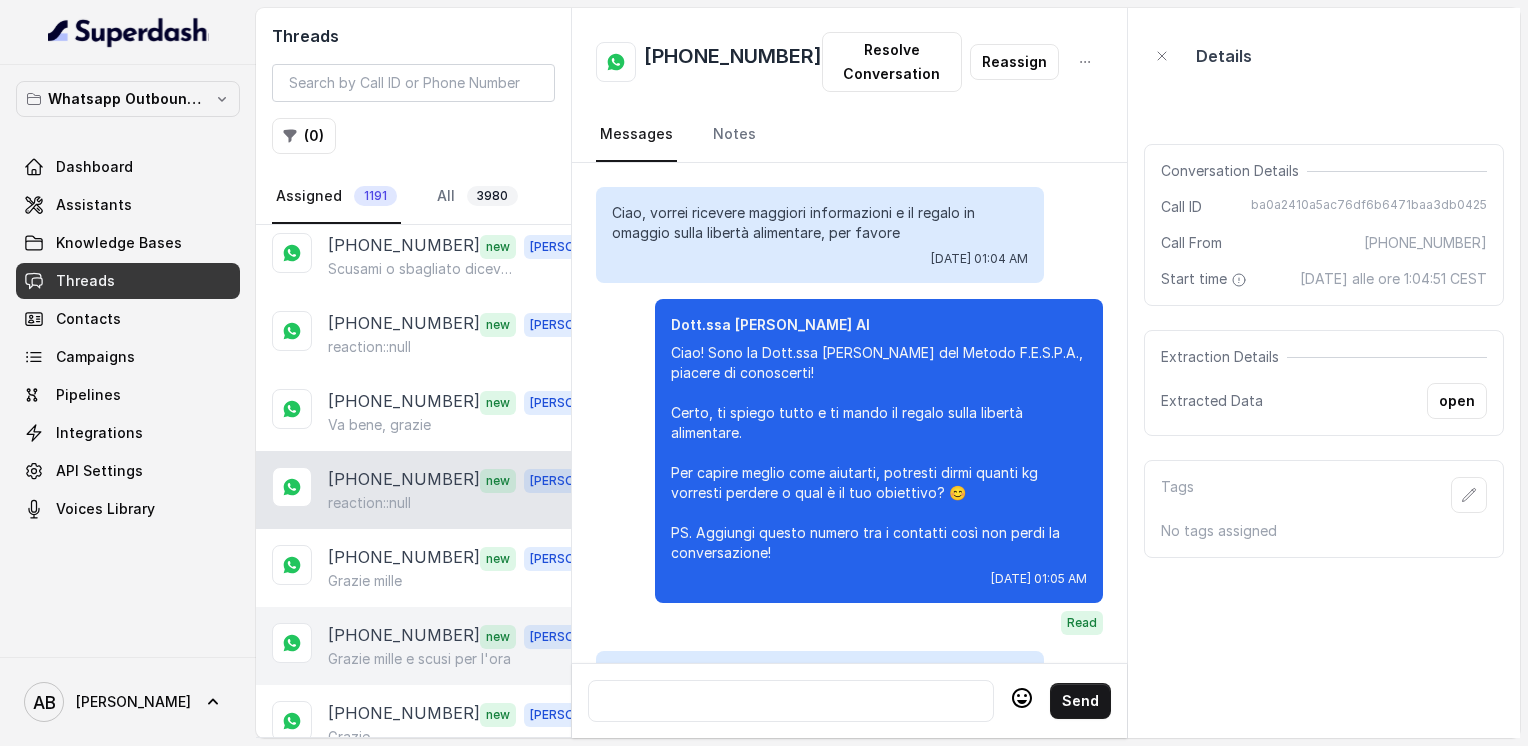 scroll, scrollTop: 3752, scrollLeft: 0, axis: vertical 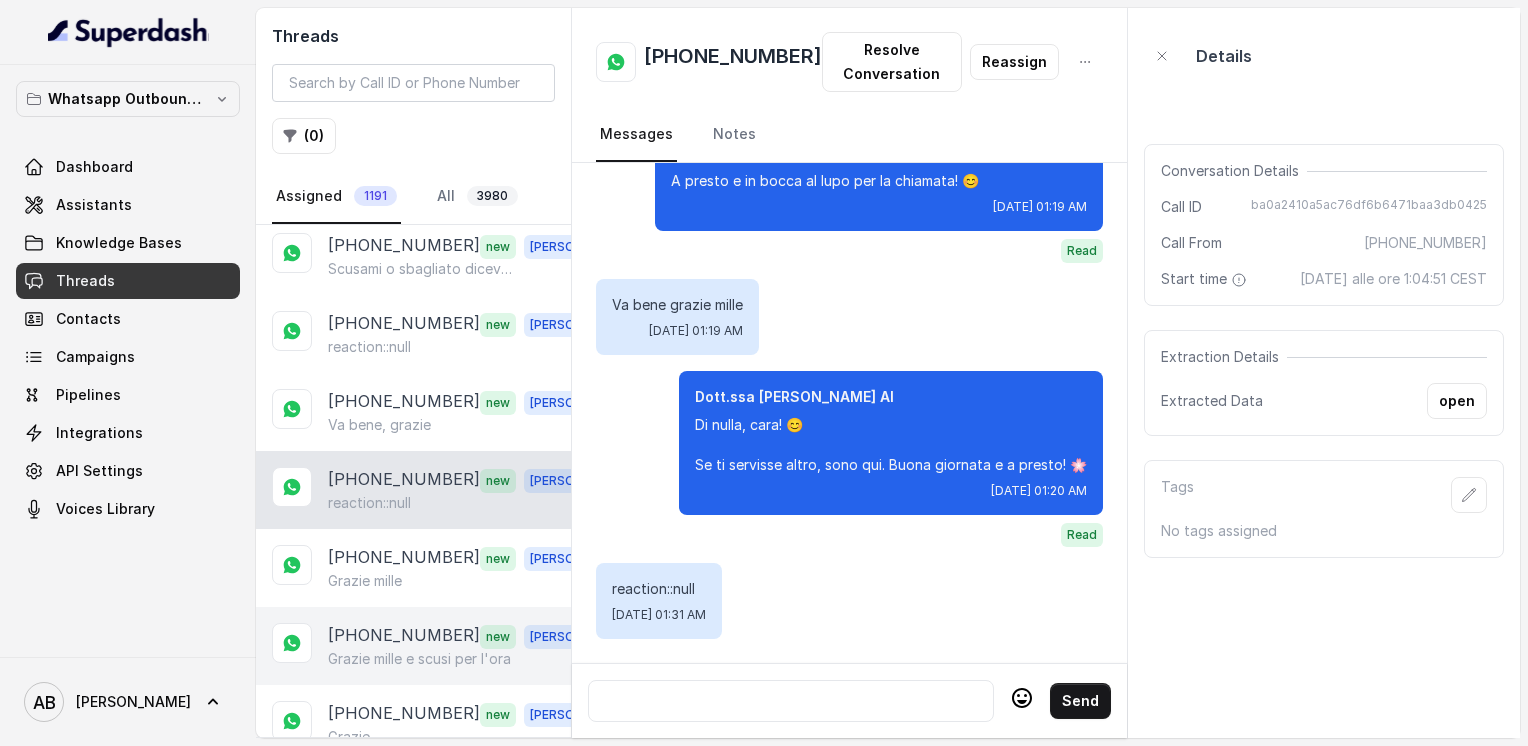 click on "[PHONE_NUMBER]   new [PERSON_NAME] e scusi per l'ora" at bounding box center [413, 646] 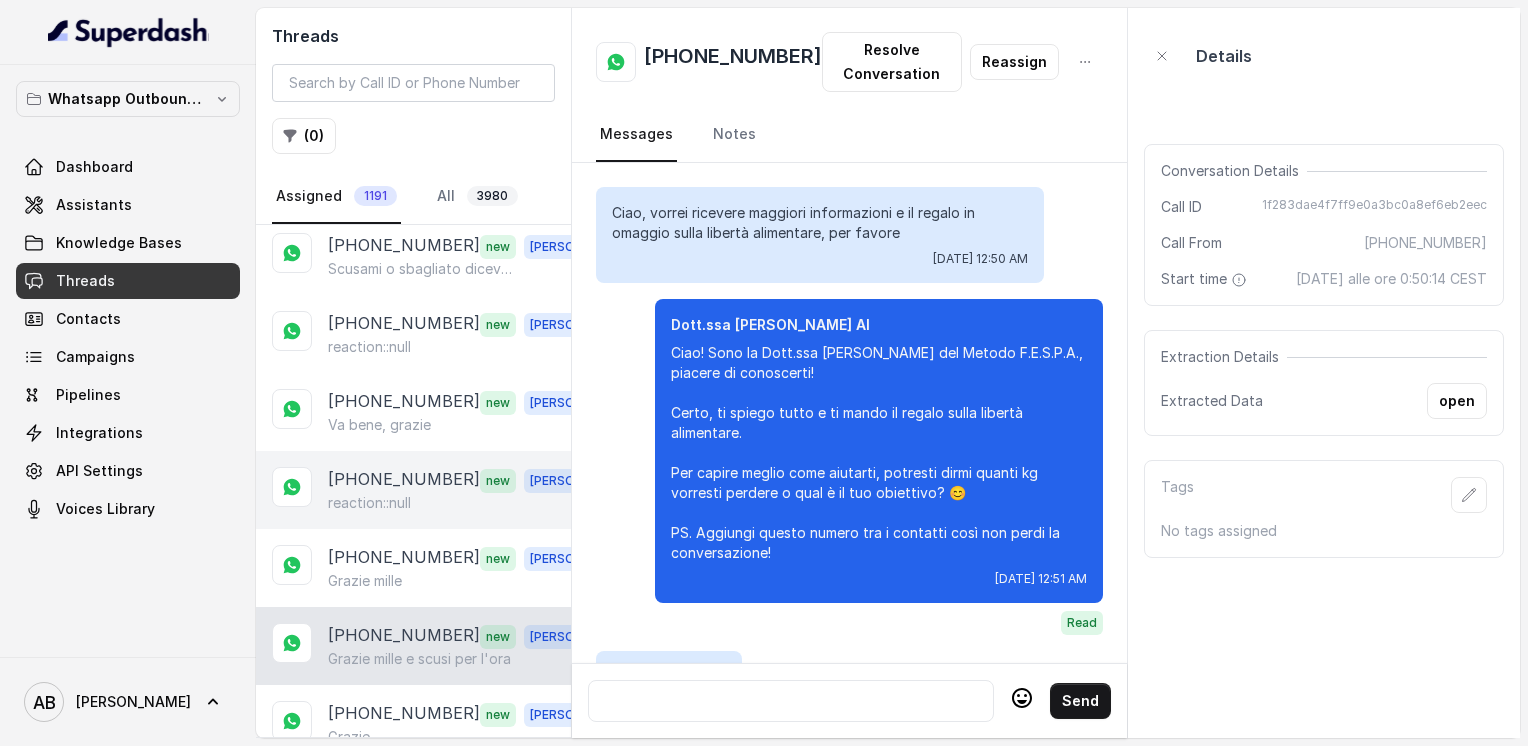 scroll, scrollTop: 2460, scrollLeft: 0, axis: vertical 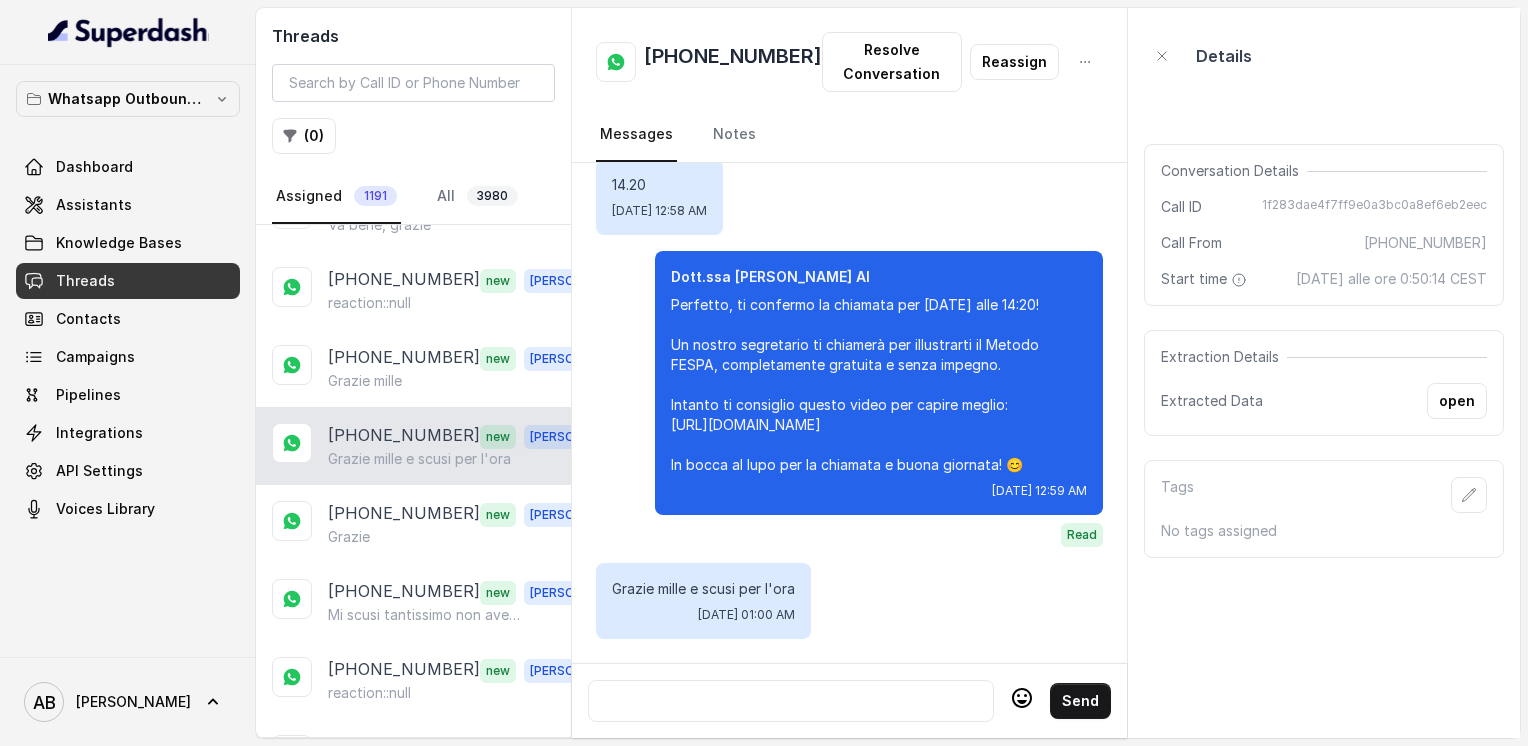 click on "[PHONE_NUMBER]   new [PERSON_NAME] e scusi per l'ora" at bounding box center [413, 446] 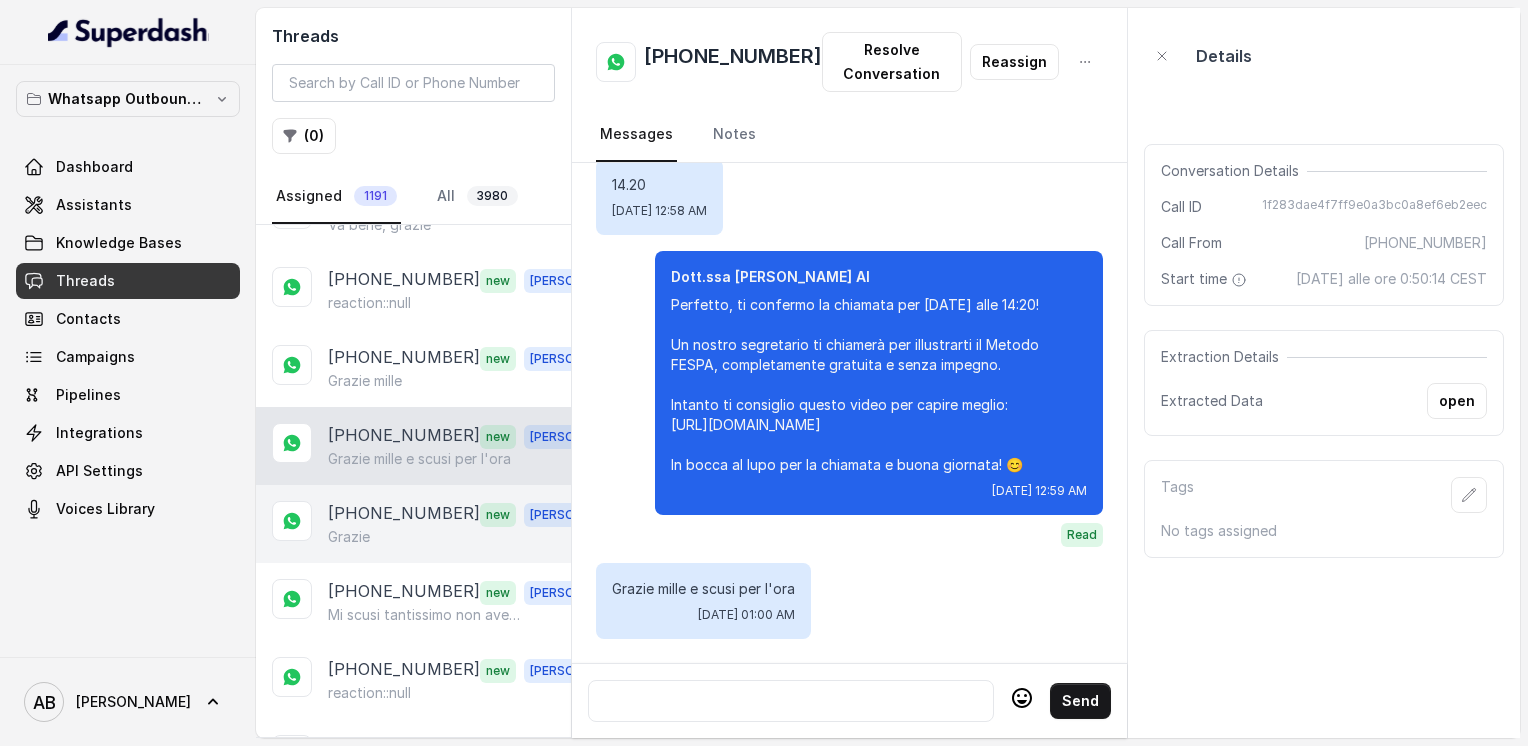 click on "Grazie" at bounding box center [469, 537] 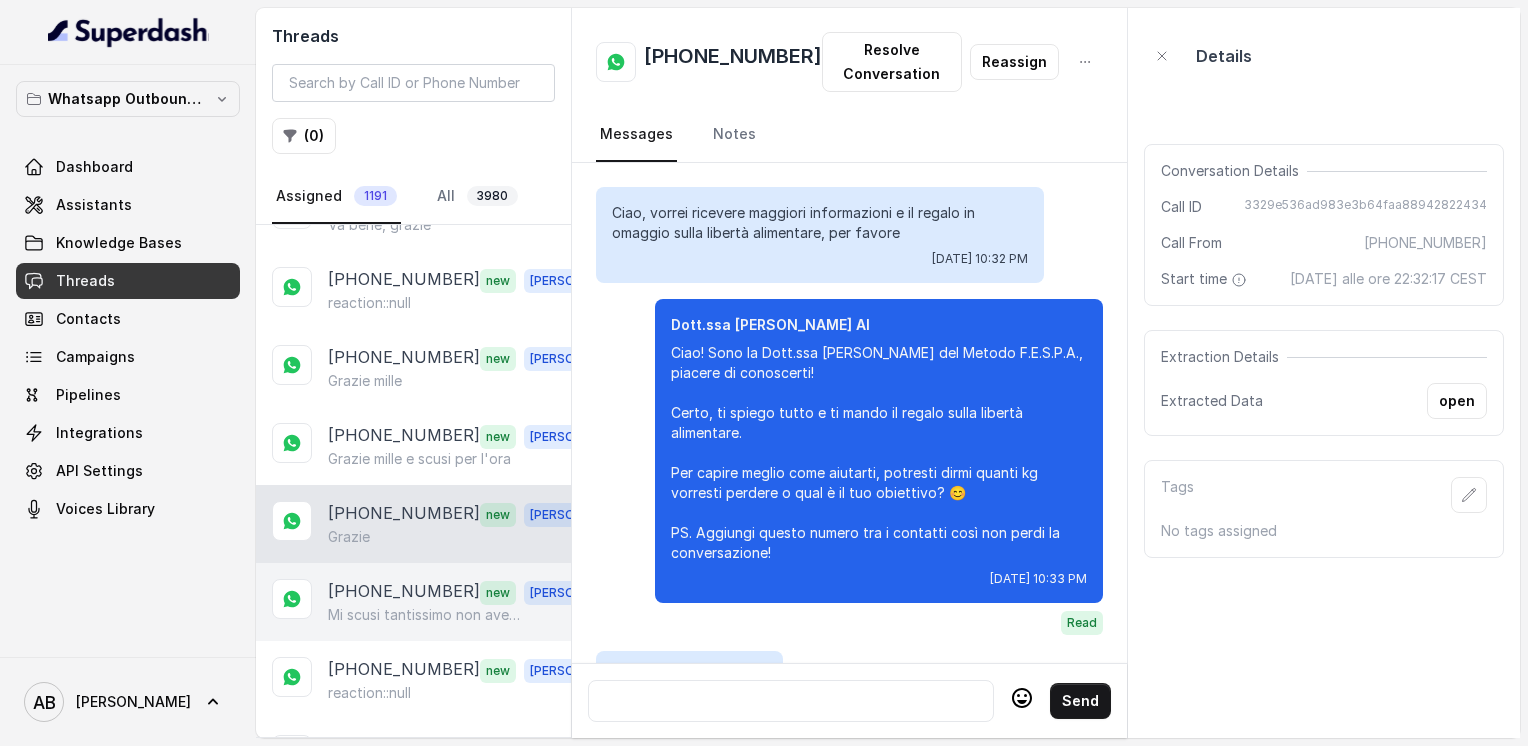 scroll, scrollTop: 2752, scrollLeft: 0, axis: vertical 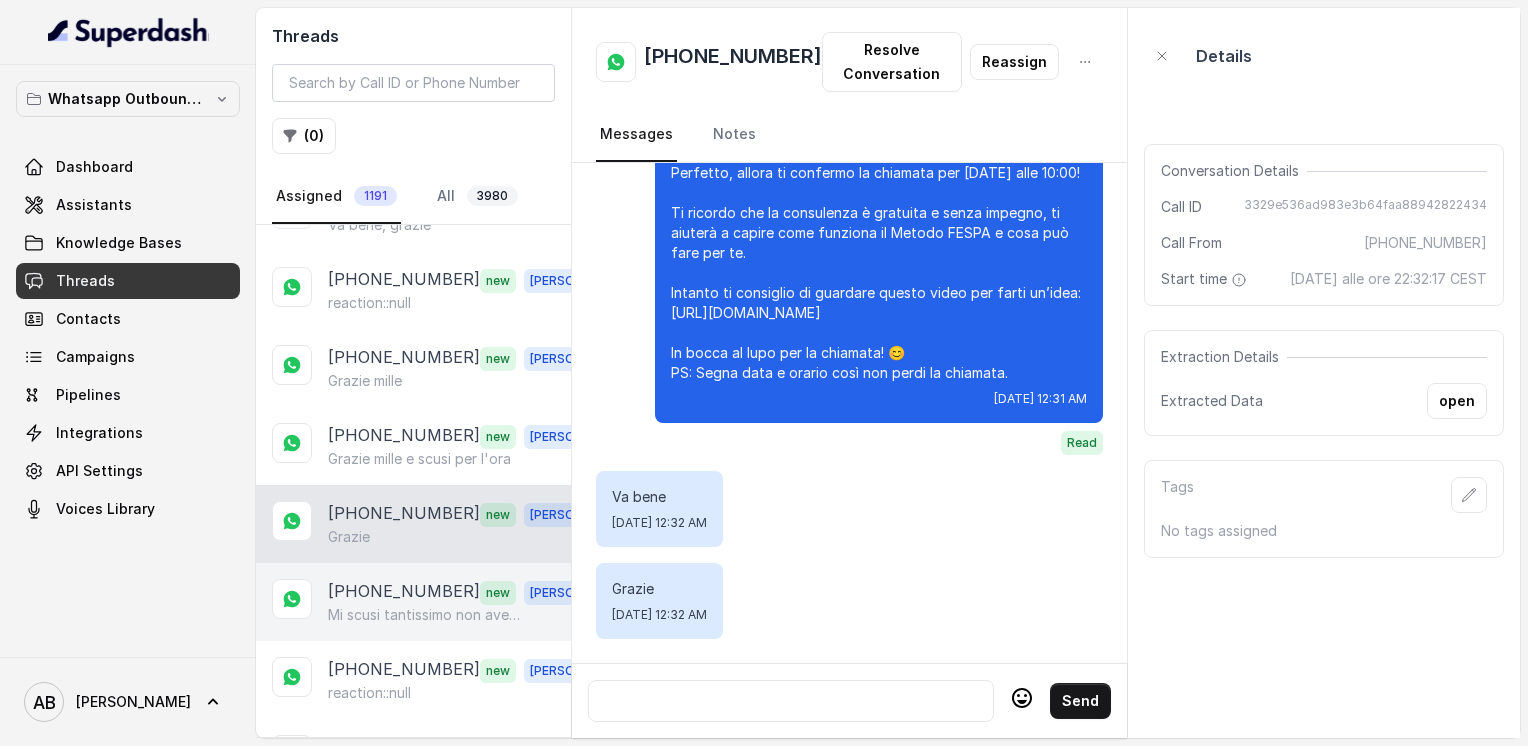 click on "Mi scusi tantissimo non avevo visto che era  già il 29 ,le chiedo appuntamento x [DATE] alle 9 oppure quando c è posto , [DATE] ho fisioterapista mattino non ci sono" at bounding box center (424, 615) 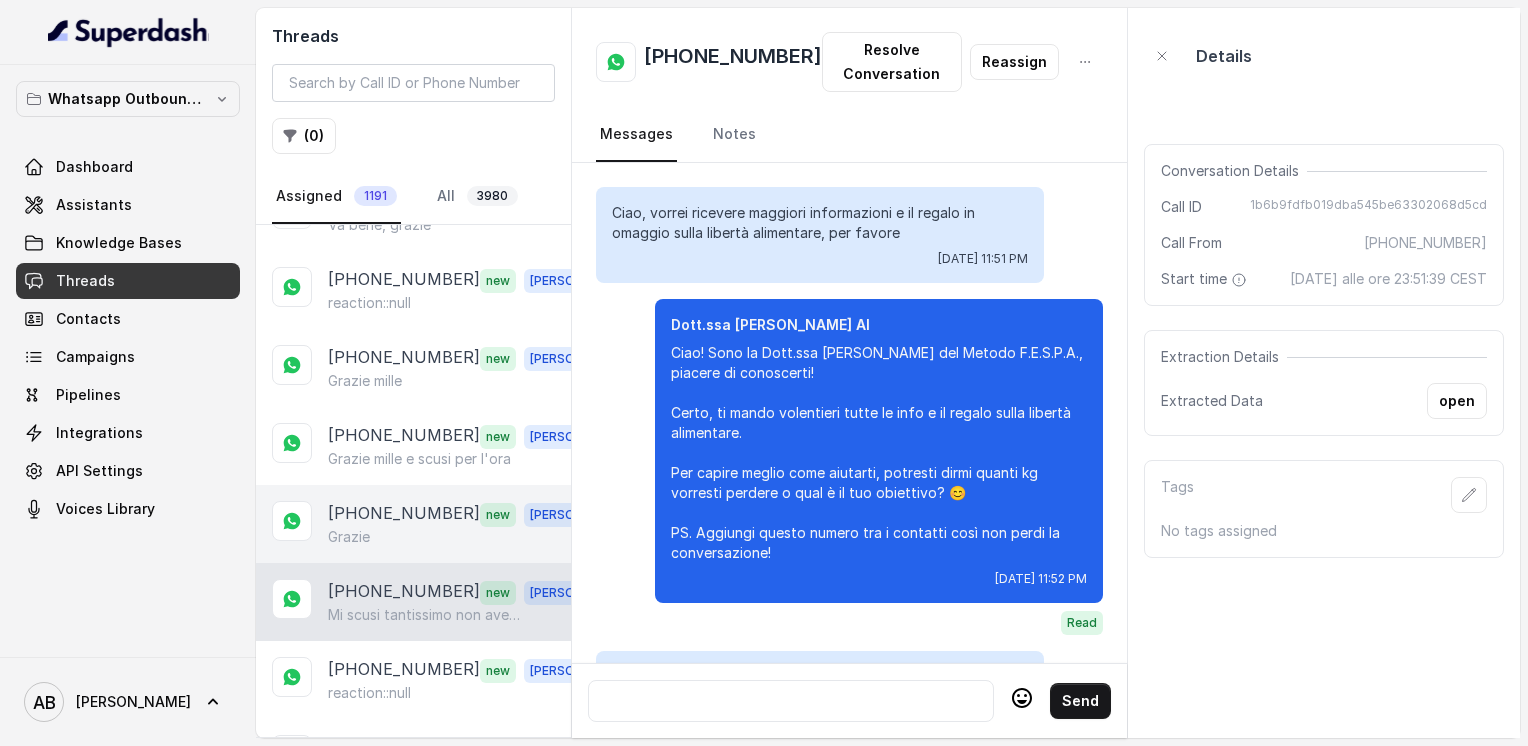 scroll, scrollTop: 2152, scrollLeft: 0, axis: vertical 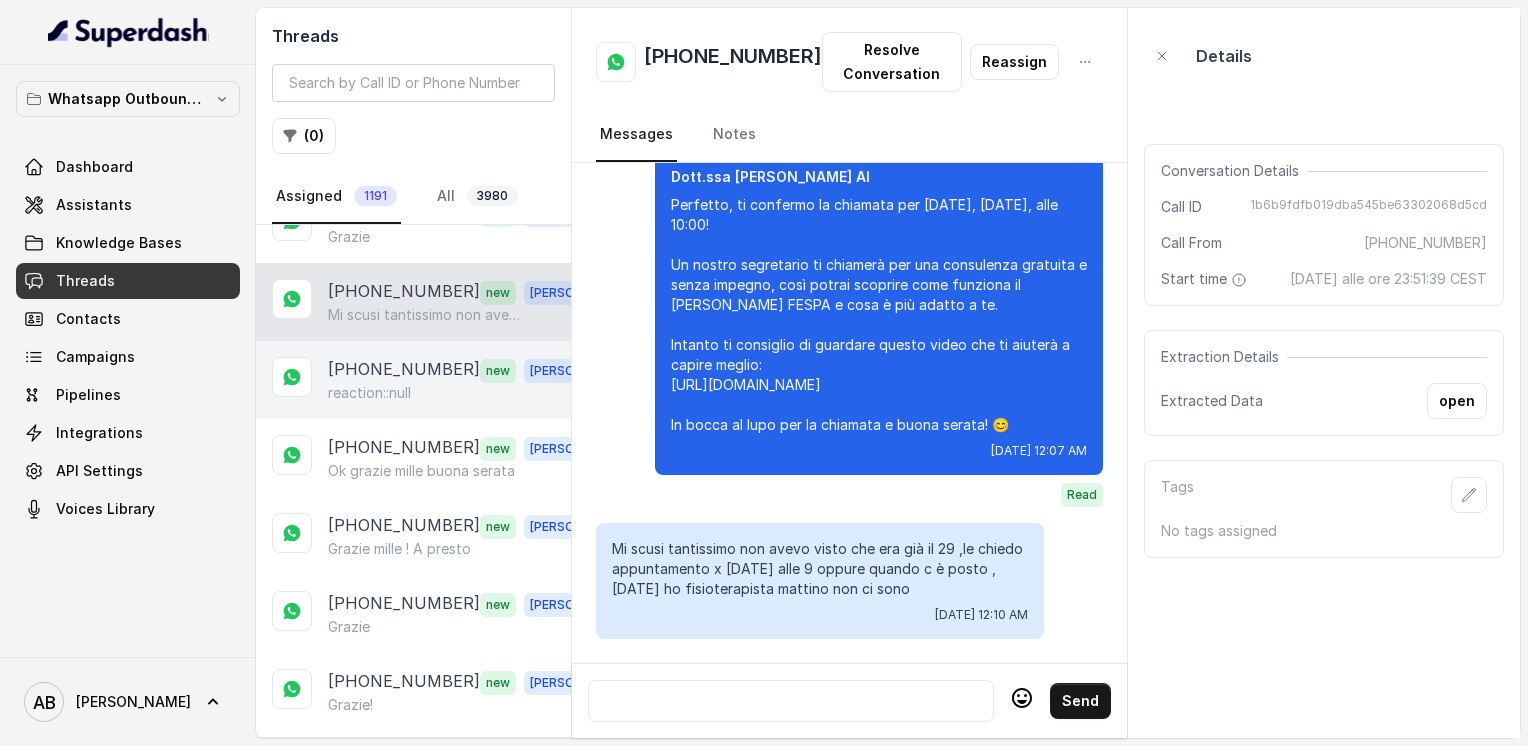 click on "[PHONE_NUMBER]" at bounding box center [404, 370] 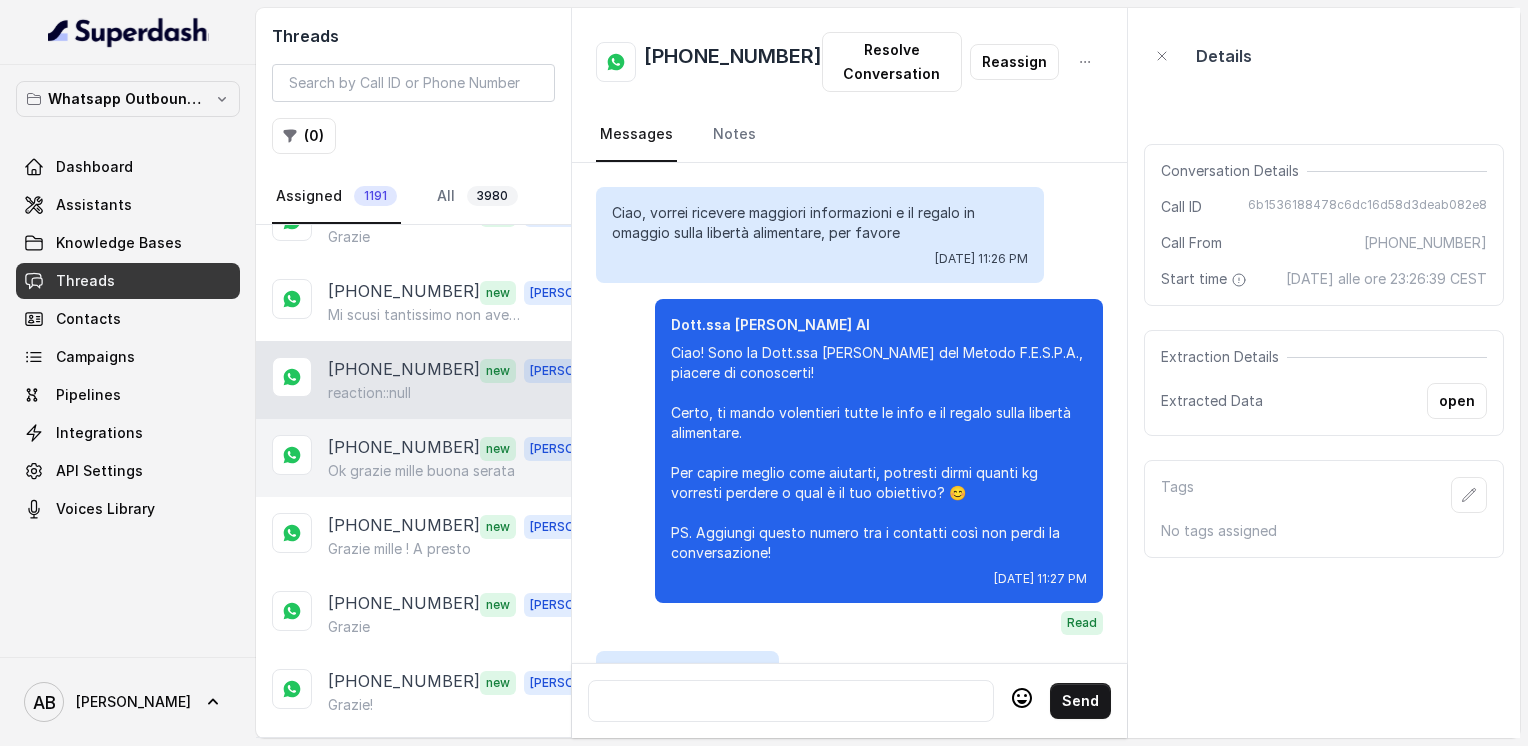 scroll, scrollTop: 3420, scrollLeft: 0, axis: vertical 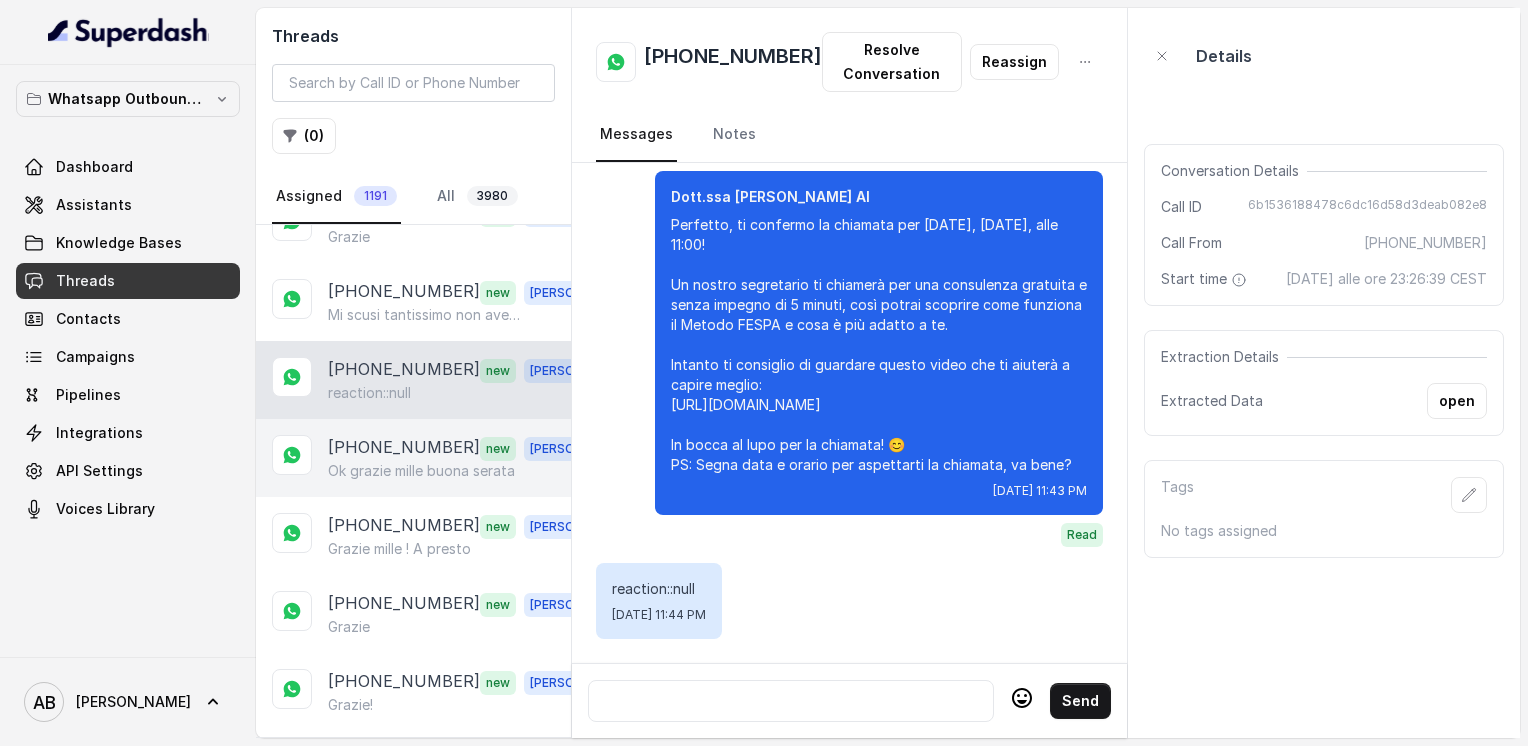 click on "[PHONE_NUMBER]   new [PERSON_NAME] grazie mille  buona serata" at bounding box center (413, 458) 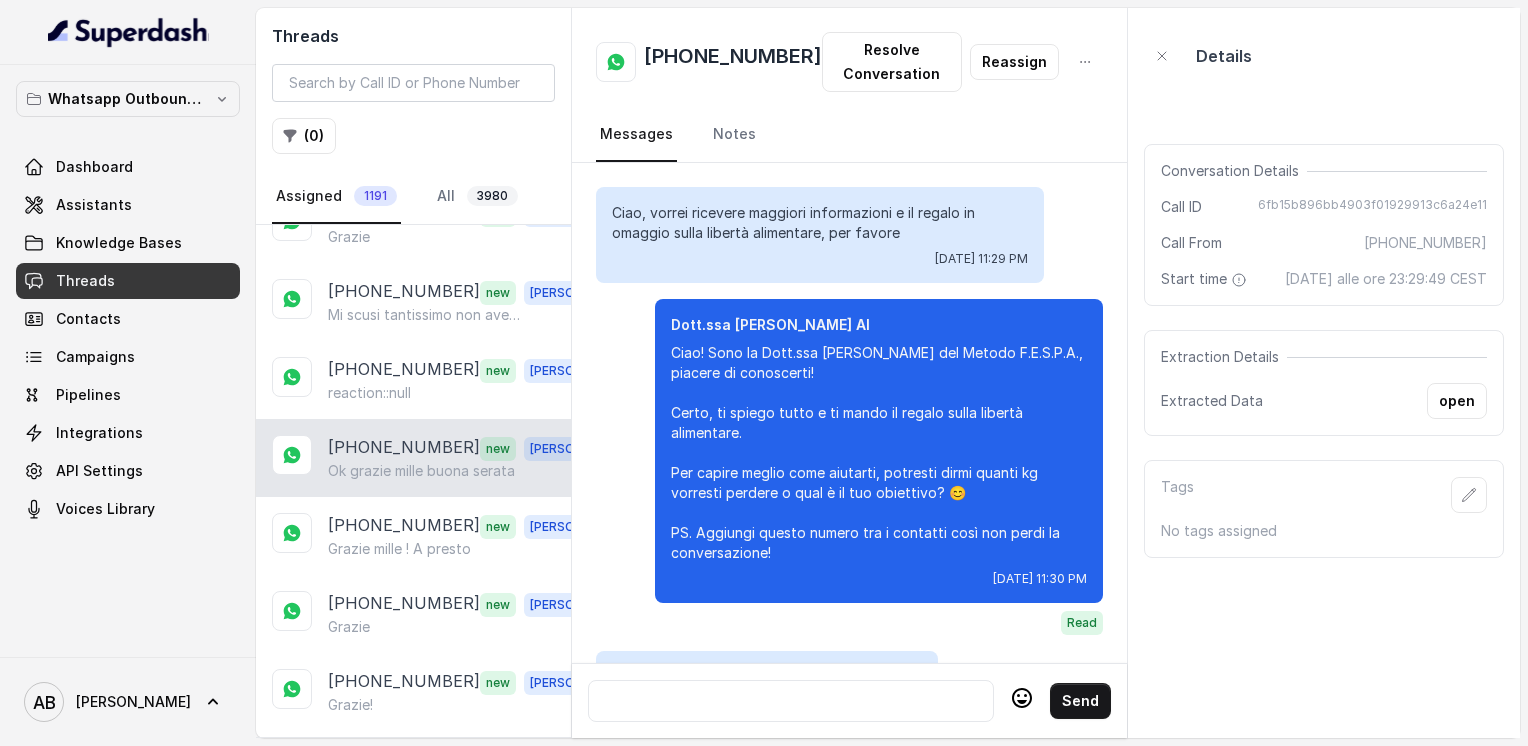 scroll, scrollTop: 1900, scrollLeft: 0, axis: vertical 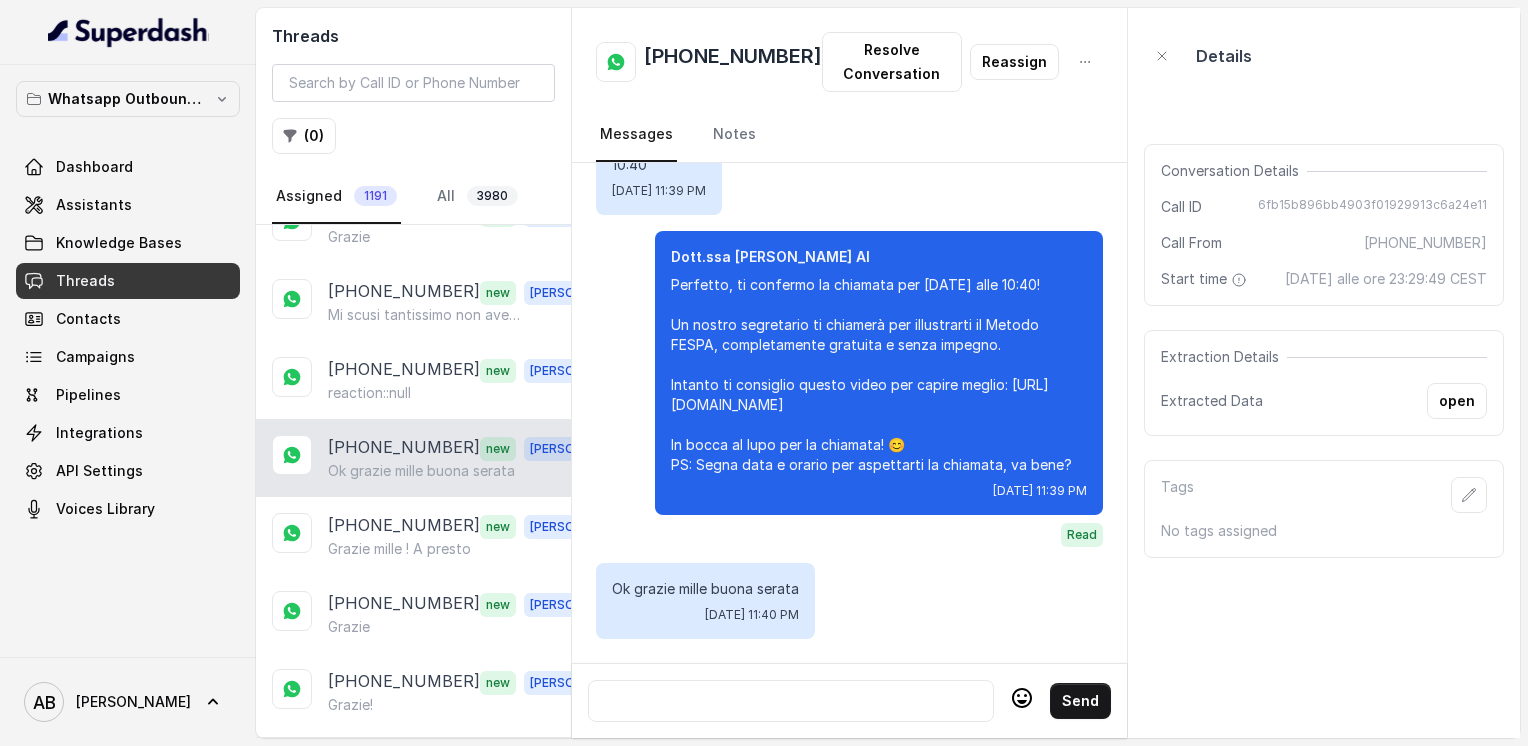 click on "[PHONE_NUMBER]   new [PERSON_NAME] grazie mille  buona serata" at bounding box center [413, 458] 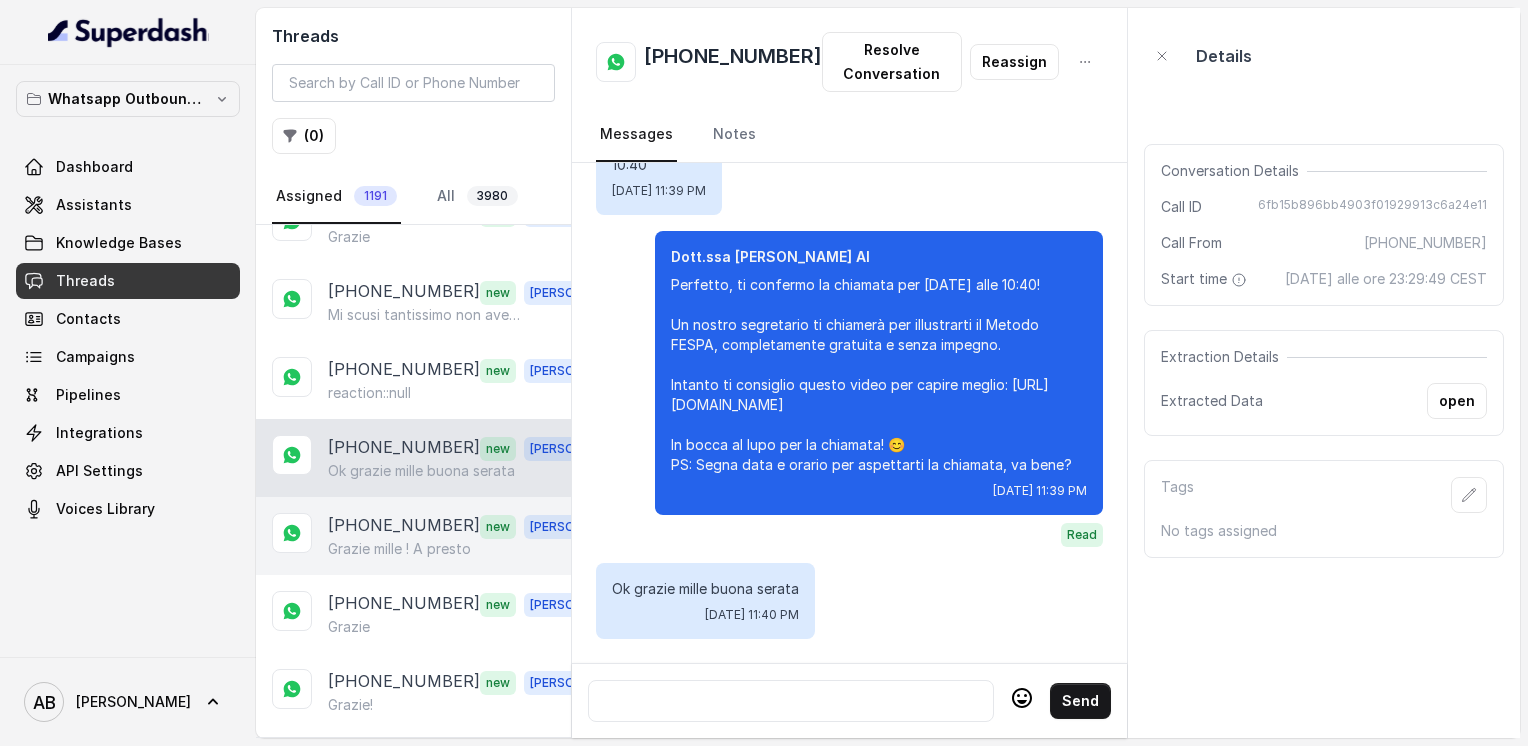 click on "[PHONE_NUMBER]" at bounding box center [404, 526] 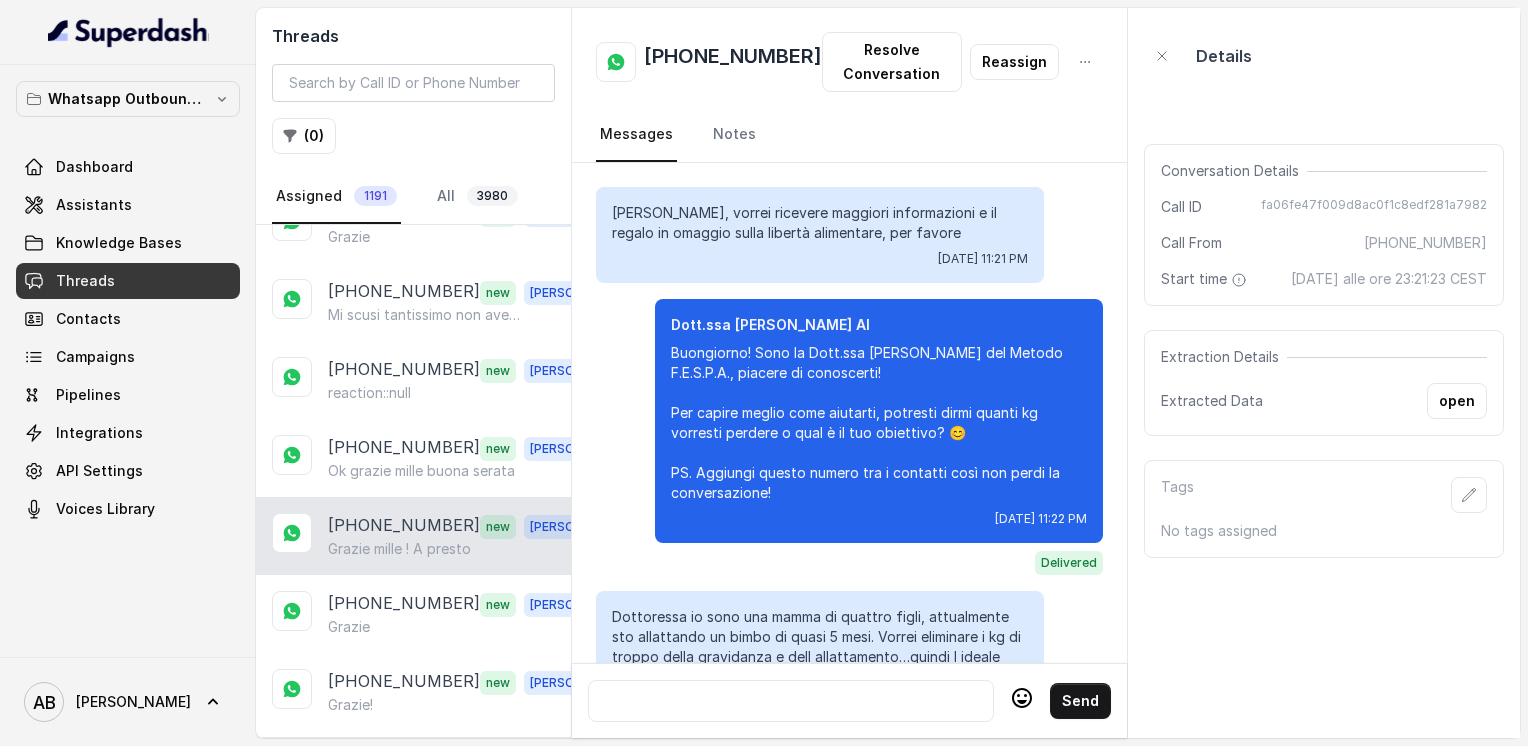 scroll, scrollTop: 2100, scrollLeft: 0, axis: vertical 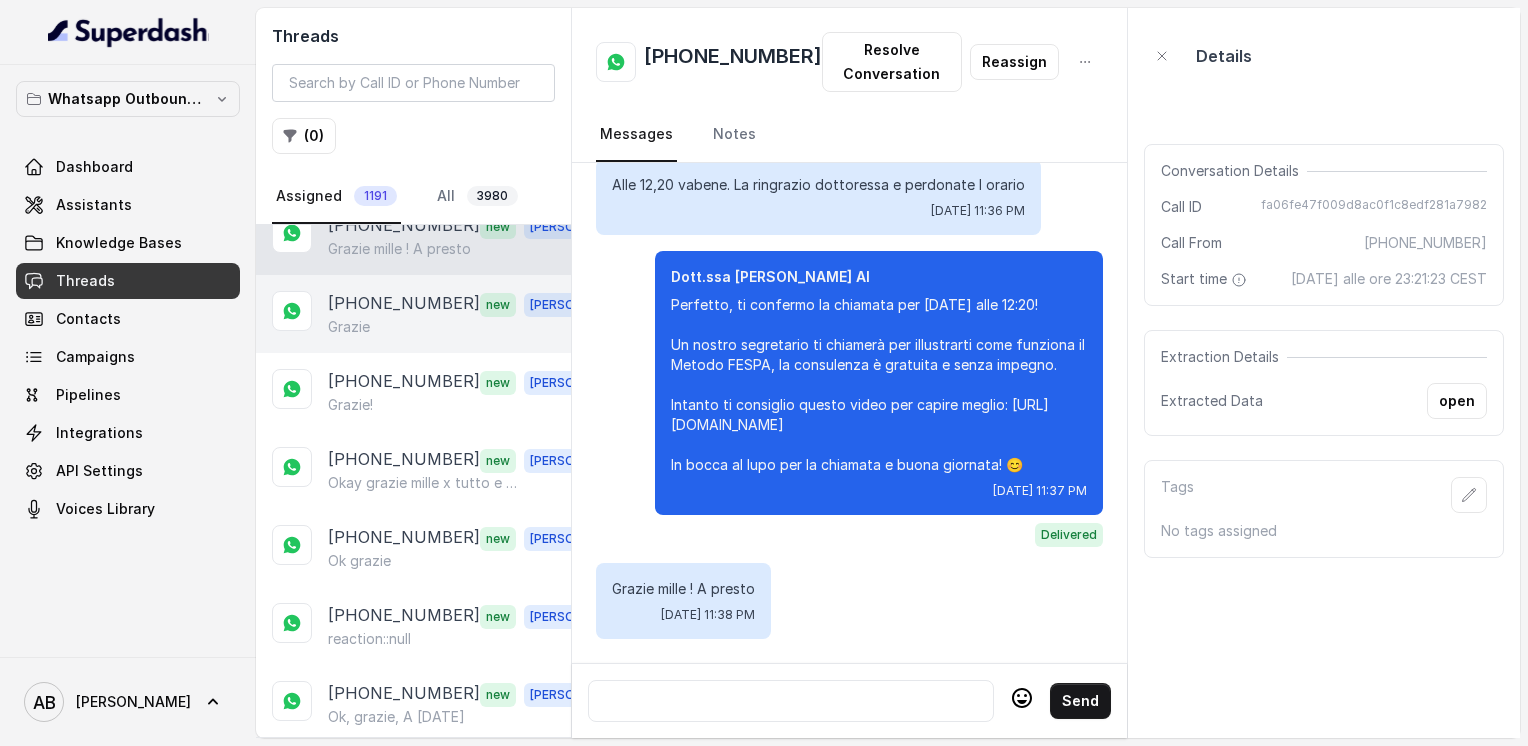 click on "[PHONE_NUMBER]" at bounding box center (404, 304) 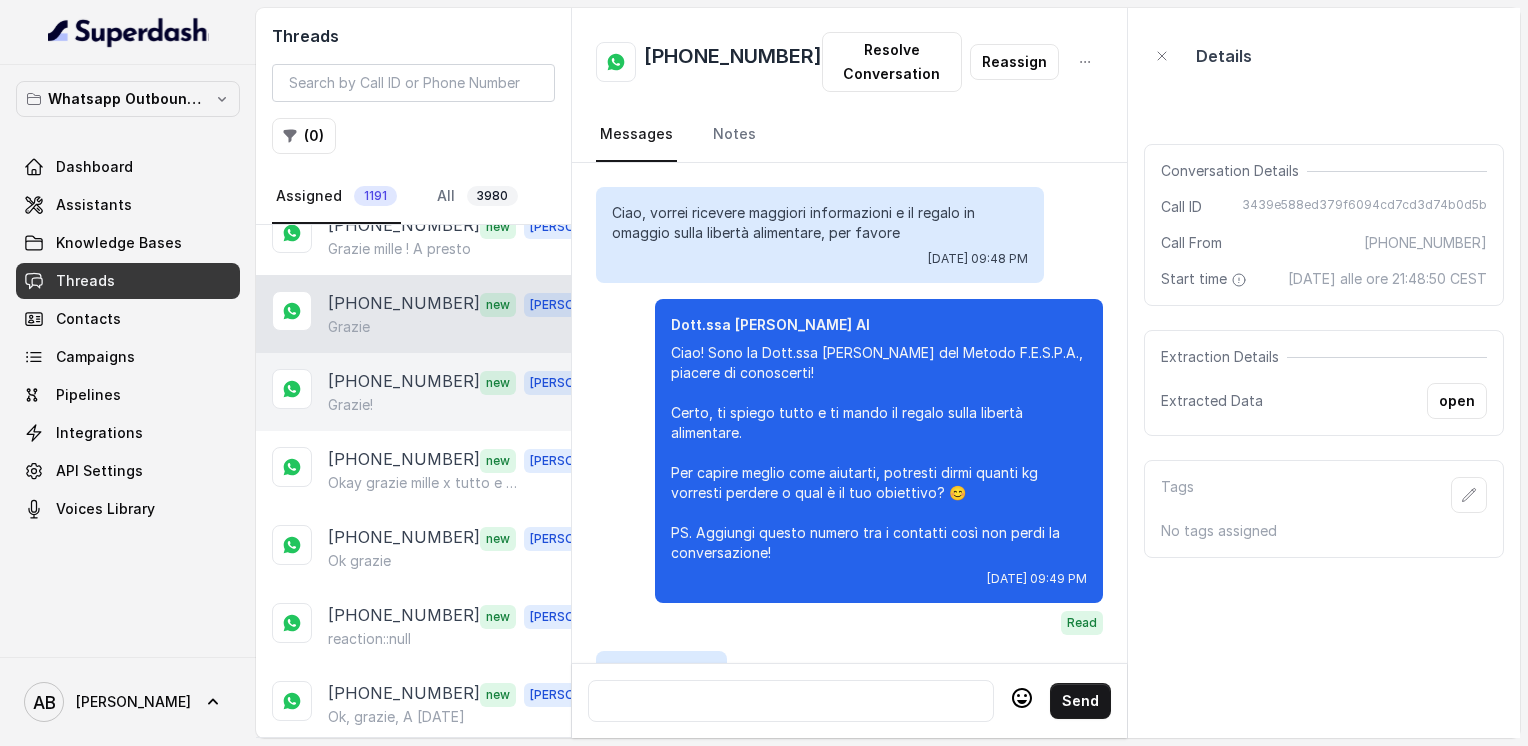scroll, scrollTop: 2408, scrollLeft: 0, axis: vertical 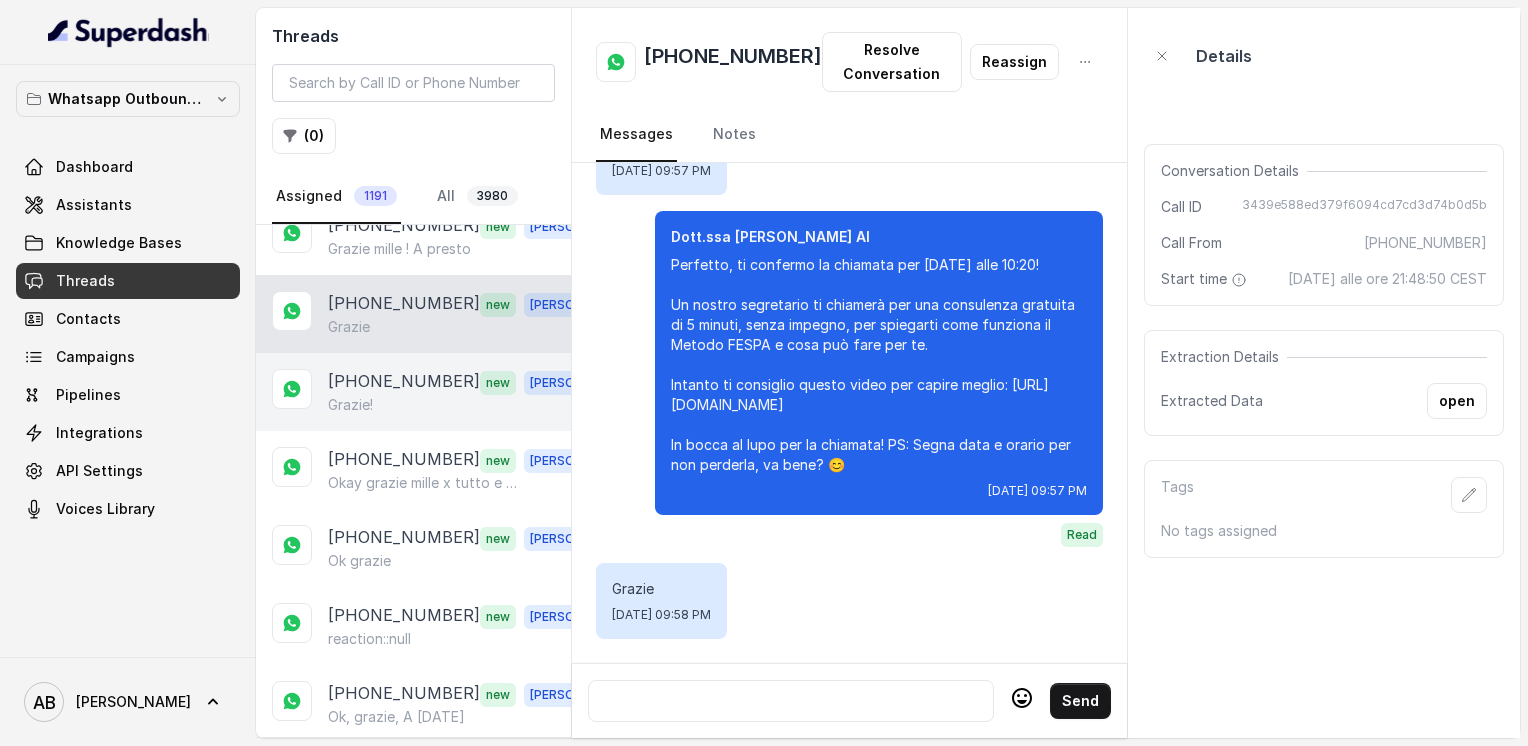 click on "[PHONE_NUMBER]   new [PERSON_NAME]!" at bounding box center [413, 392] 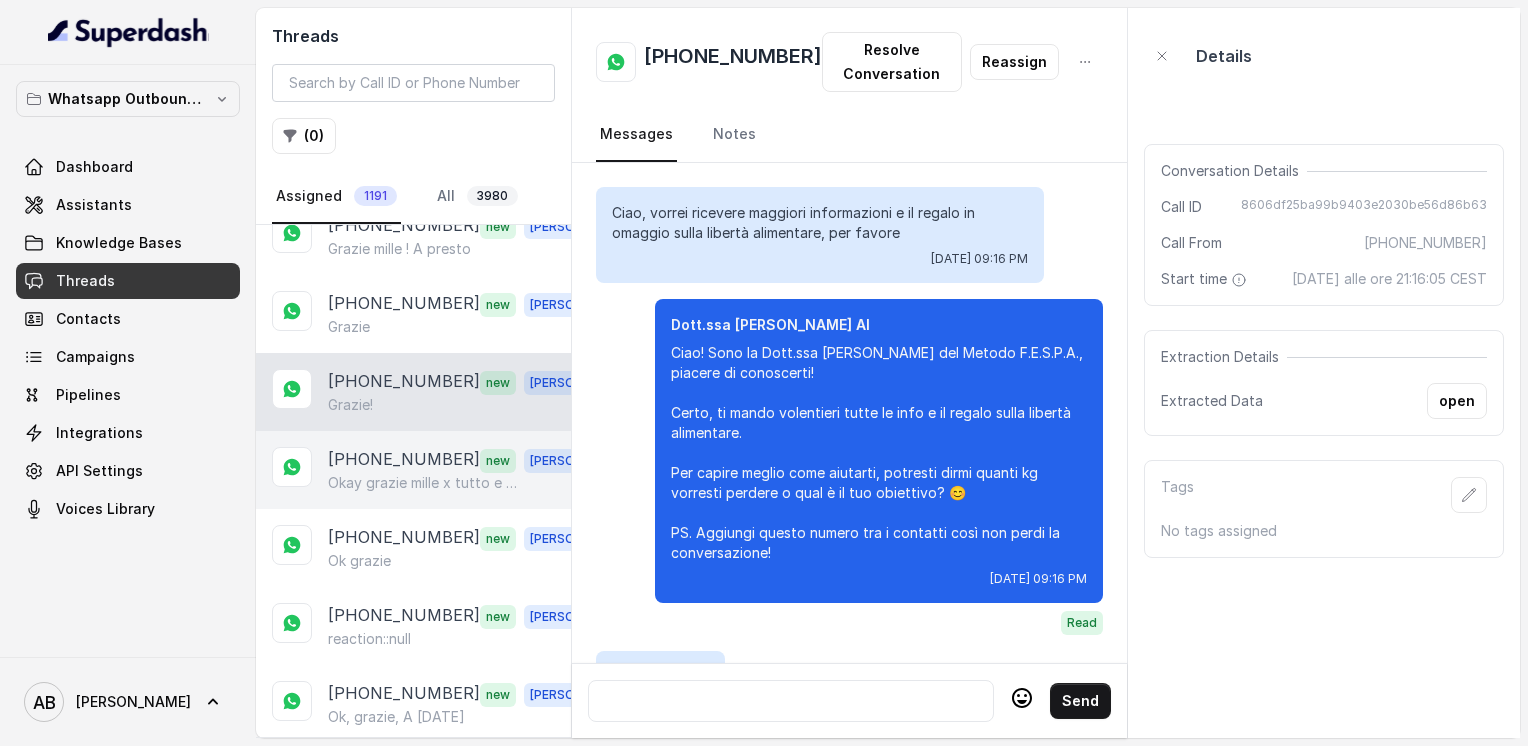 scroll, scrollTop: 2268, scrollLeft: 0, axis: vertical 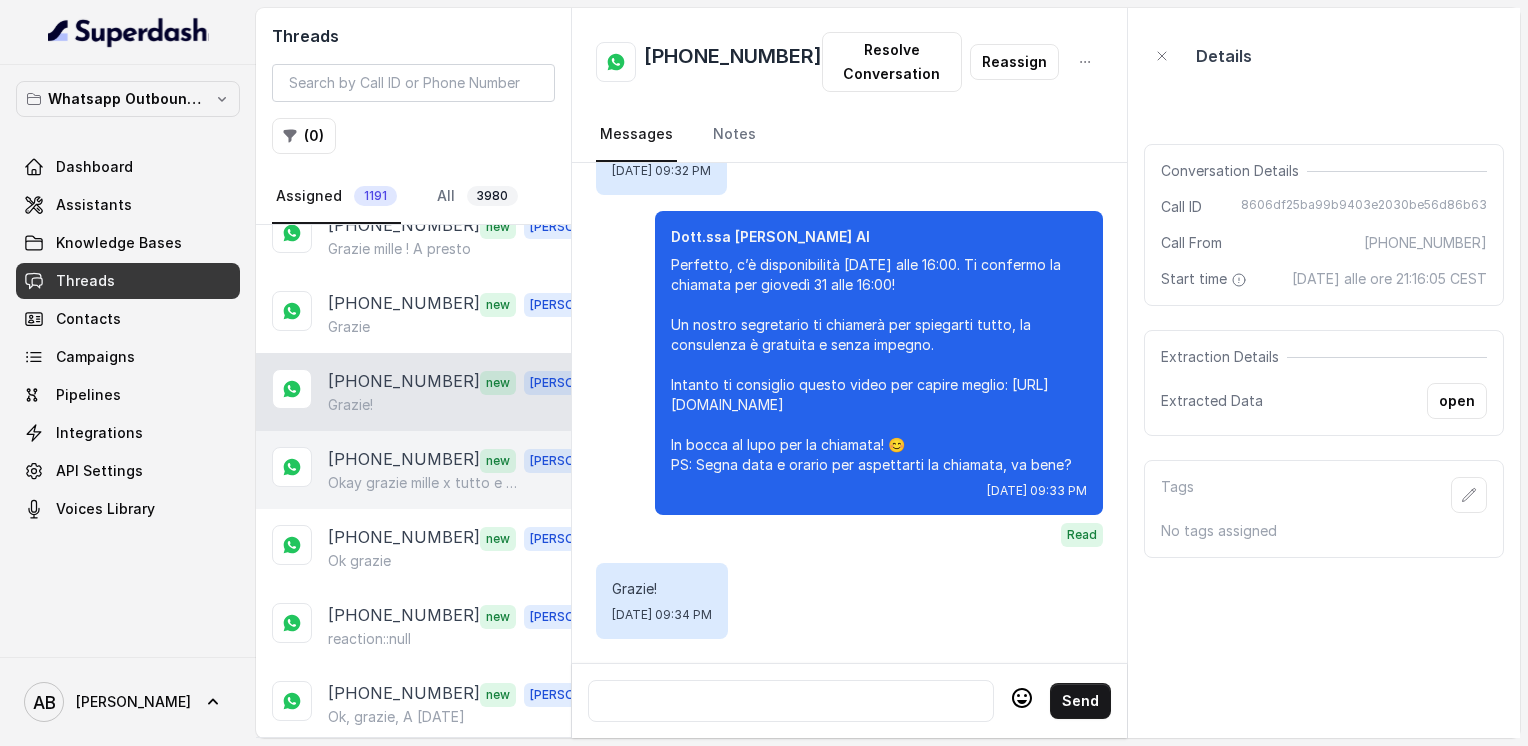 click on "[PHONE_NUMBER]" at bounding box center [404, 460] 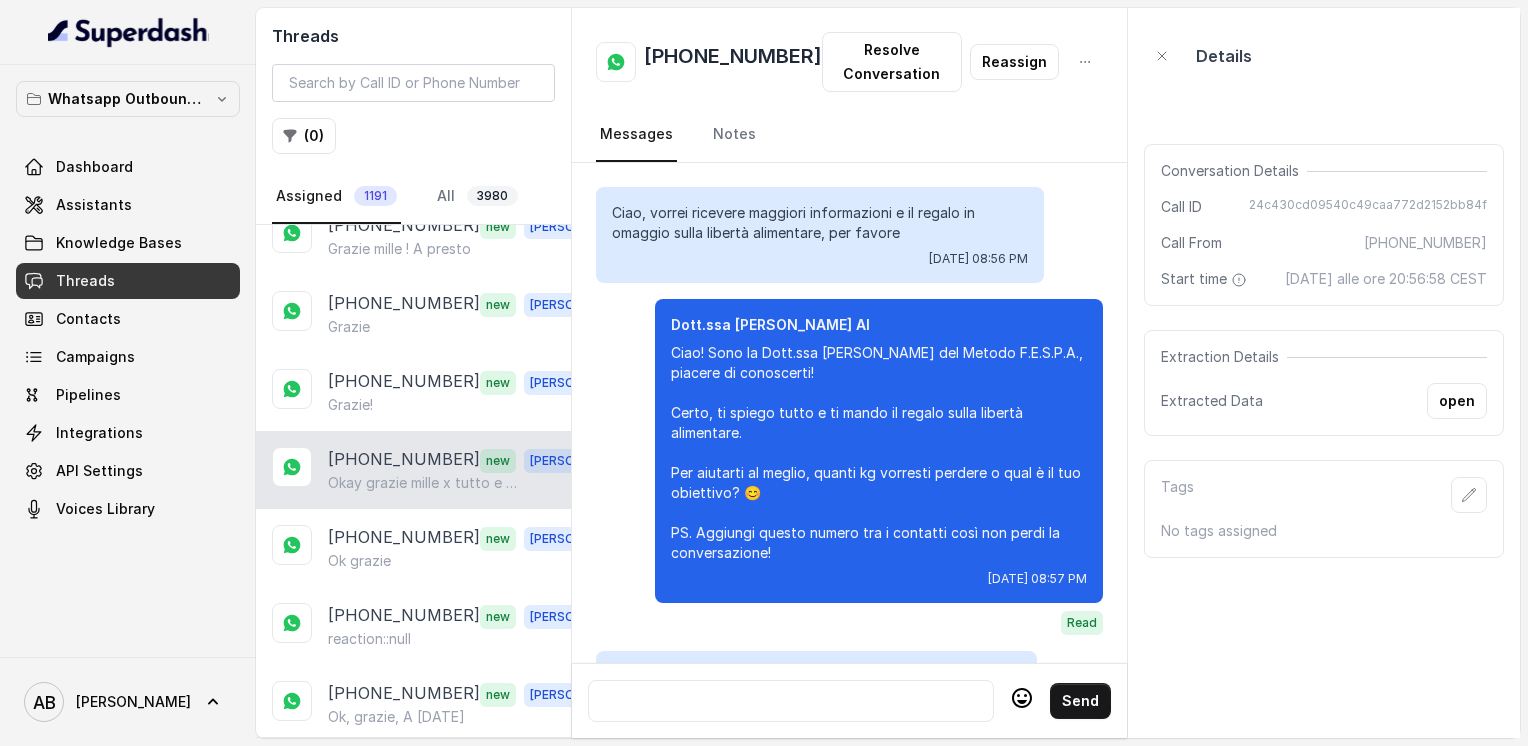 scroll, scrollTop: 1756, scrollLeft: 0, axis: vertical 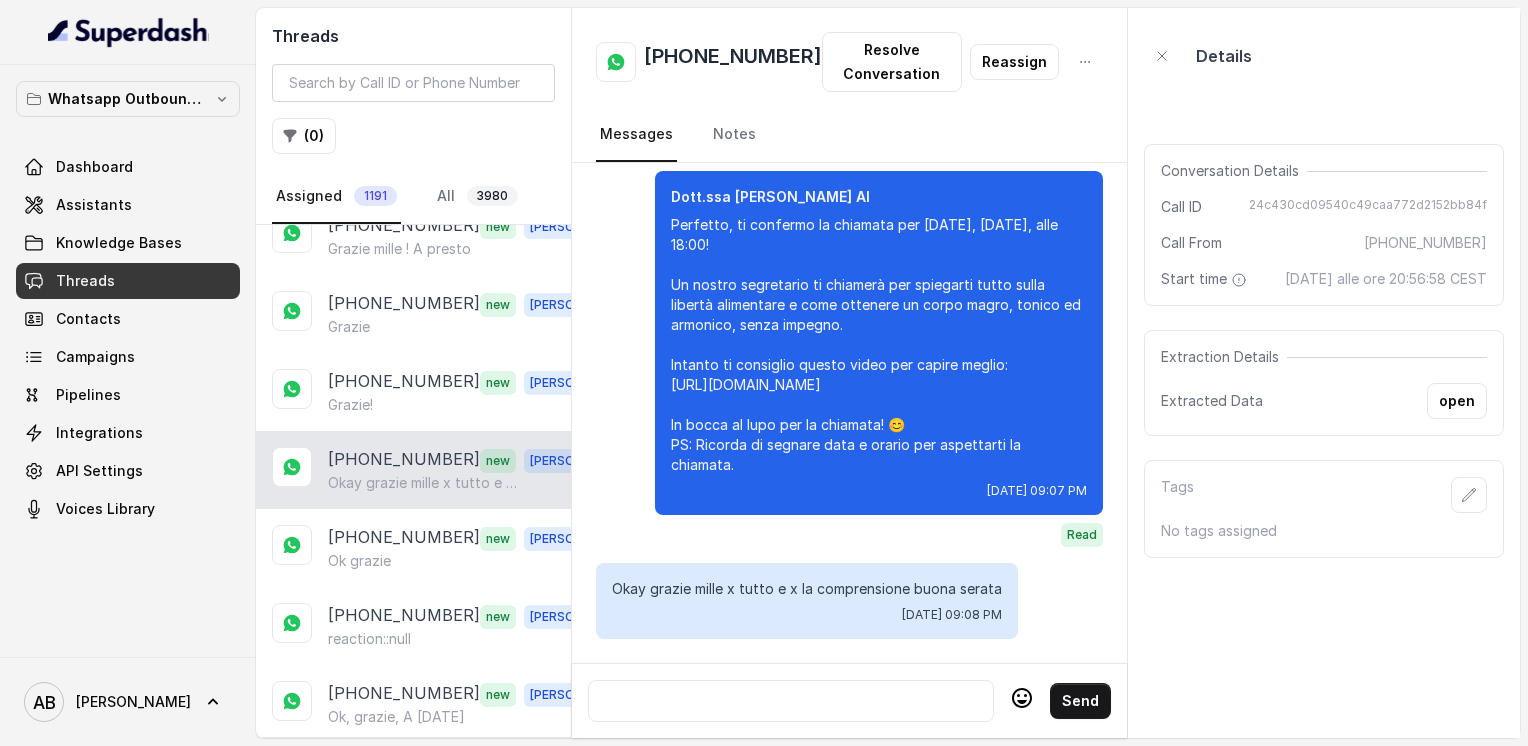 click on "[PHONE_NUMBER]   new [PERSON_NAME] grazie mille x tutto e x la comprensione buona serata" at bounding box center (413, 470) 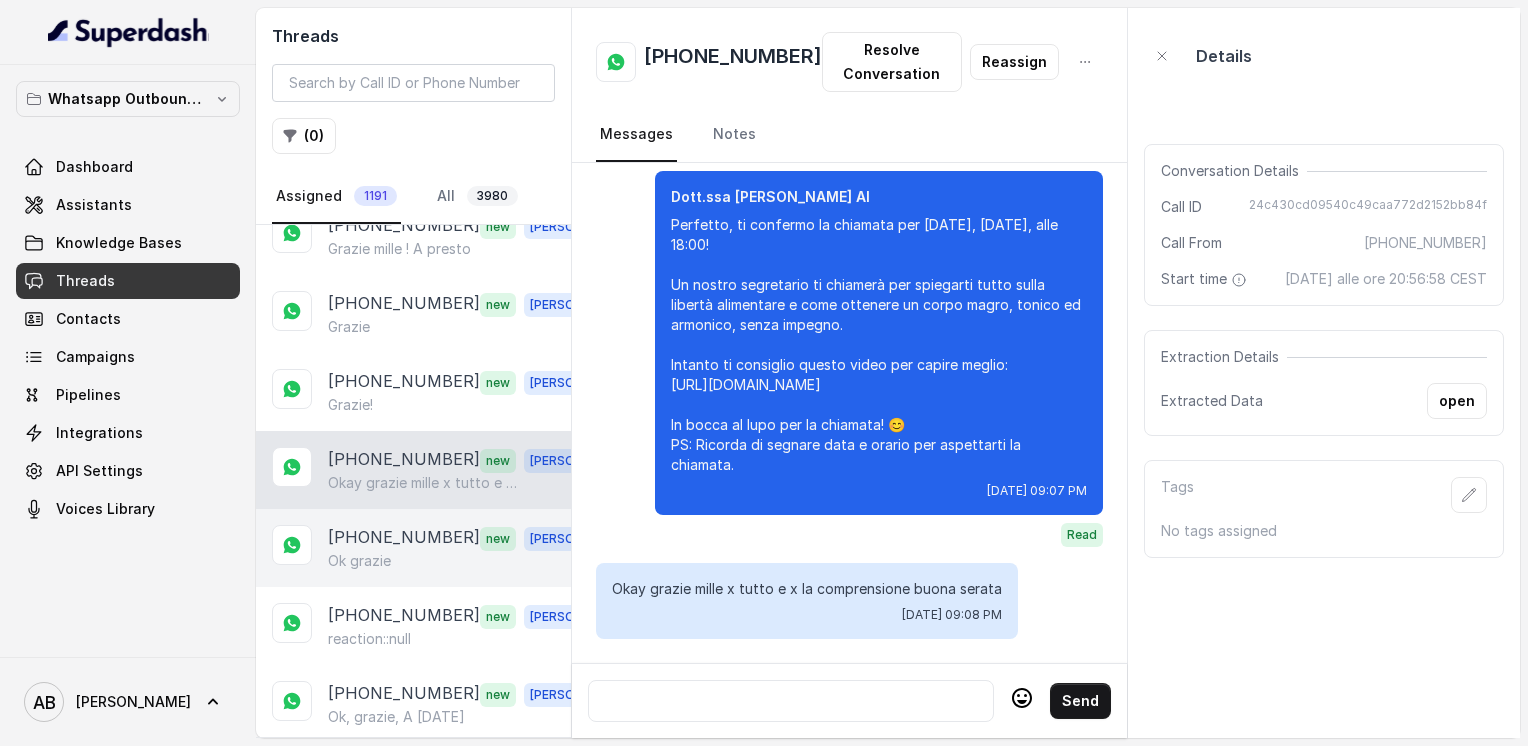 click on "[PHONE_NUMBER]" at bounding box center [404, 538] 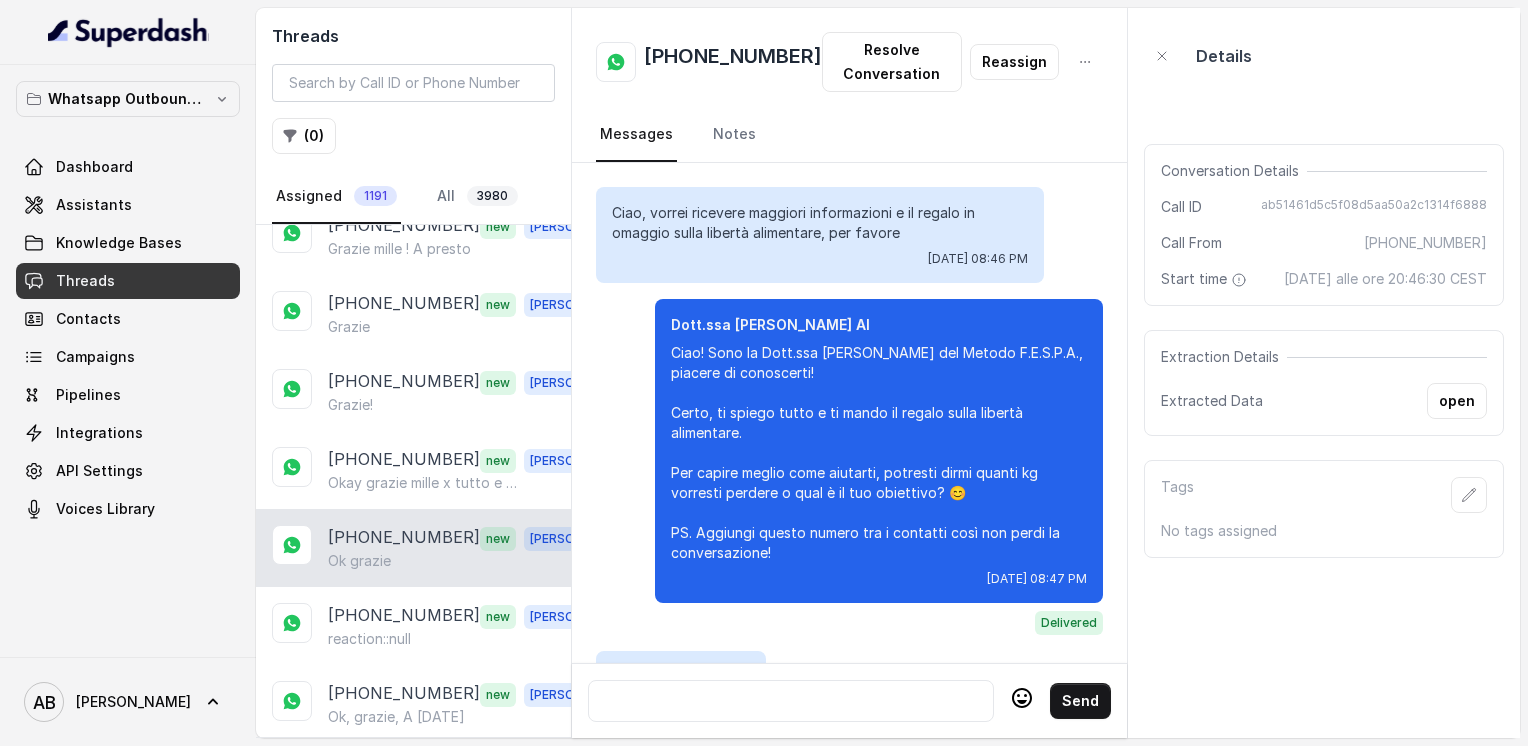 scroll, scrollTop: 2416, scrollLeft: 0, axis: vertical 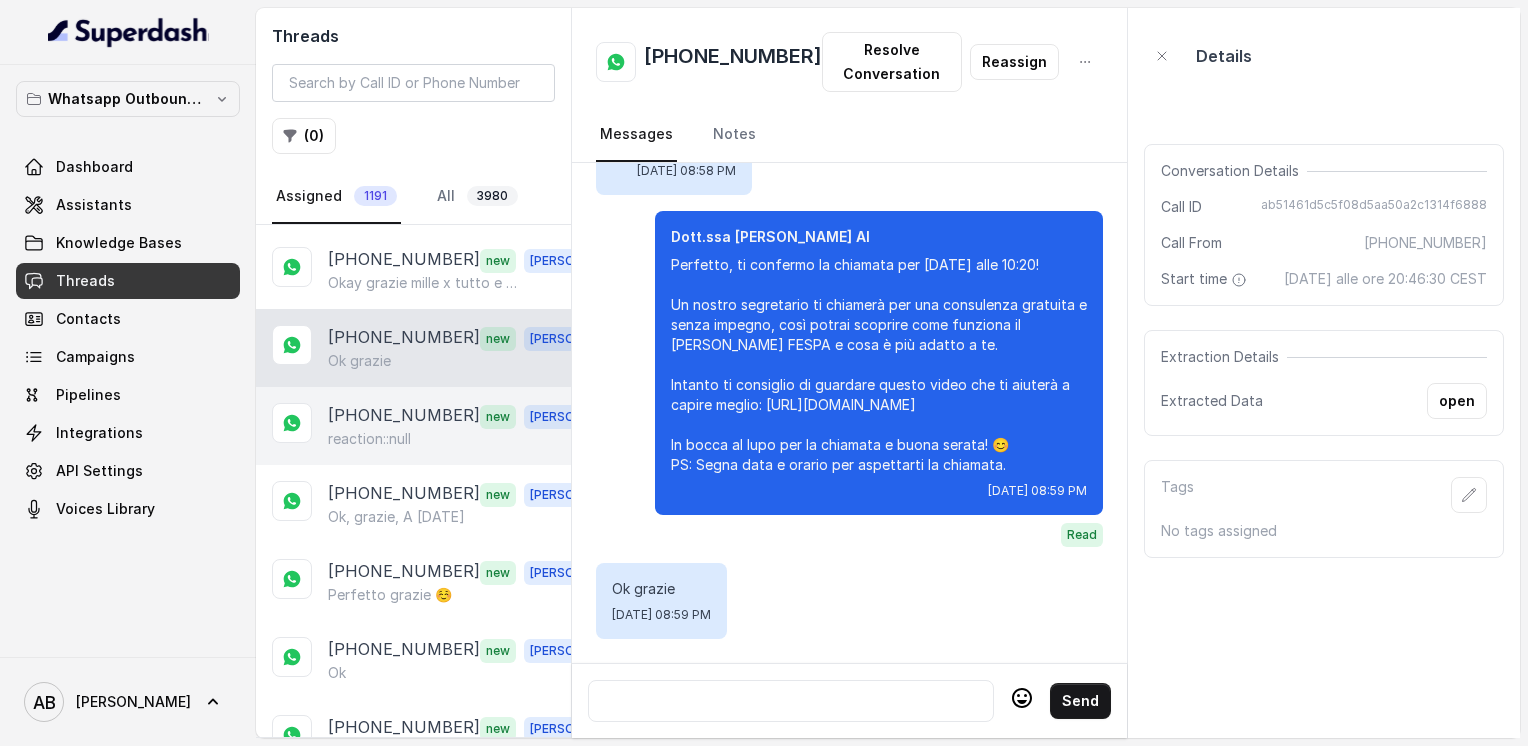 click on "[PHONE_NUMBER]" at bounding box center [404, 416] 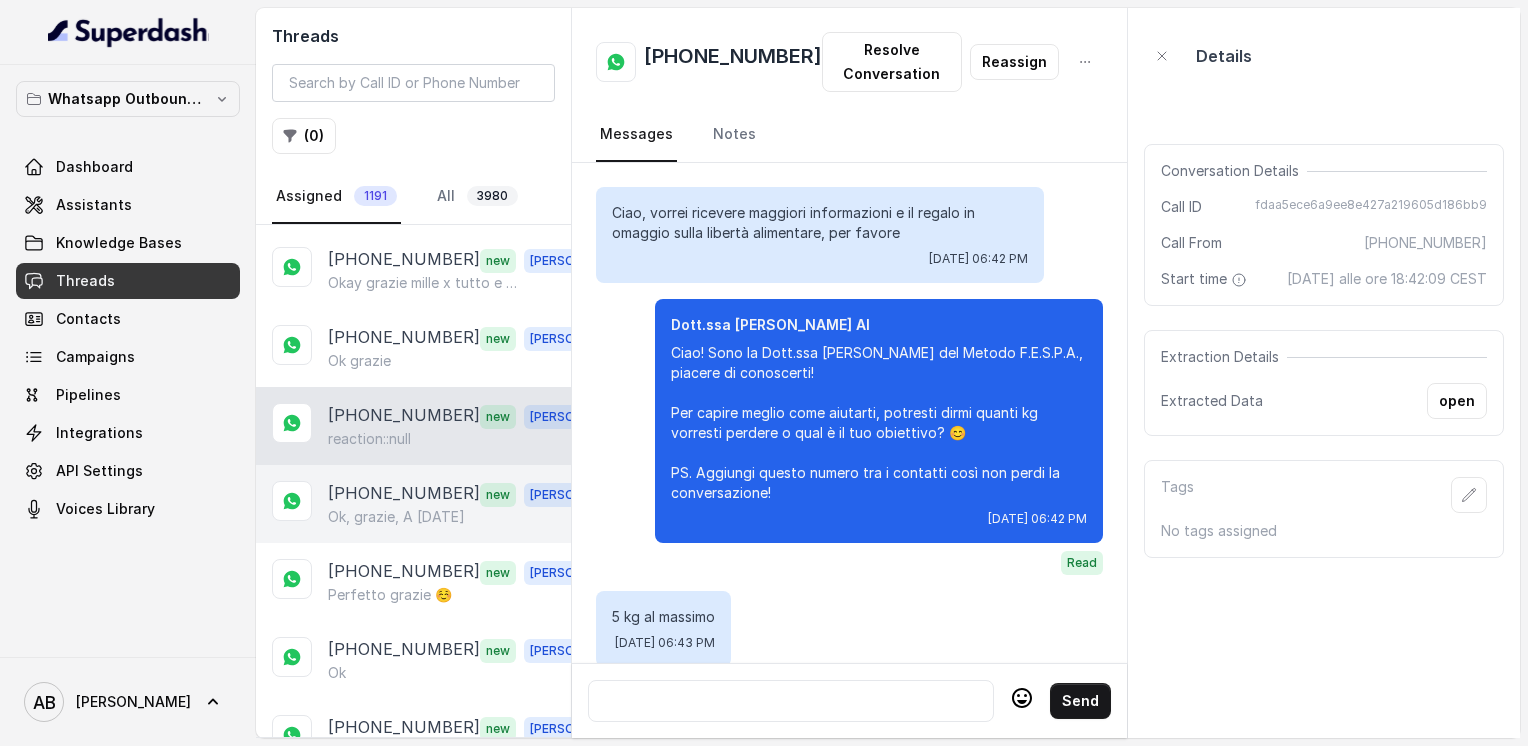 scroll 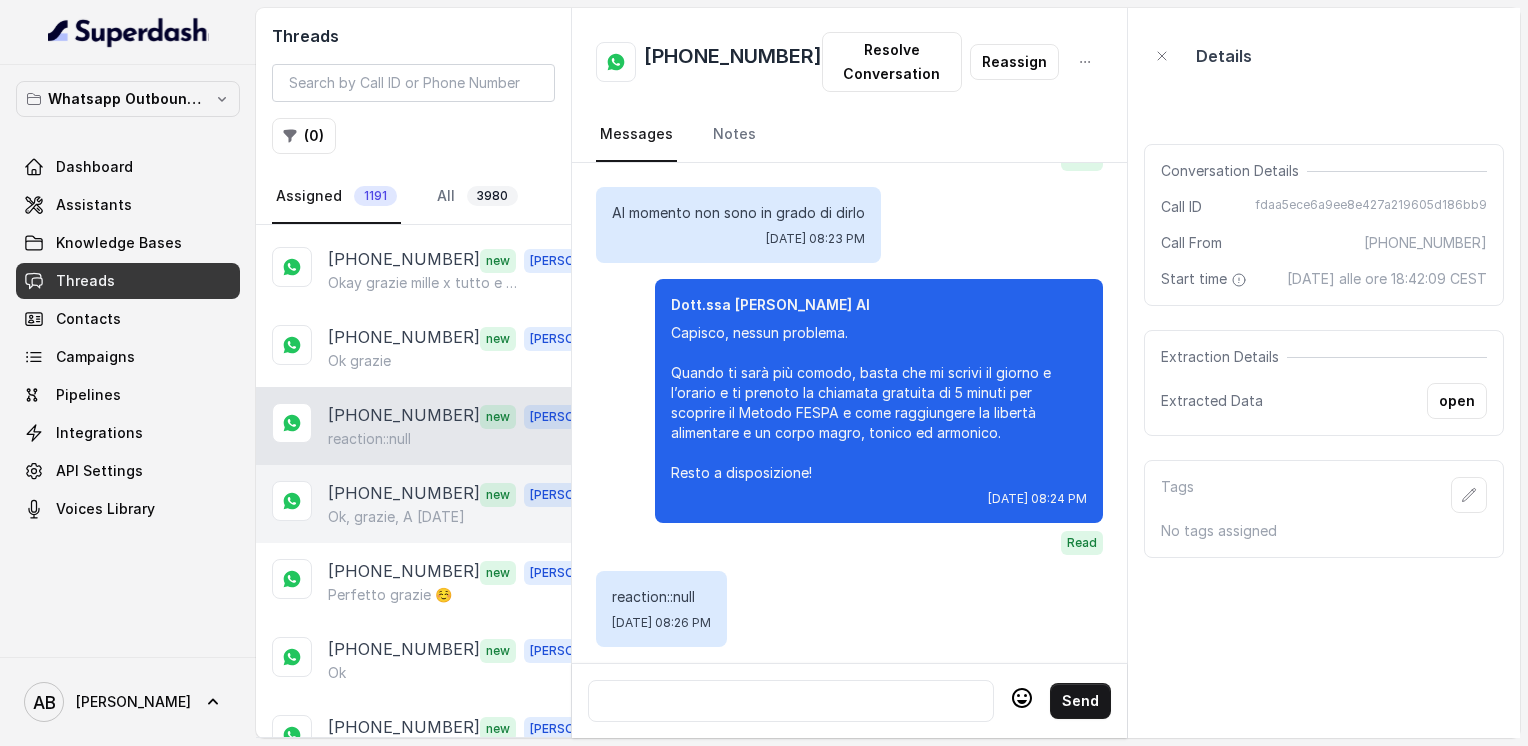 click on "[PHONE_NUMBER]" at bounding box center (404, 494) 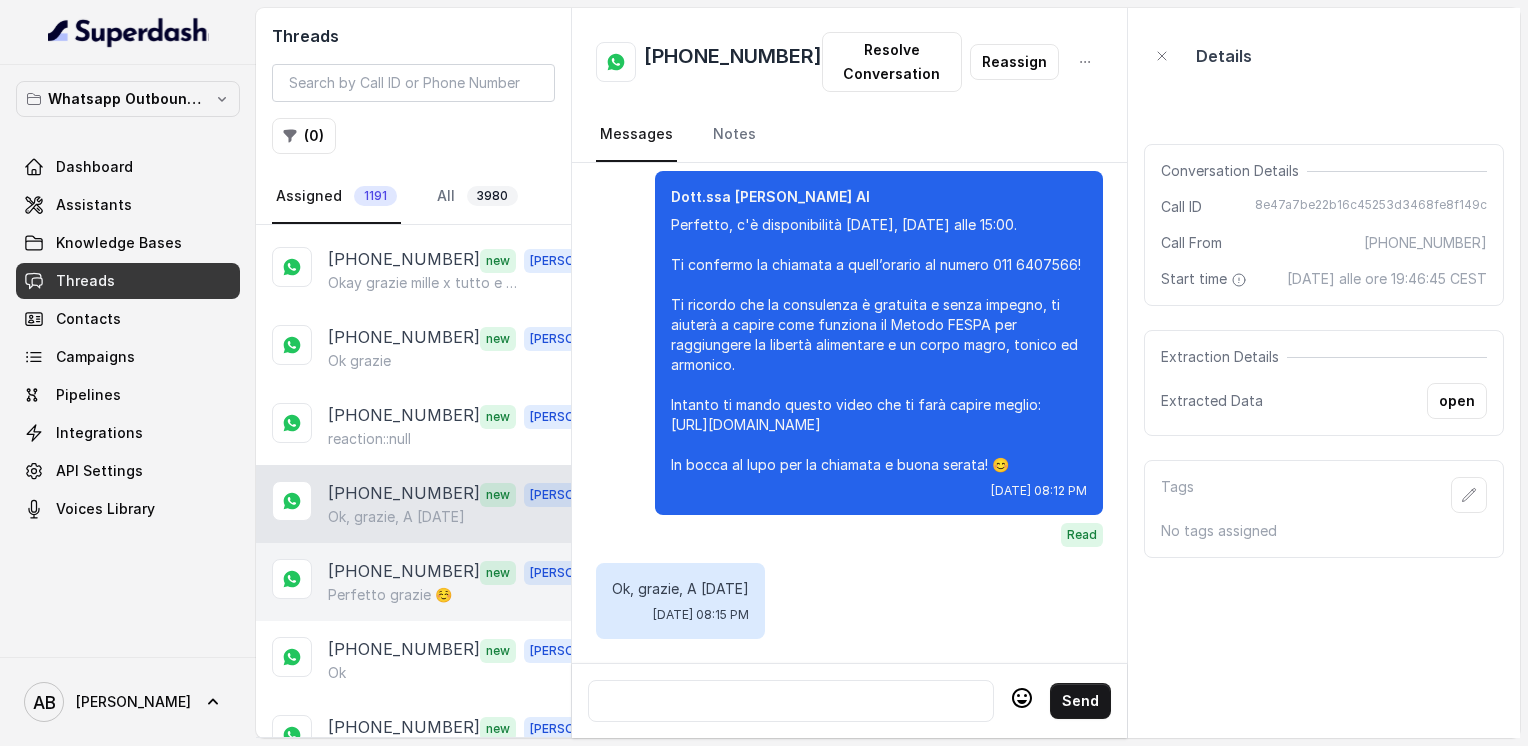 click on "[PHONE_NUMBER]" at bounding box center [404, 572] 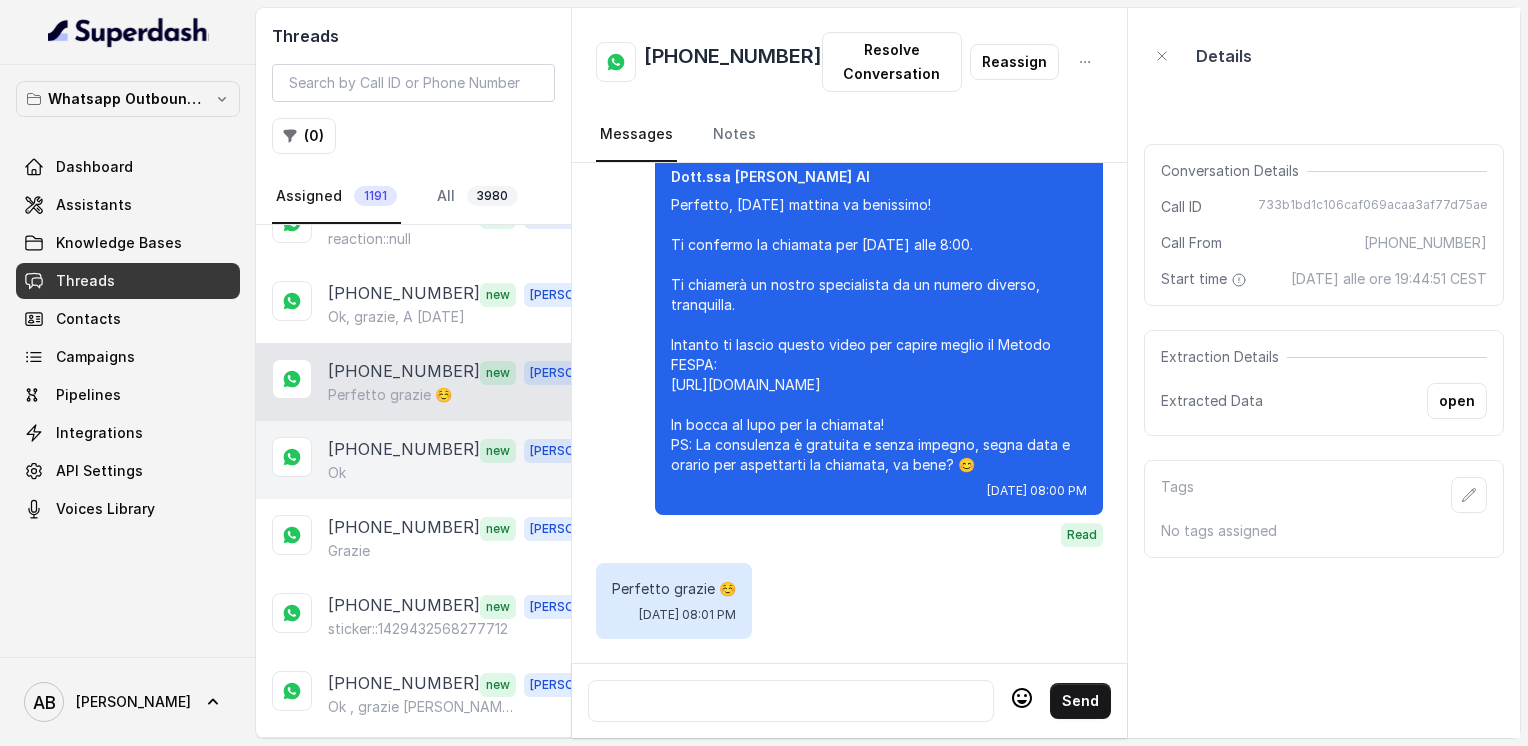 click on "[PHONE_NUMBER]" at bounding box center (404, 450) 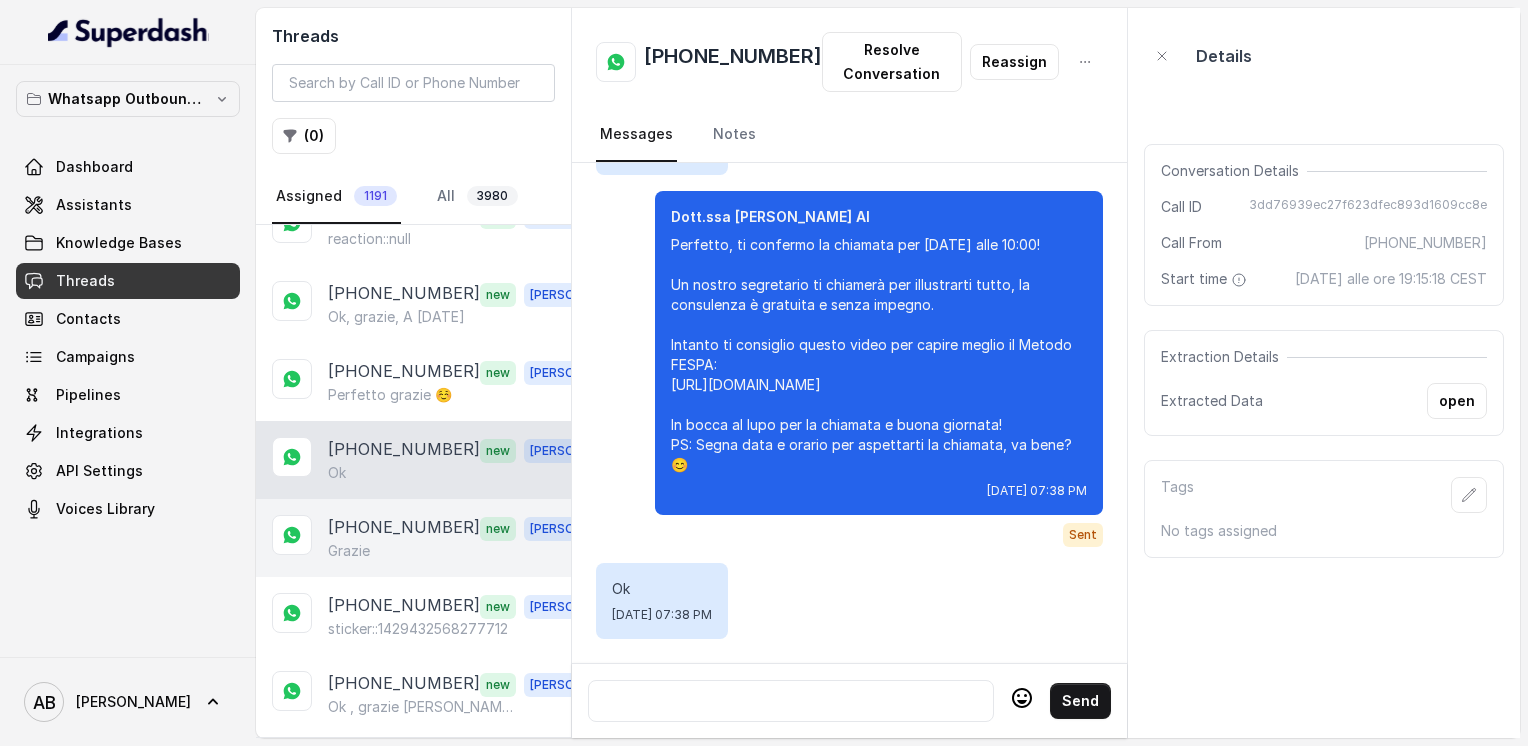 click on "Grazie" at bounding box center (469, 551) 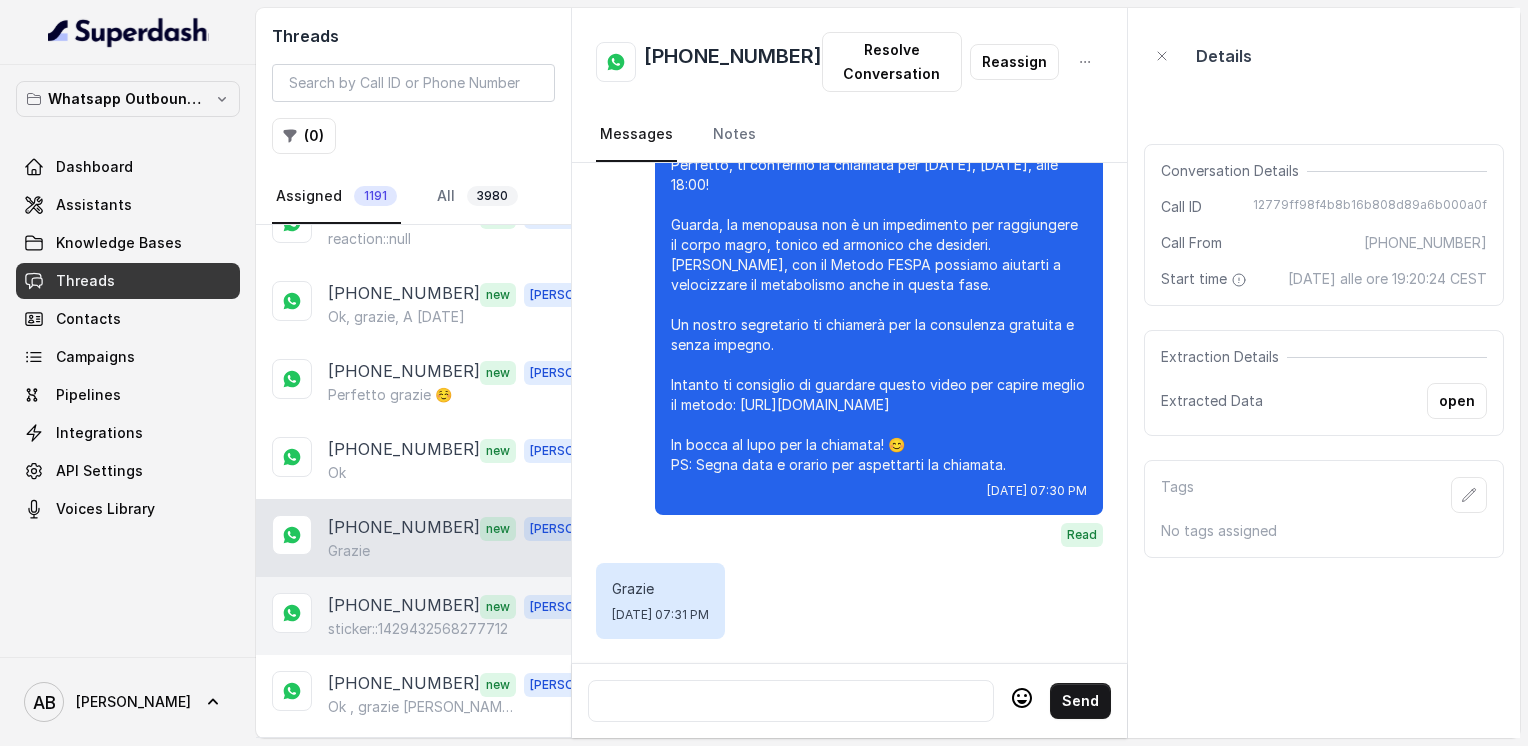 click on "sticker::1429432568277712" at bounding box center (418, 629) 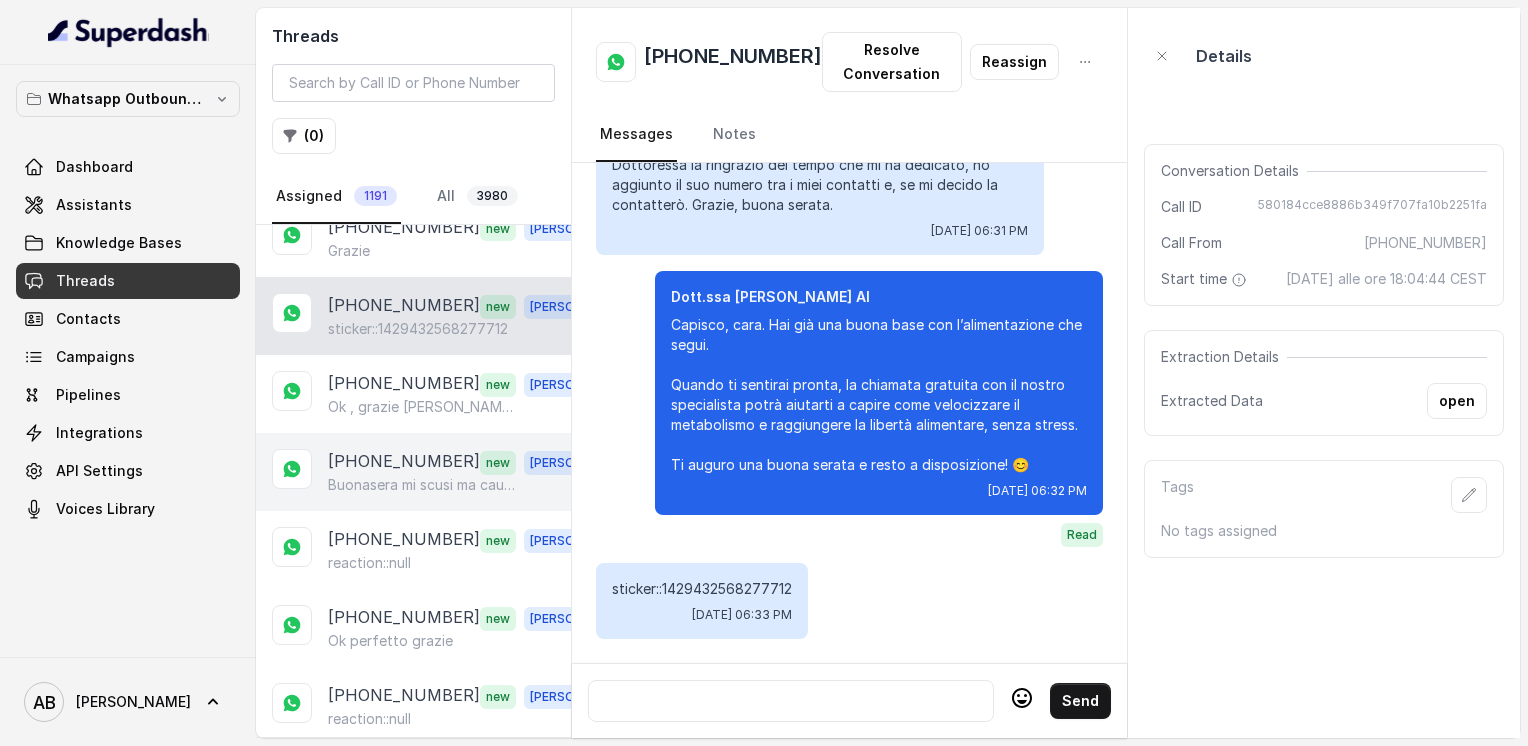 click on "[PHONE_NUMBER]   new [PERSON_NAME] mi scusi ma causa imprevisto non sara possibile sentirci in serata.  Mi scuso. Ci sentiamo nei prossimi giorni. Grazie" at bounding box center [413, 472] 